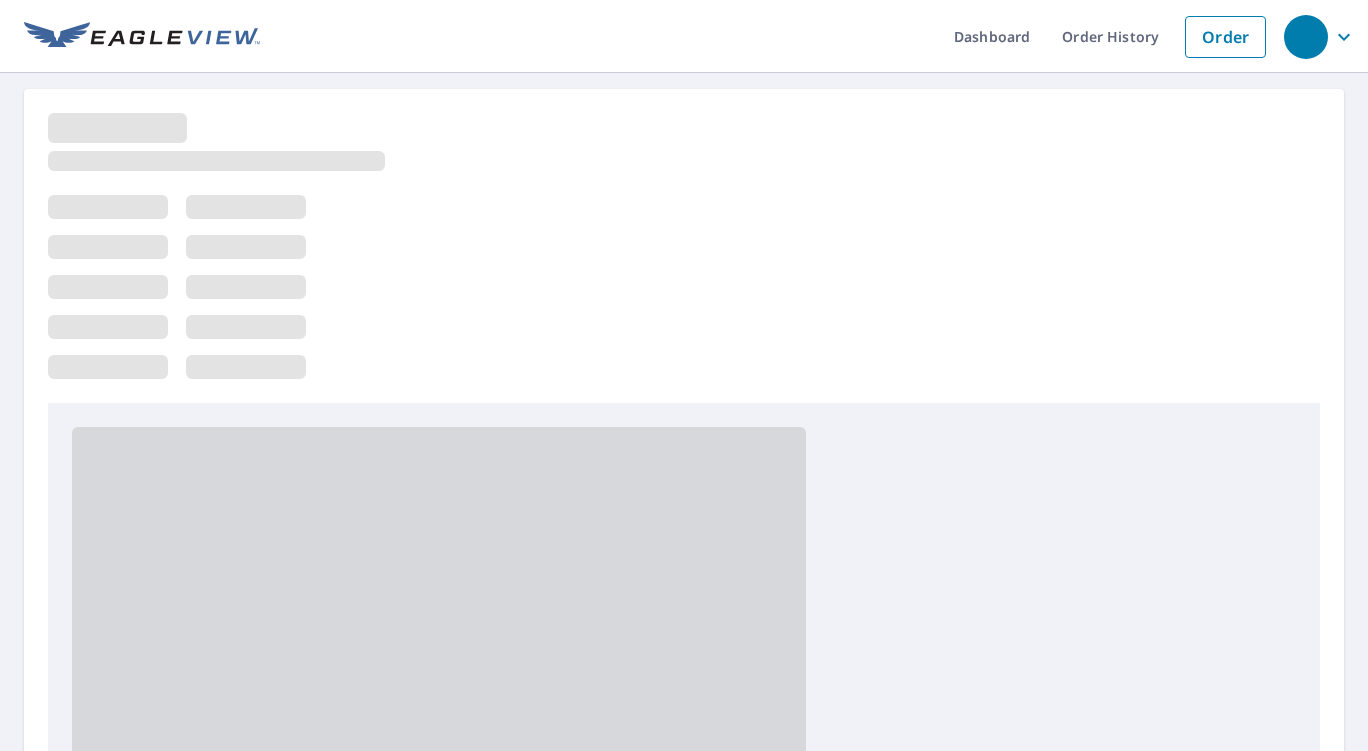 scroll, scrollTop: 0, scrollLeft: 0, axis: both 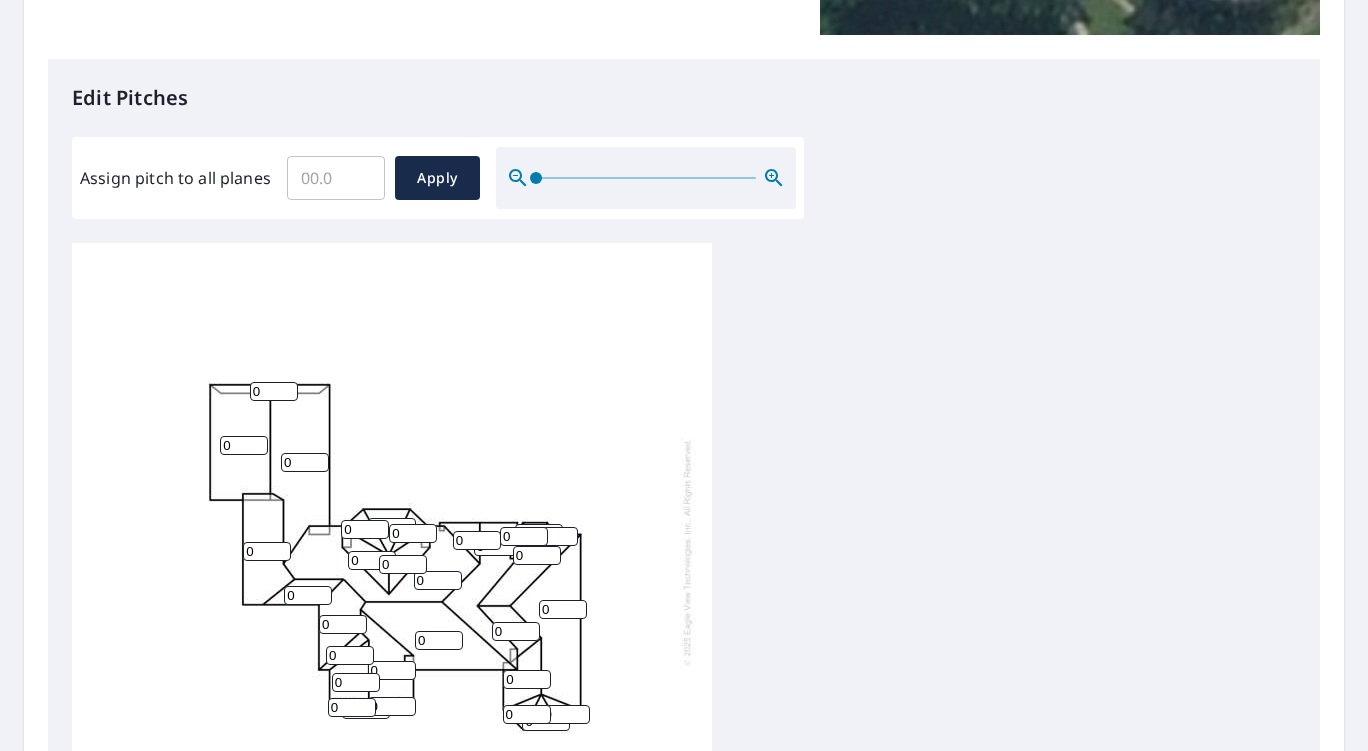 click on "0" at bounding box center (244, 445) 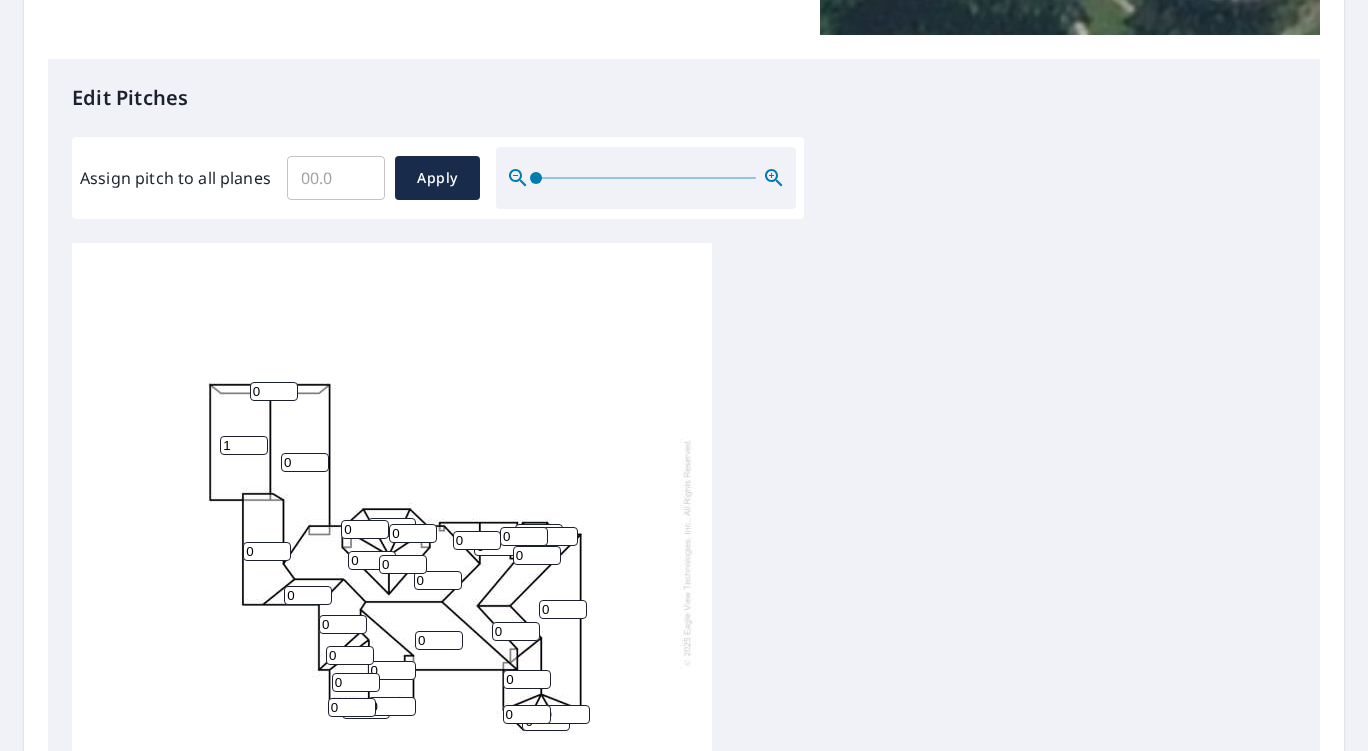 click on "1" at bounding box center [244, 445] 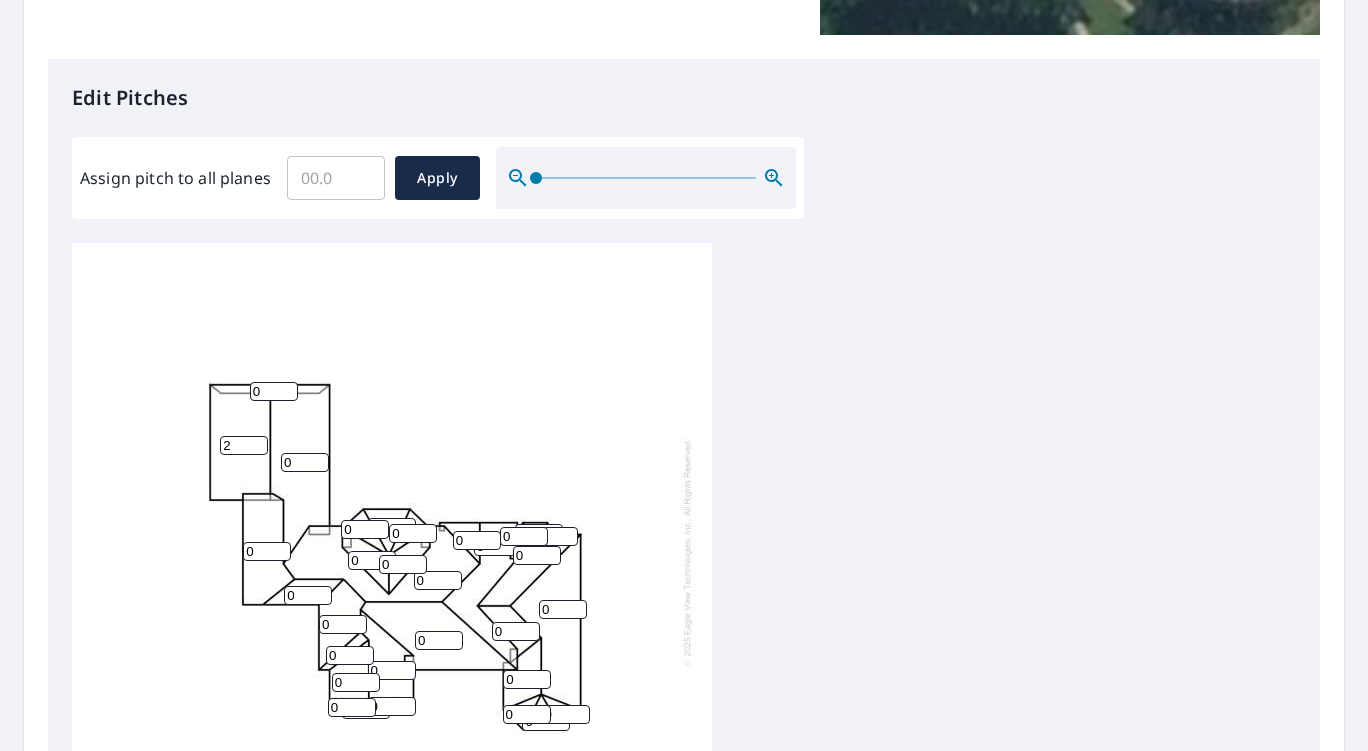 click on "2" at bounding box center (244, 445) 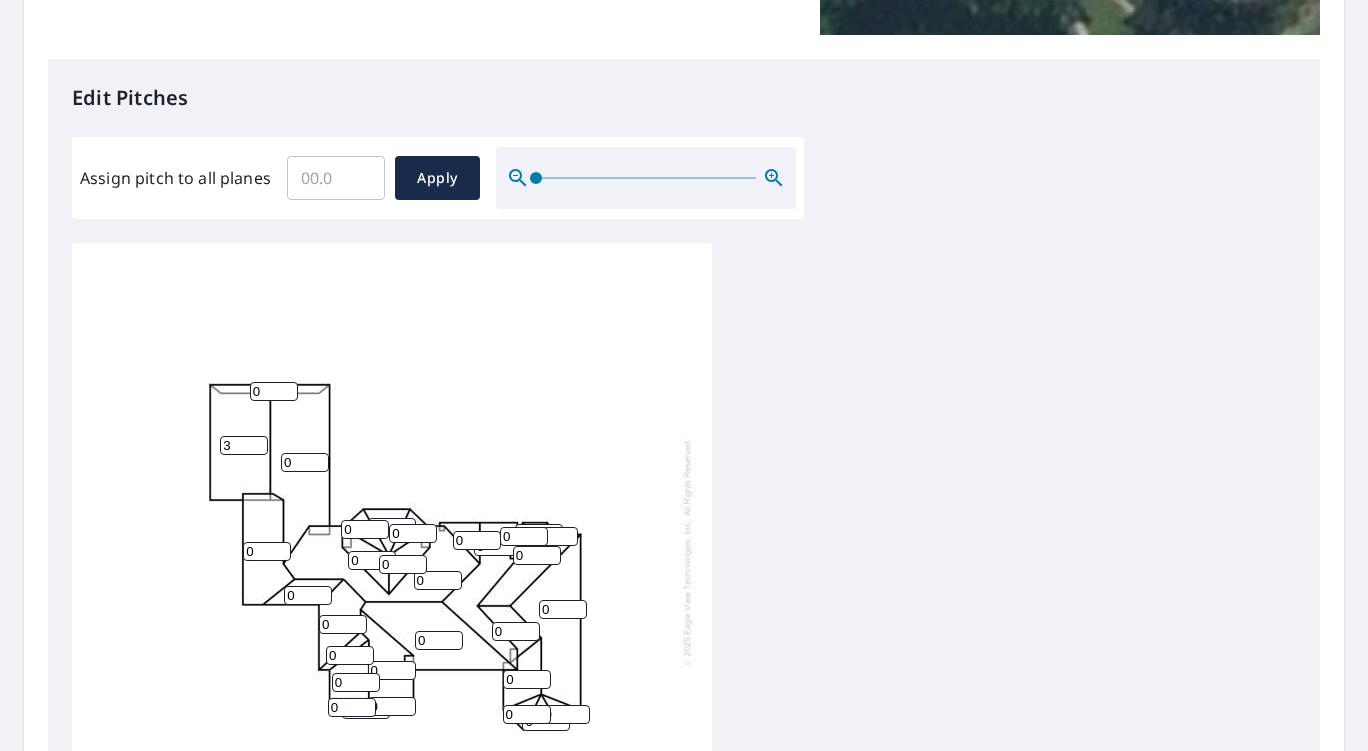 click on "3" at bounding box center [244, 445] 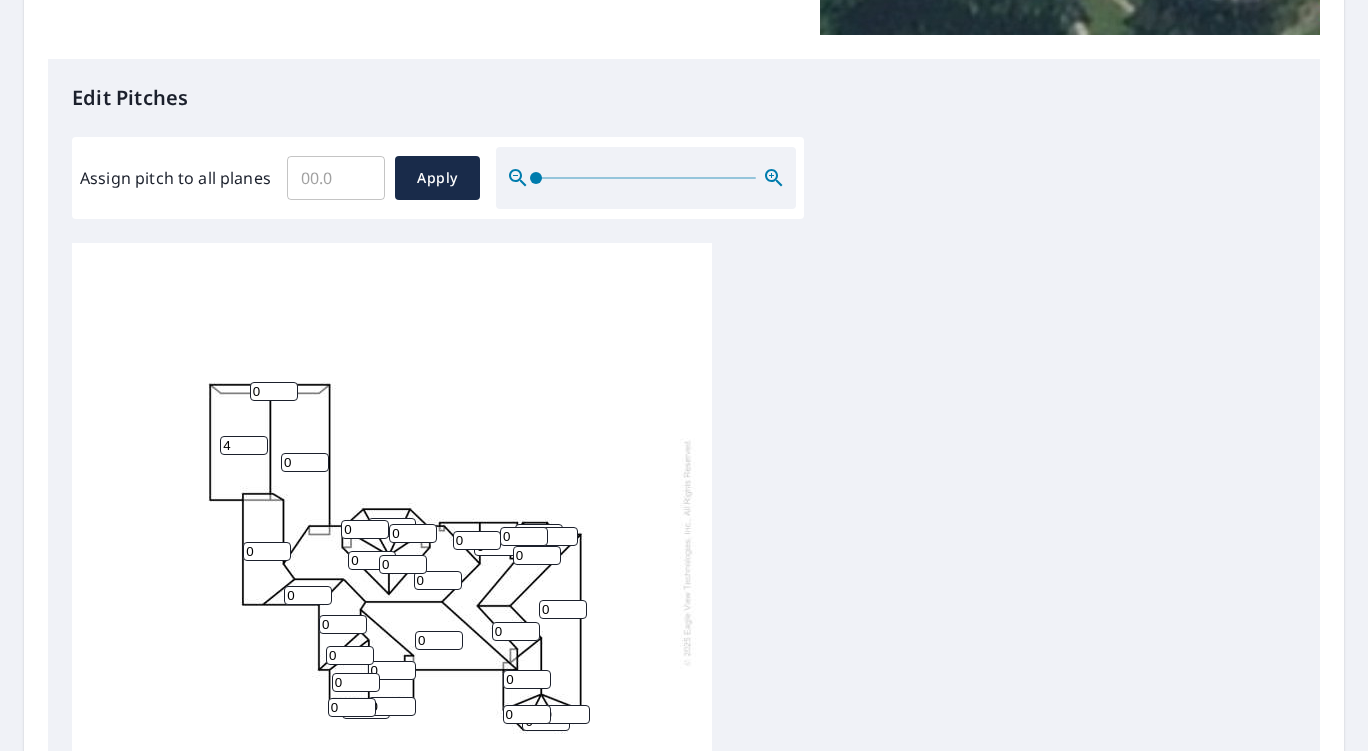 click on "4" at bounding box center (244, 445) 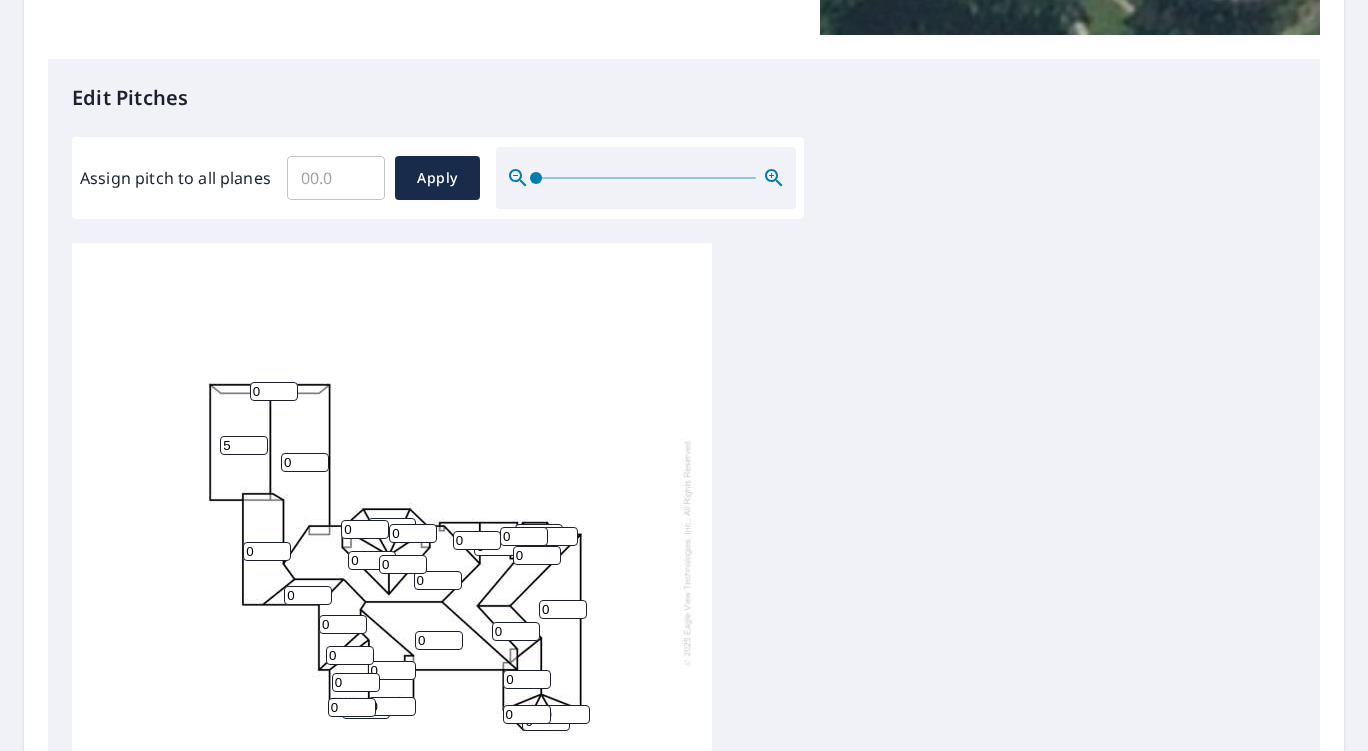 click on "5" at bounding box center [244, 445] 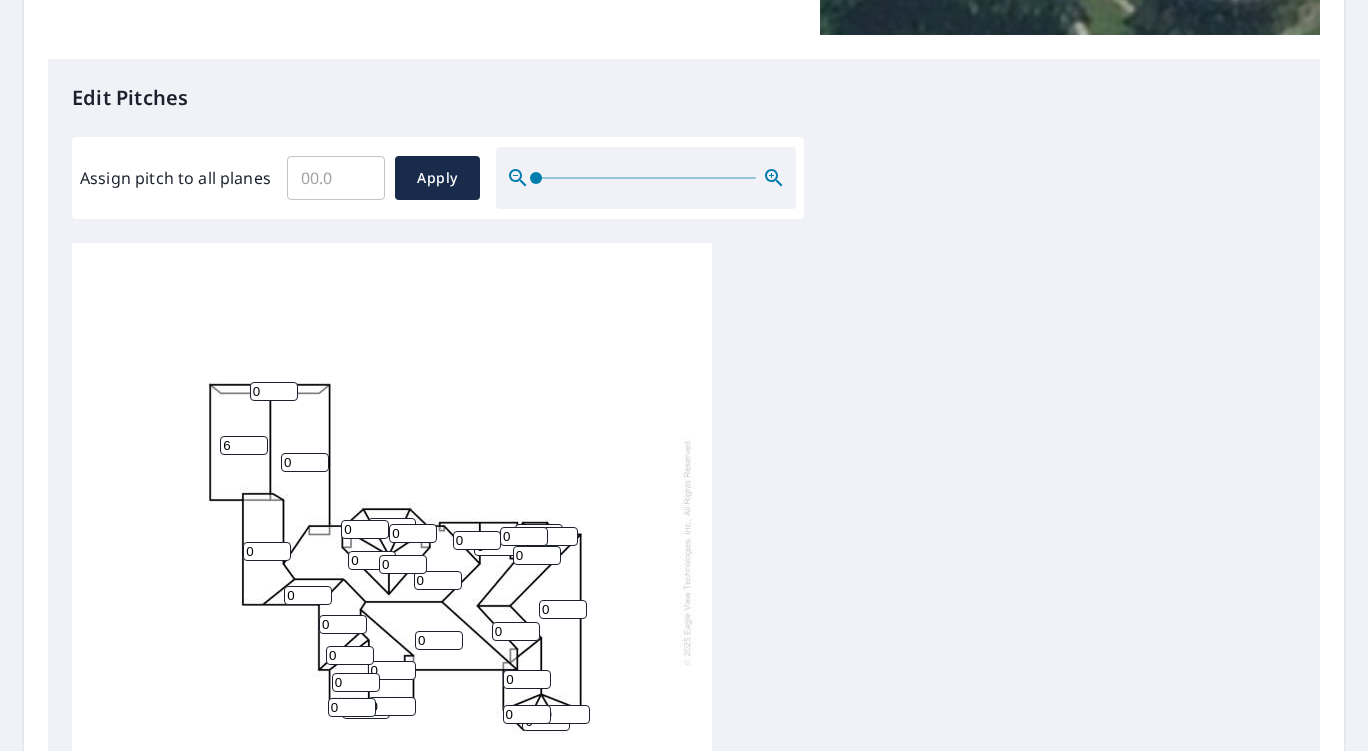 click on "6" at bounding box center (244, 445) 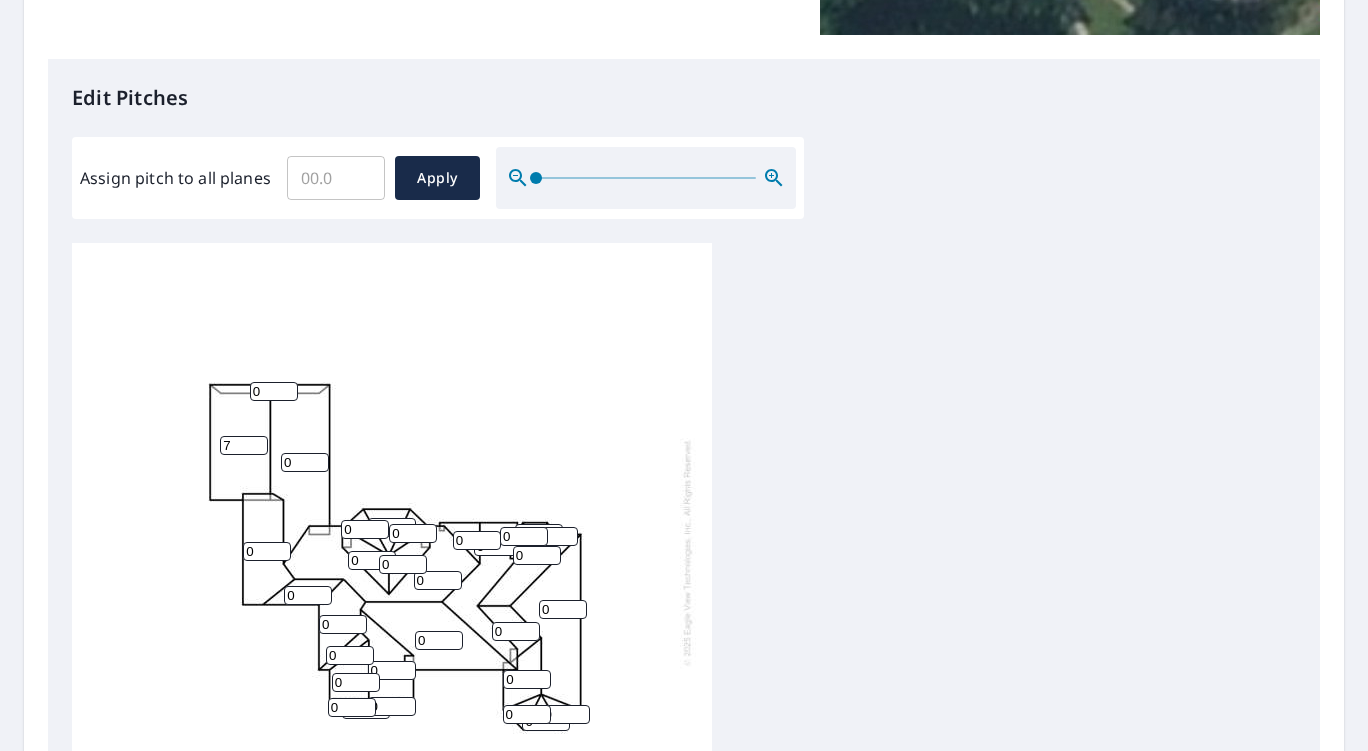 click on "7" at bounding box center [244, 445] 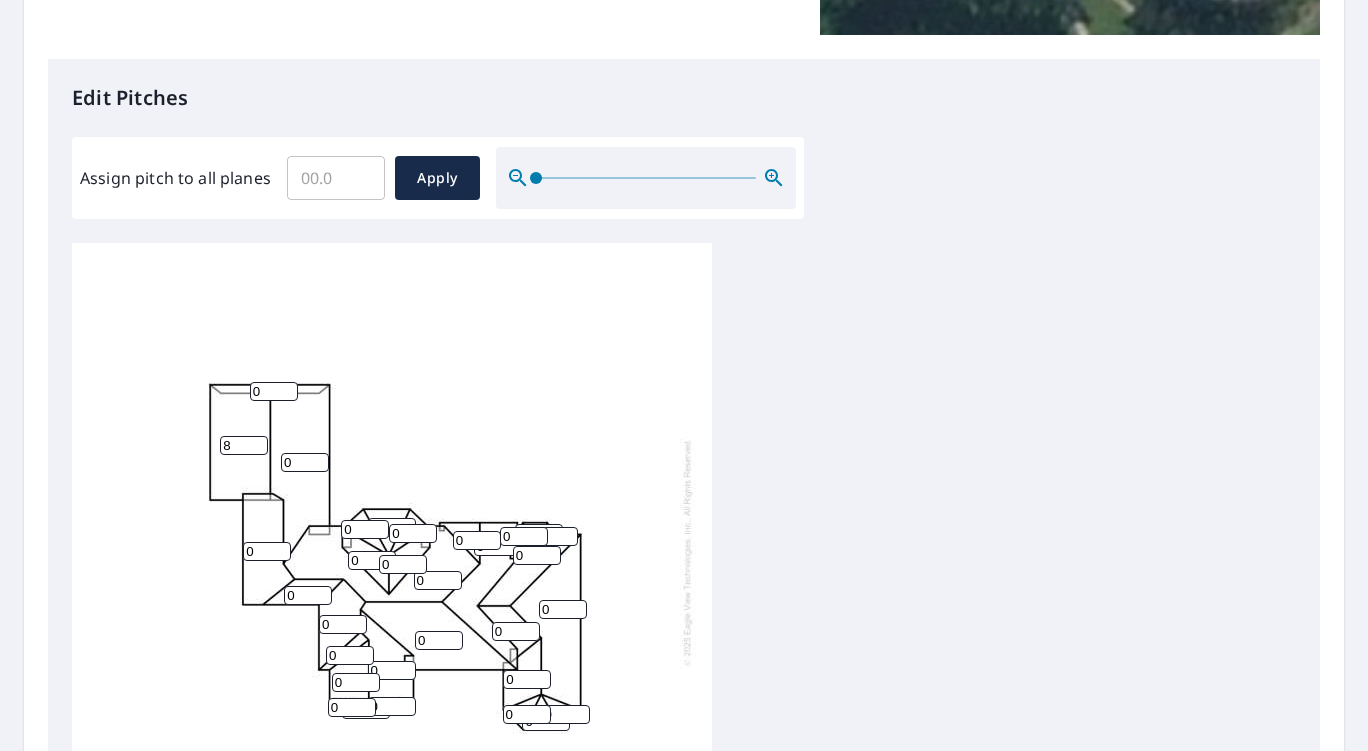 click on "8" at bounding box center (244, 445) 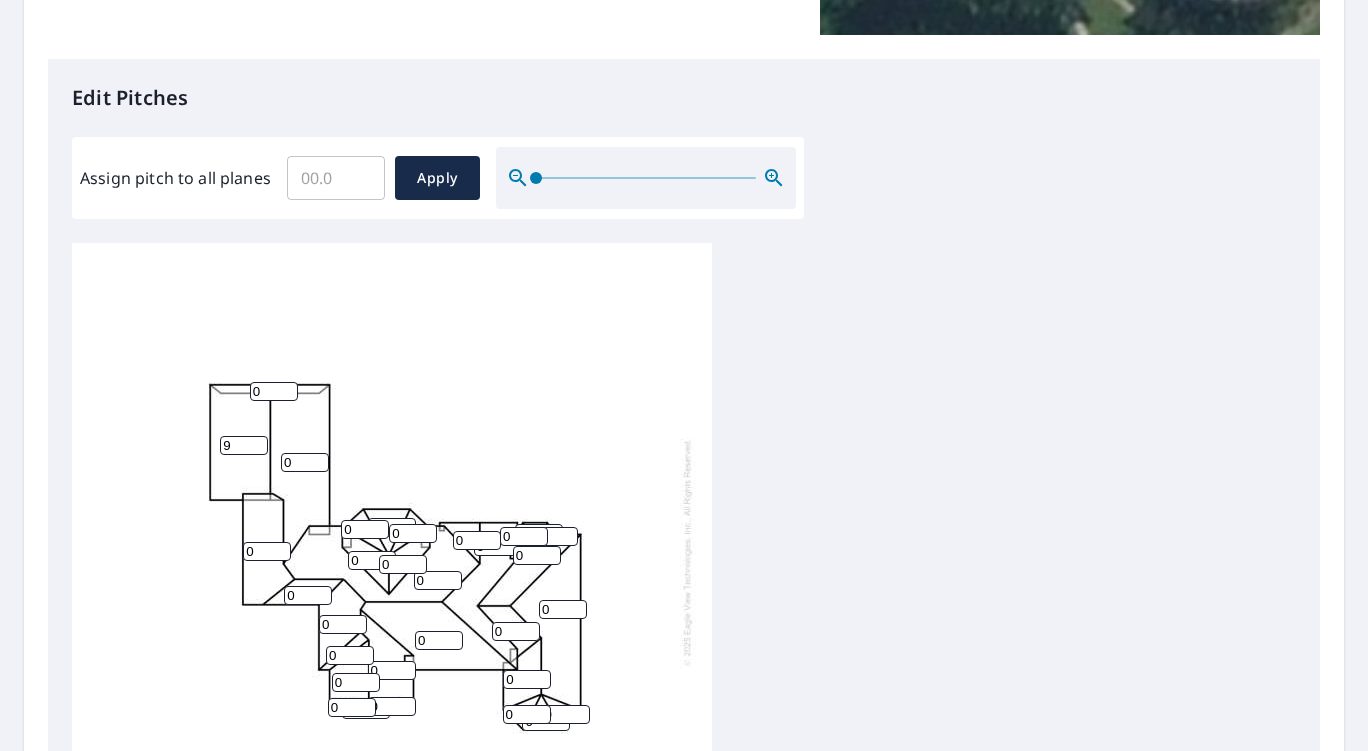 click on "9" at bounding box center [244, 445] 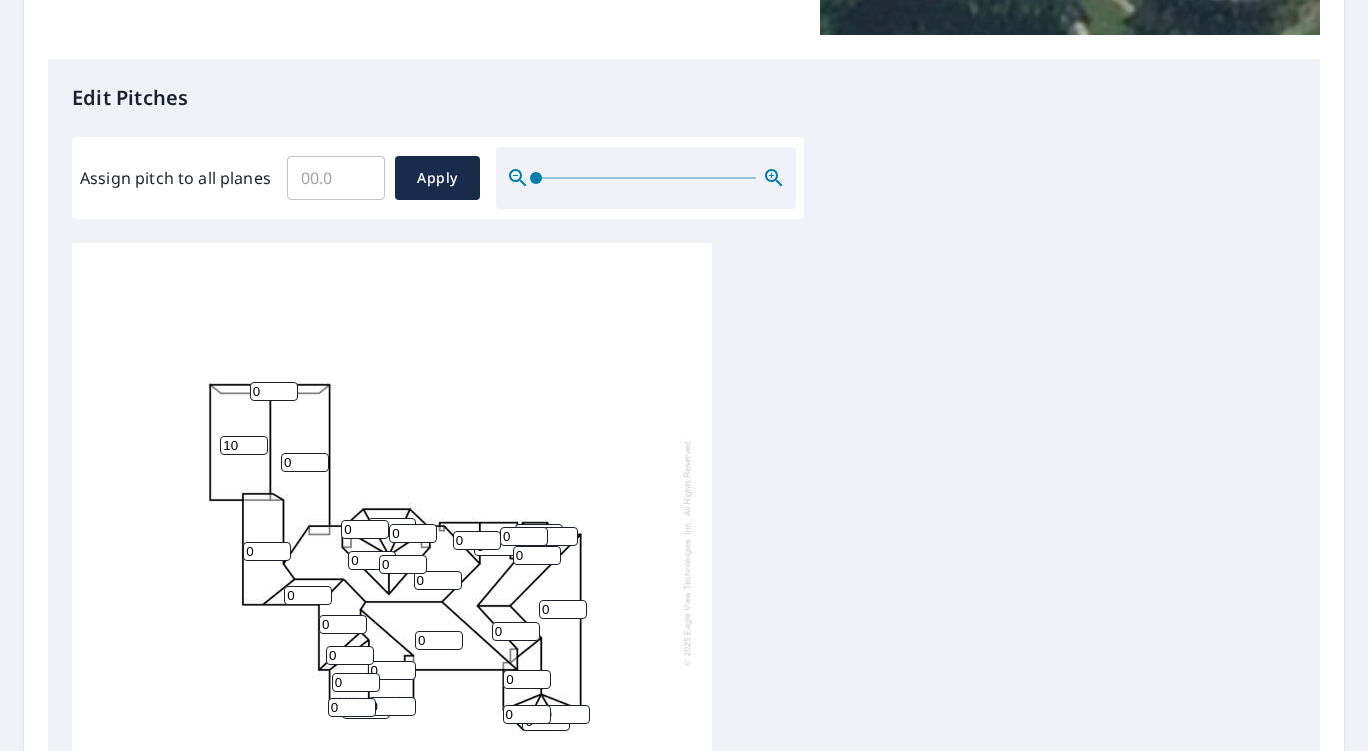 click on "10" at bounding box center [244, 445] 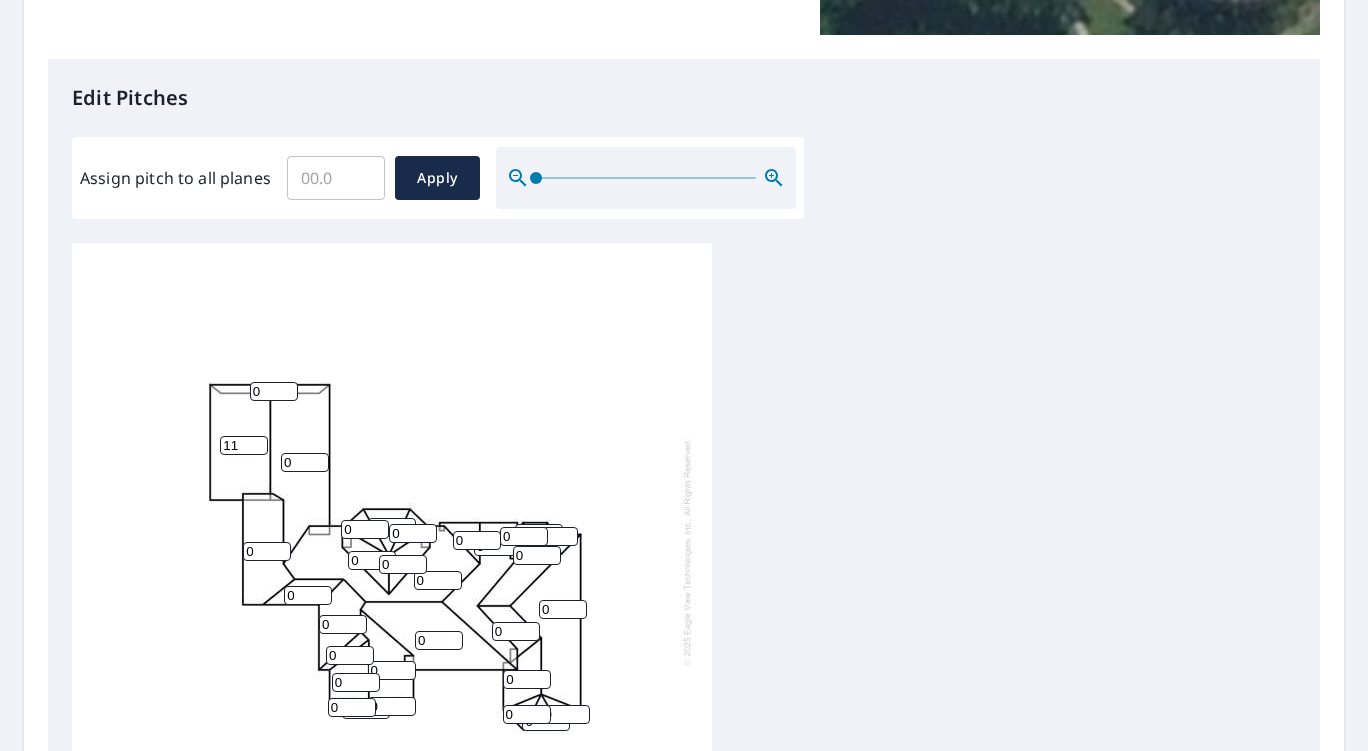 click on "11" at bounding box center (244, 445) 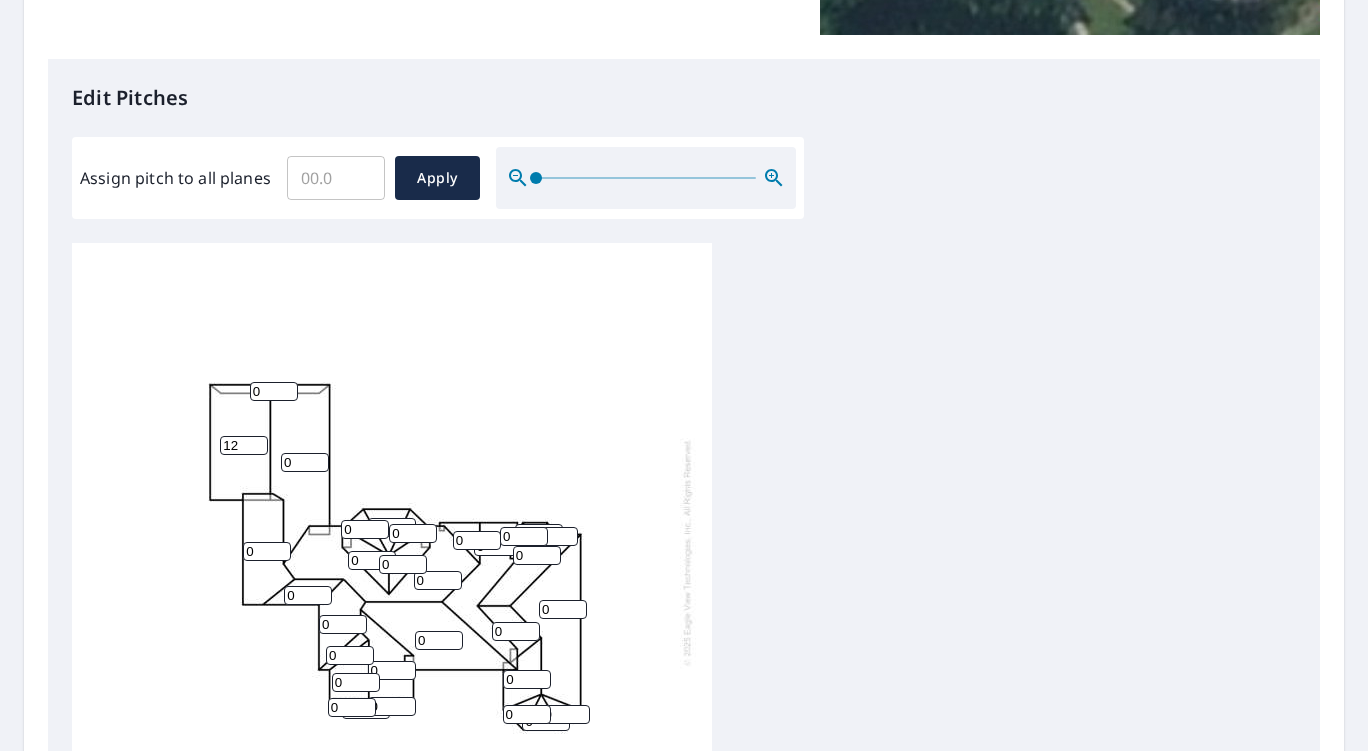 type on "12" 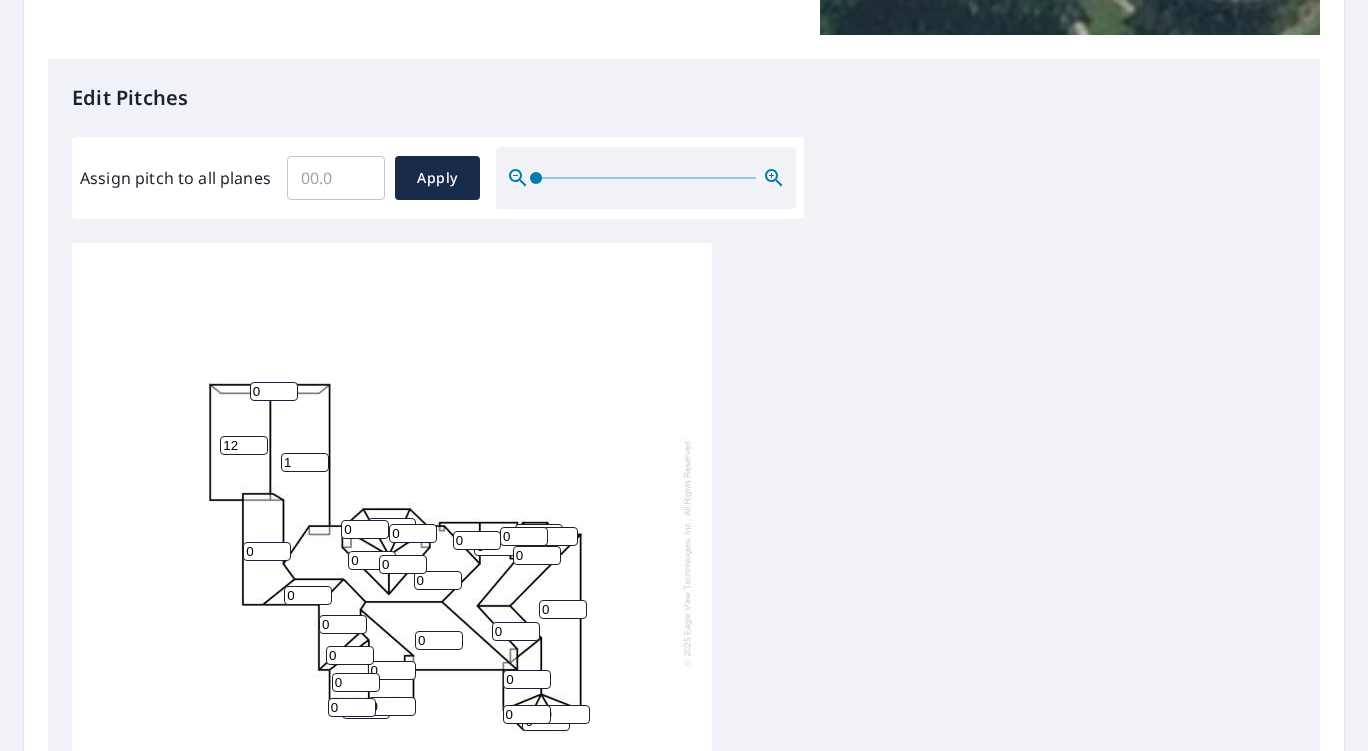 click on "1" at bounding box center [305, 462] 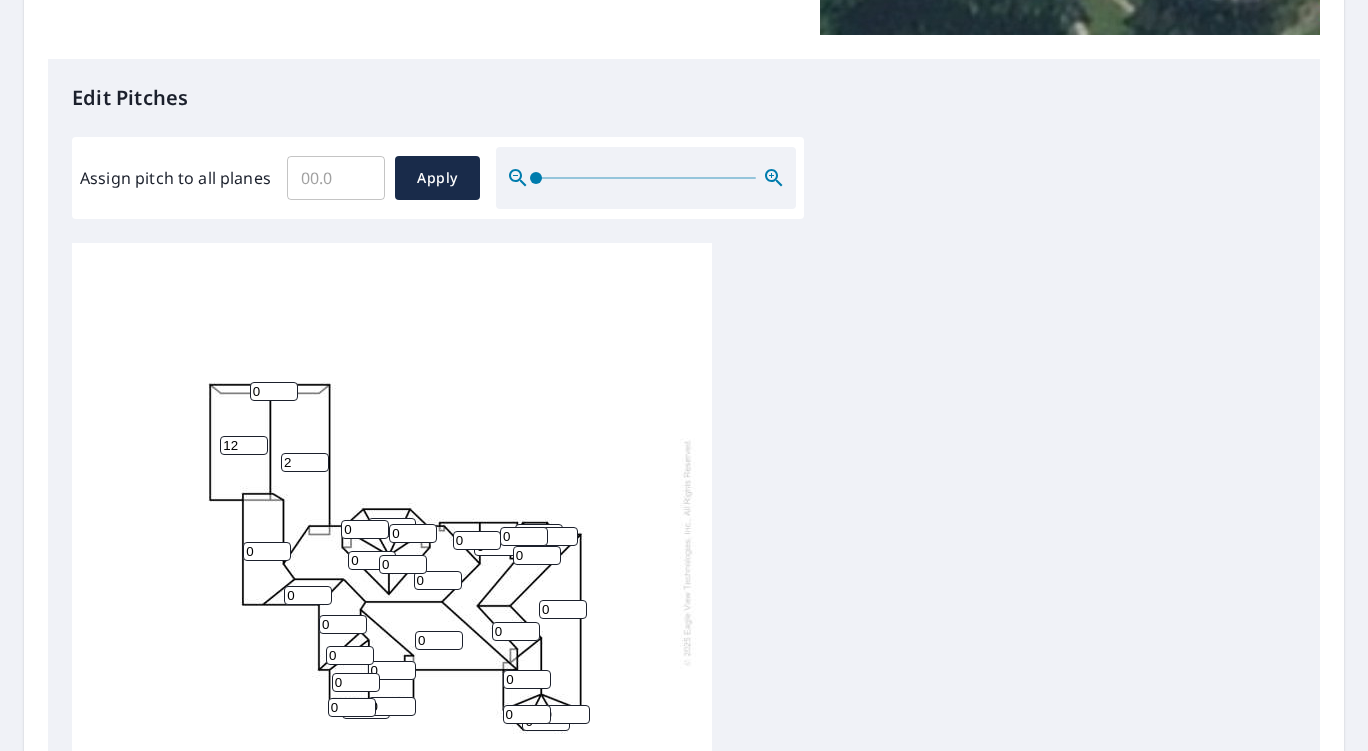 click on "2" at bounding box center (305, 462) 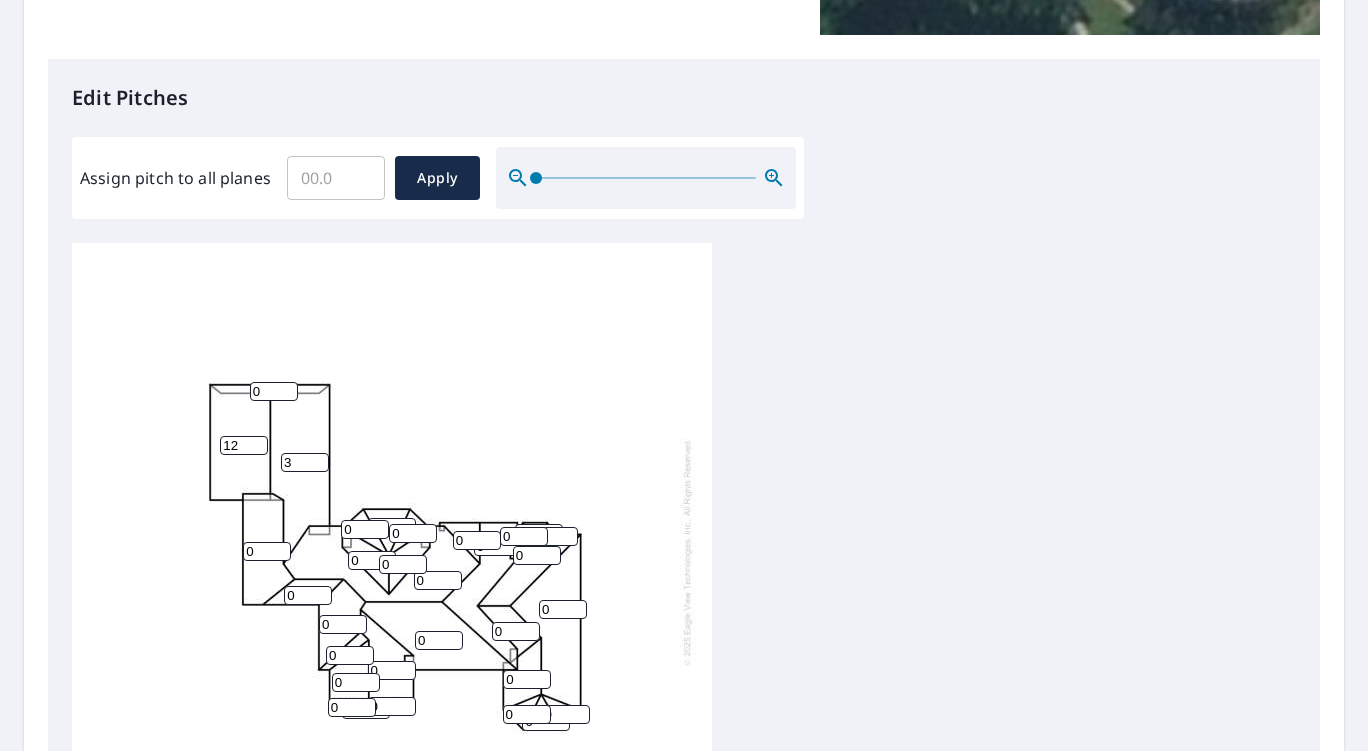 click on "3" at bounding box center [305, 462] 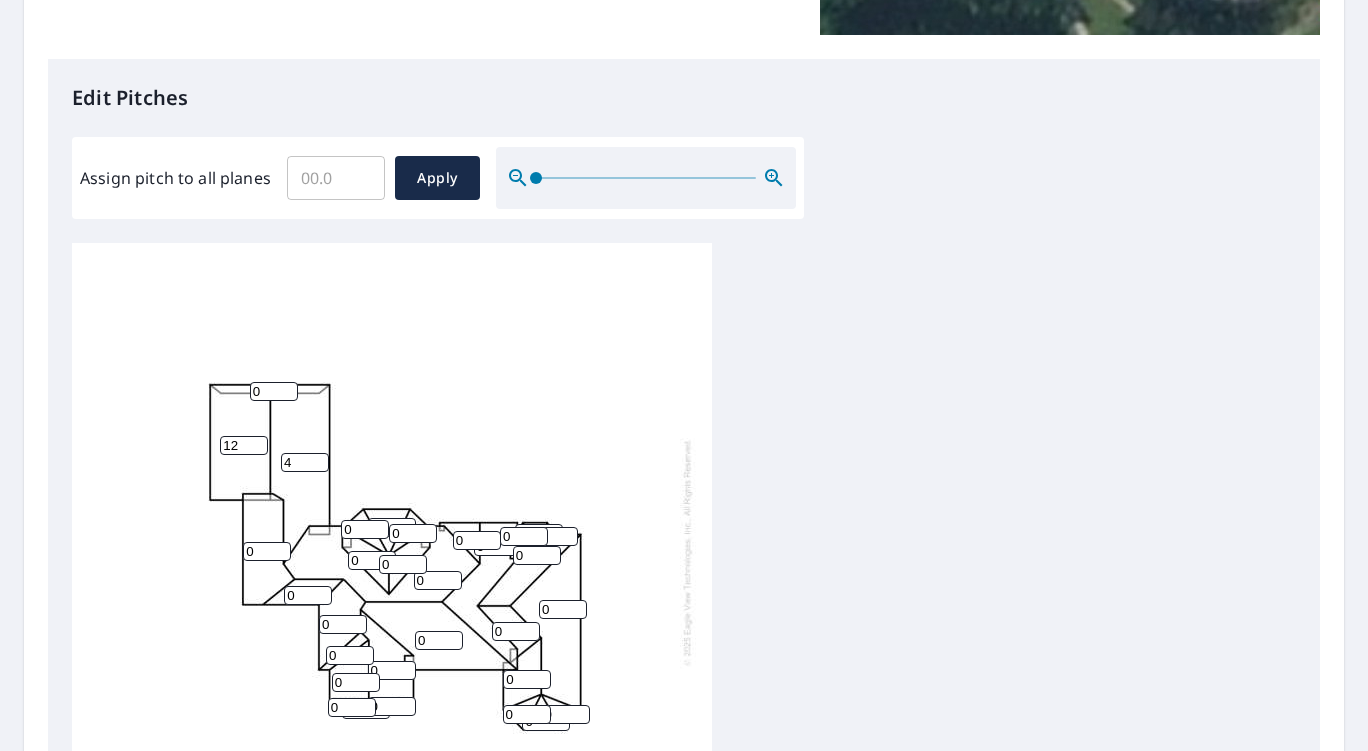click on "4" at bounding box center (305, 462) 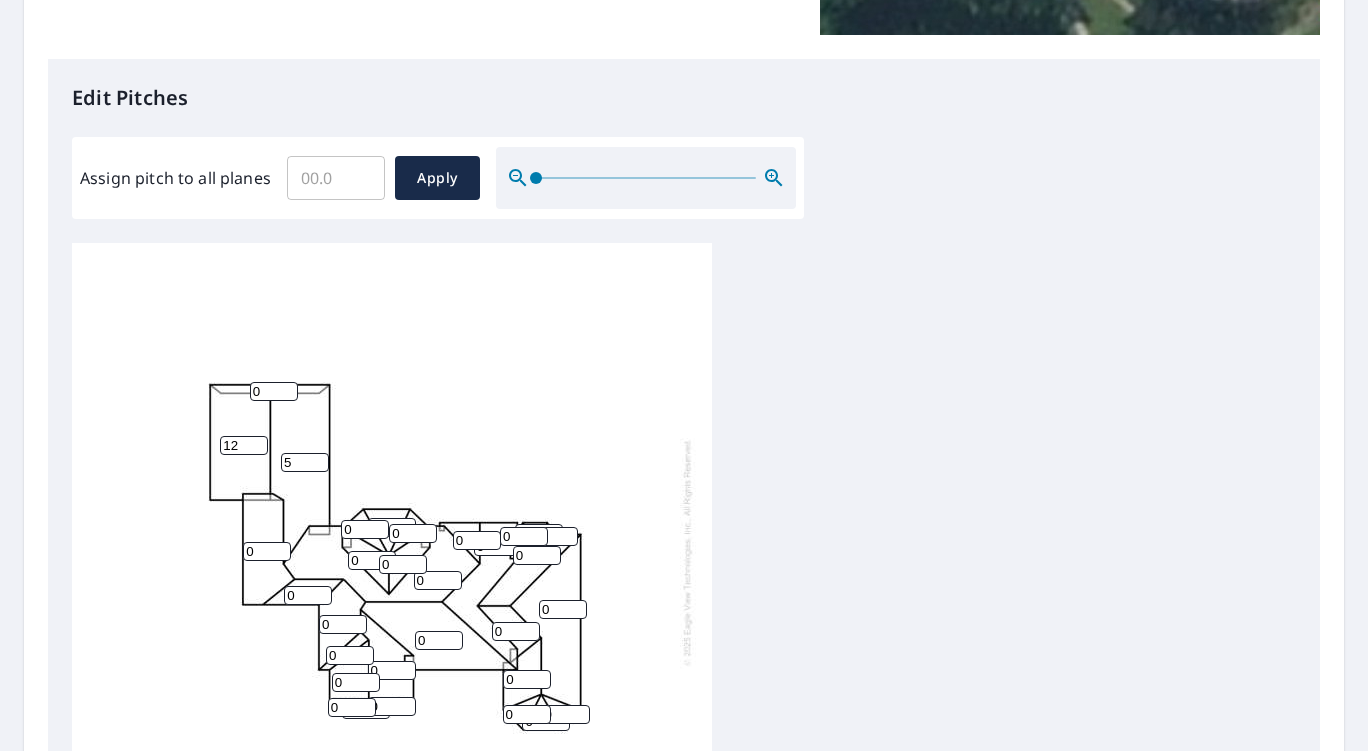 click on "5" at bounding box center (305, 462) 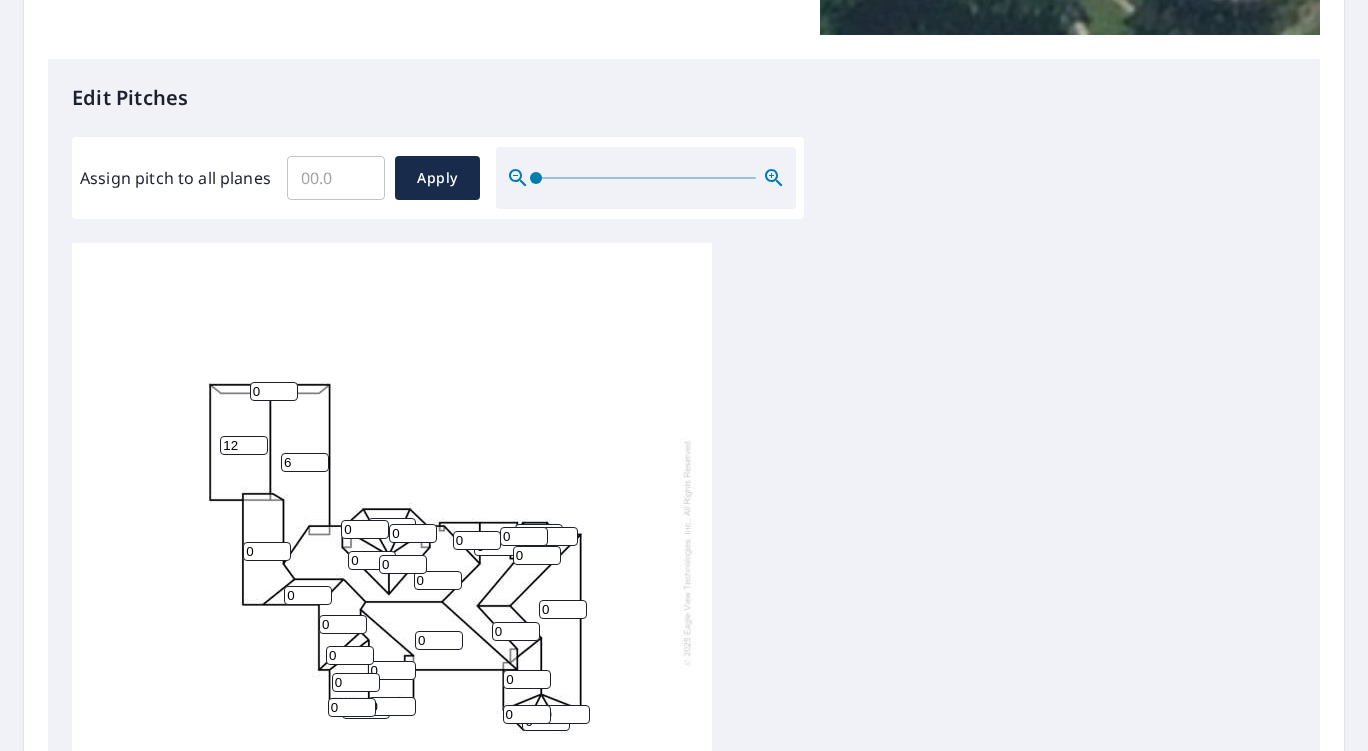 click on "6" at bounding box center [305, 462] 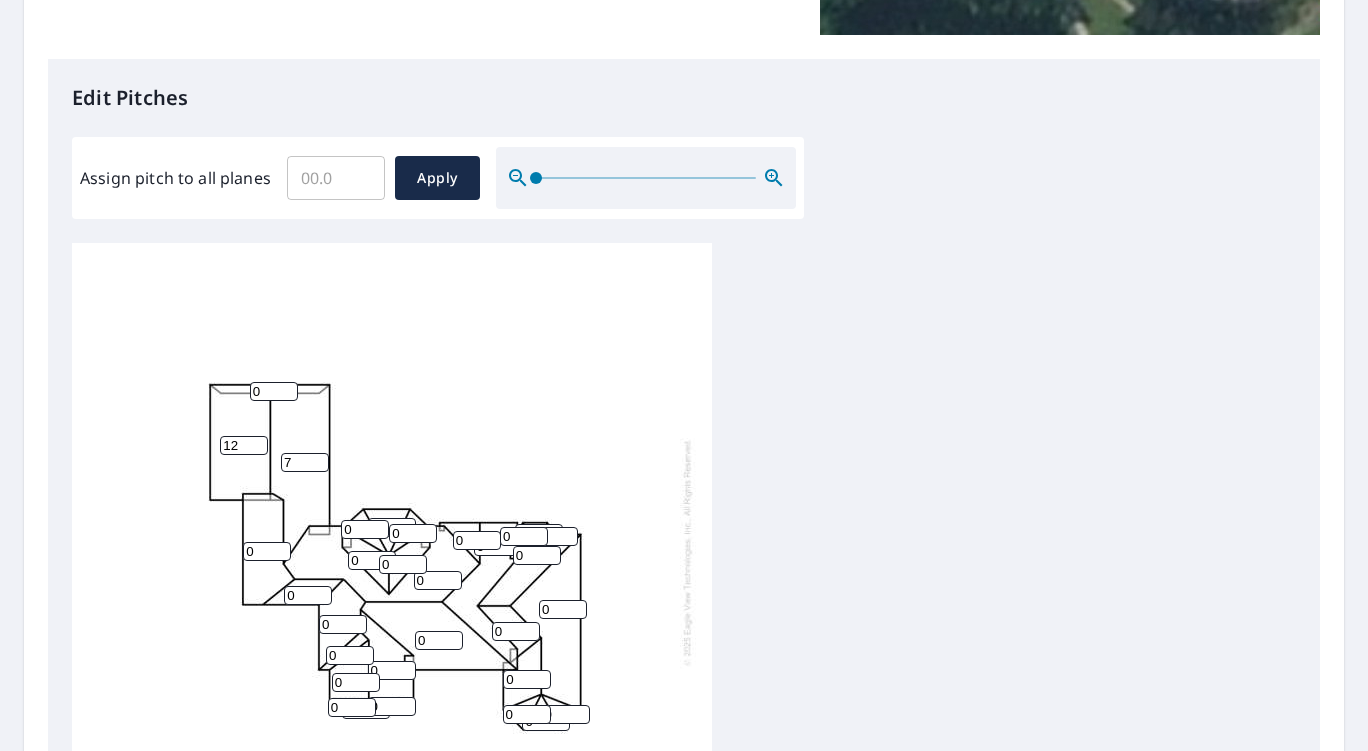 click on "7" at bounding box center [305, 462] 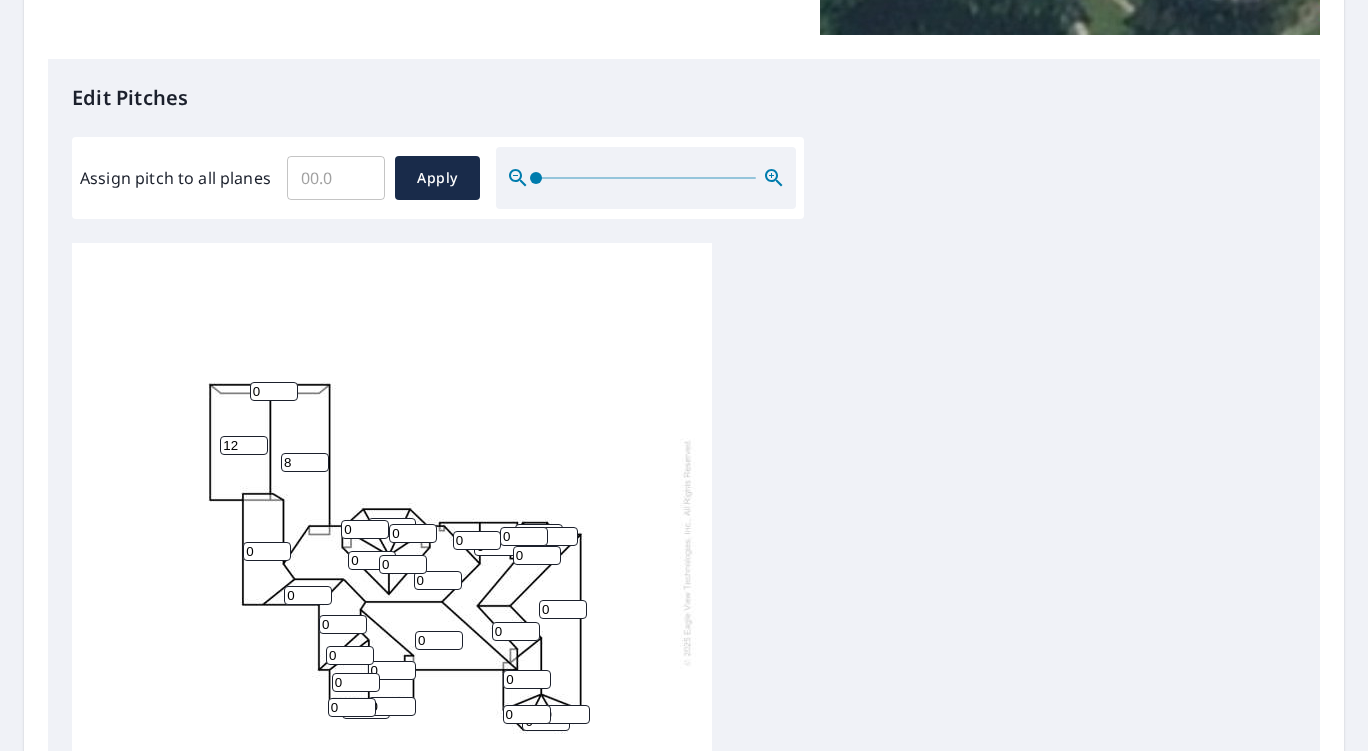 click on "8" at bounding box center (305, 462) 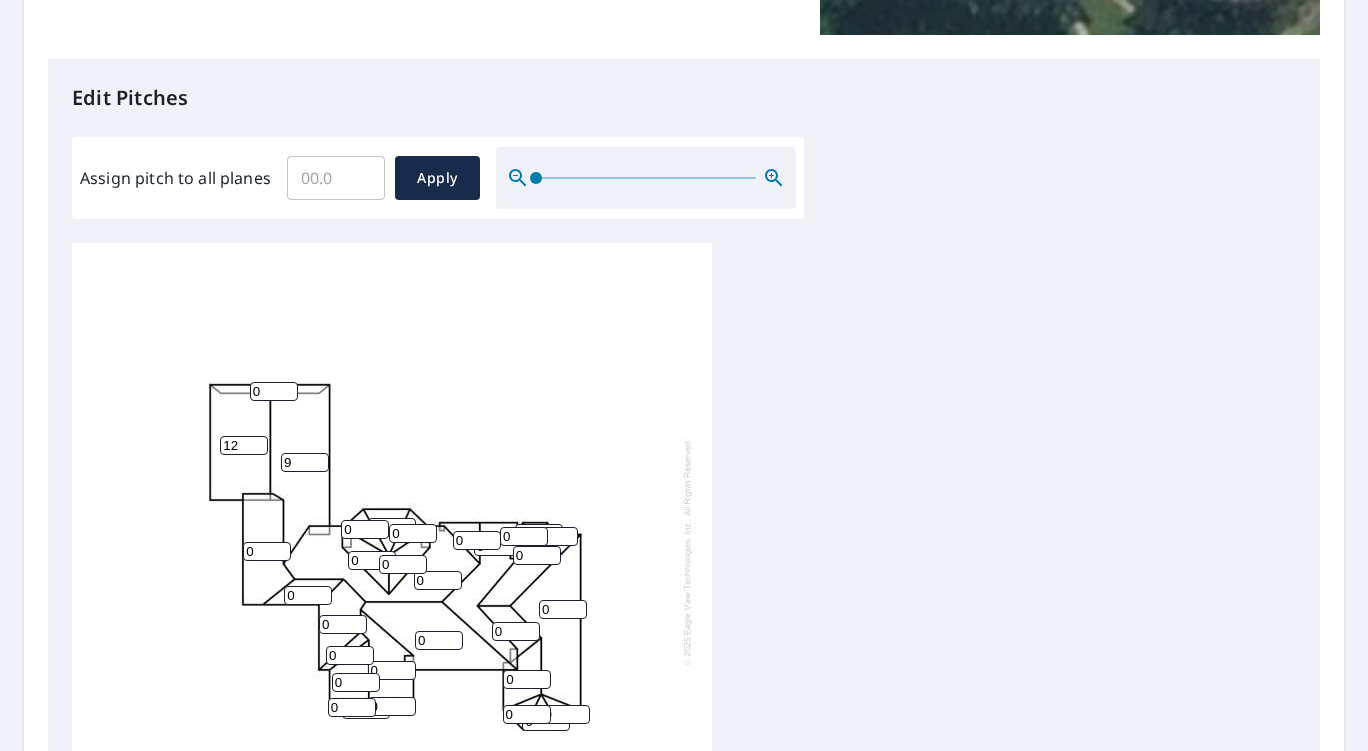click on "9" at bounding box center (305, 462) 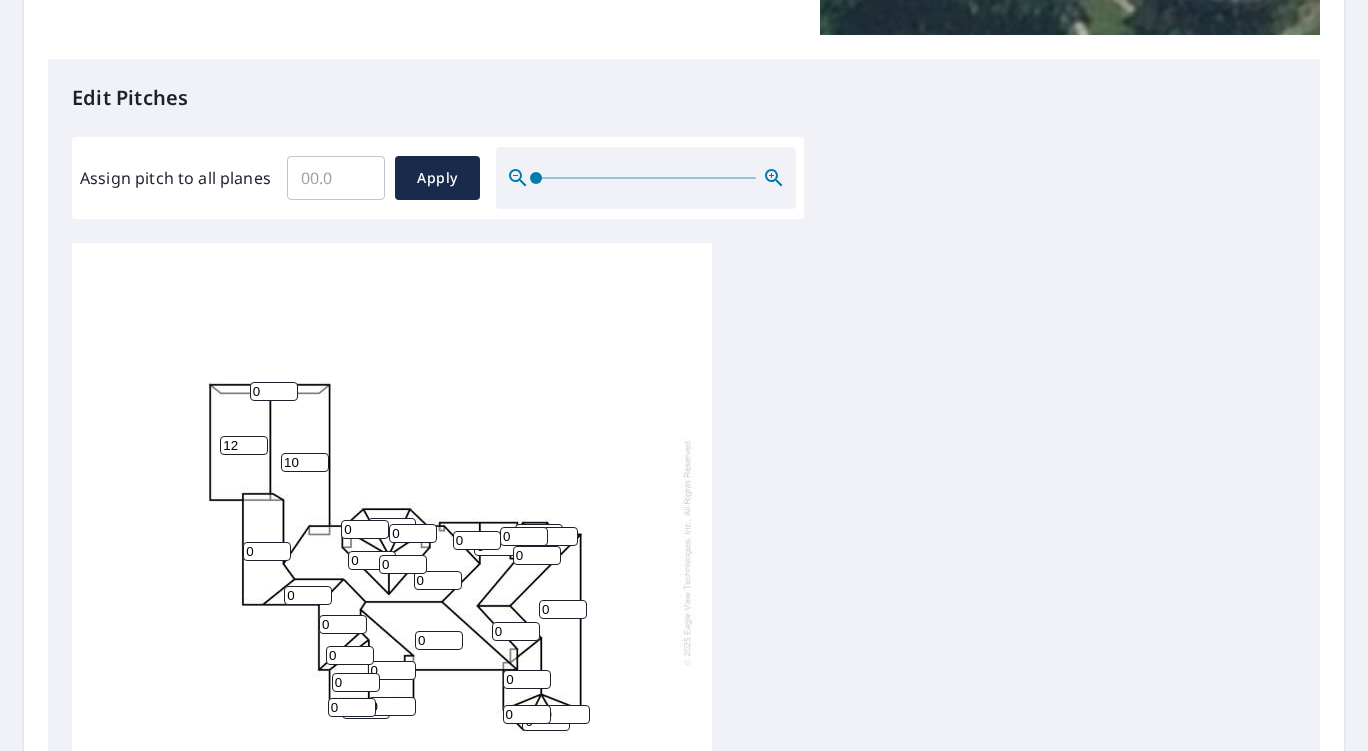 click on "10" at bounding box center [305, 462] 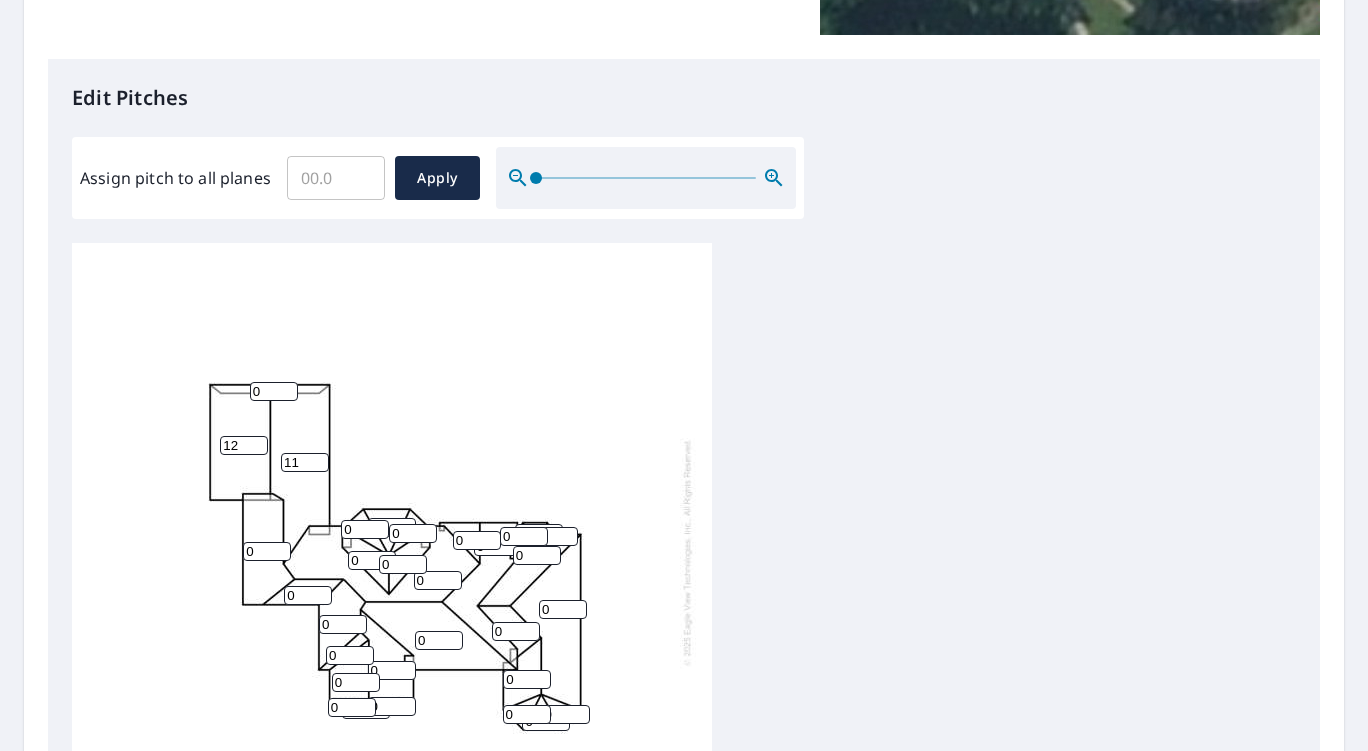 click on "11" at bounding box center (305, 462) 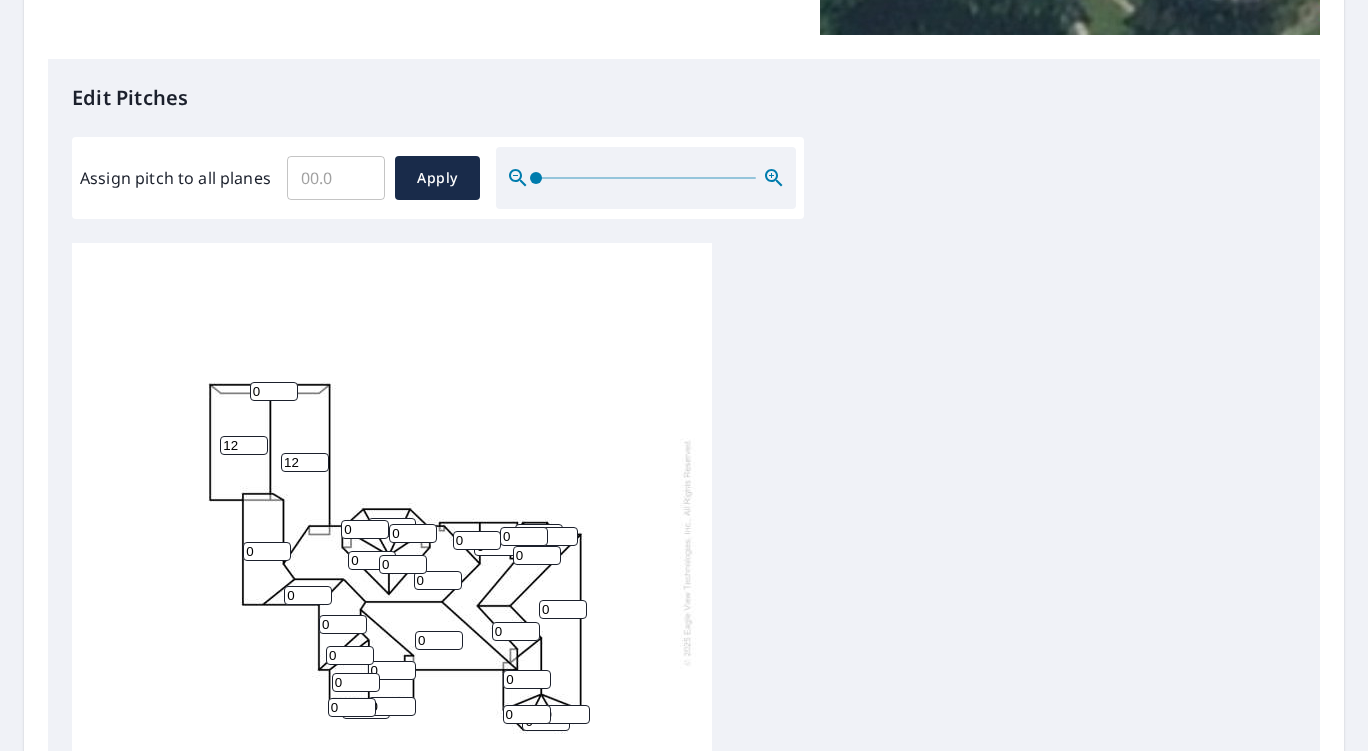 type on "12" 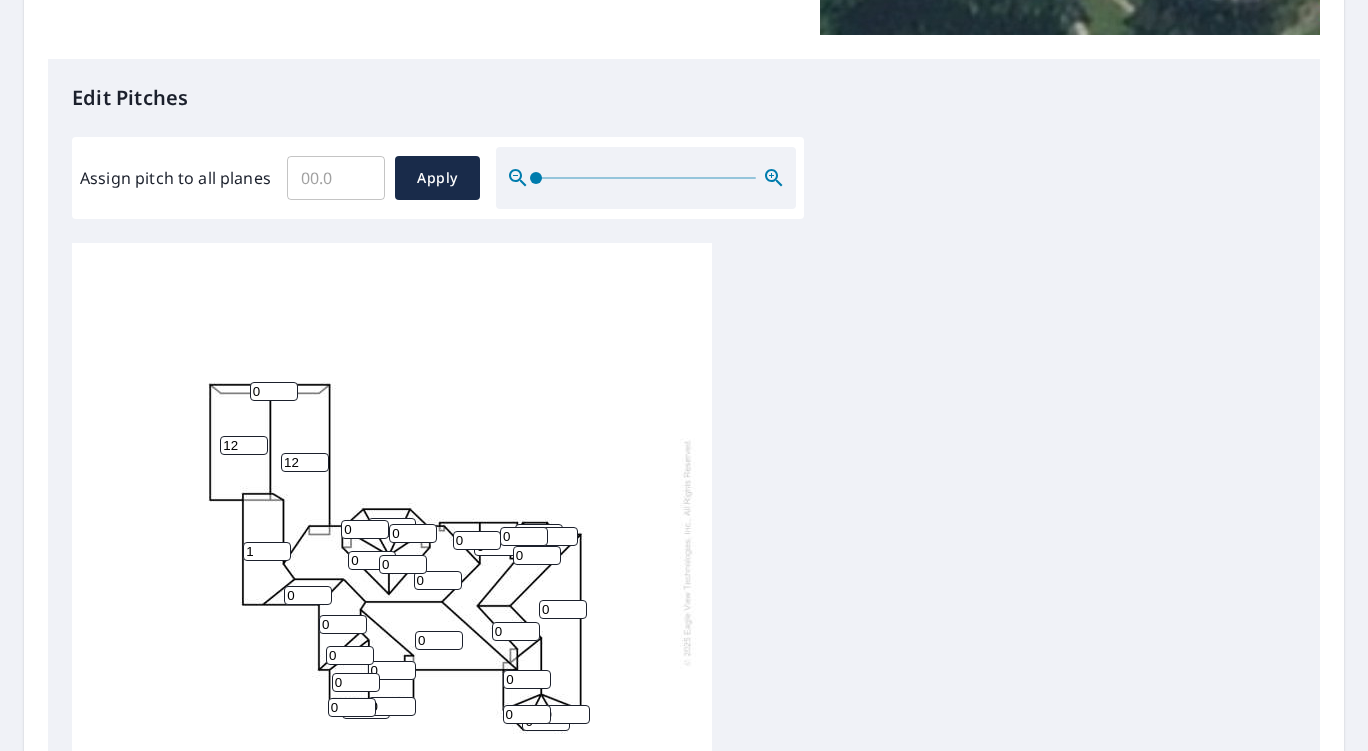 click on "1" at bounding box center [267, 551] 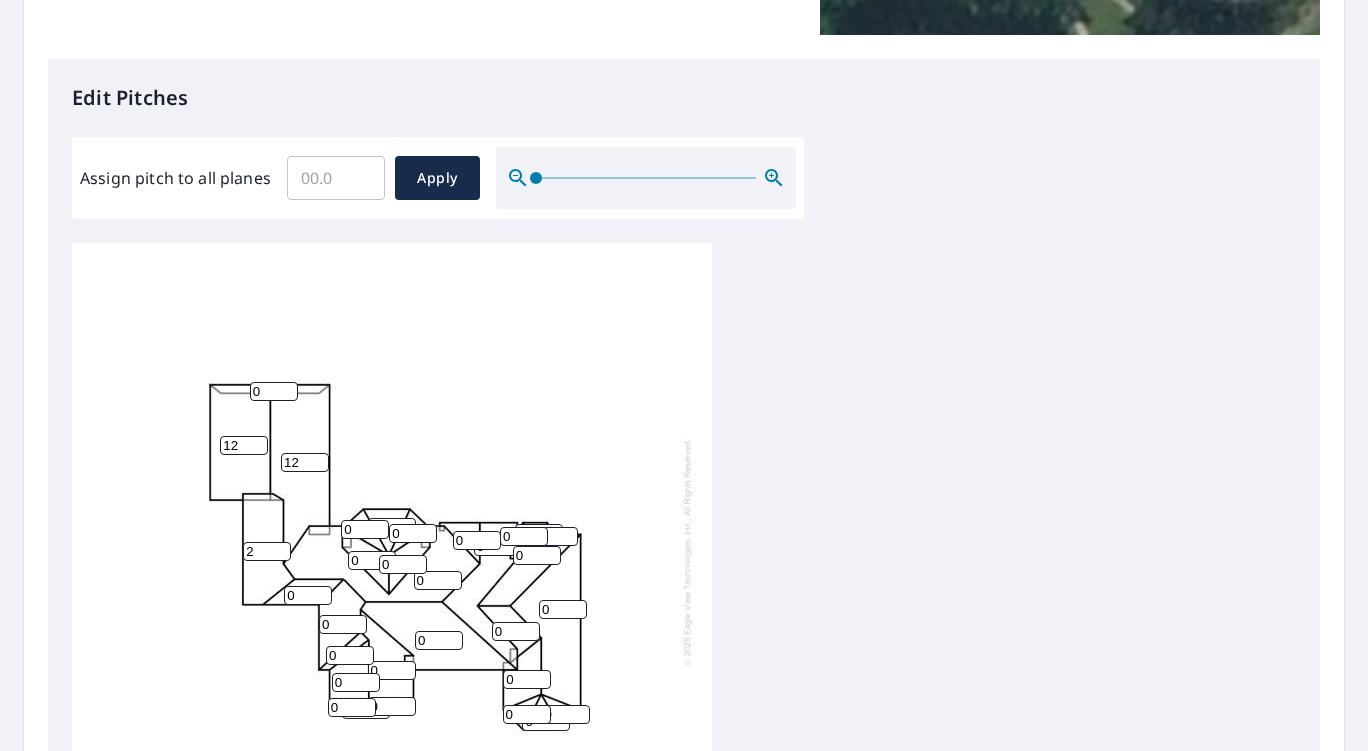 click on "2" at bounding box center (267, 551) 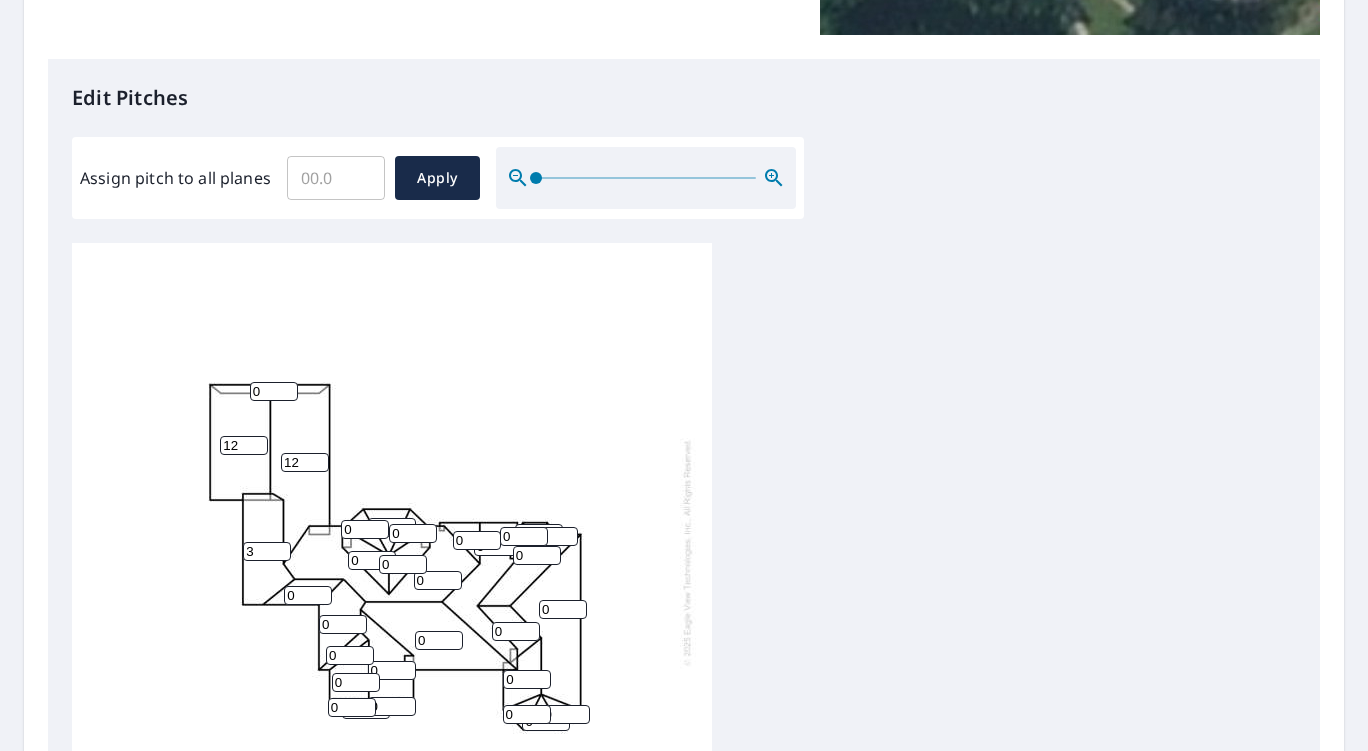 click on "3" at bounding box center [267, 551] 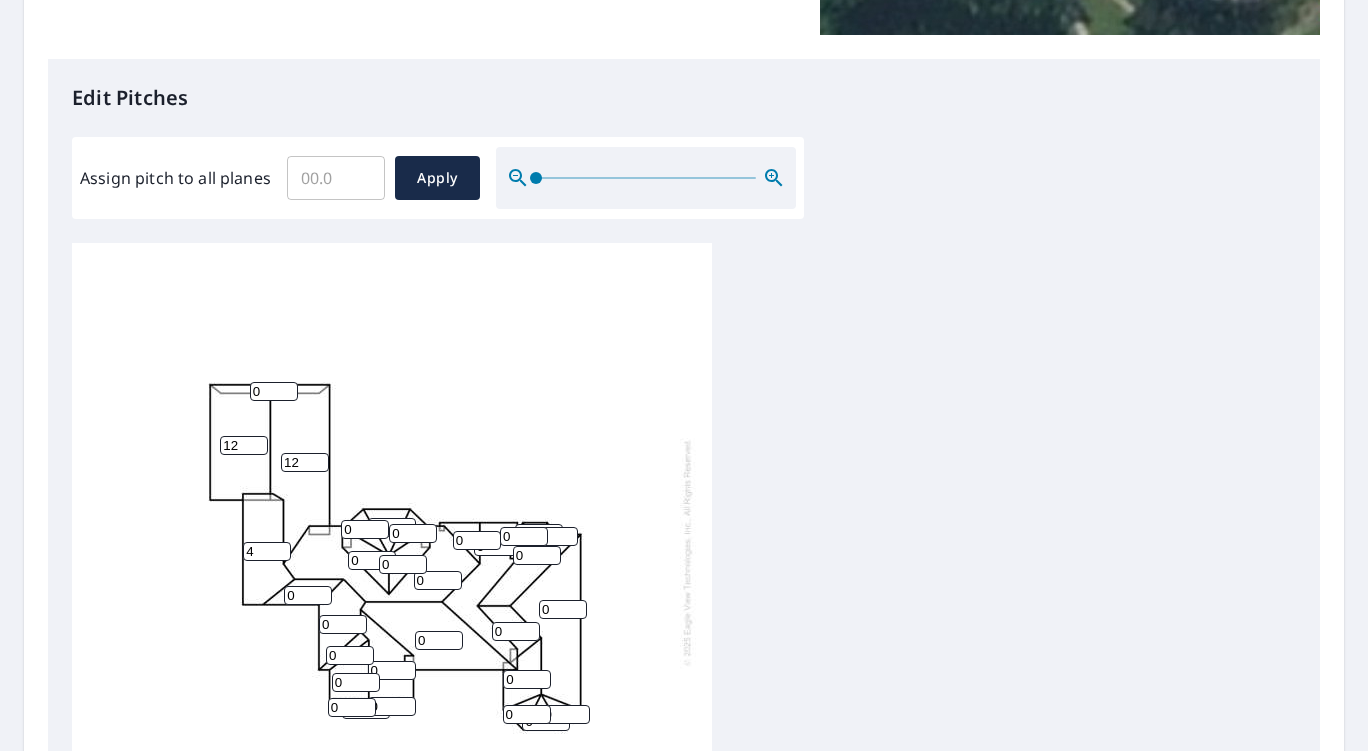 click on "4" at bounding box center [267, 551] 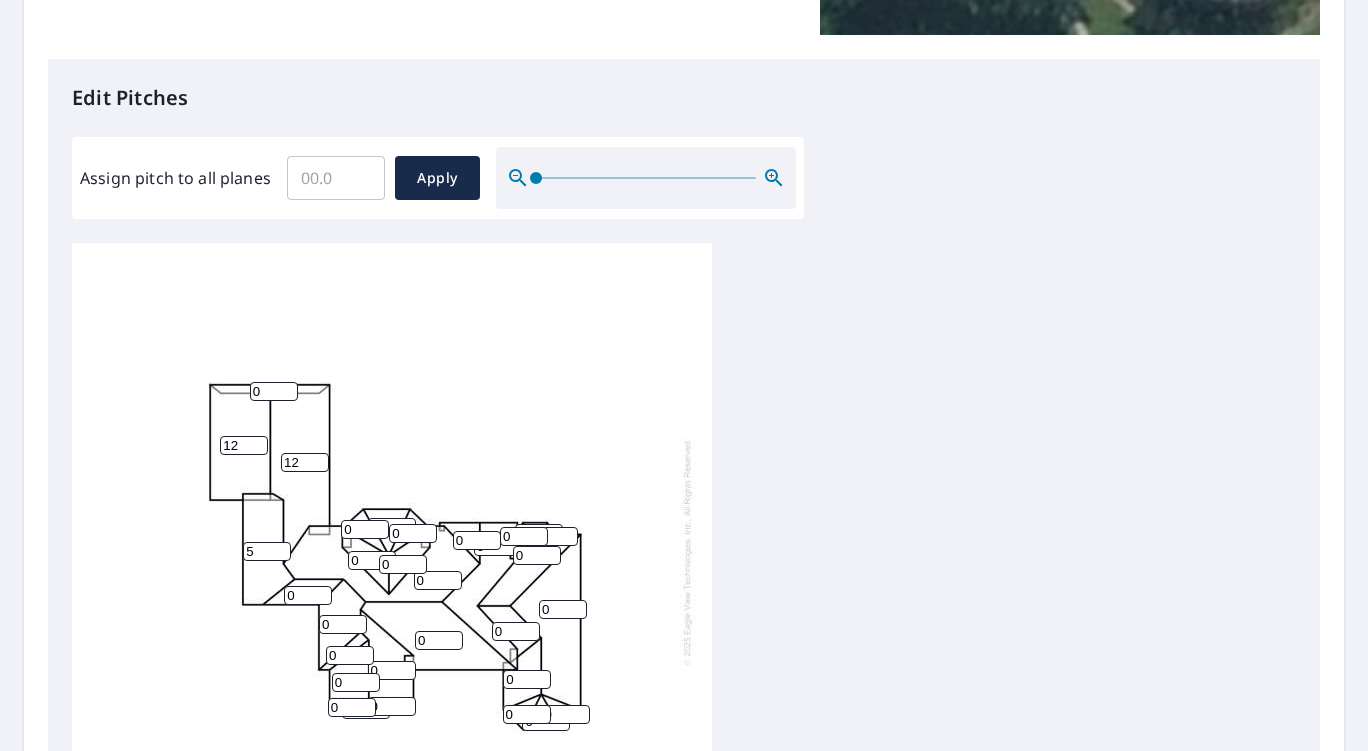click on "5" at bounding box center [267, 551] 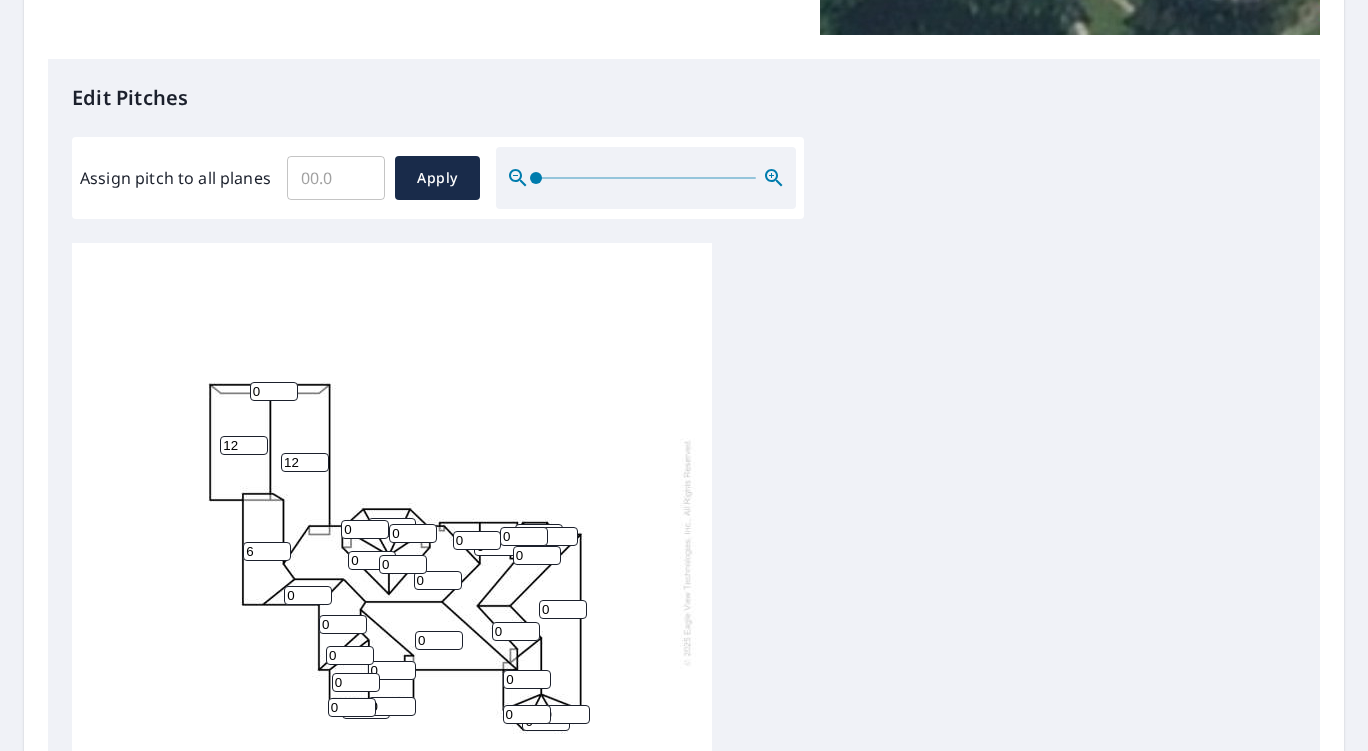 click on "6" at bounding box center (267, 551) 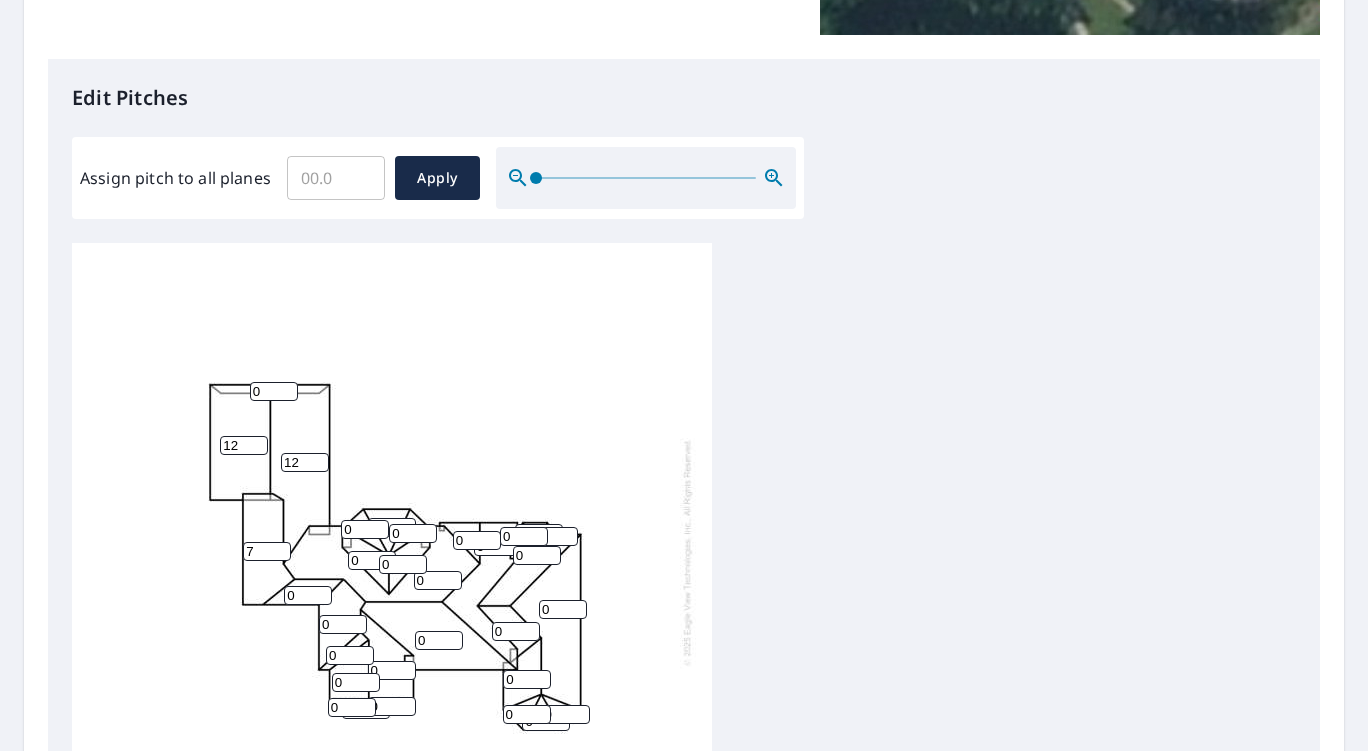 click on "7" at bounding box center (267, 551) 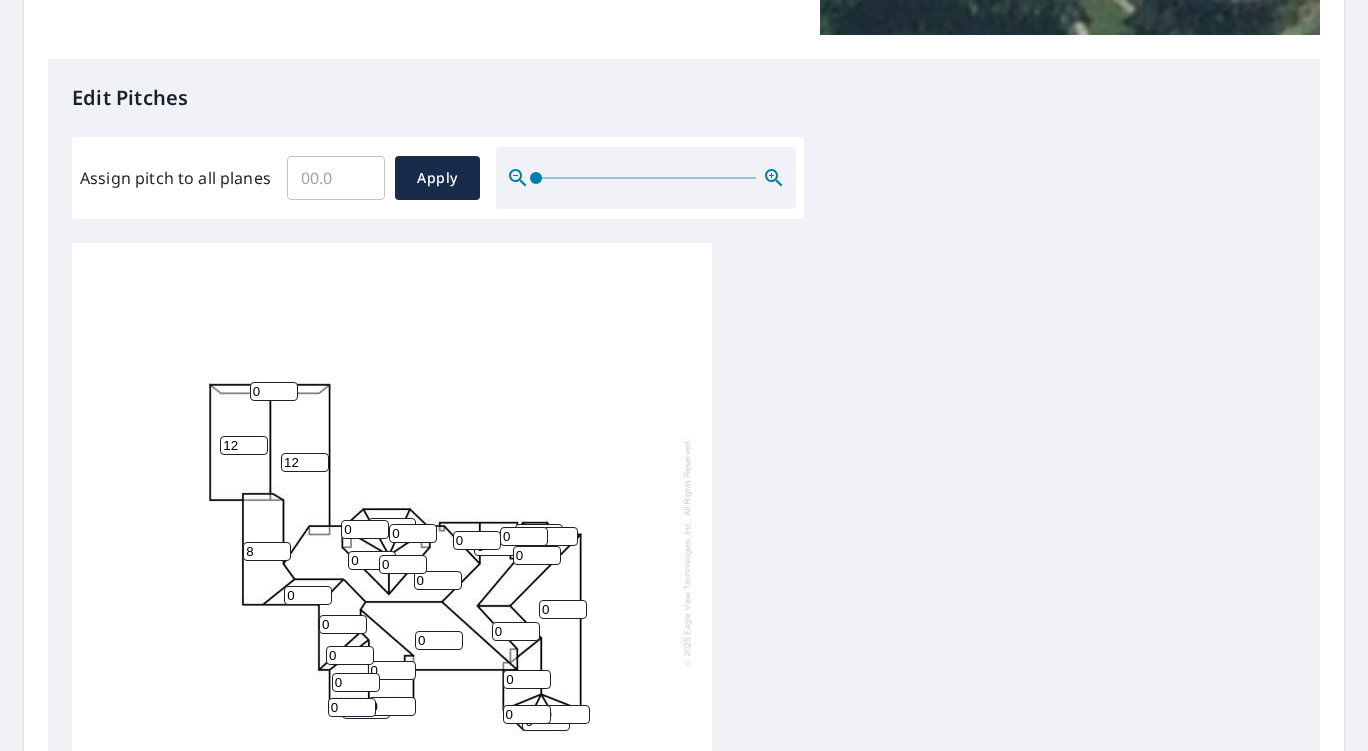 click on "8" at bounding box center (267, 551) 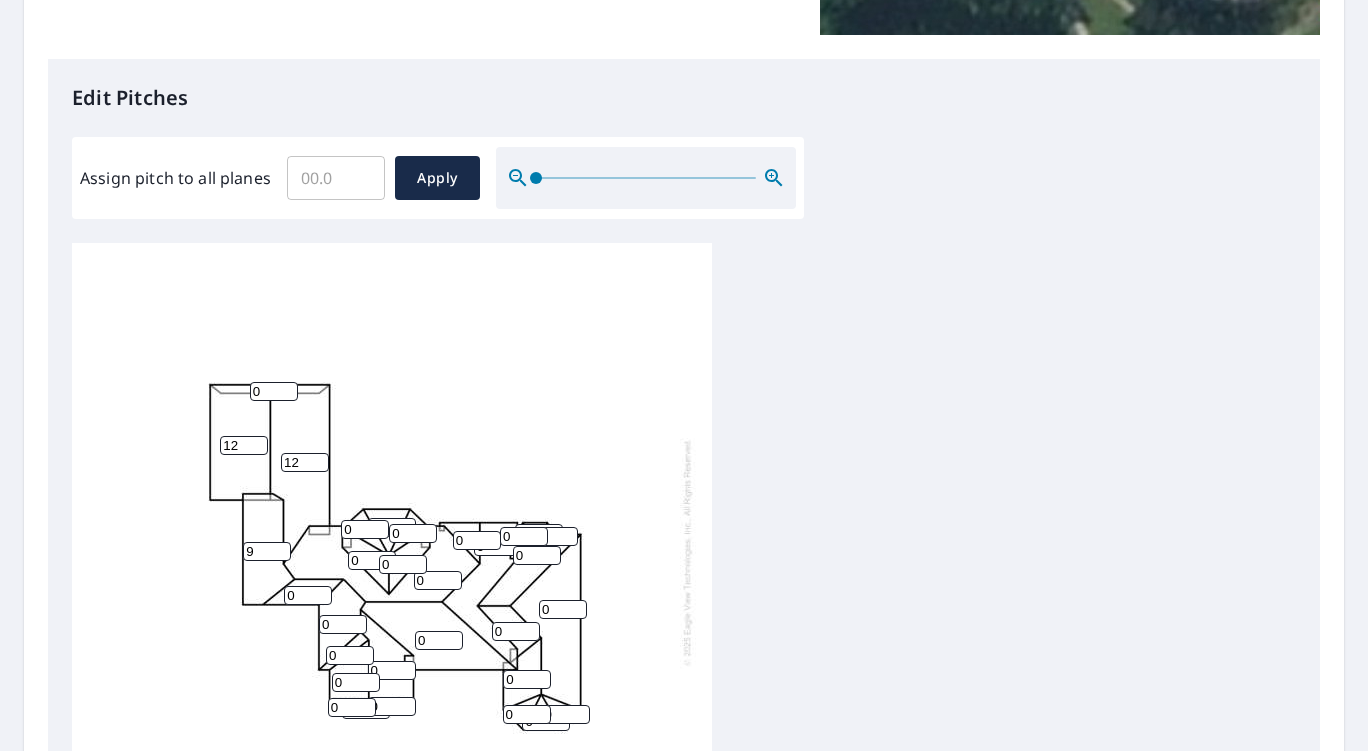 click on "9" at bounding box center (267, 551) 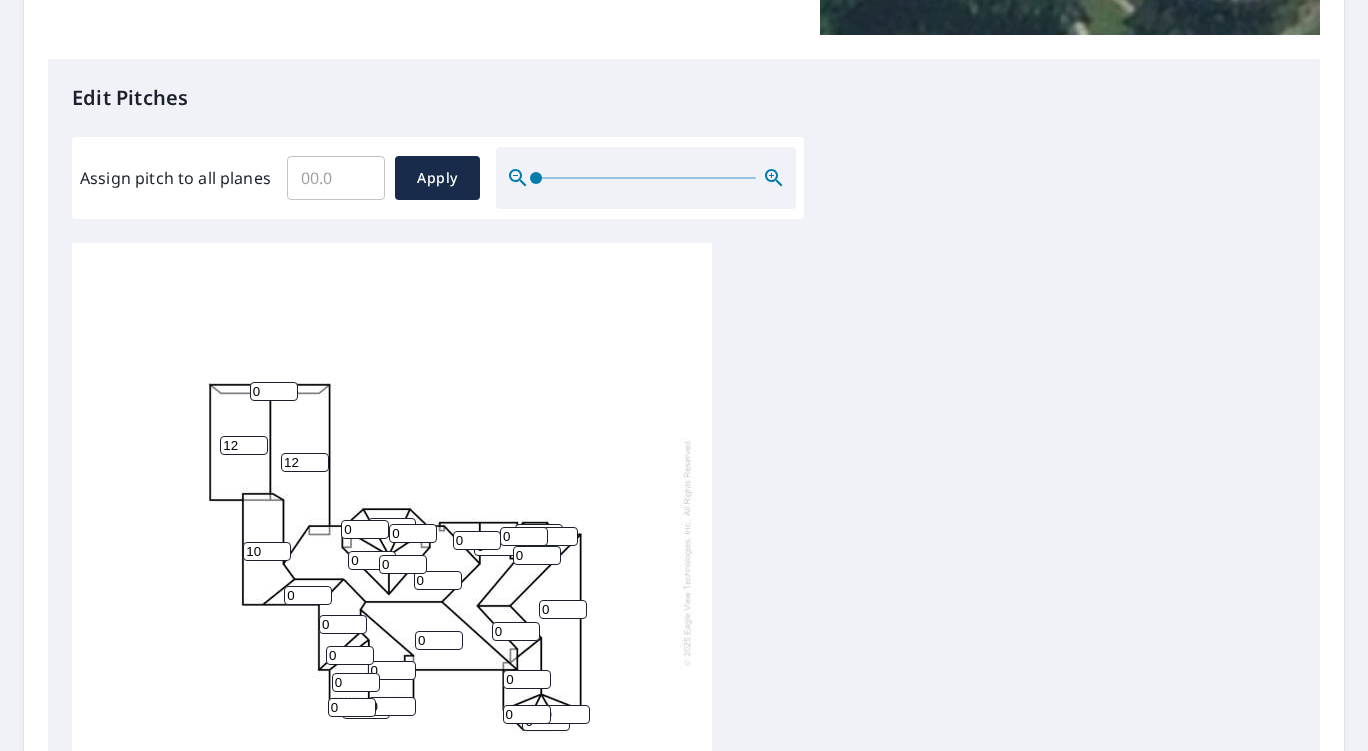 click on "10" at bounding box center (267, 551) 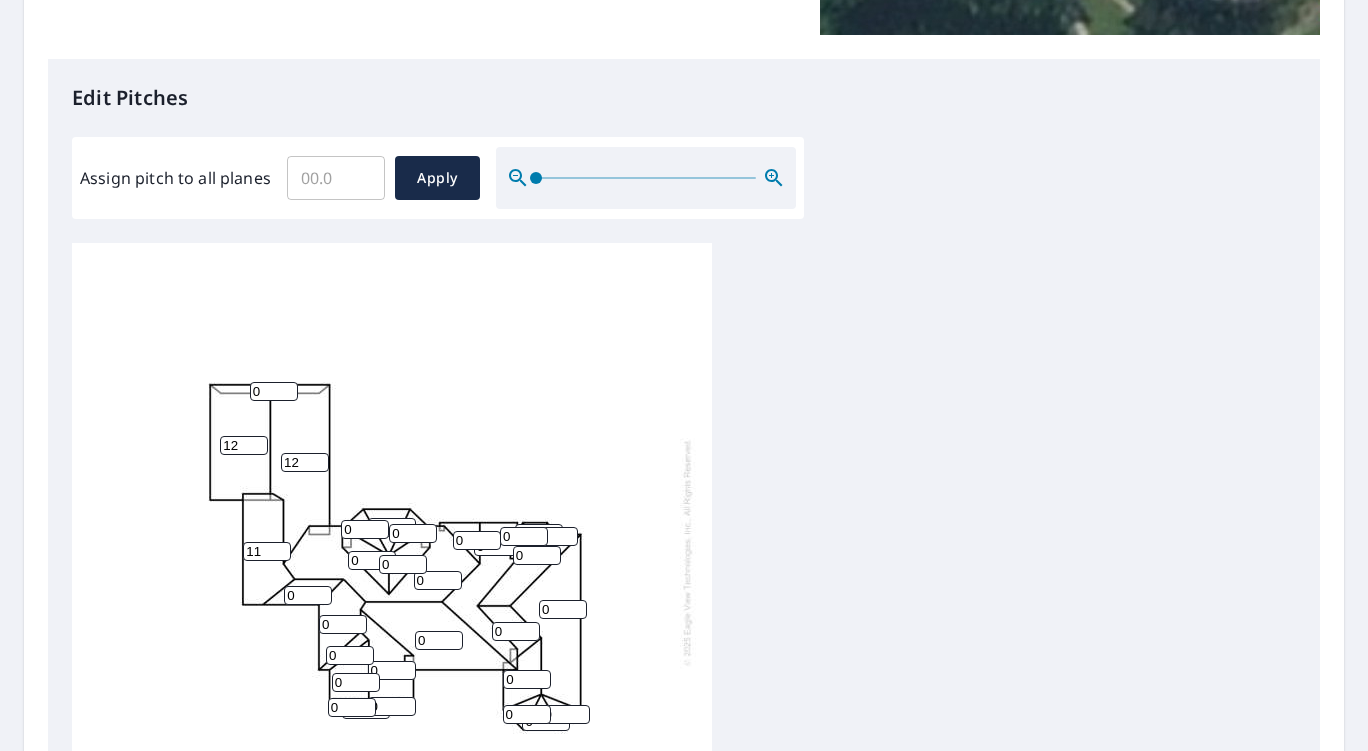click on "11" at bounding box center (267, 551) 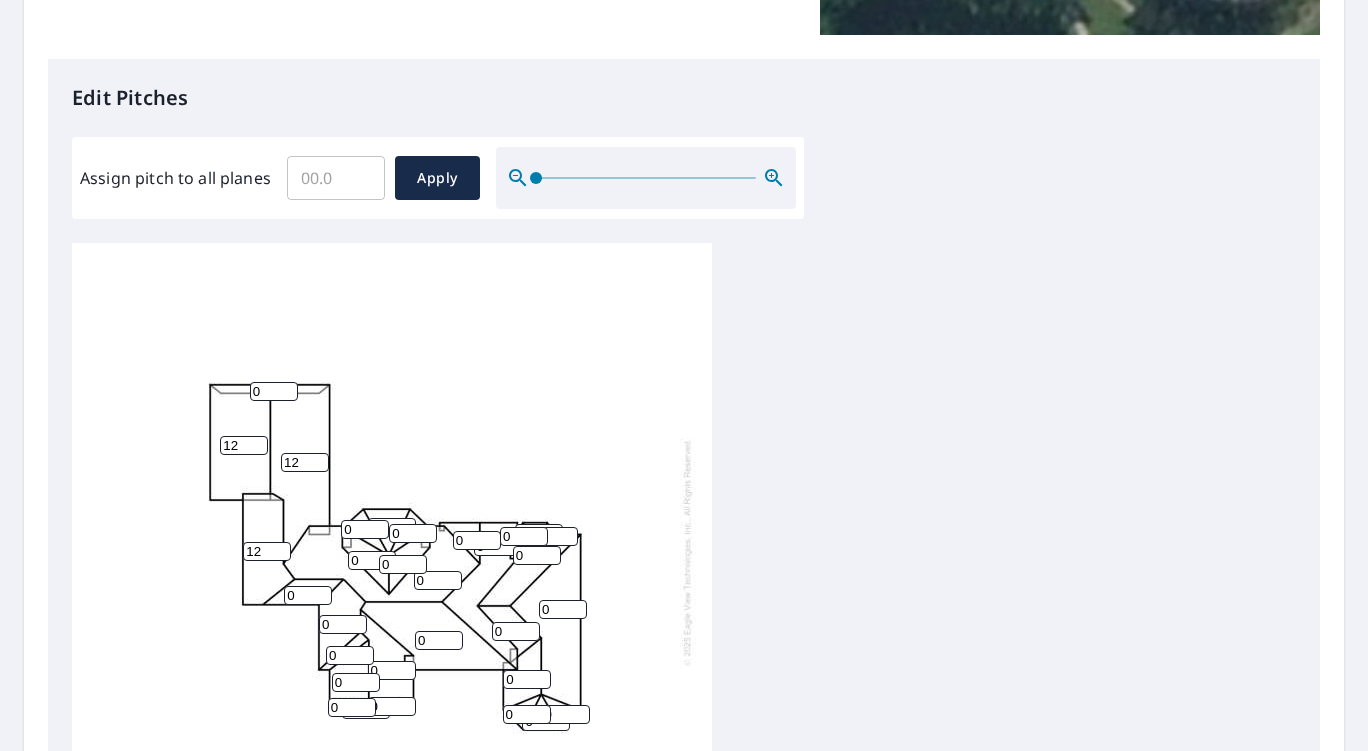 type on "12" 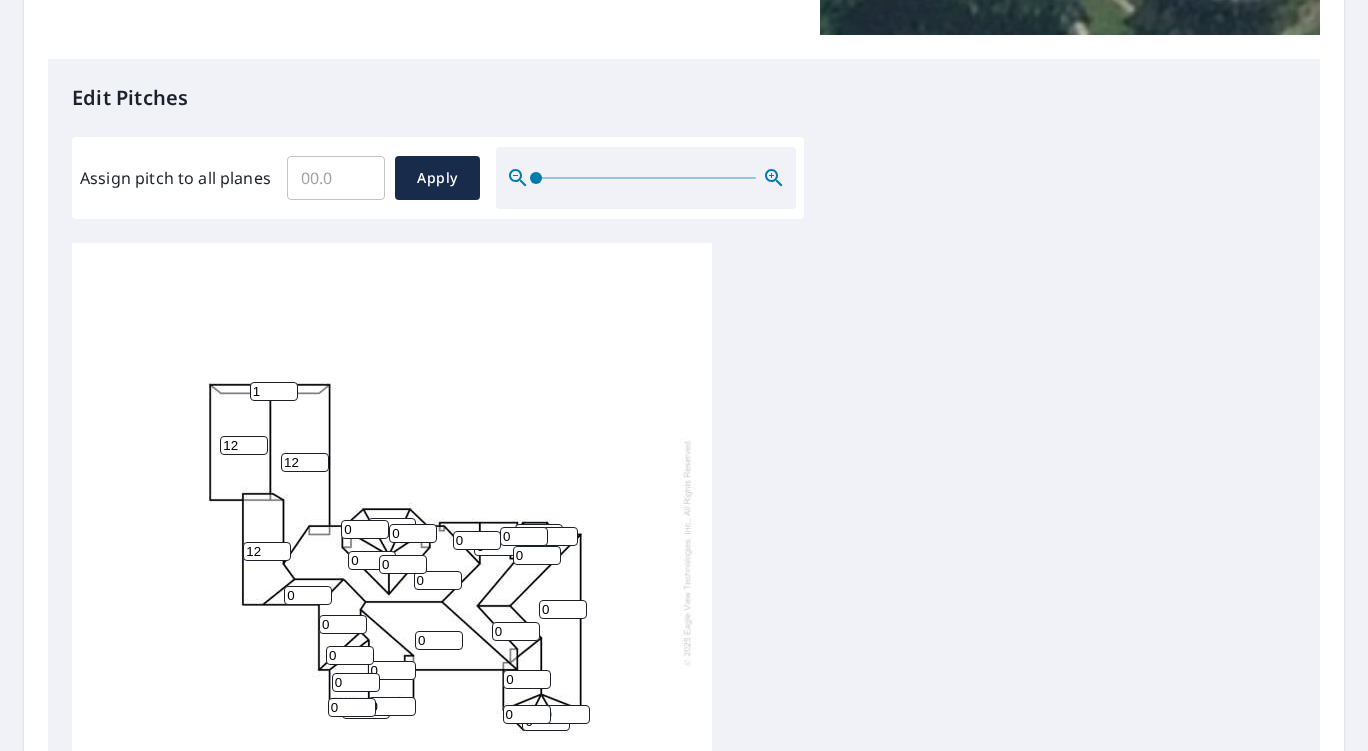 click on "1" at bounding box center (274, 391) 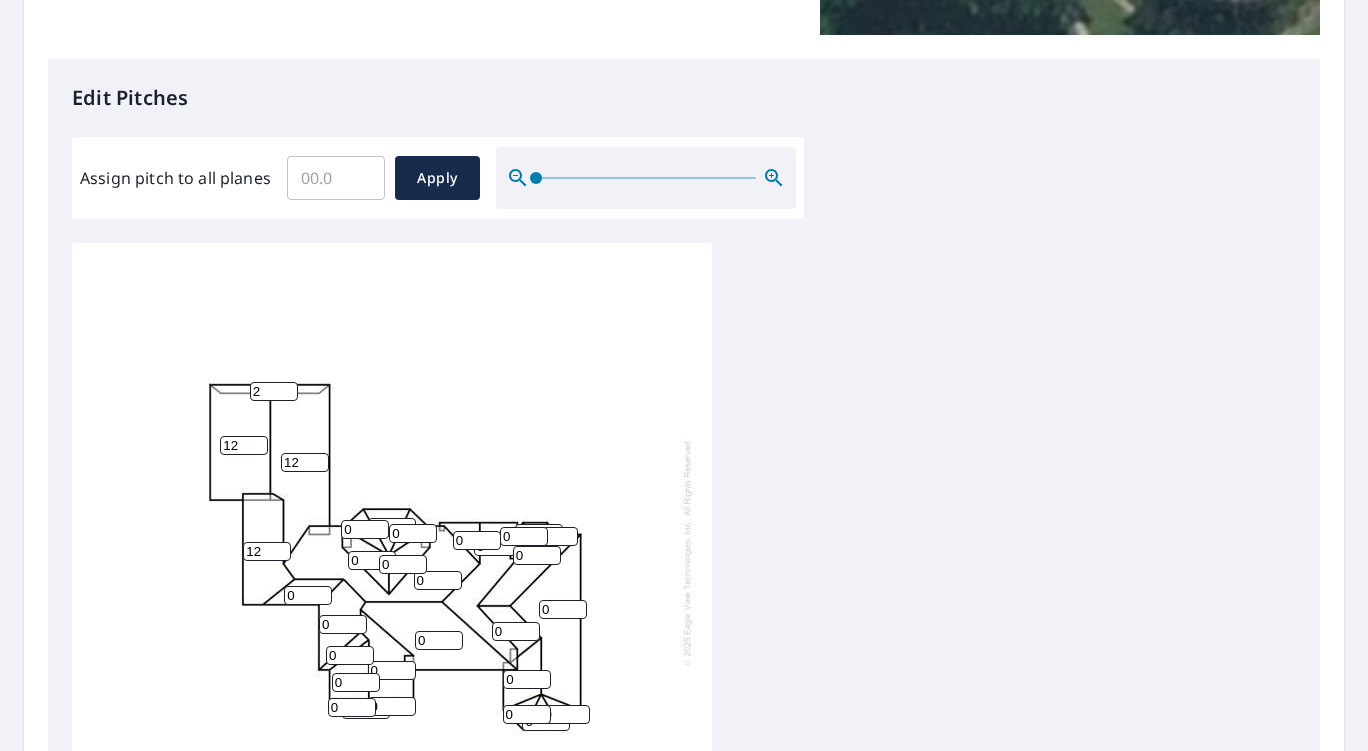 click on "2" at bounding box center (274, 391) 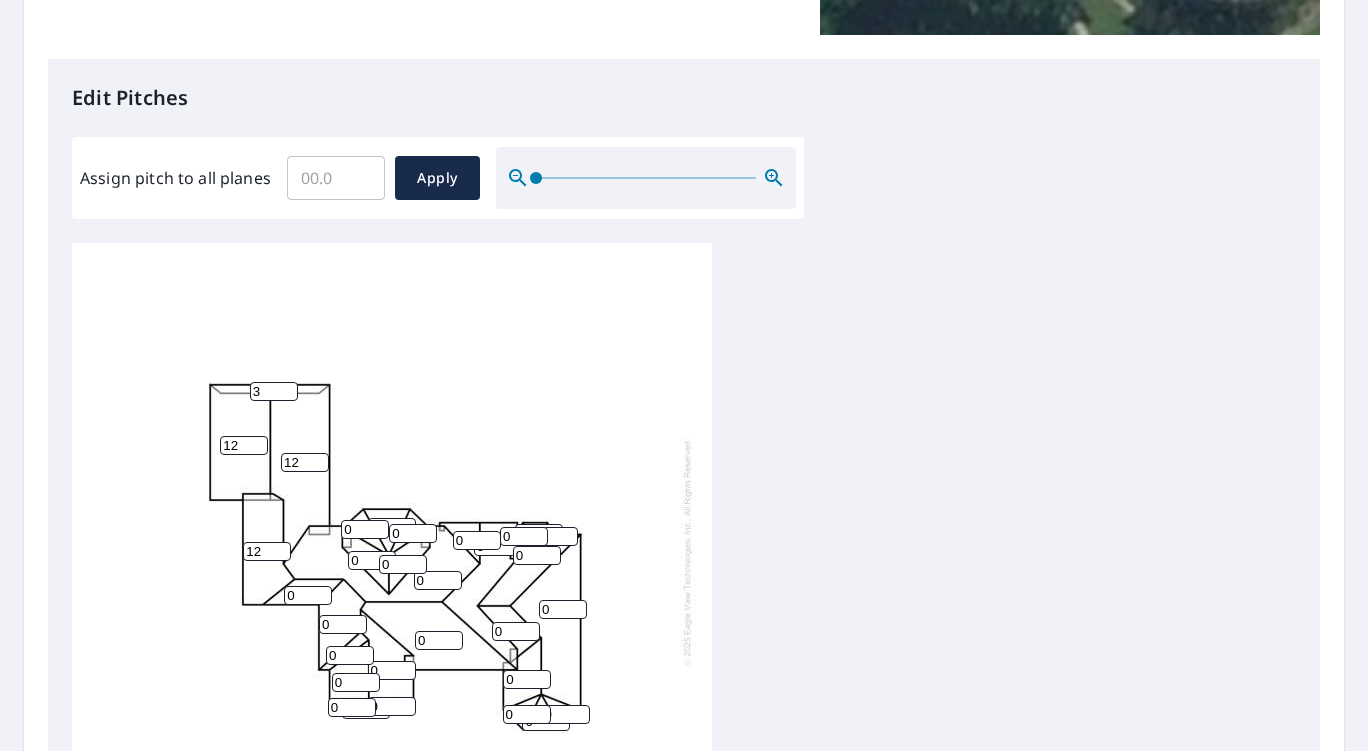 click on "3" at bounding box center (274, 391) 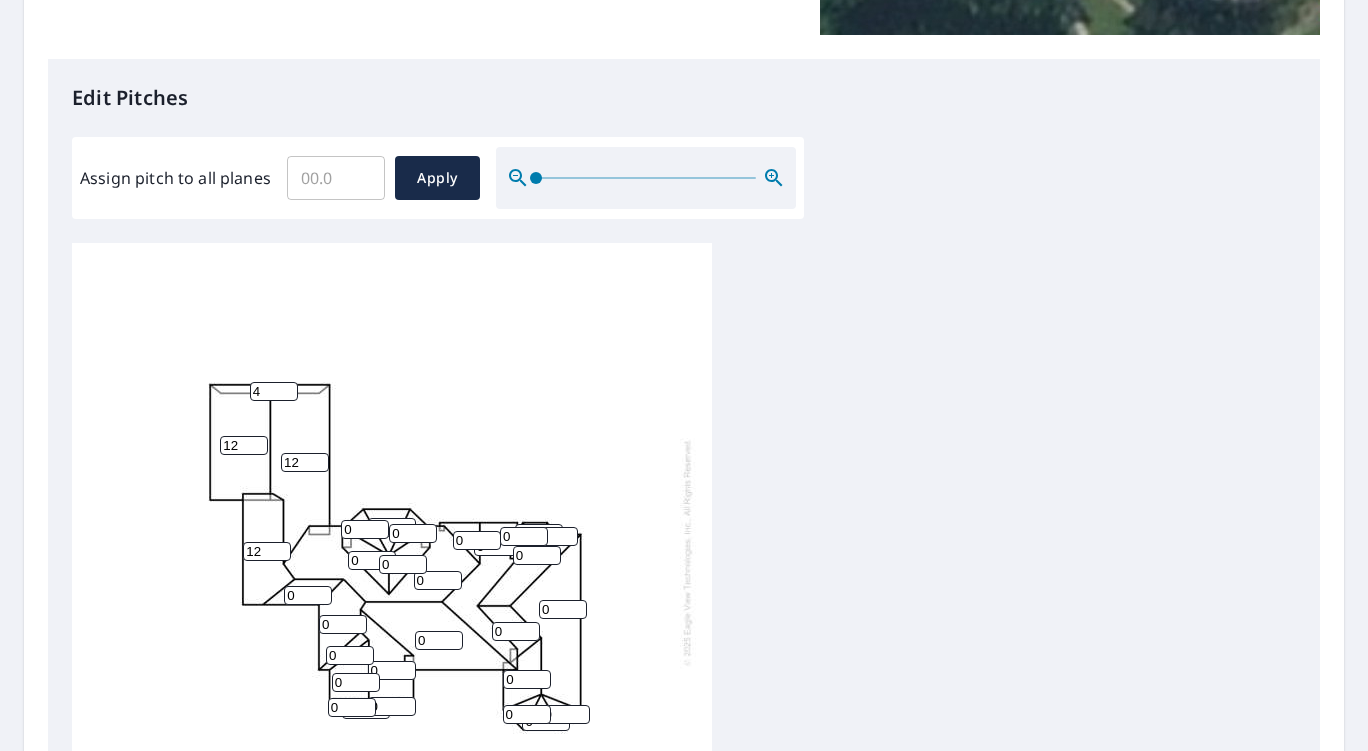 click on "4" at bounding box center [274, 391] 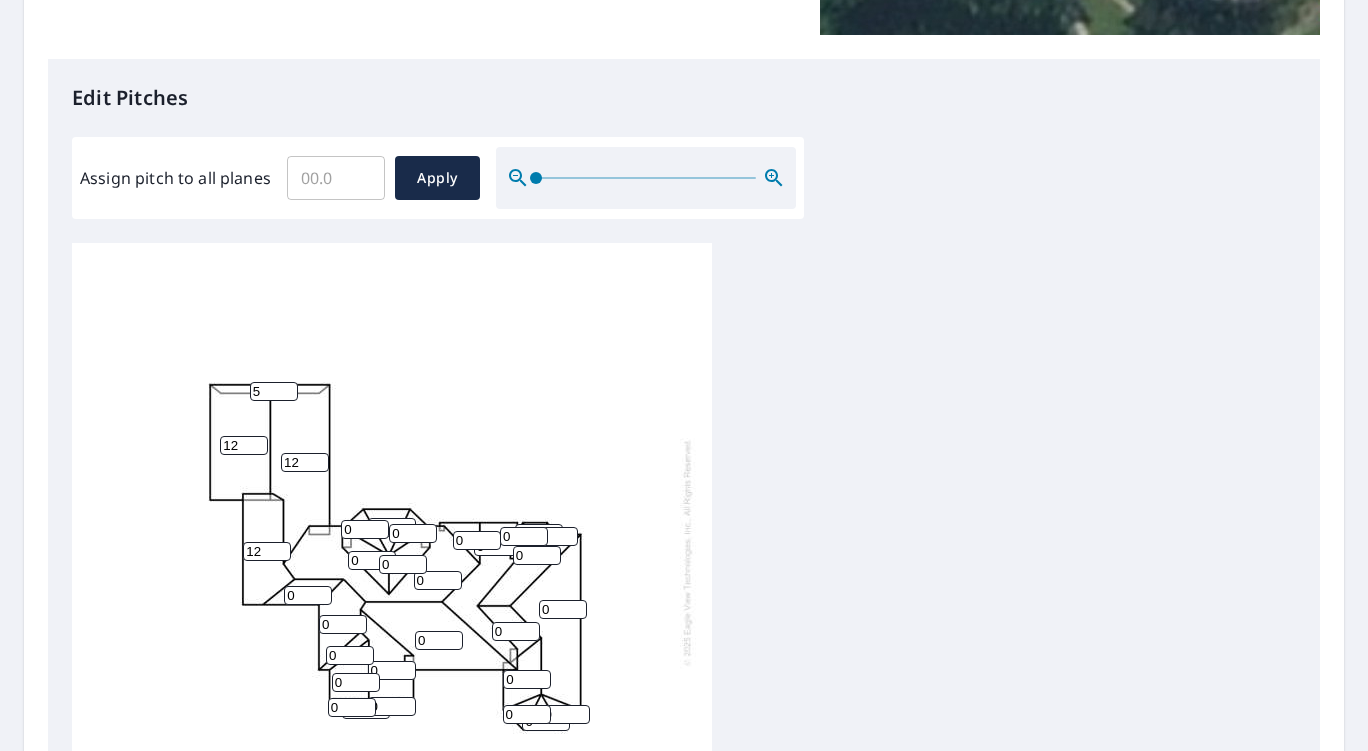 click on "5" at bounding box center (274, 391) 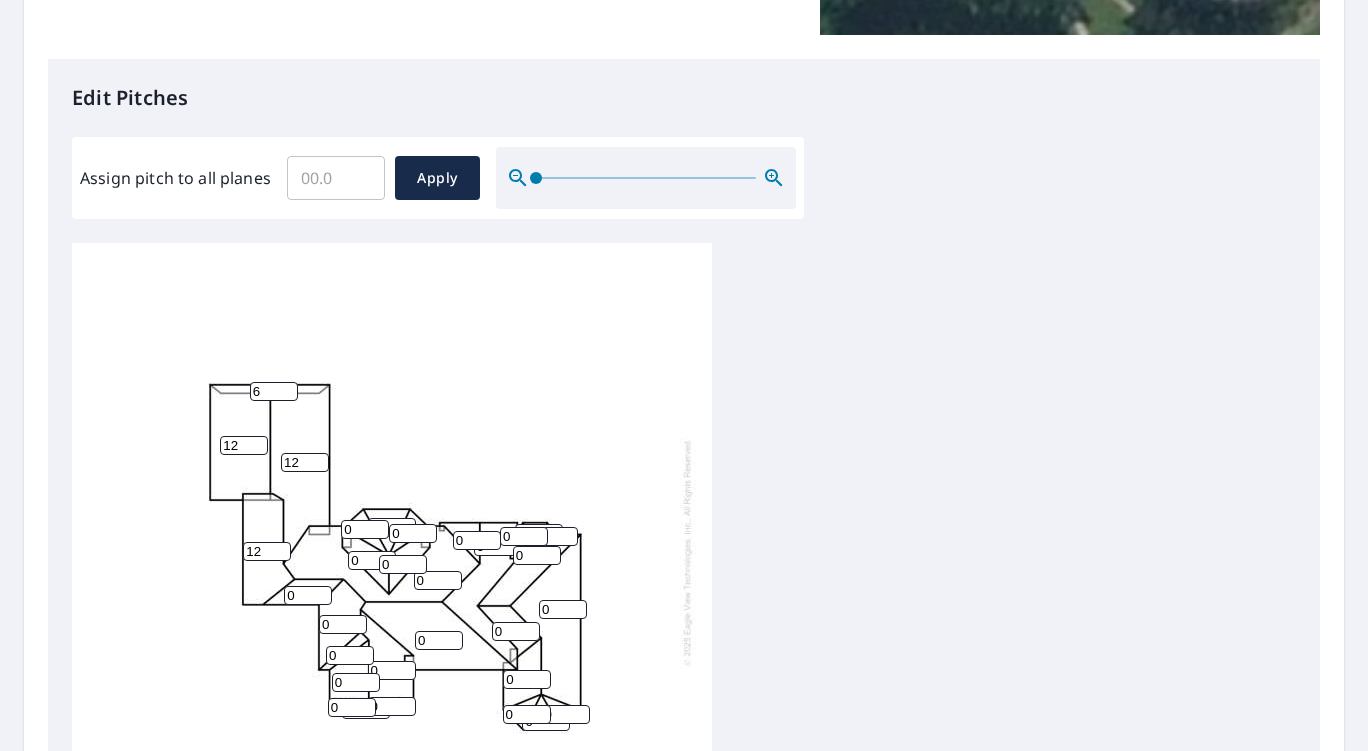 click on "6" at bounding box center [274, 391] 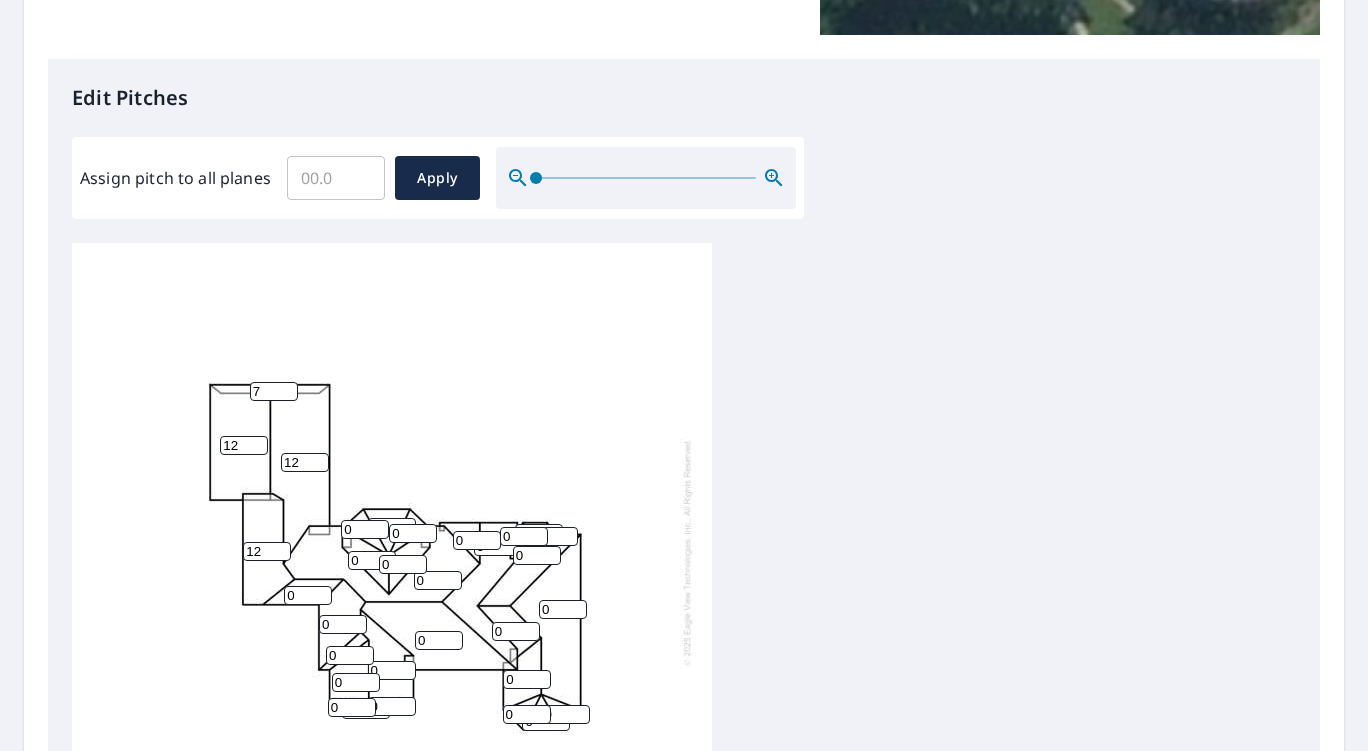 click on "7" at bounding box center [274, 391] 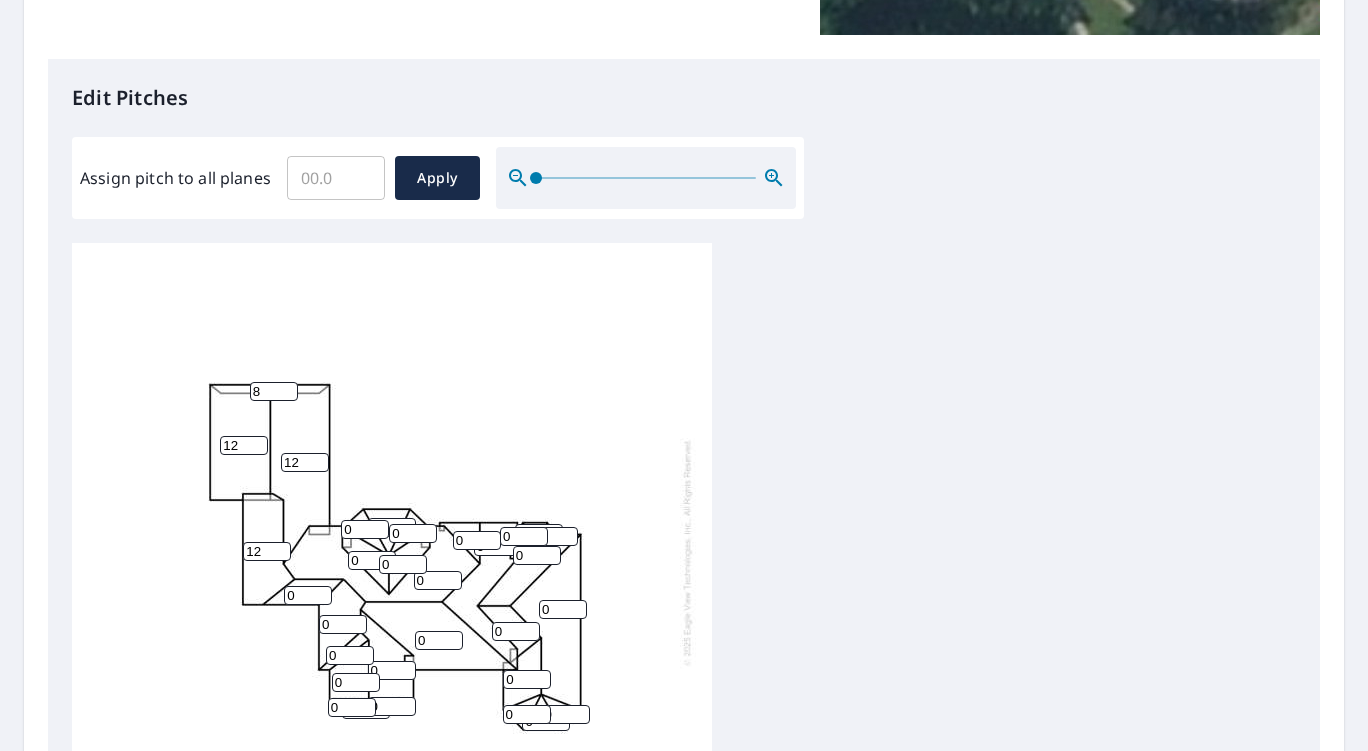 click on "8" at bounding box center (274, 391) 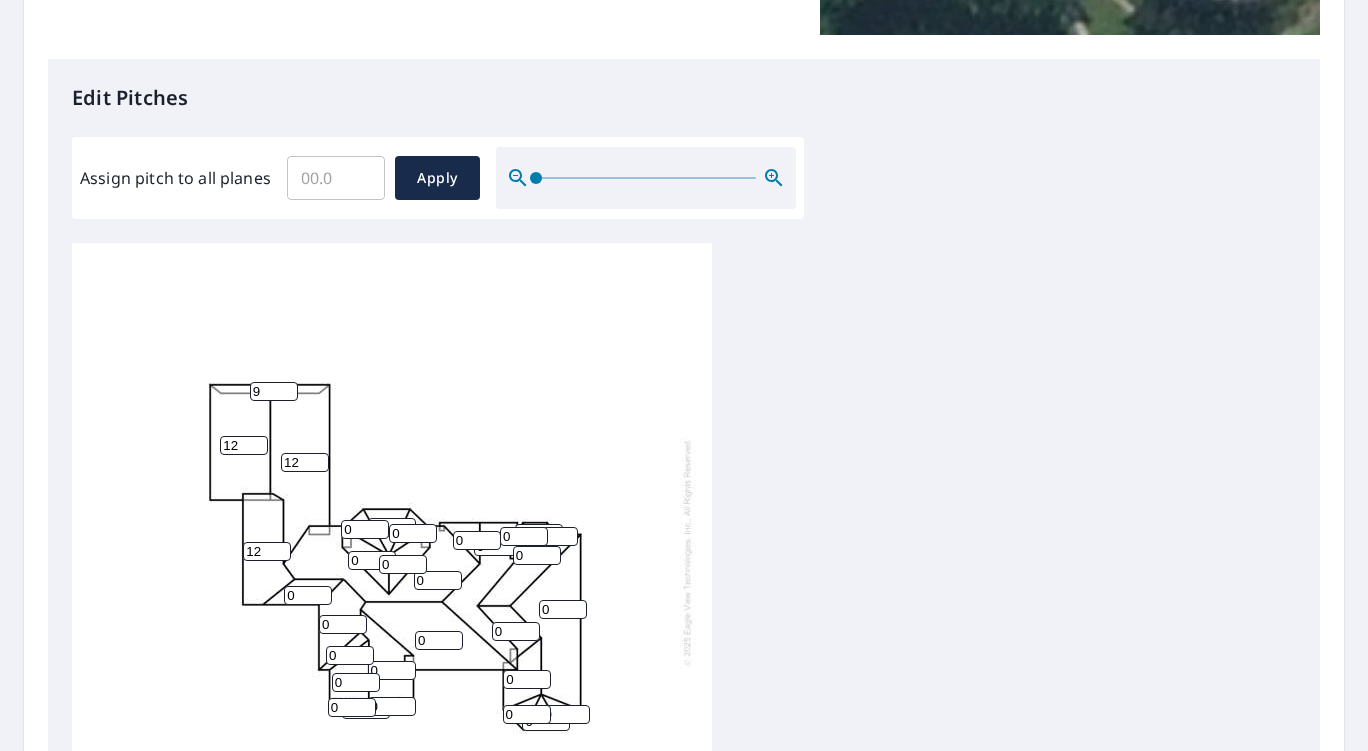 click on "9" at bounding box center [274, 391] 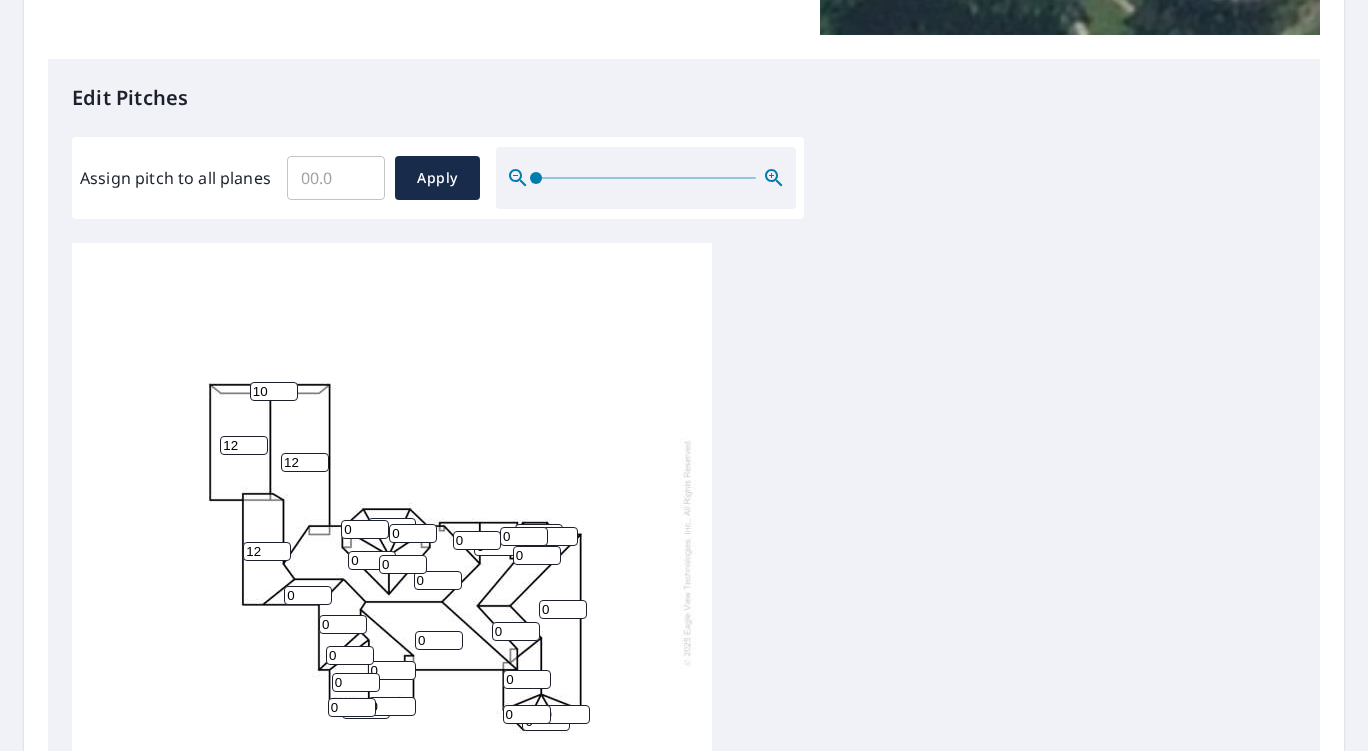 type on "10" 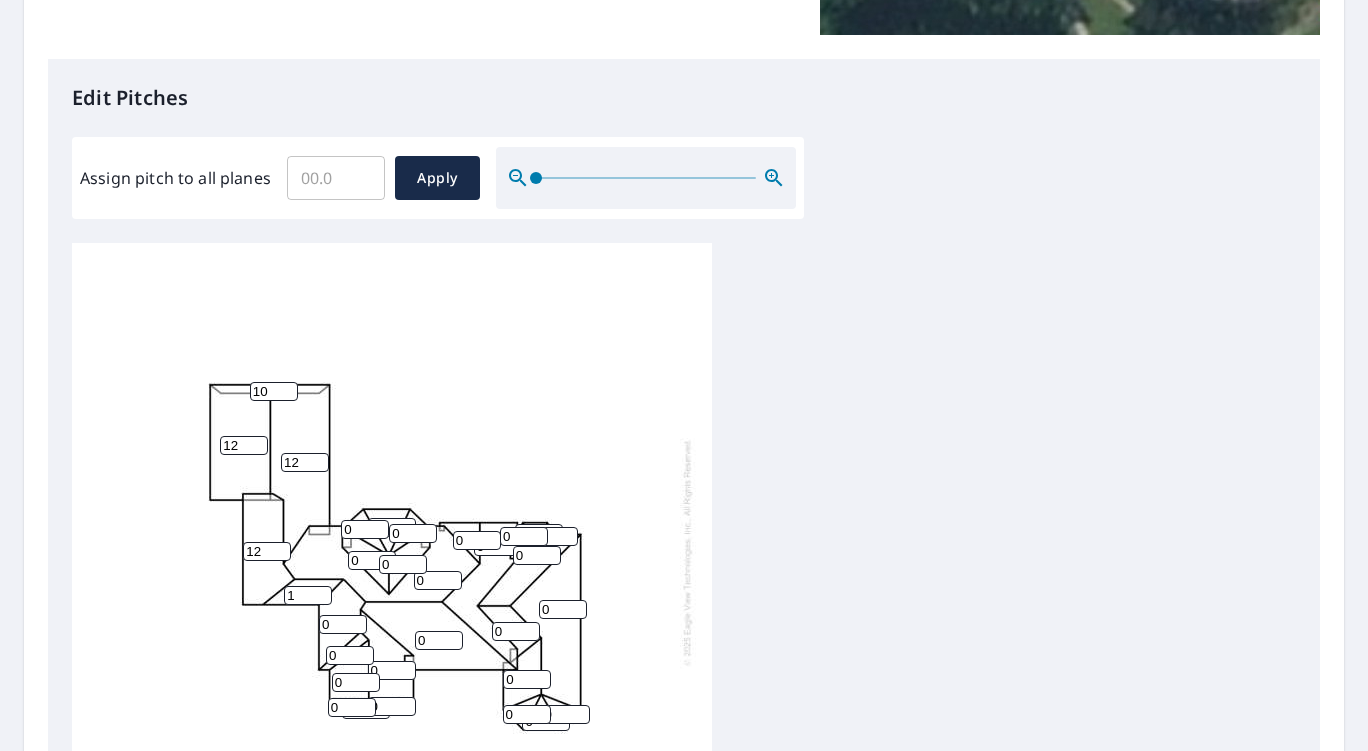 click on "1" at bounding box center [308, 595] 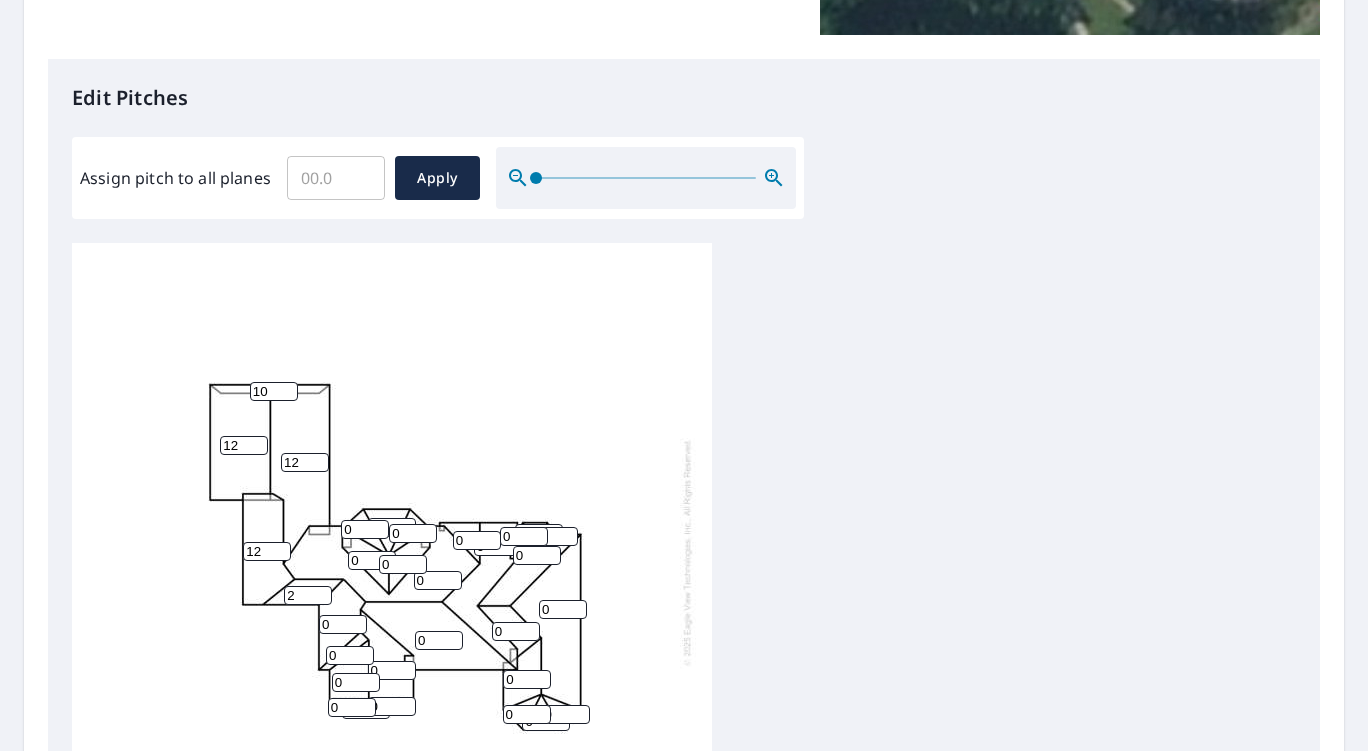 click on "2" at bounding box center (308, 595) 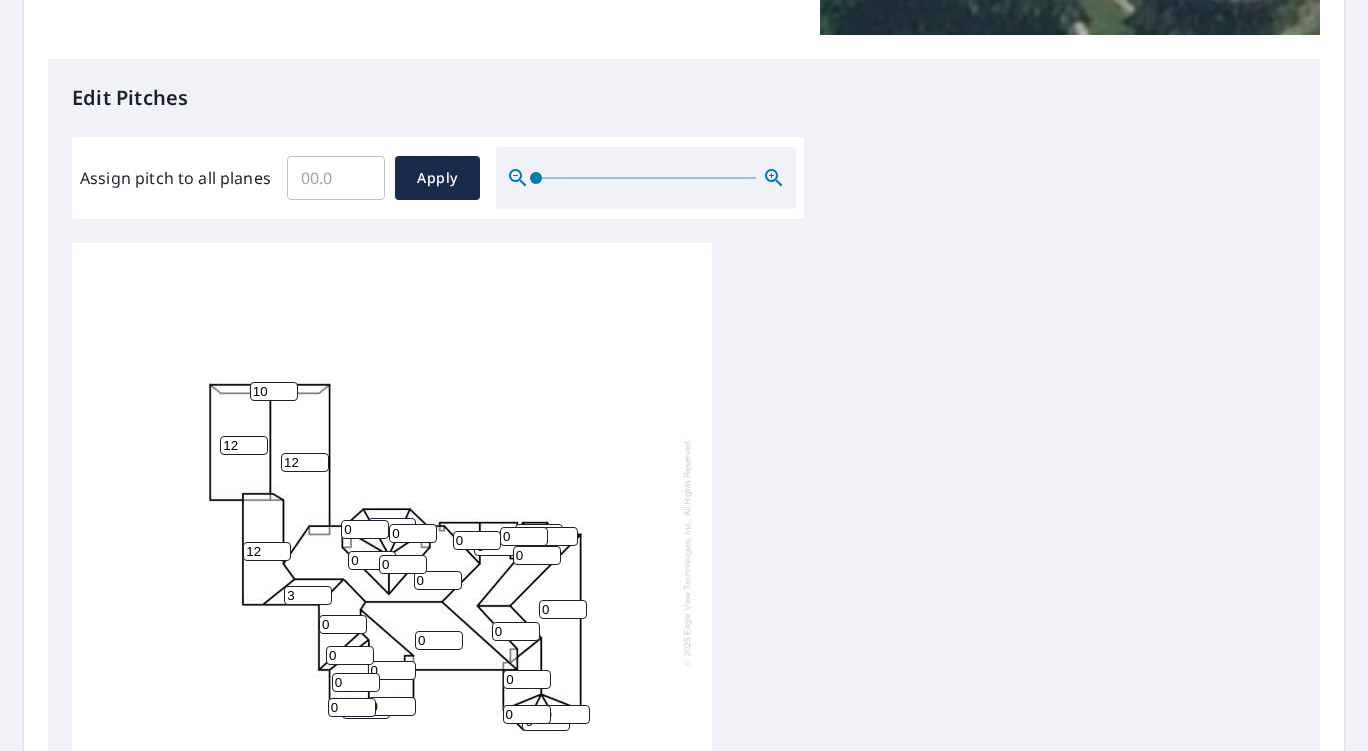 click on "3" at bounding box center [308, 595] 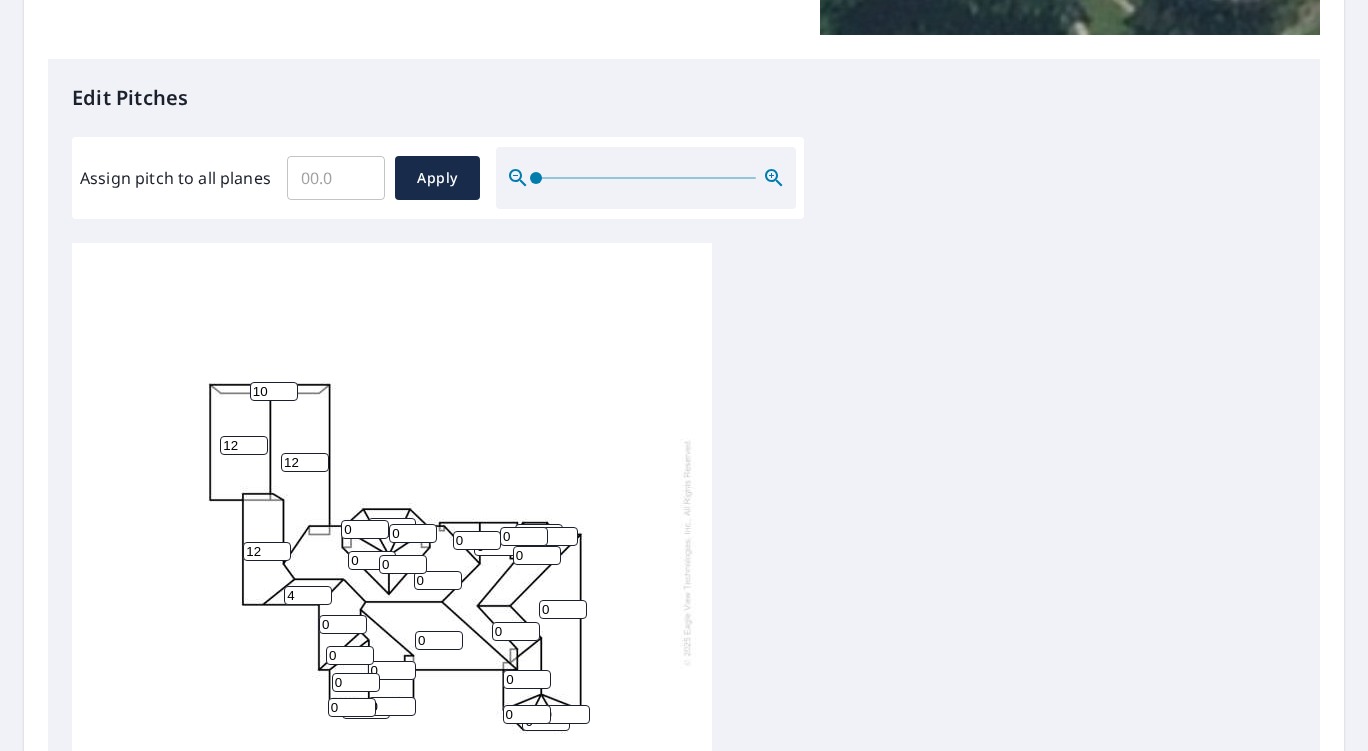 click on "4" at bounding box center (308, 595) 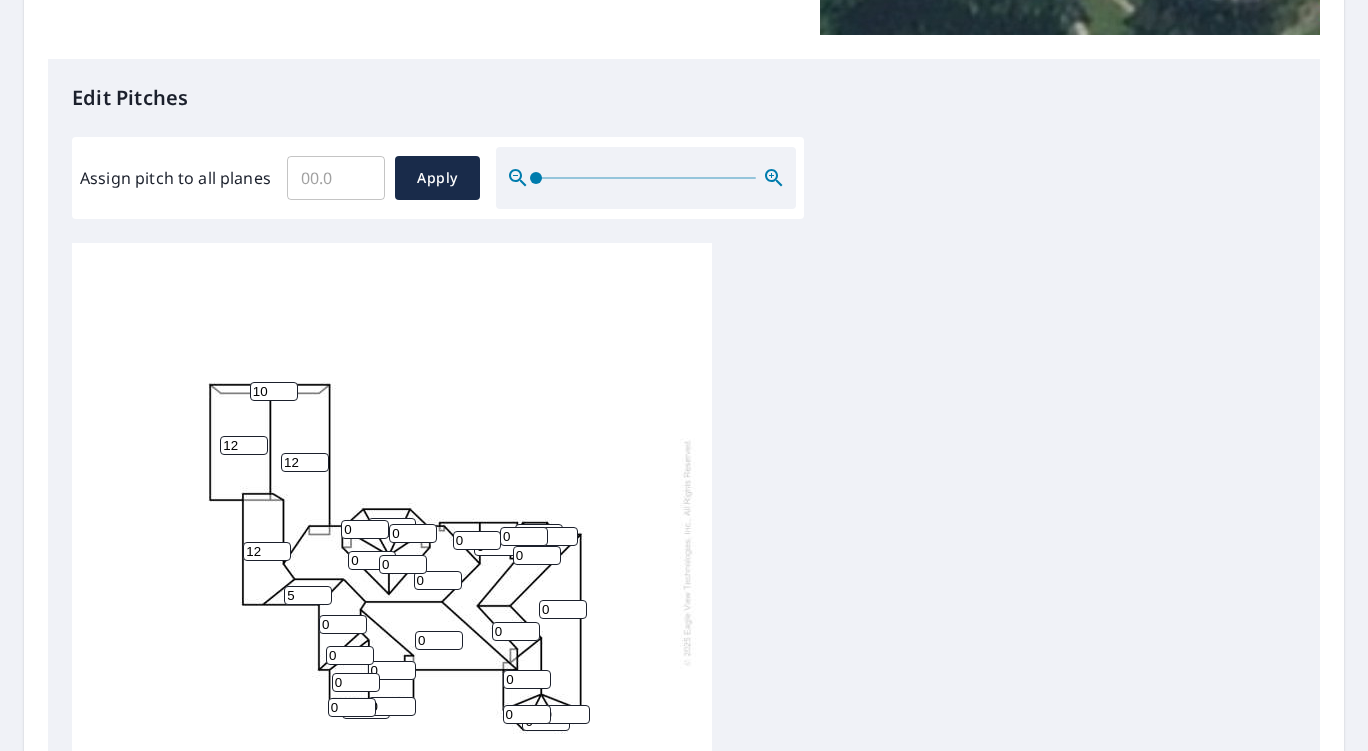 click on "5" at bounding box center (308, 595) 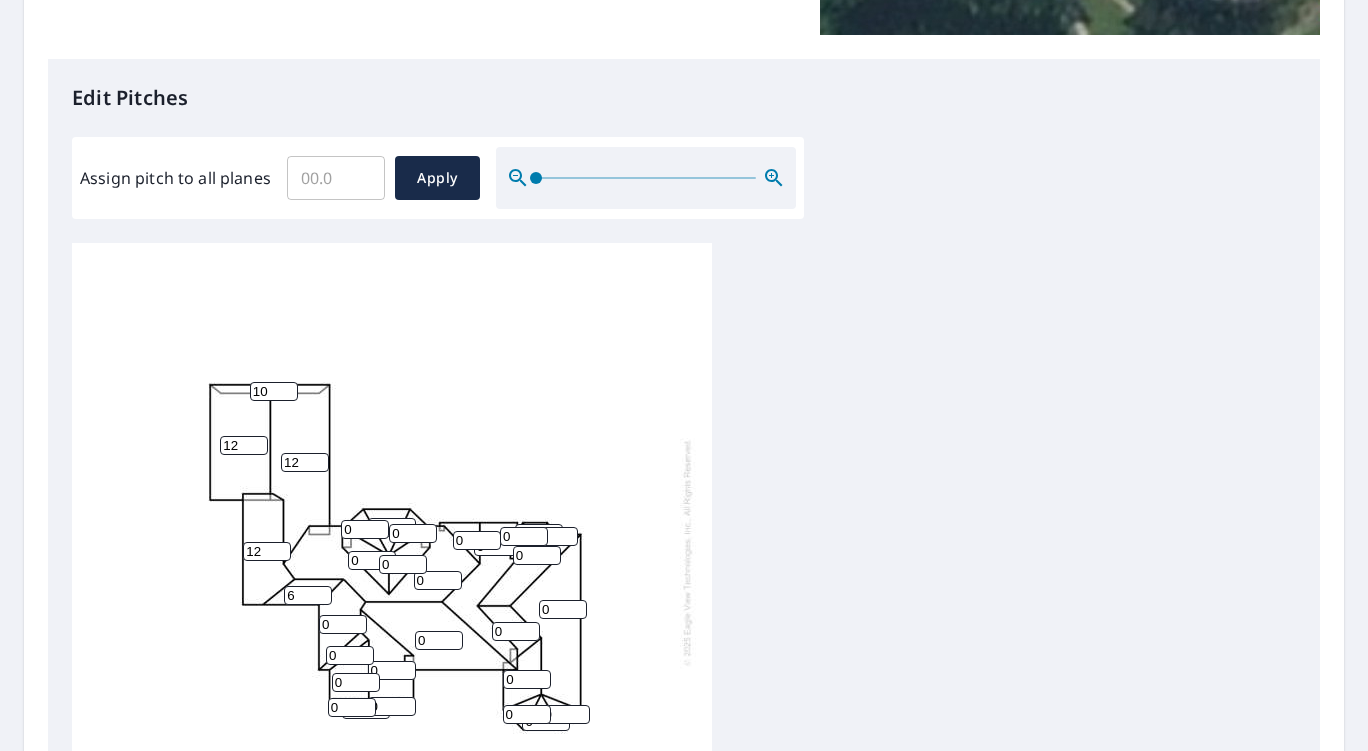 click on "6" at bounding box center (308, 595) 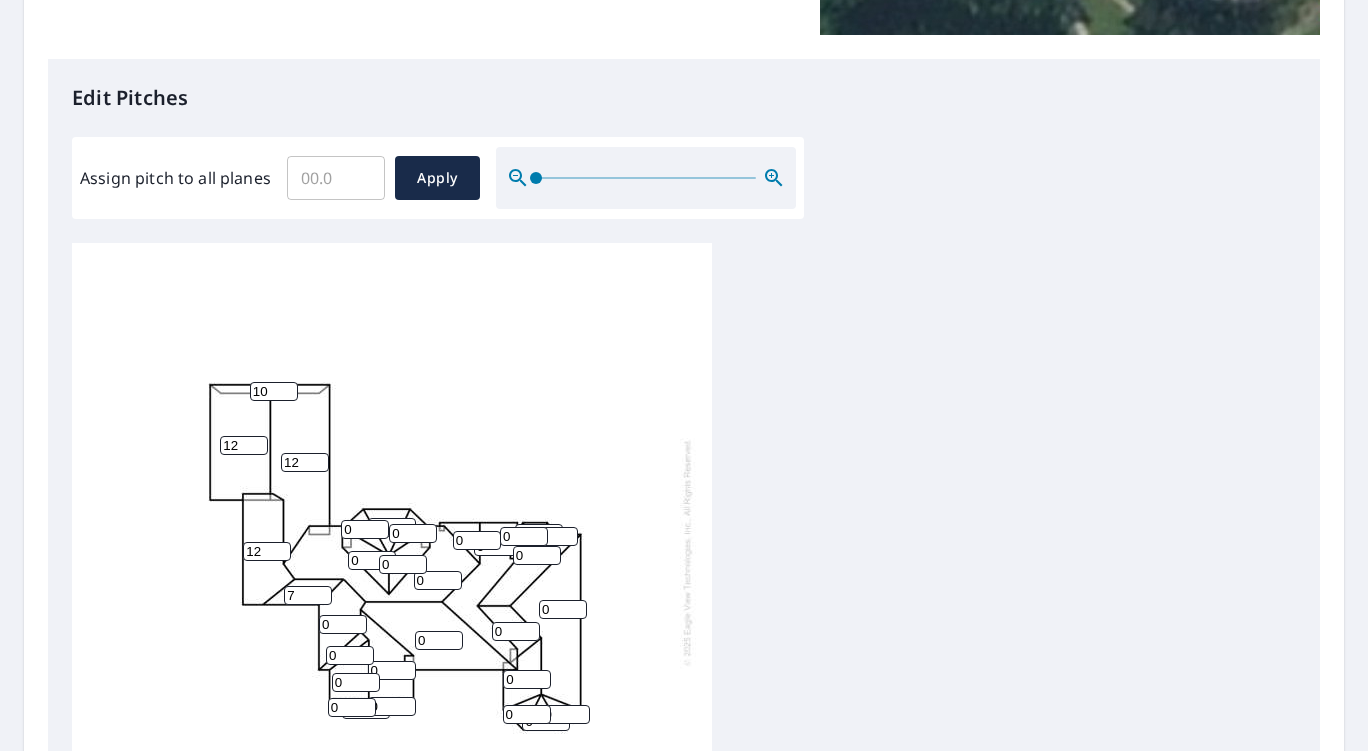 click on "7" at bounding box center [308, 595] 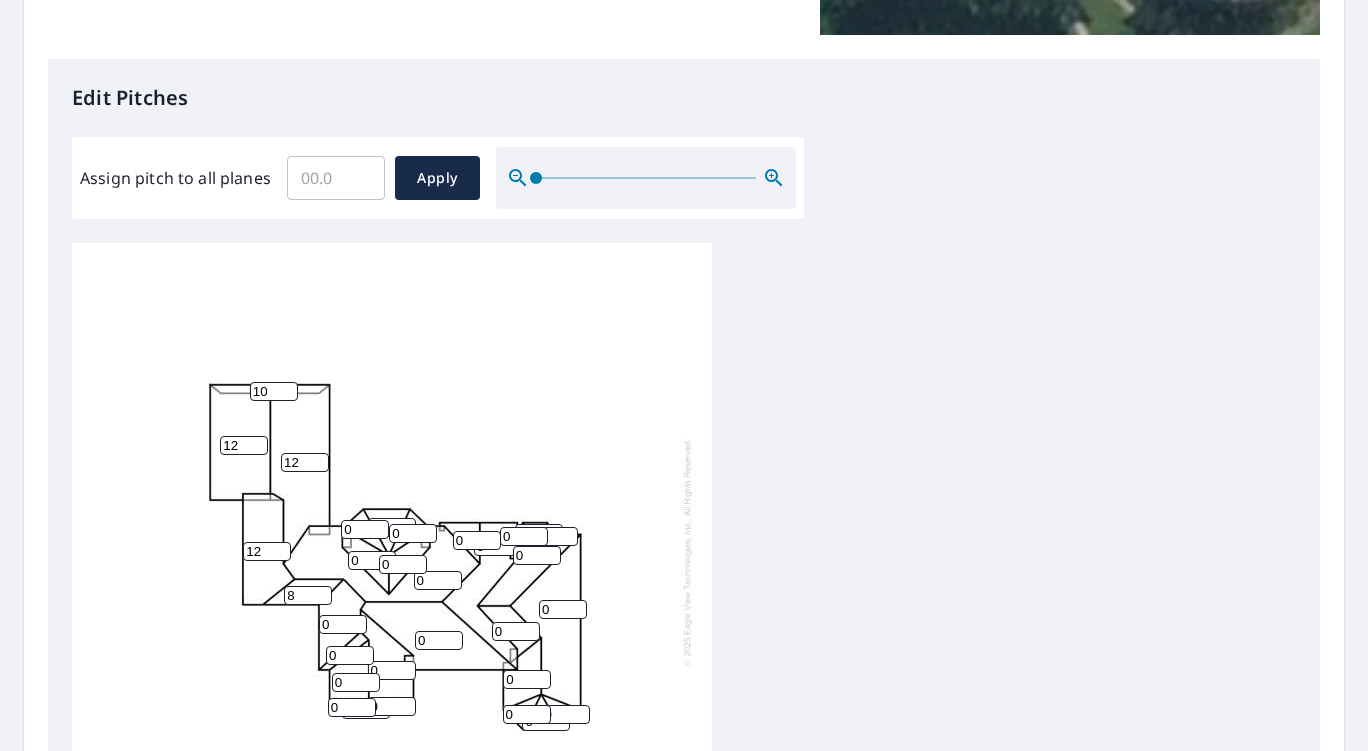 click on "8" at bounding box center (308, 595) 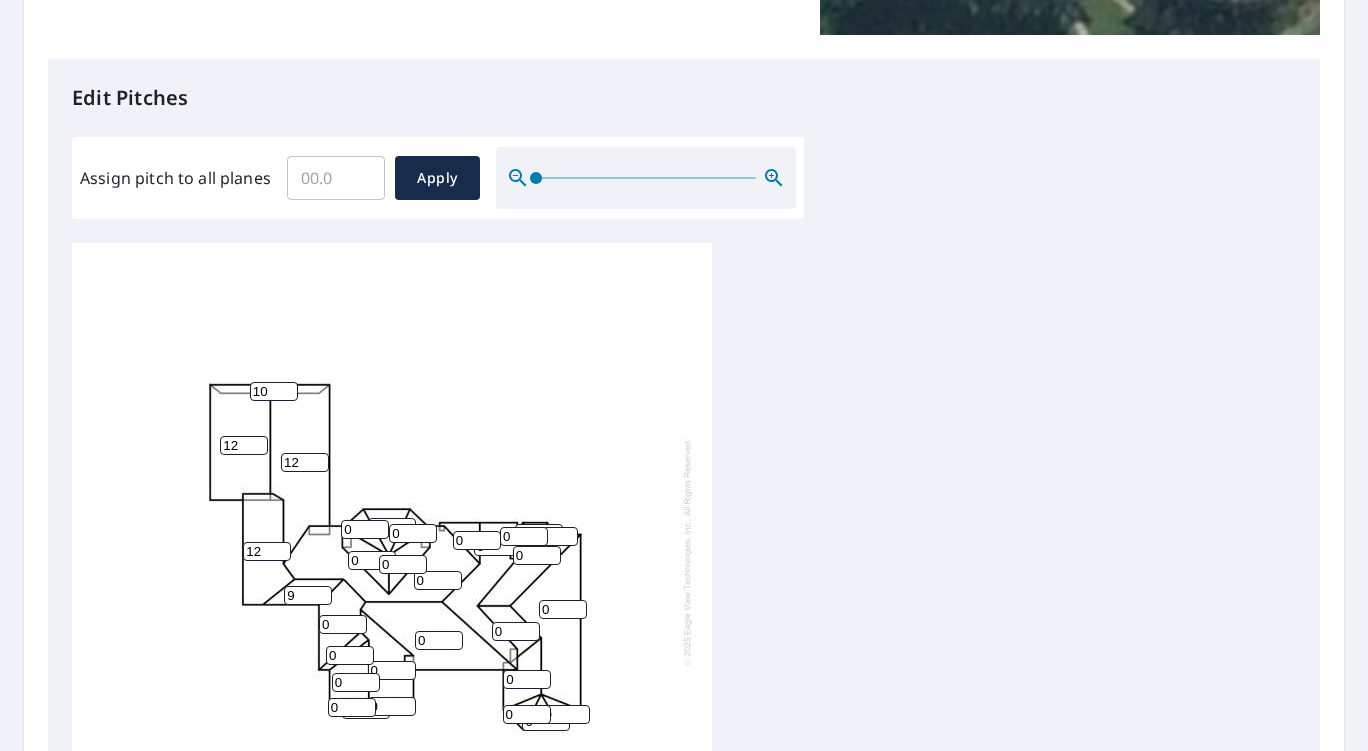 click on "9" at bounding box center [308, 595] 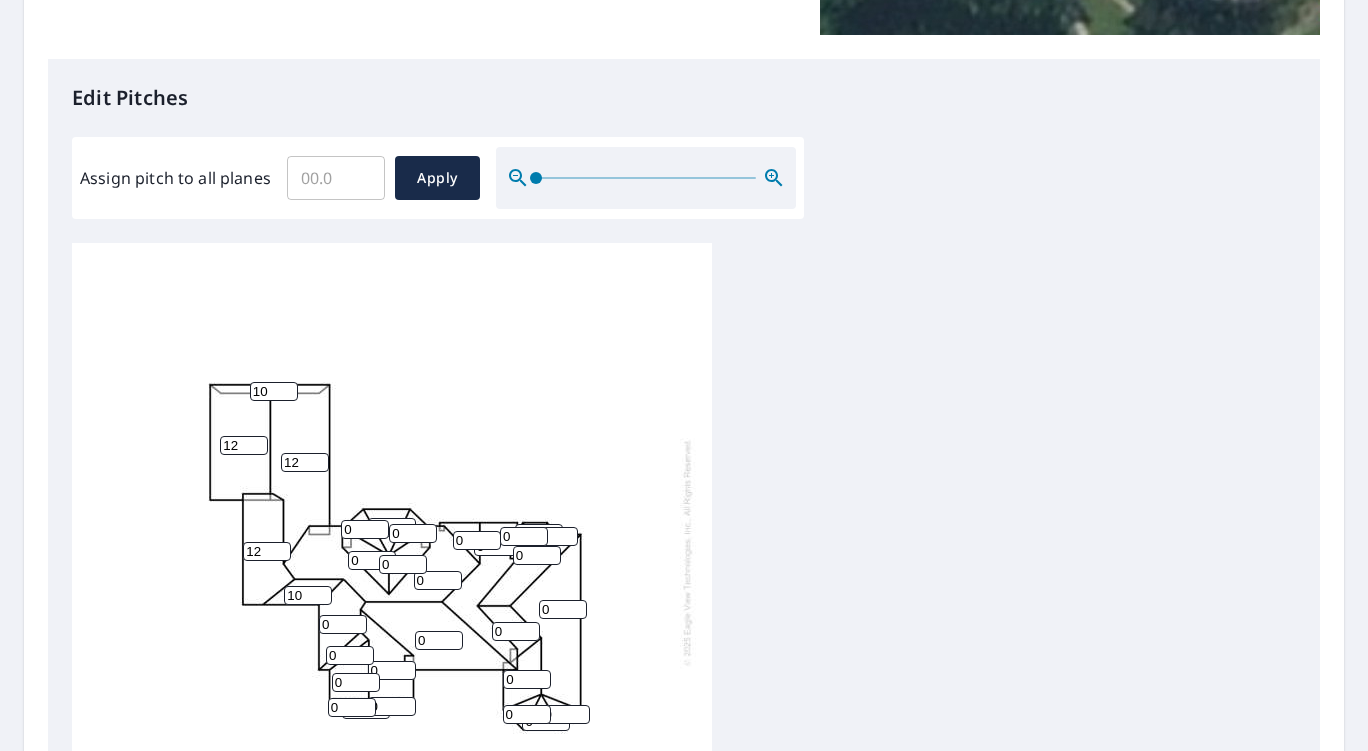 type on "10" 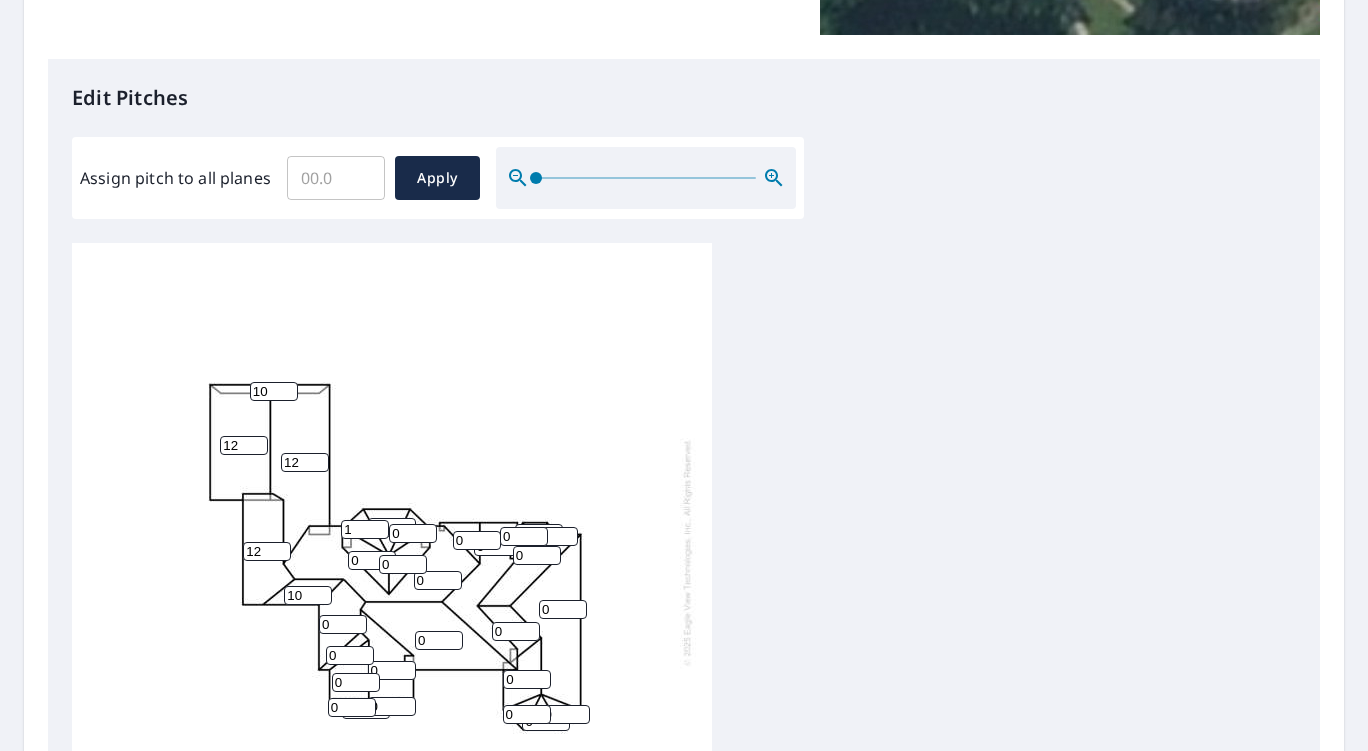 click on "1" at bounding box center [365, 529] 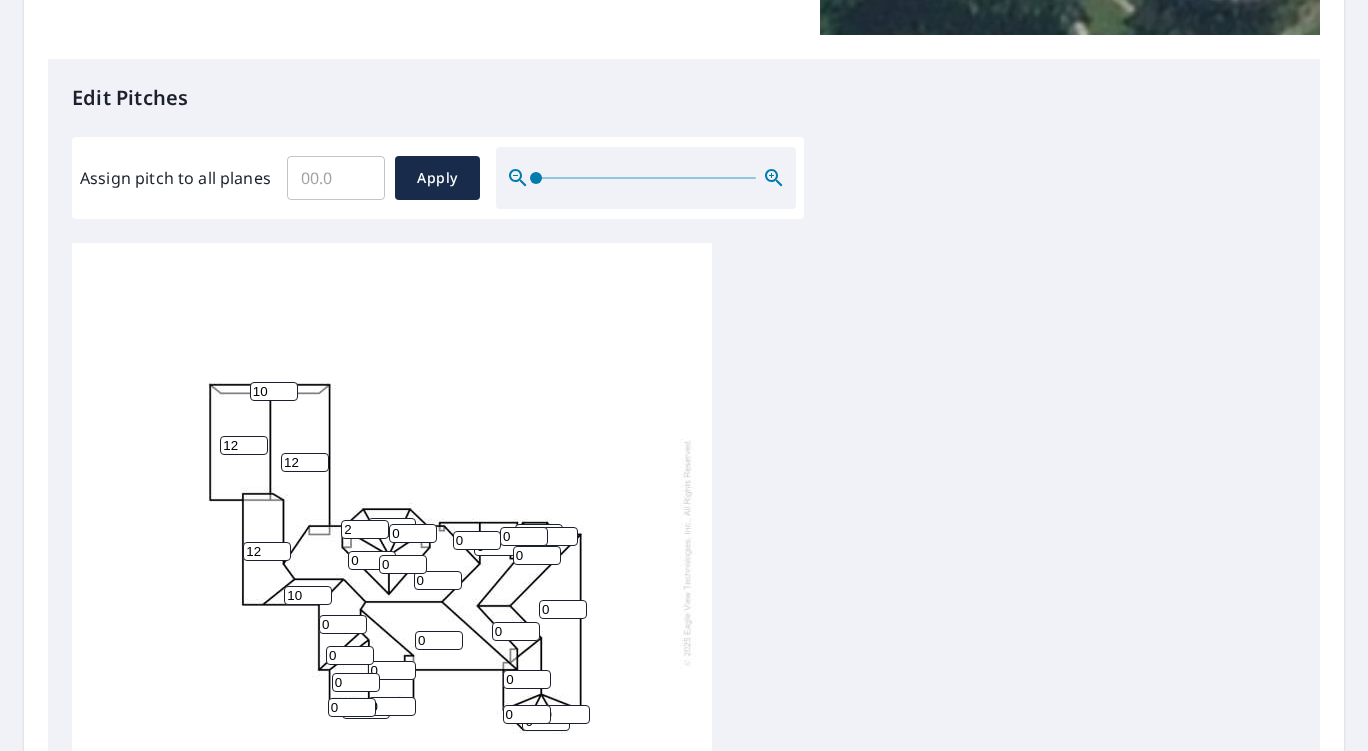 click on "2" at bounding box center [365, 529] 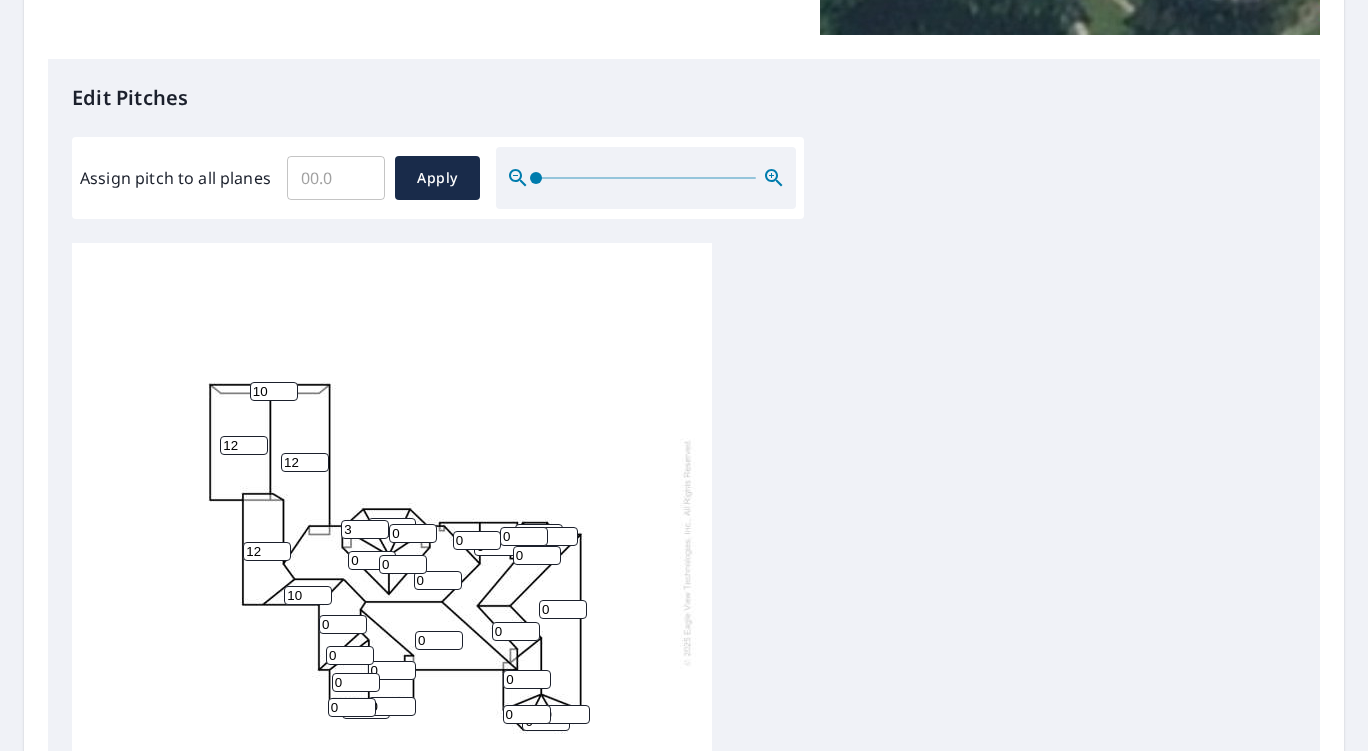 click on "3" at bounding box center (365, 529) 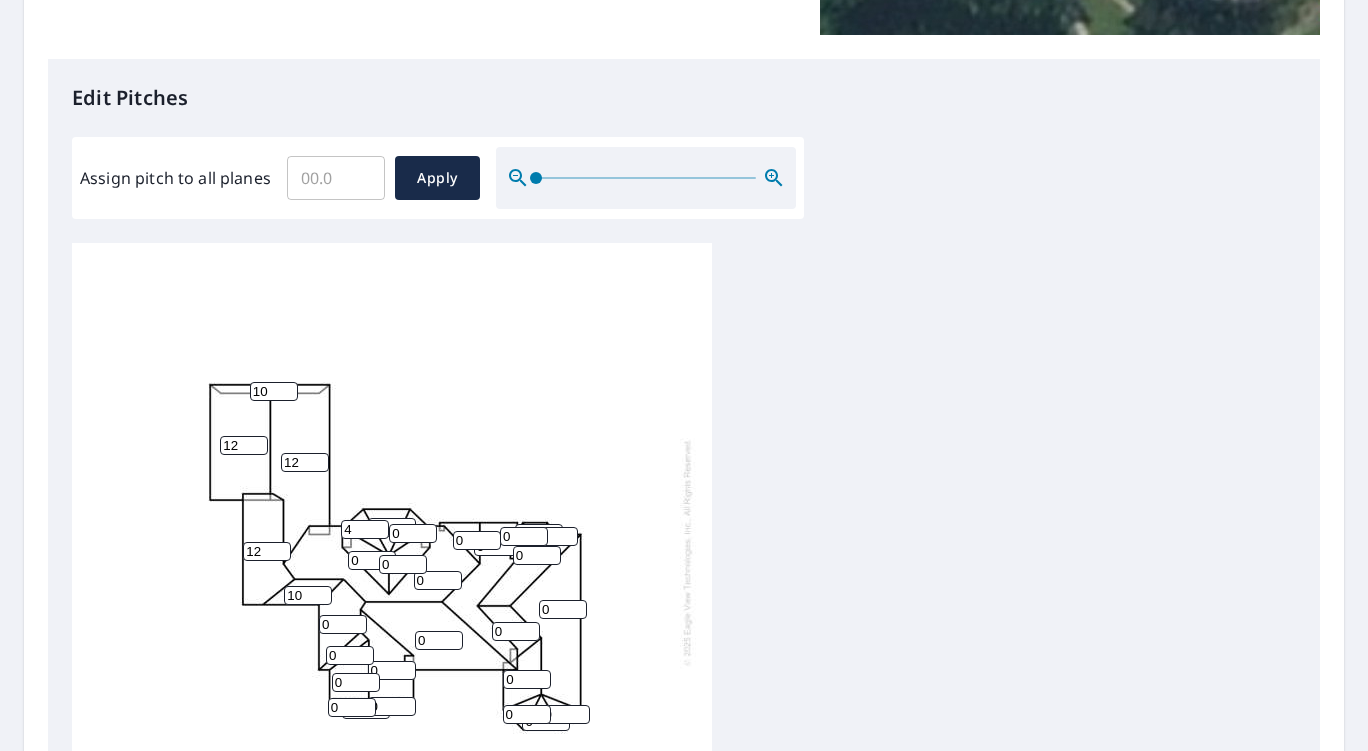 click on "4" at bounding box center (365, 529) 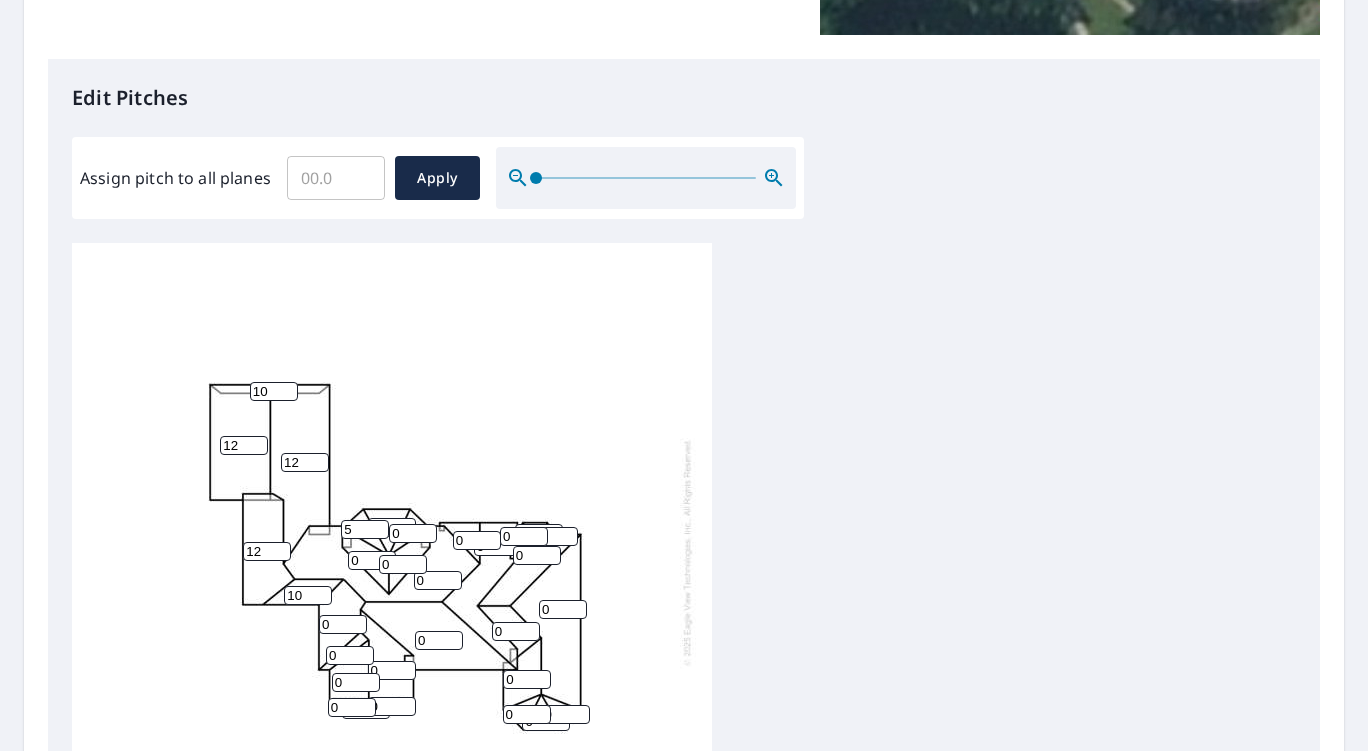 click on "5" at bounding box center [365, 529] 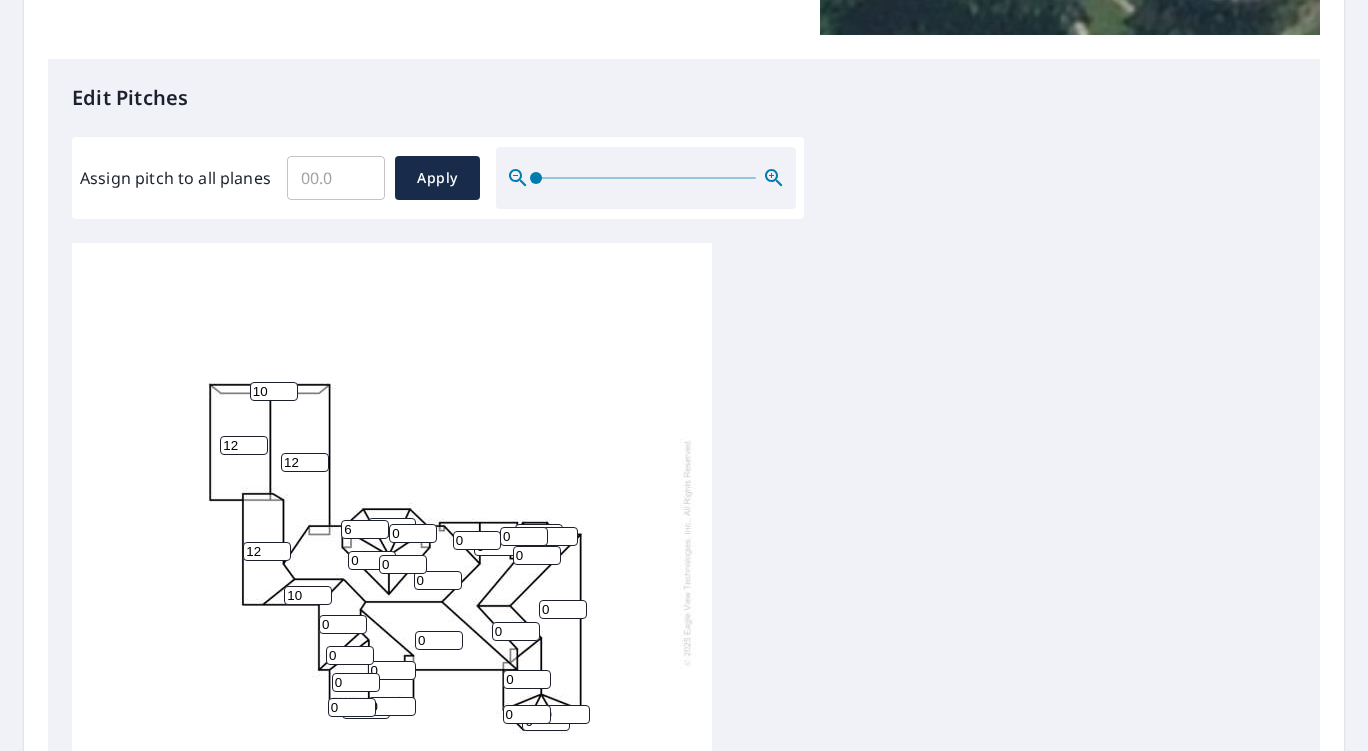 click on "6" at bounding box center [365, 529] 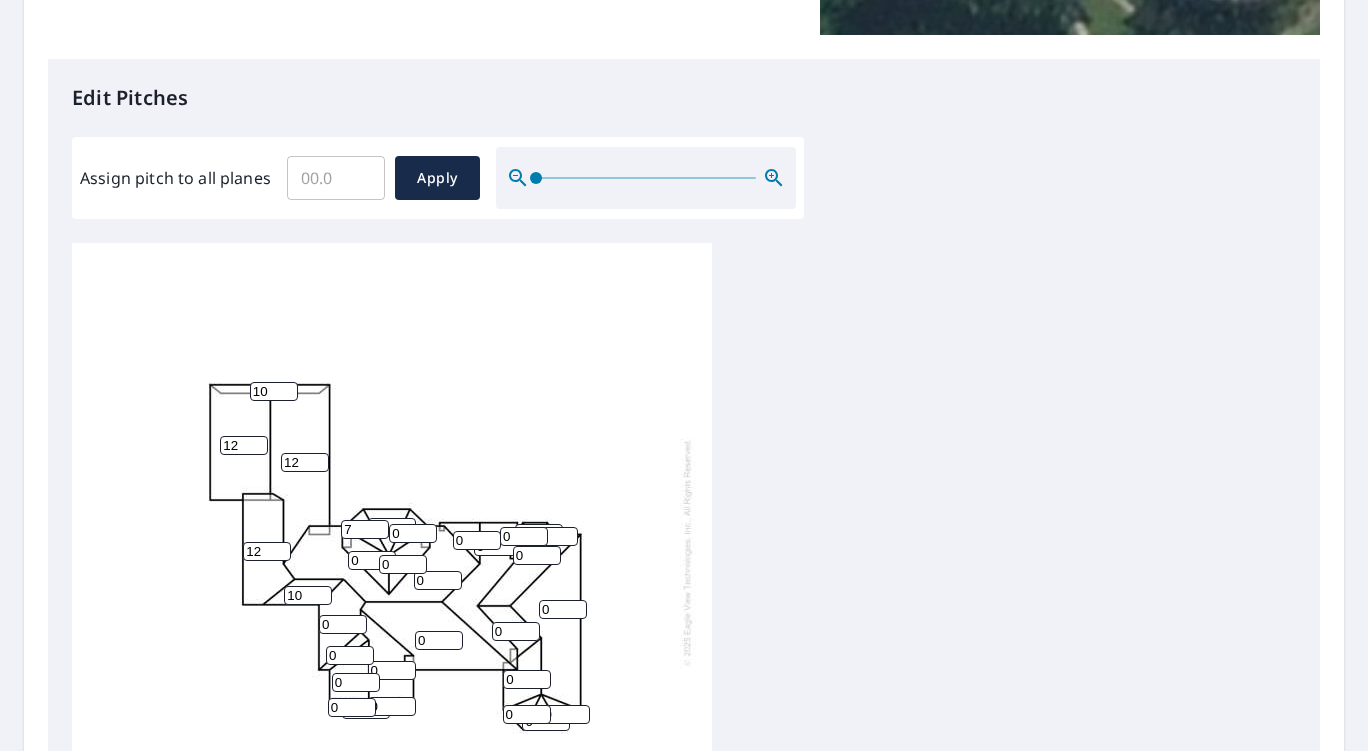 click on "7" at bounding box center (365, 529) 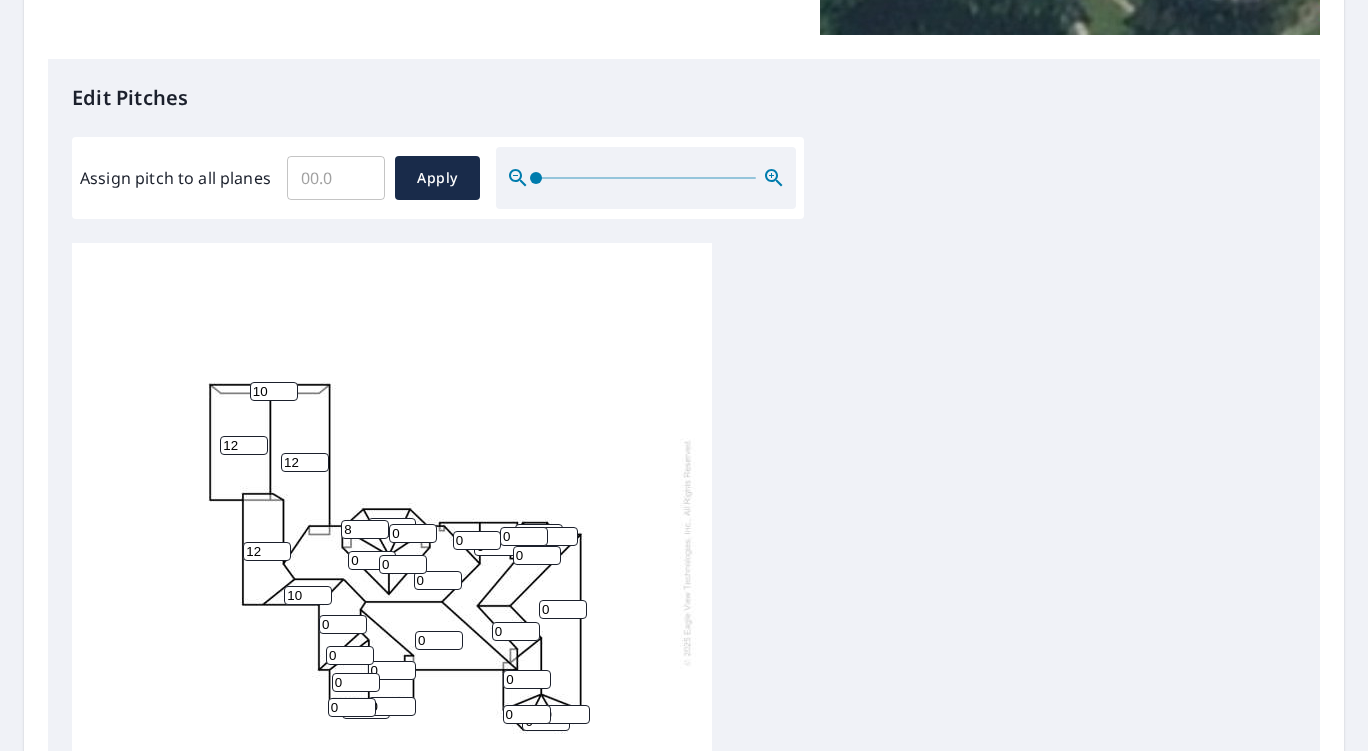 click on "8" at bounding box center [365, 529] 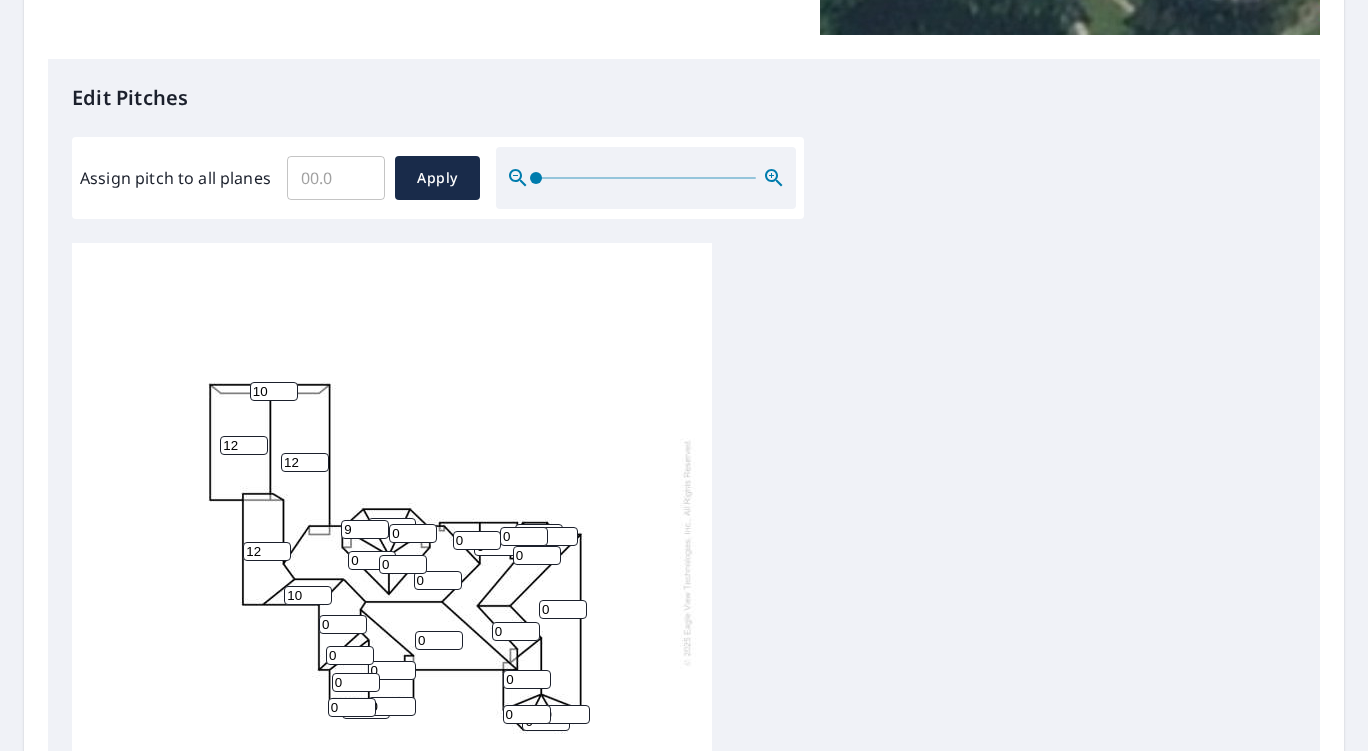click on "9" at bounding box center (365, 529) 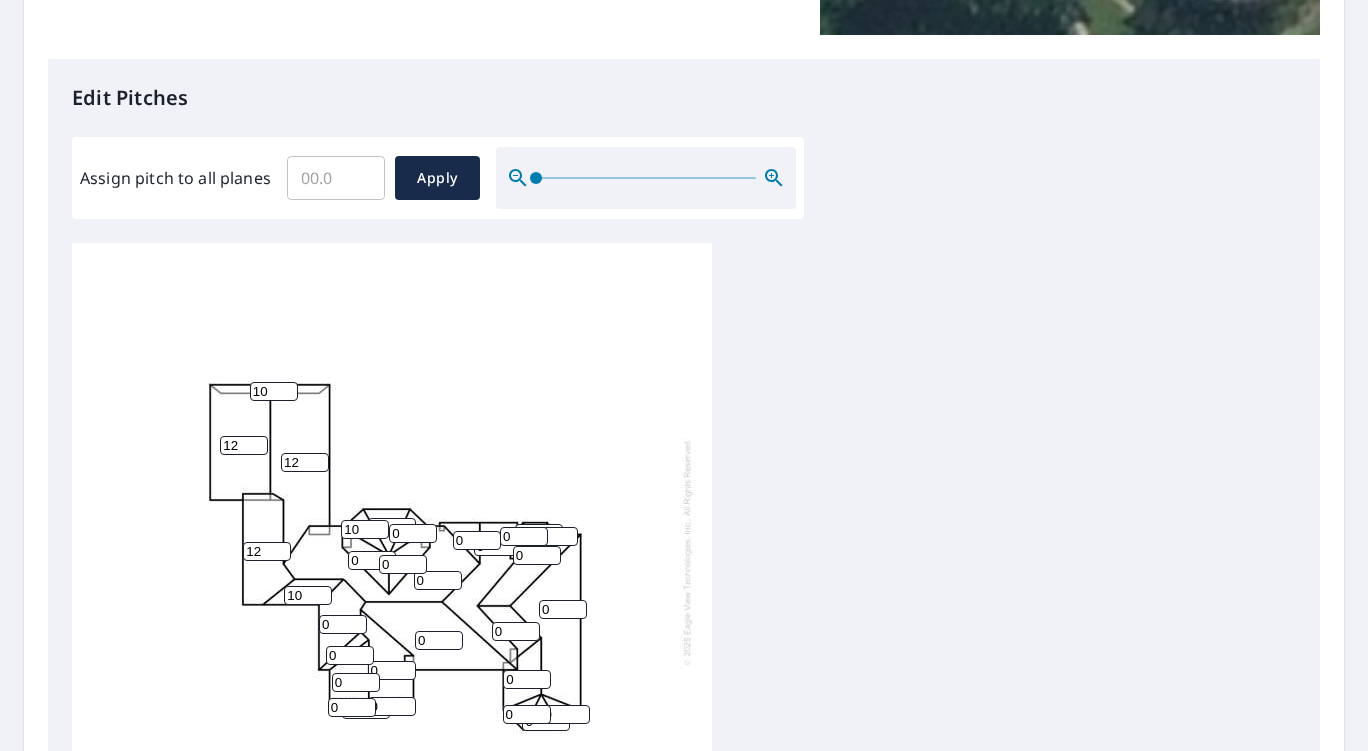 click on "10" at bounding box center [365, 529] 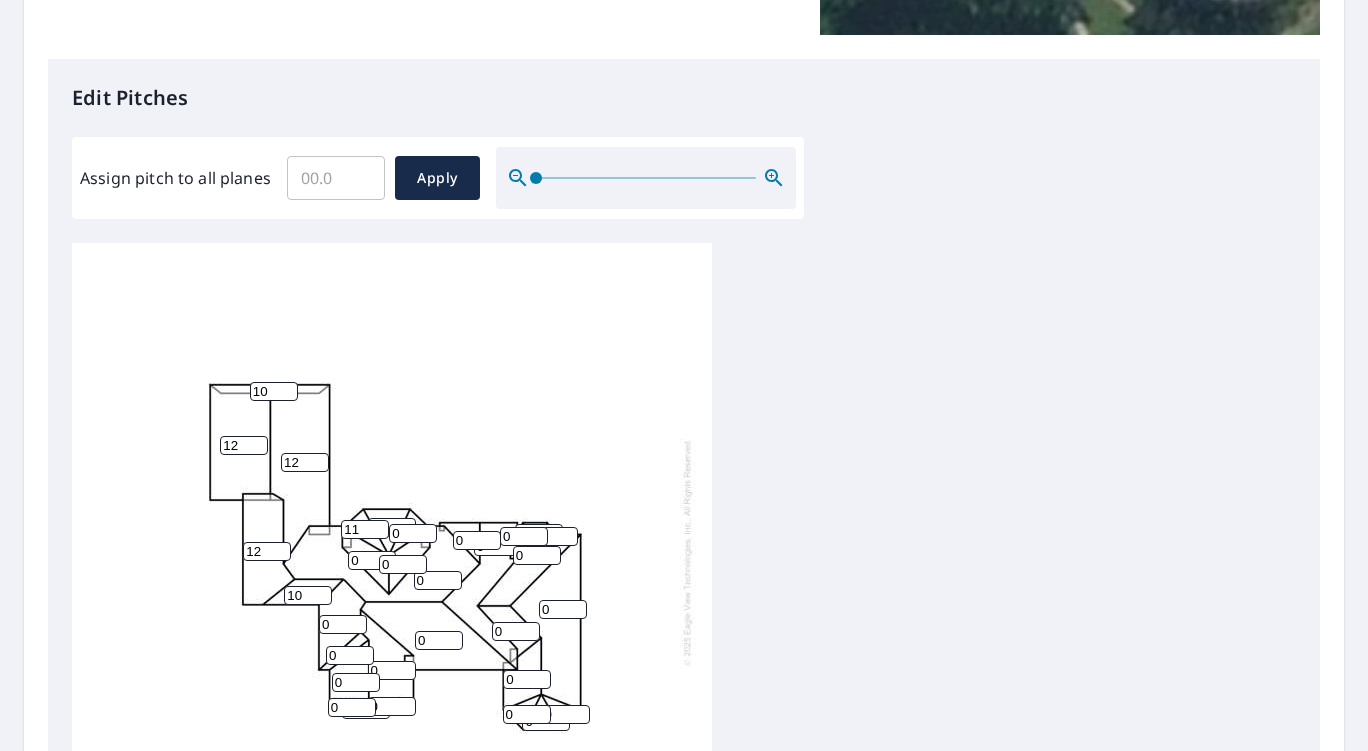click on "11" at bounding box center (365, 529) 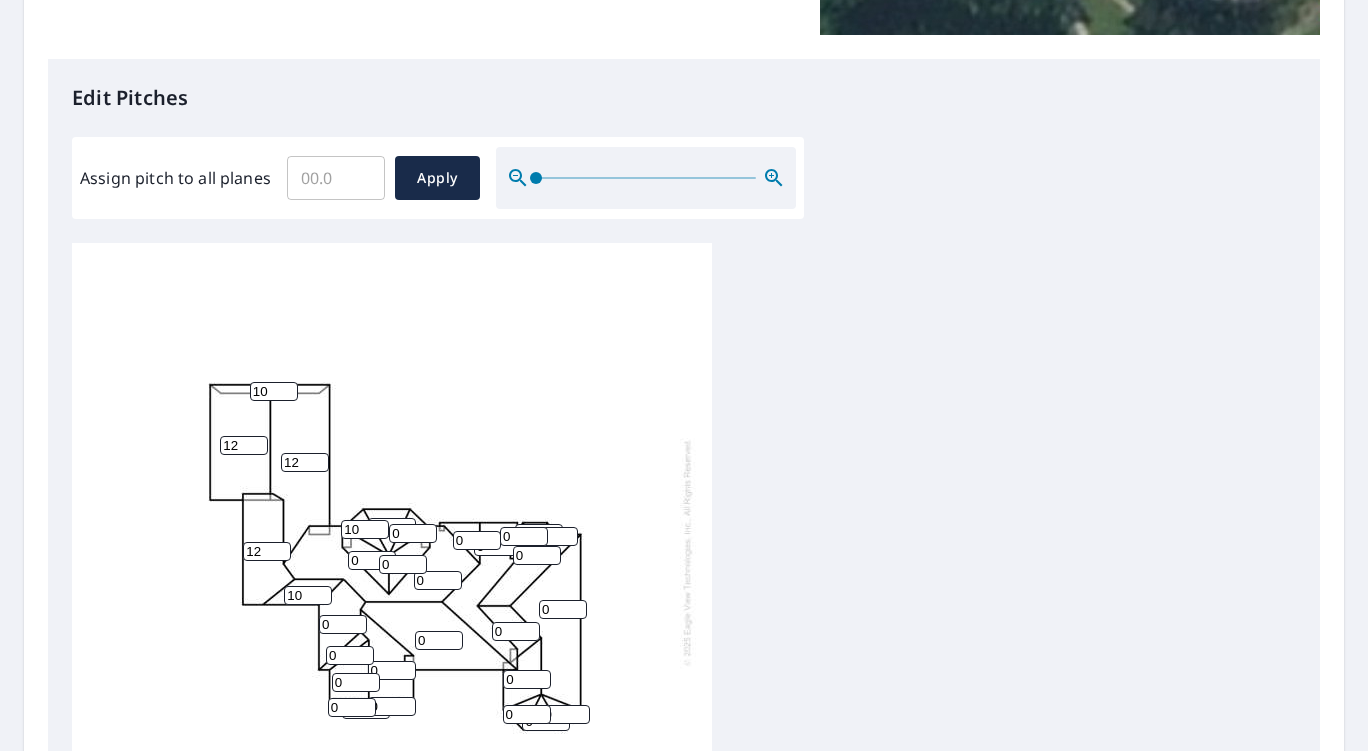 type on "10" 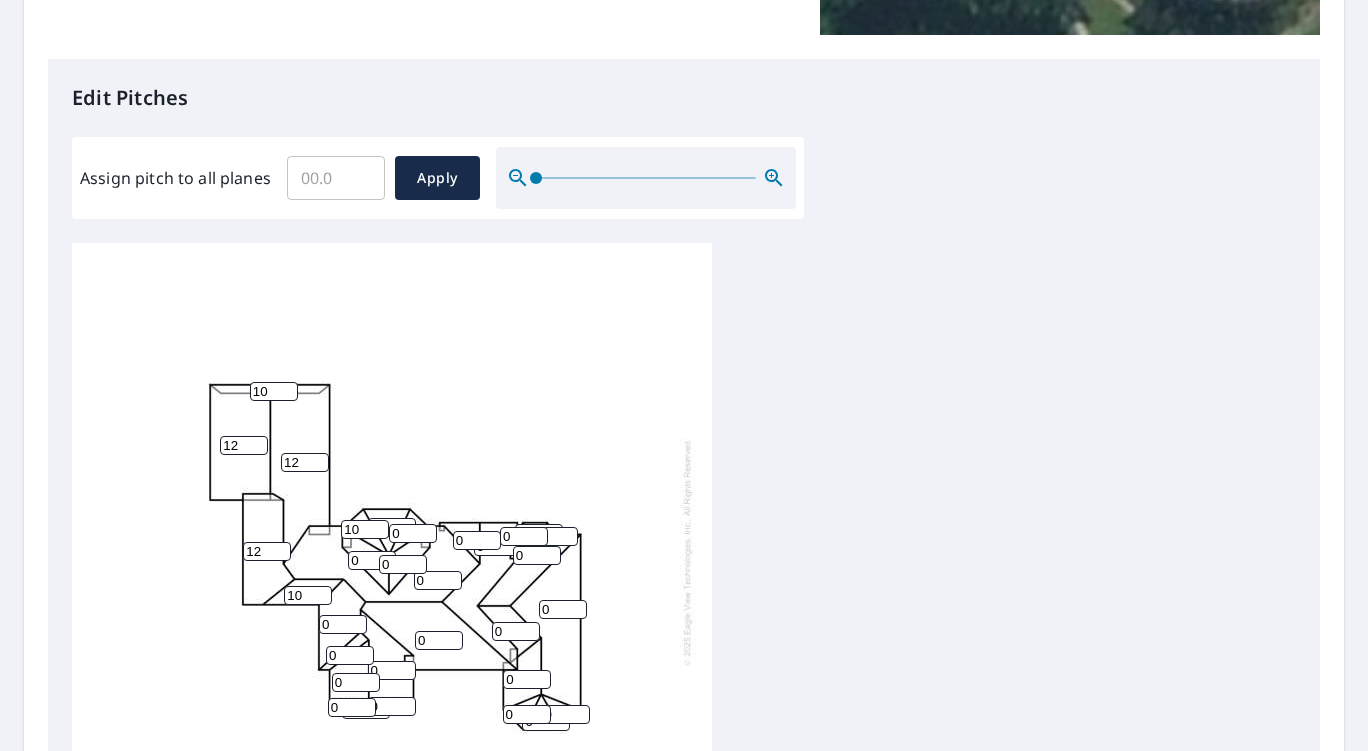 click on "10" at bounding box center (365, 529) 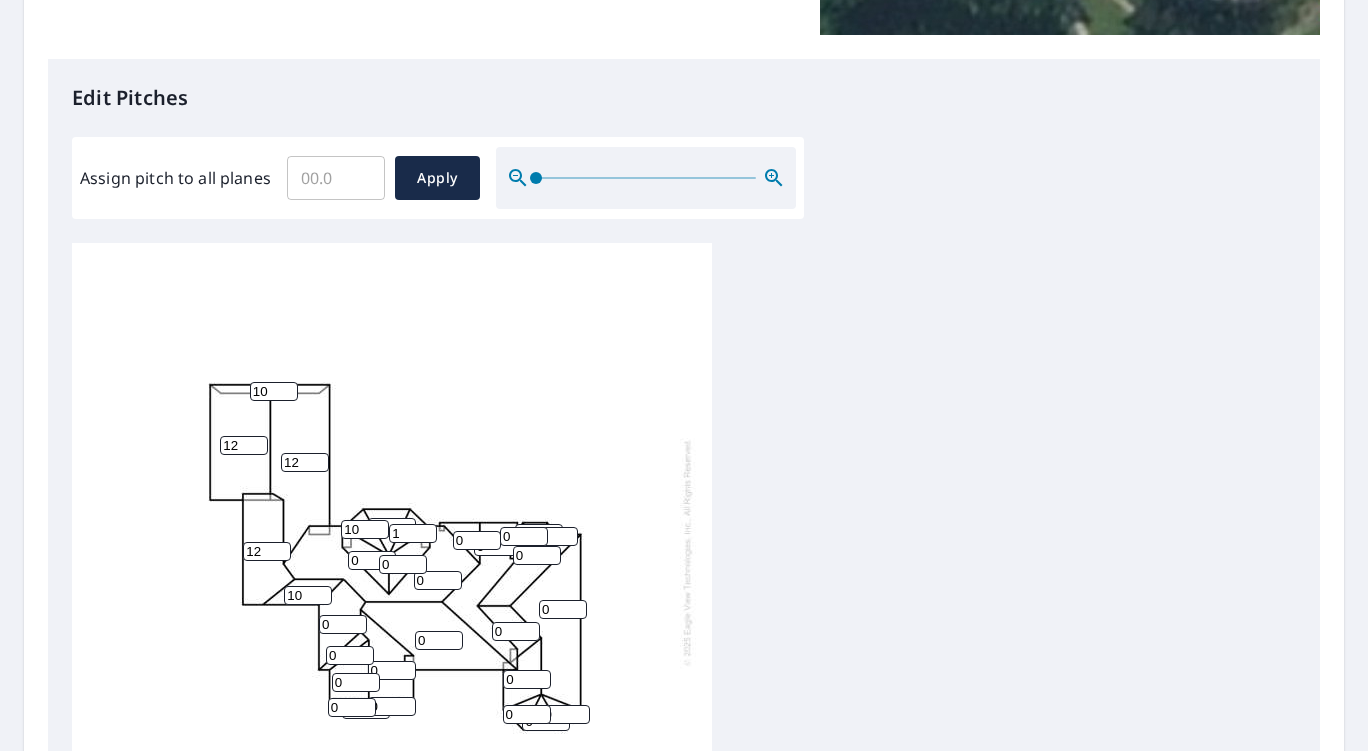 click on "1" at bounding box center [413, 533] 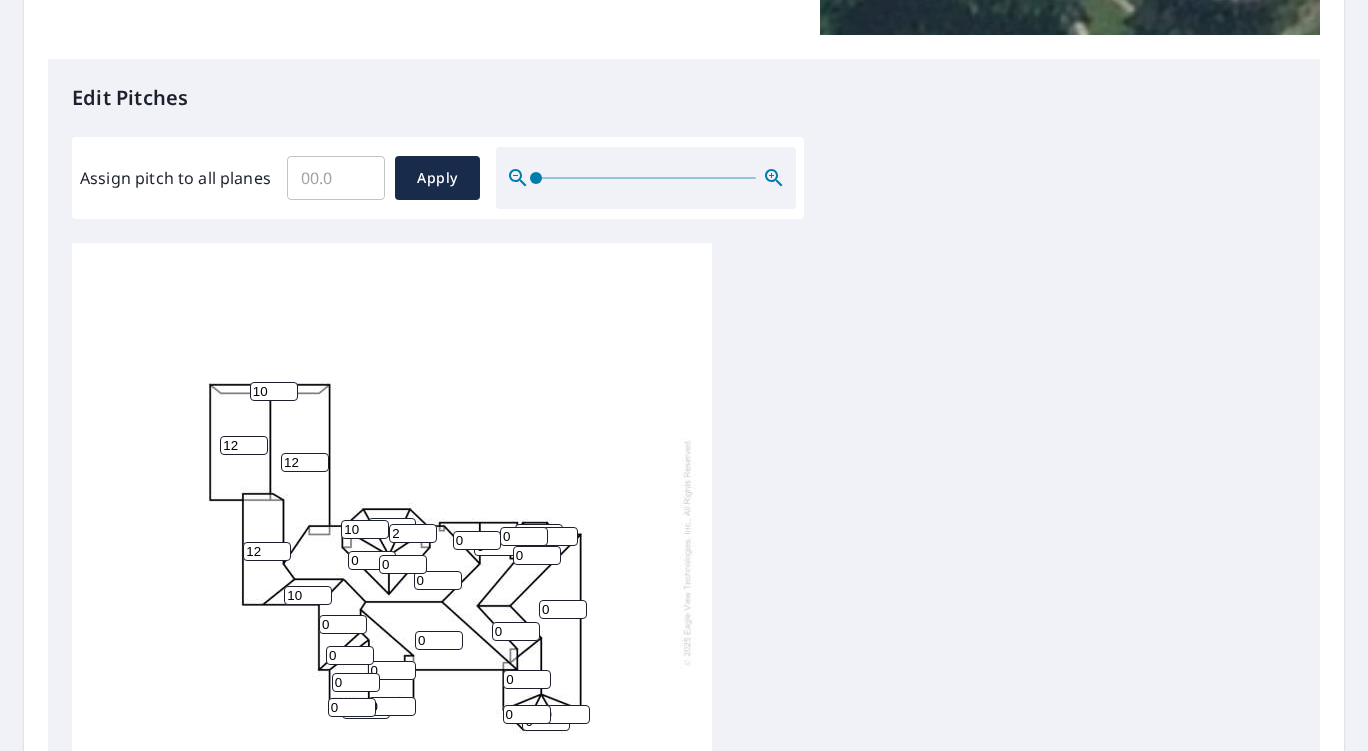 click on "2" at bounding box center [413, 533] 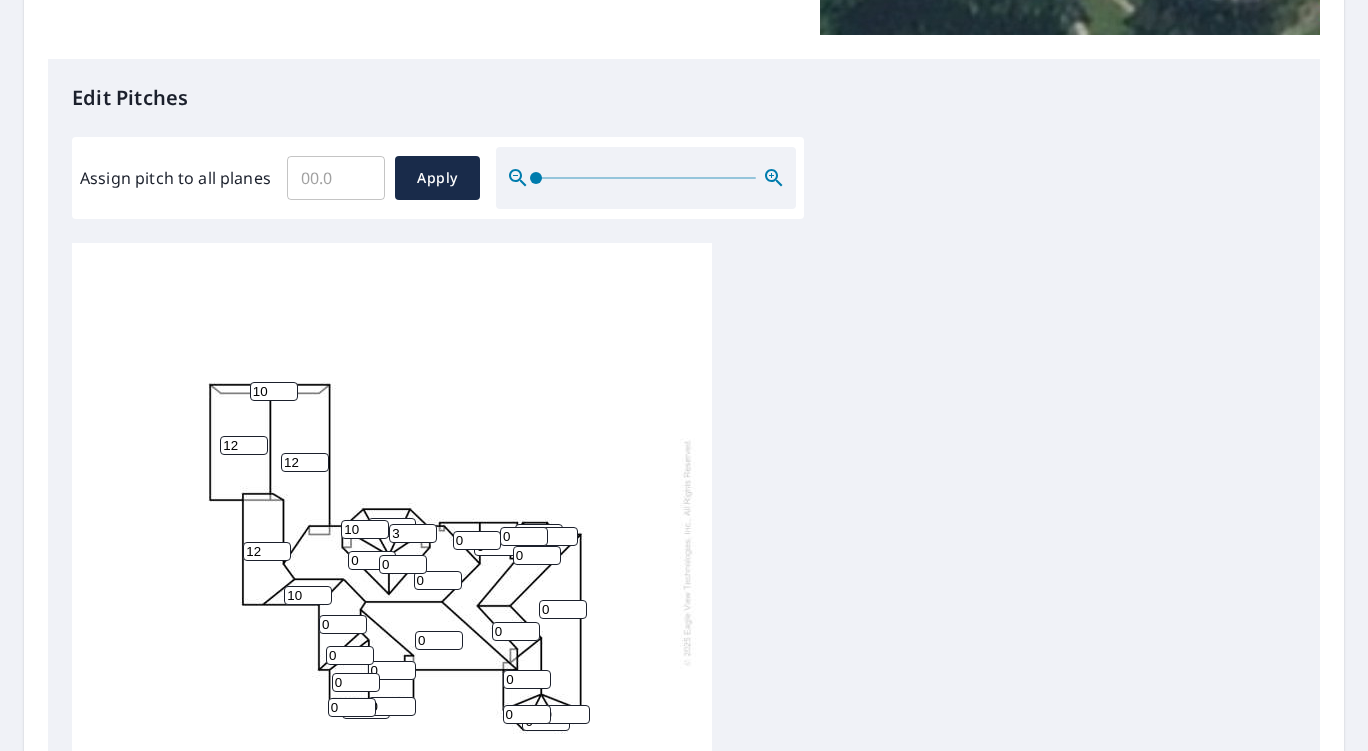 click on "3" at bounding box center [413, 533] 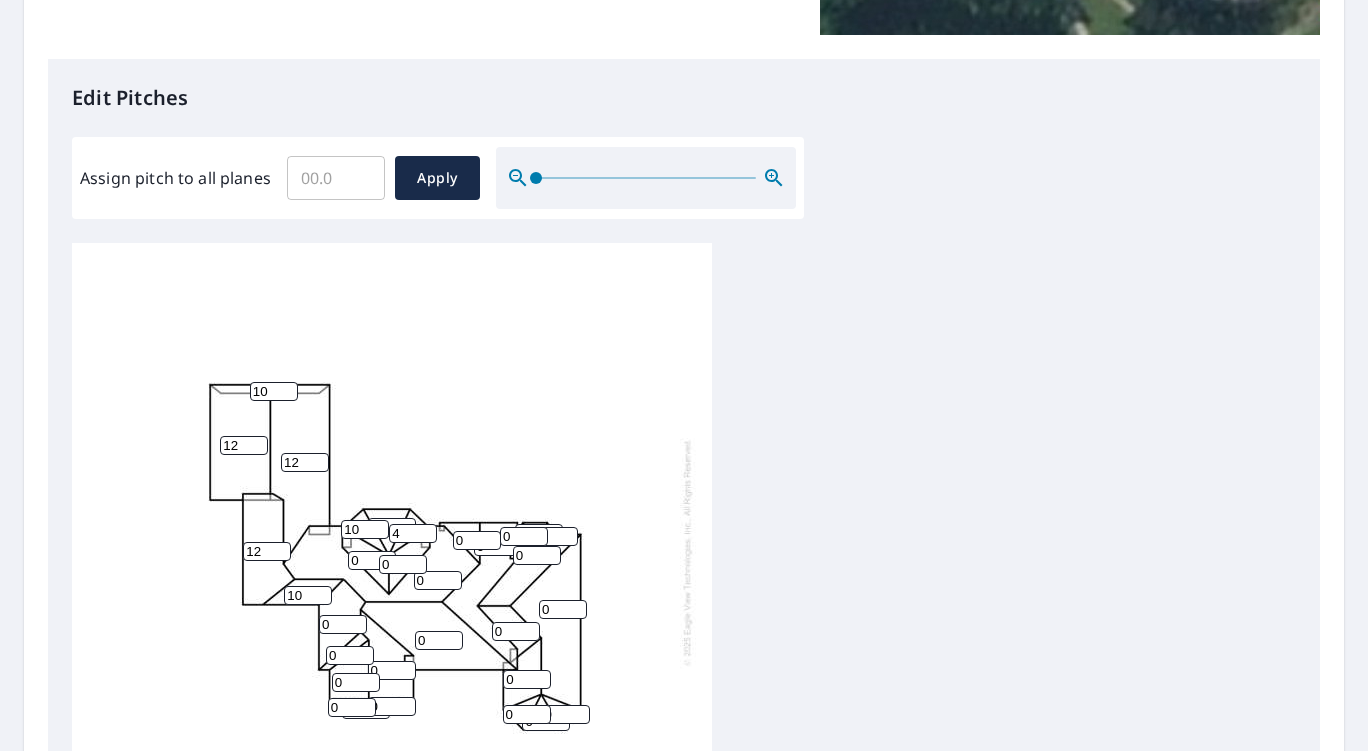 click on "4" at bounding box center (413, 533) 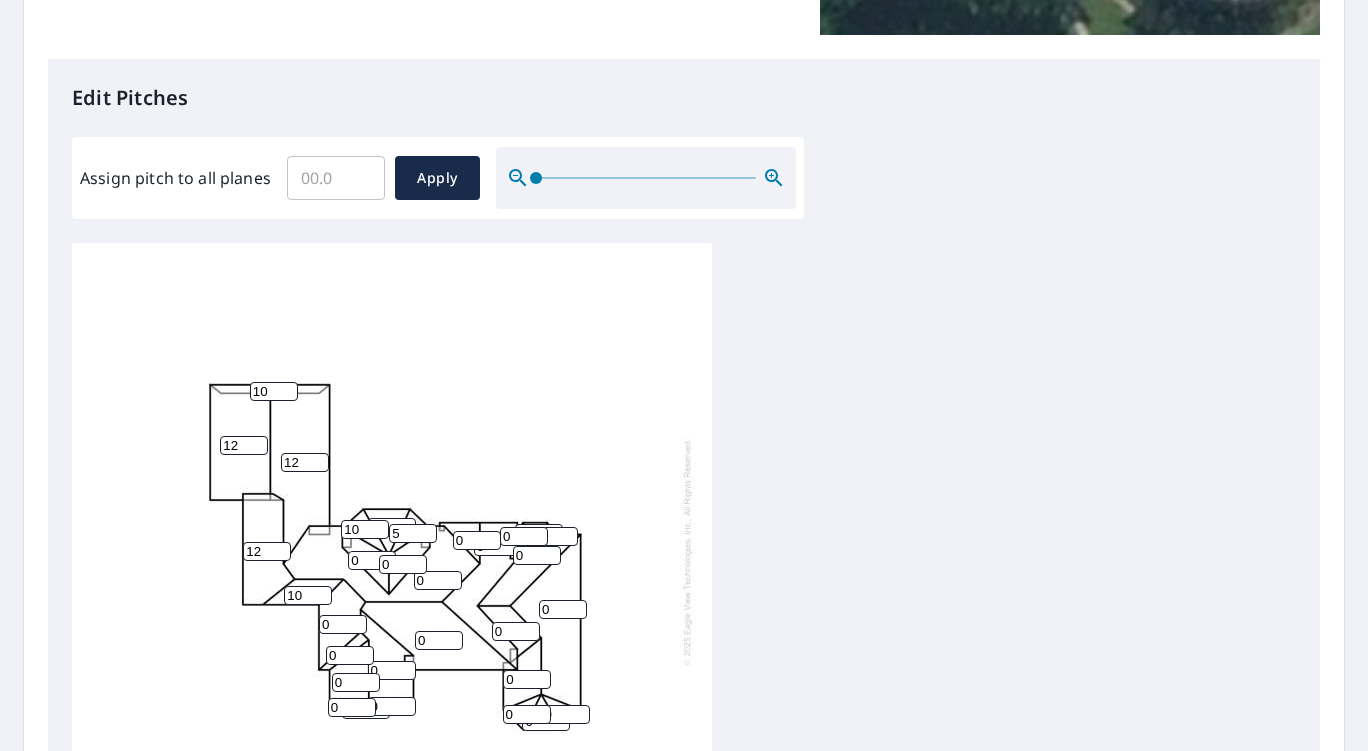 click on "5" at bounding box center [413, 533] 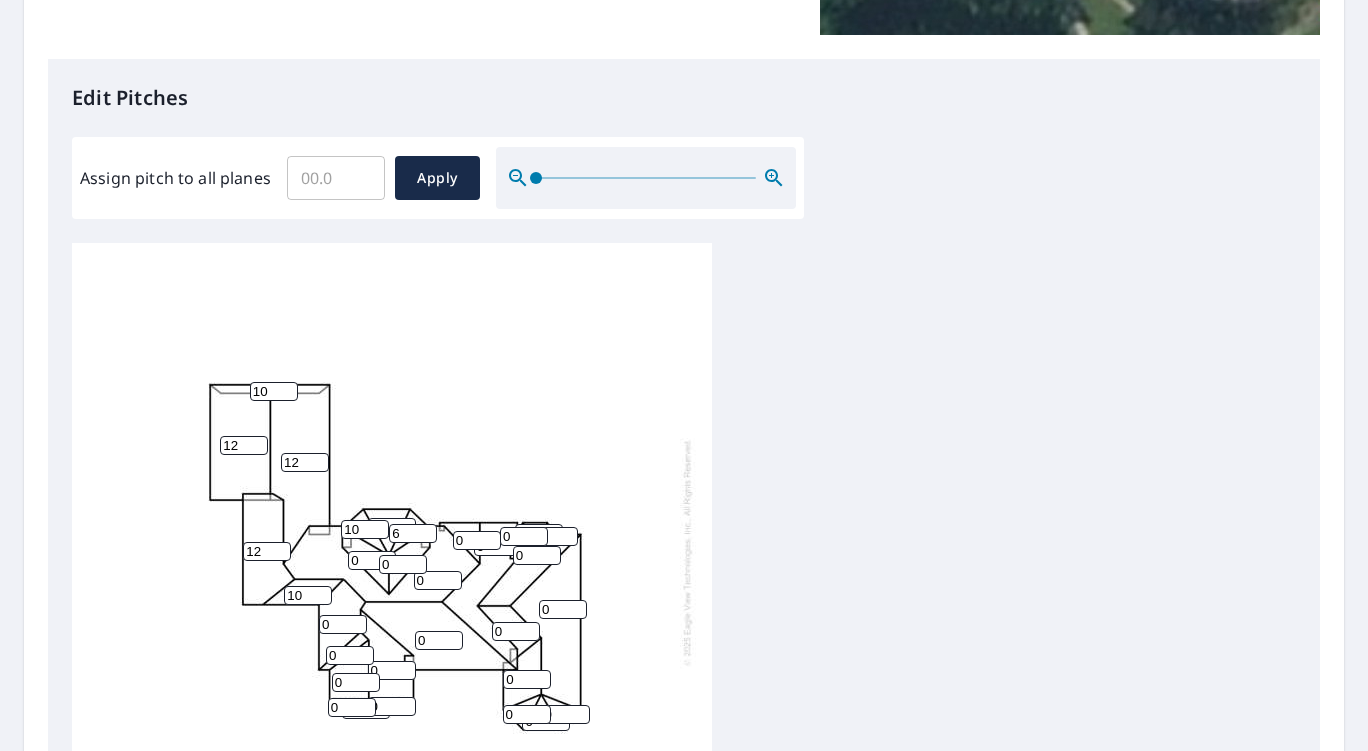 click on "6" at bounding box center (413, 533) 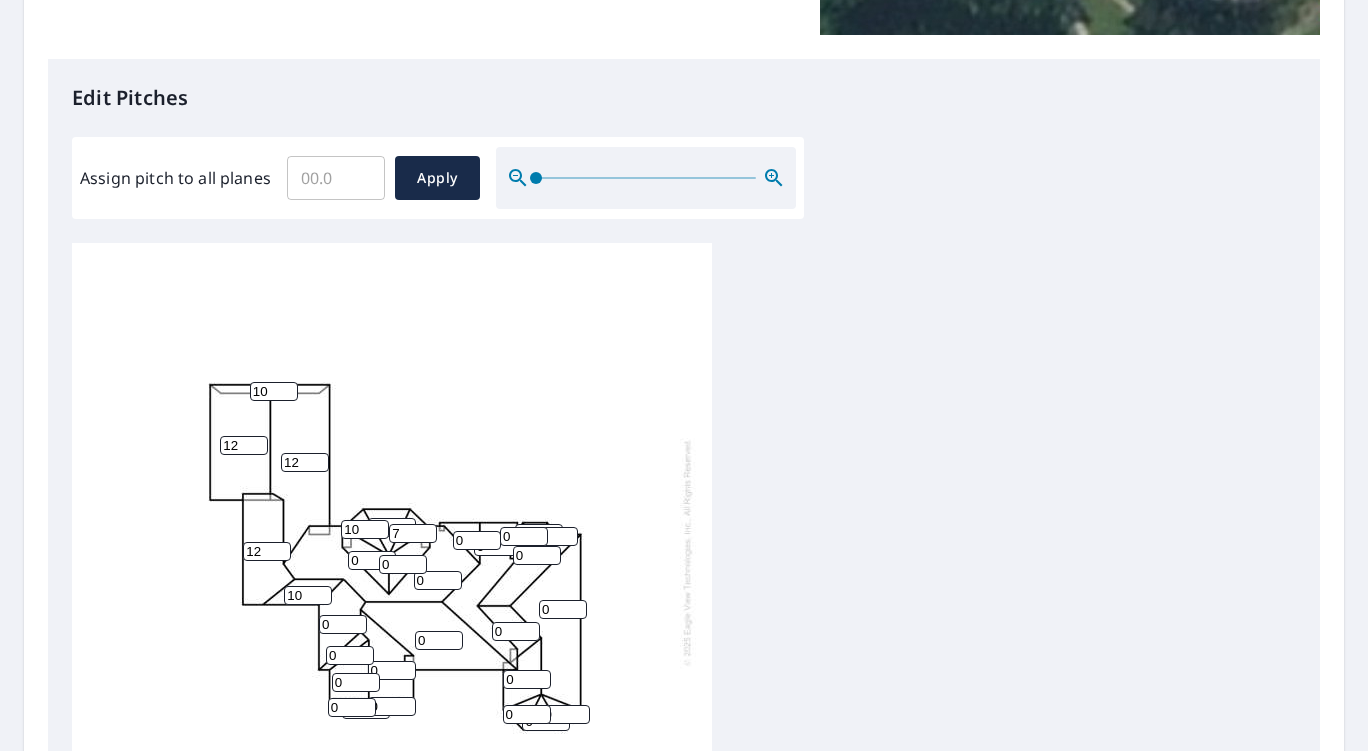 click on "7" at bounding box center (413, 533) 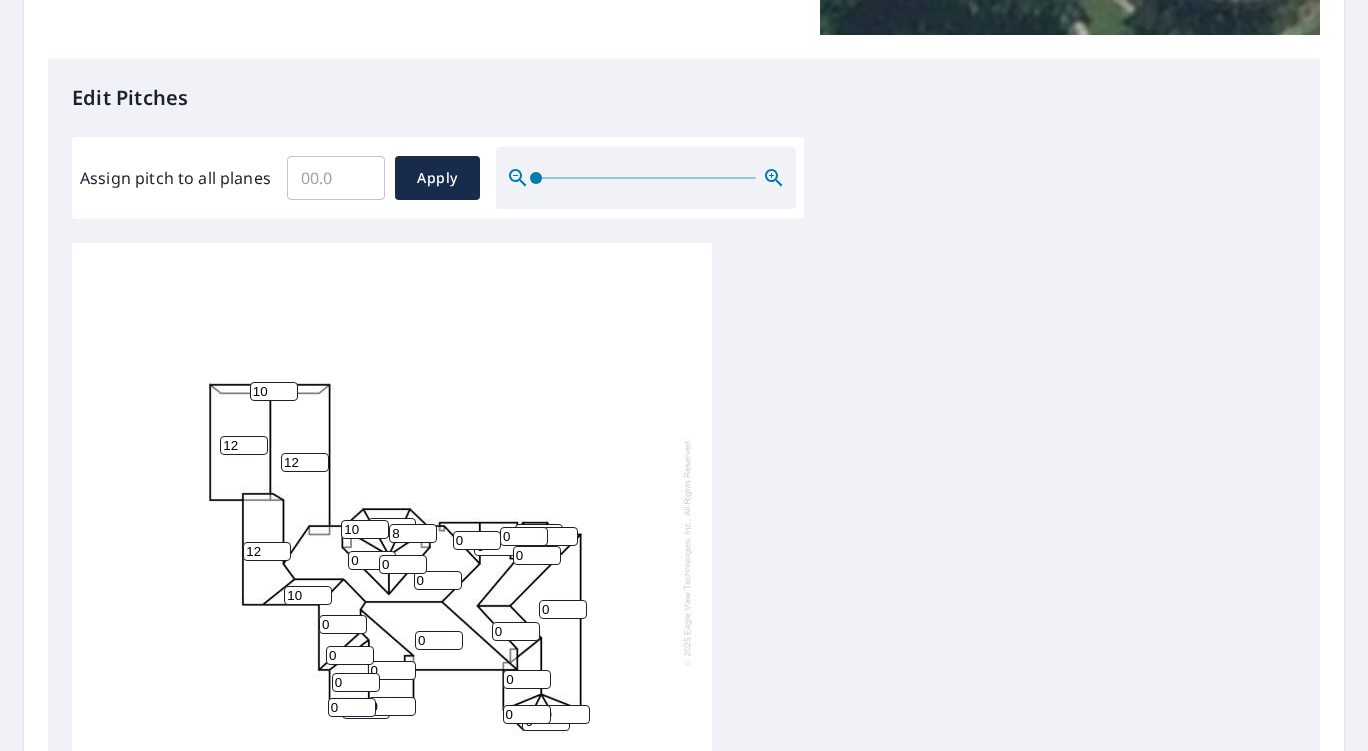 click on "8" at bounding box center (413, 533) 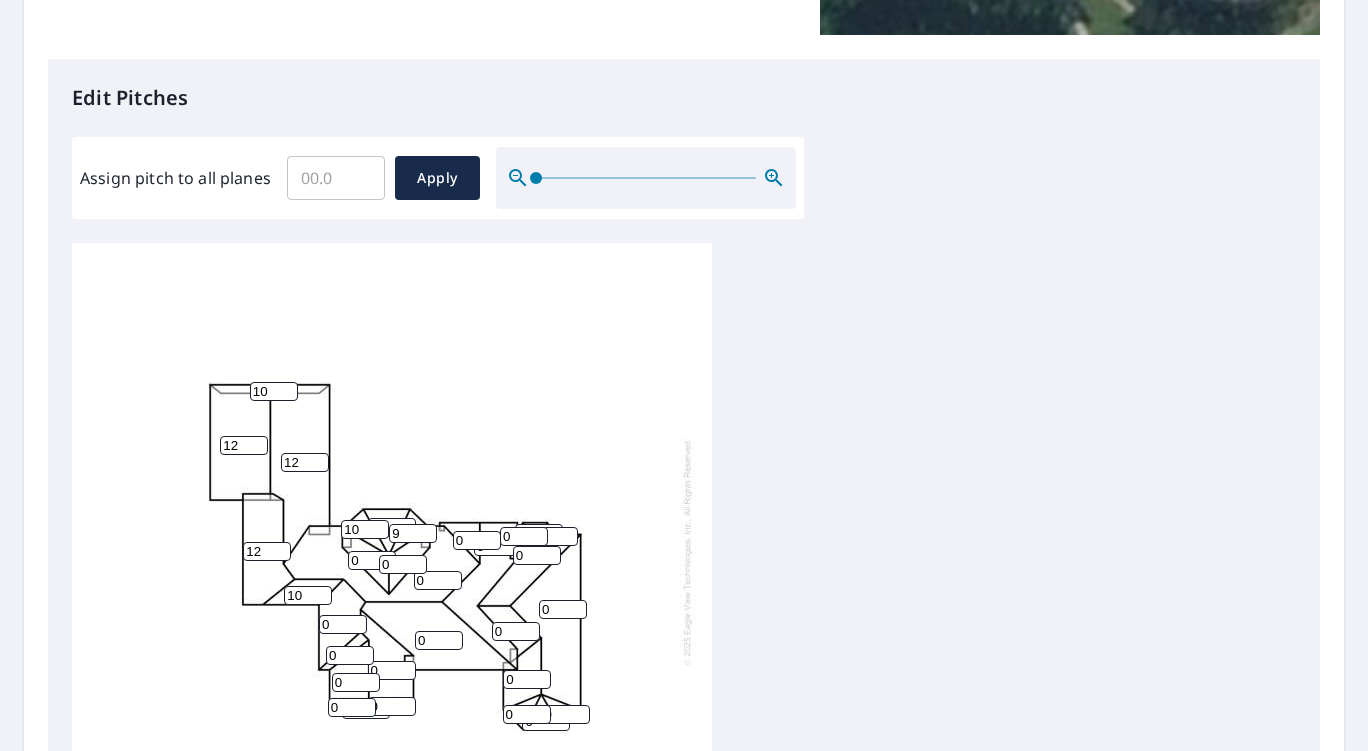 click on "9" at bounding box center [413, 533] 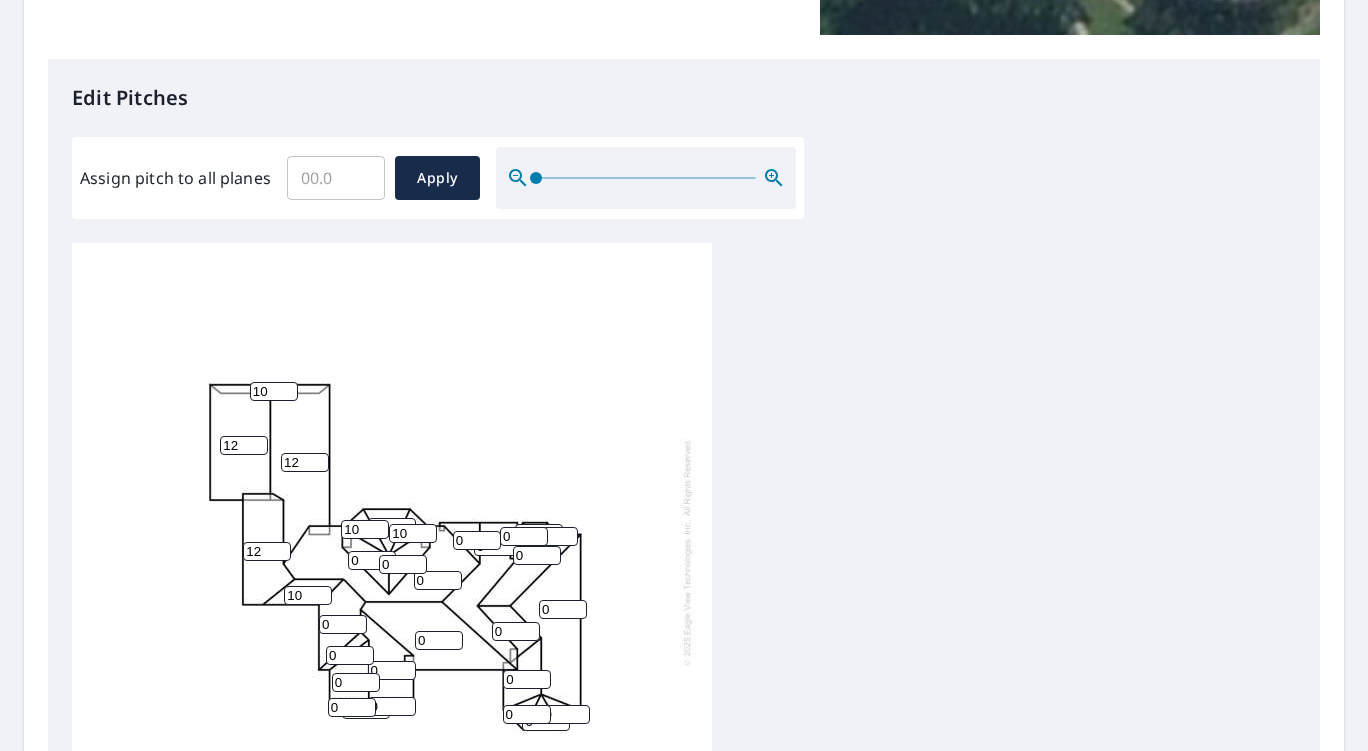 type on "10" 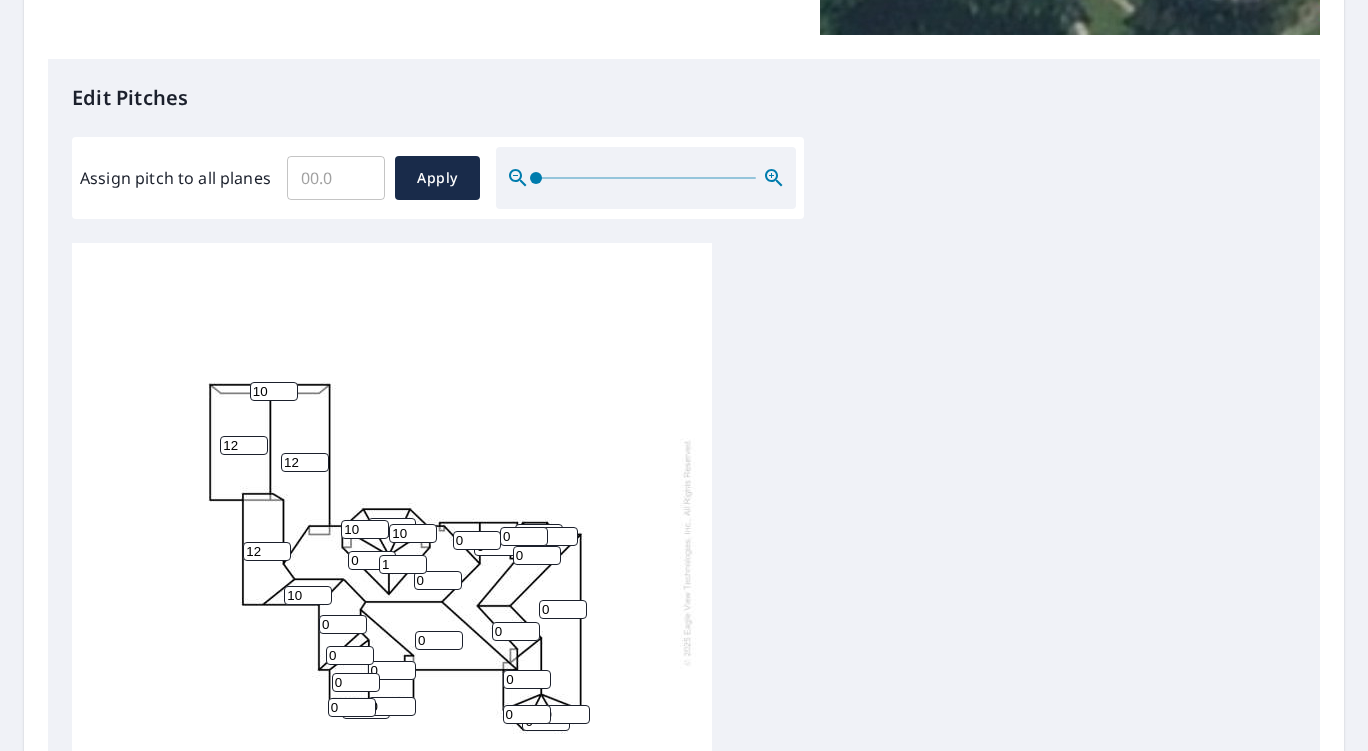 click on "1" at bounding box center (403, 564) 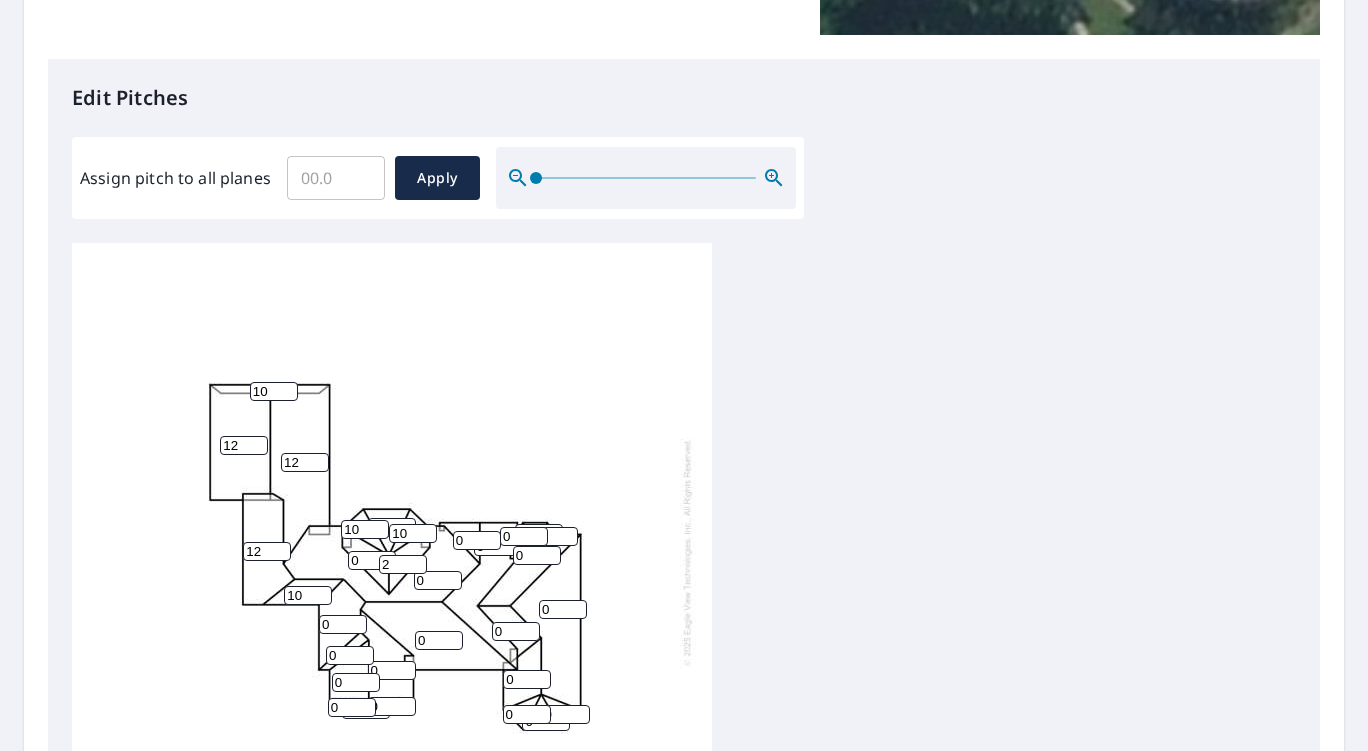 click on "2" at bounding box center [403, 564] 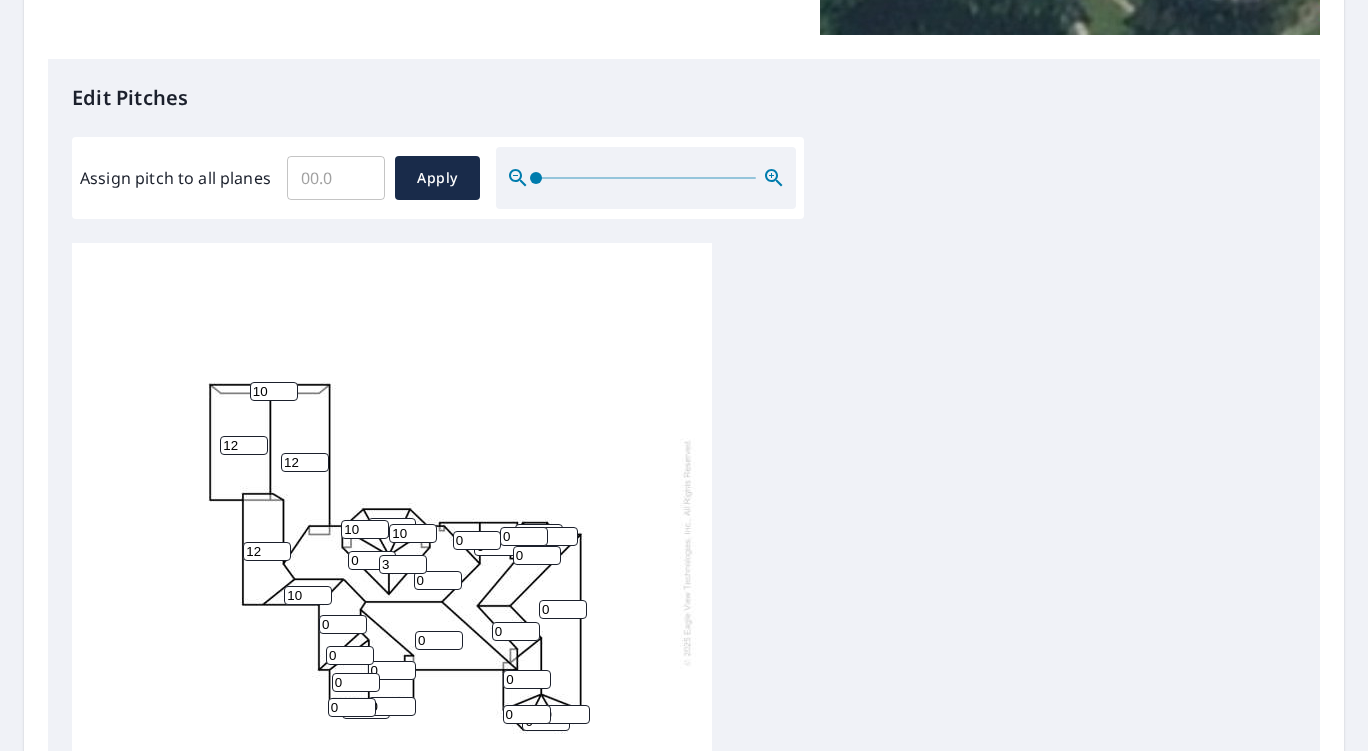 click on "3" at bounding box center (403, 564) 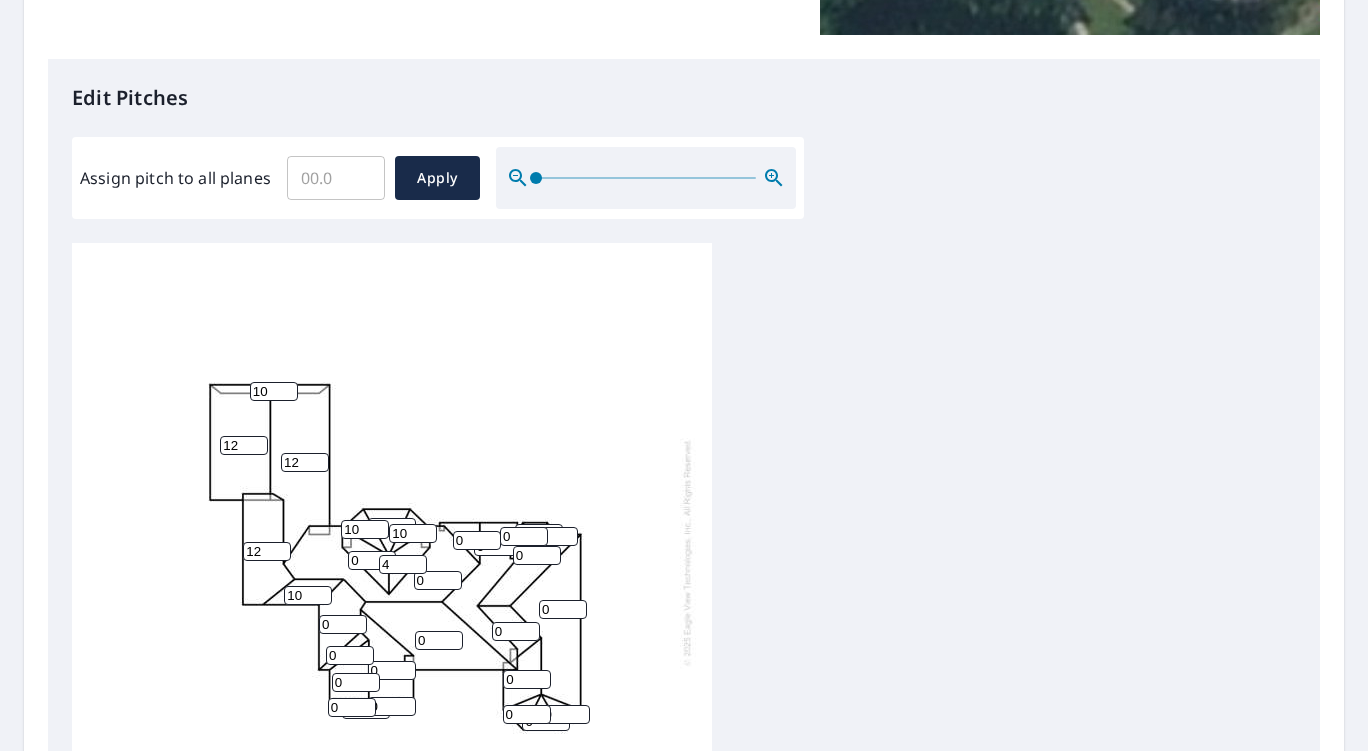 click on "4" at bounding box center (403, 564) 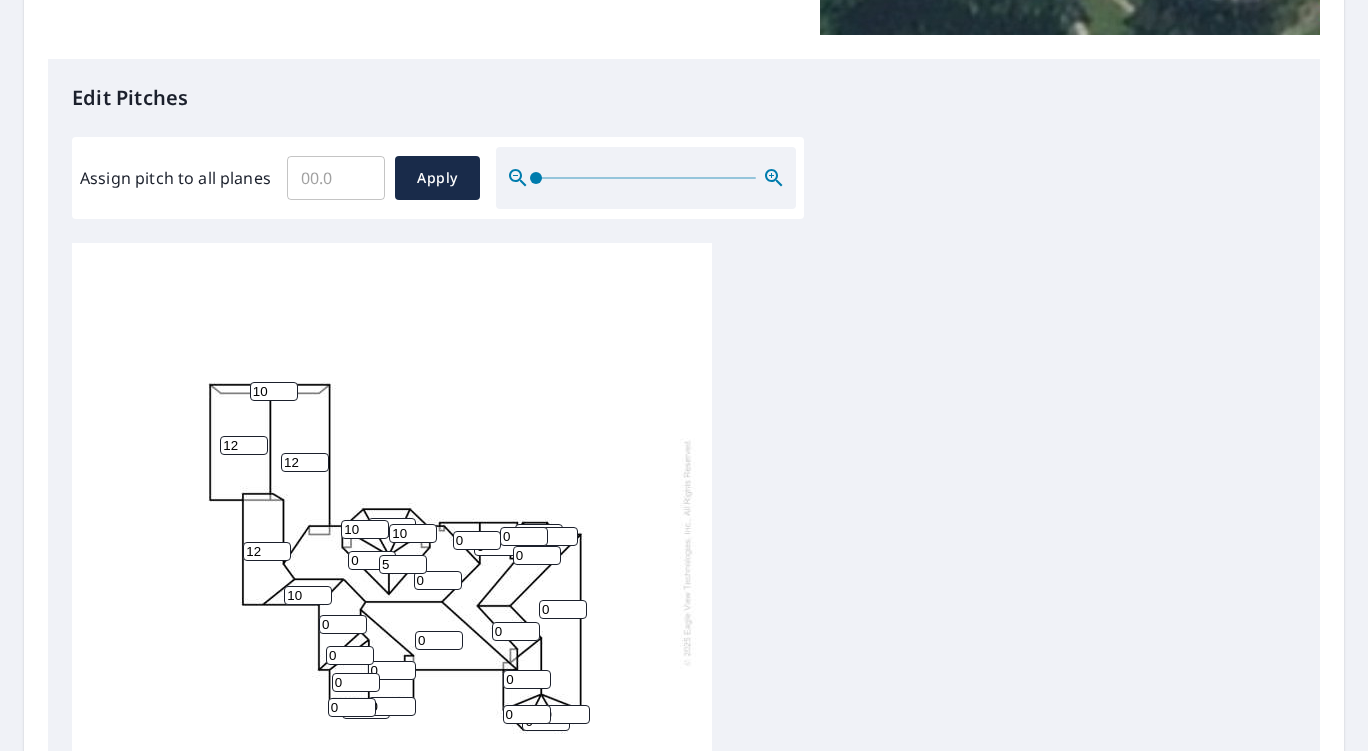 click on "5" at bounding box center (403, 564) 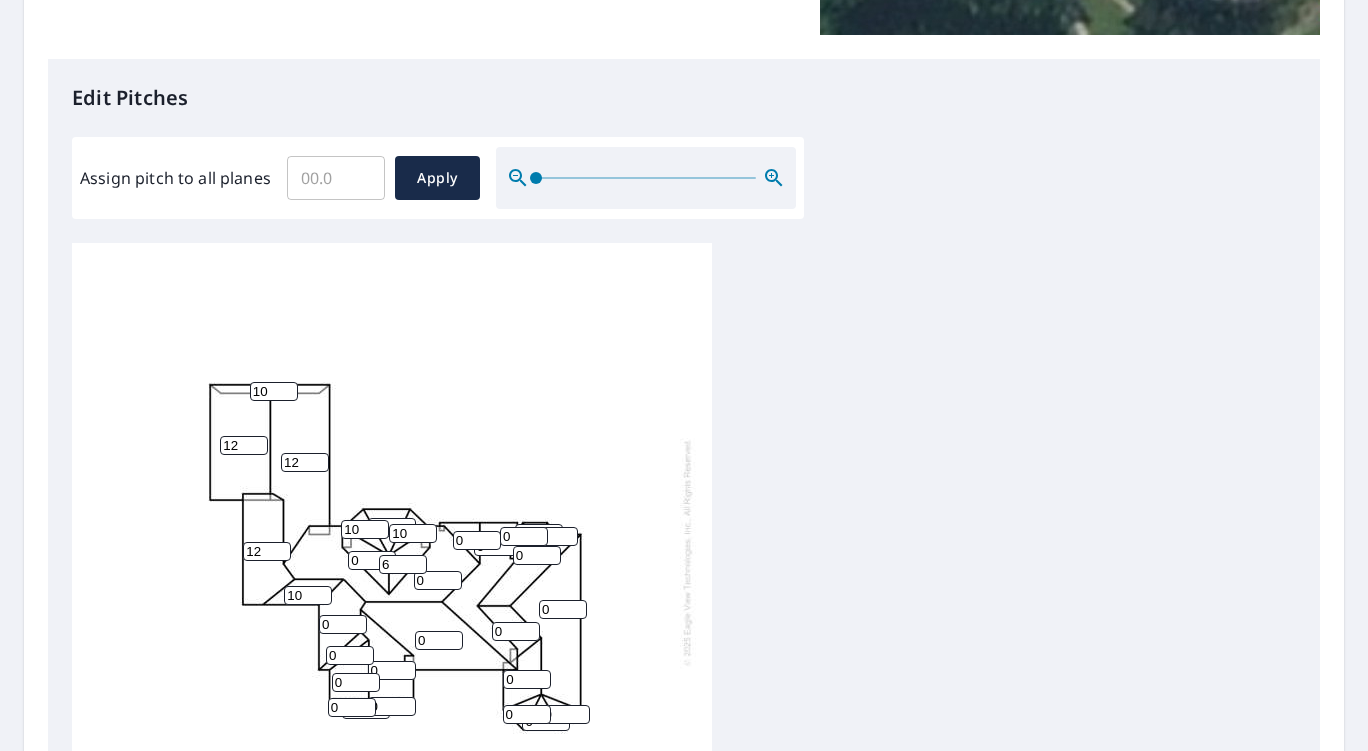 click on "6" at bounding box center (403, 564) 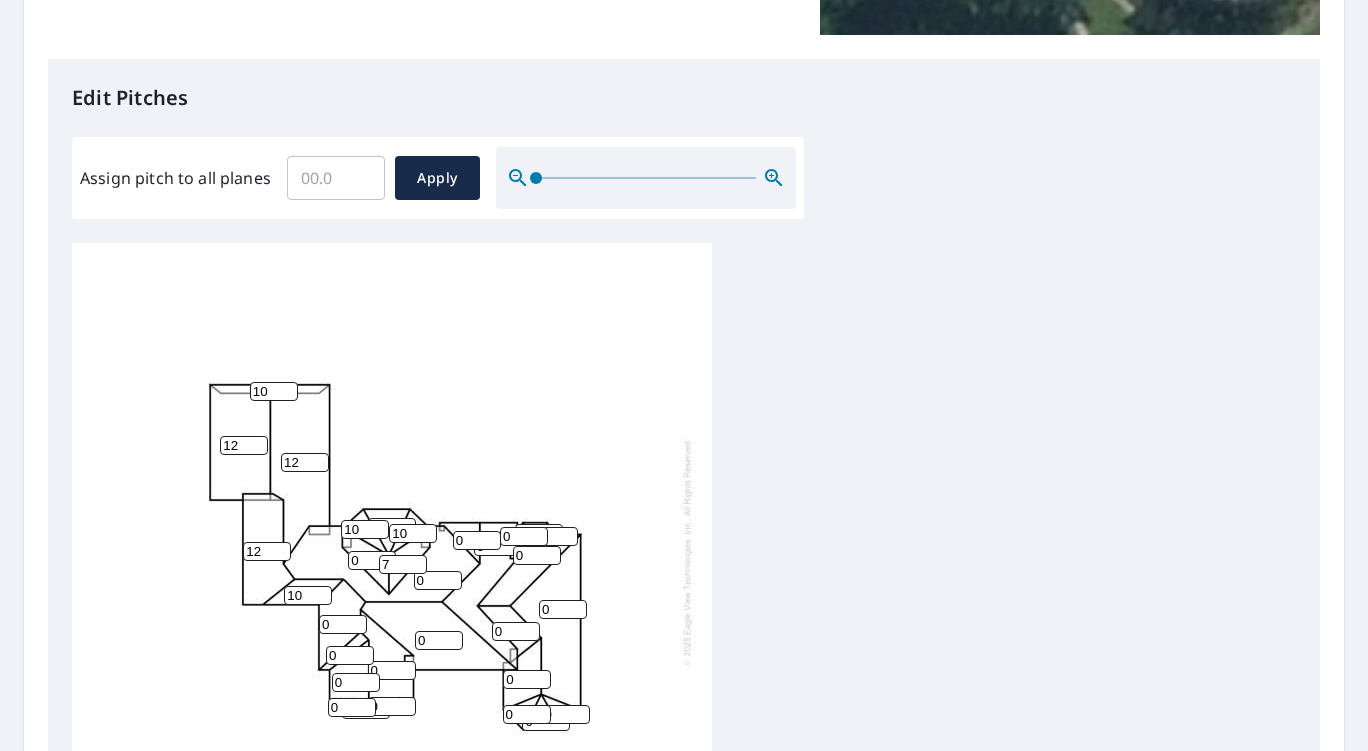 click on "7" at bounding box center (403, 564) 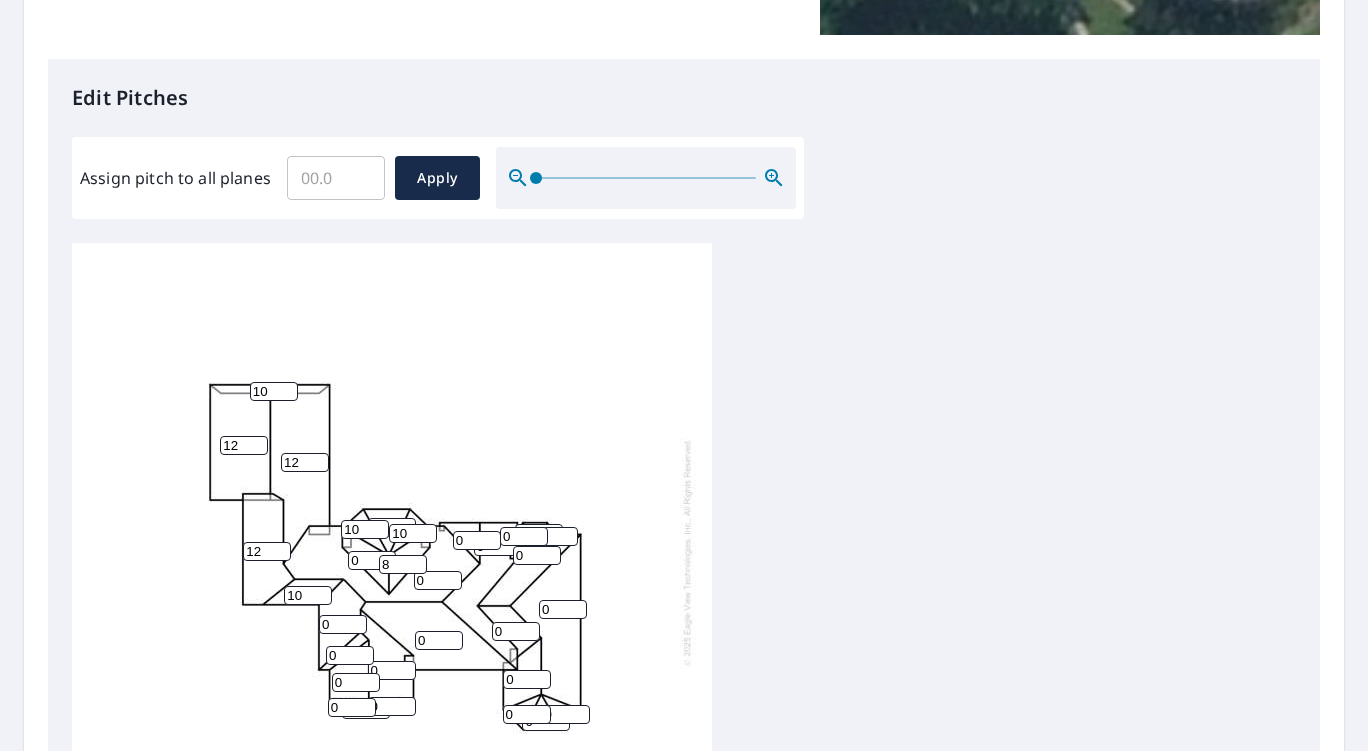 click on "8" at bounding box center (403, 564) 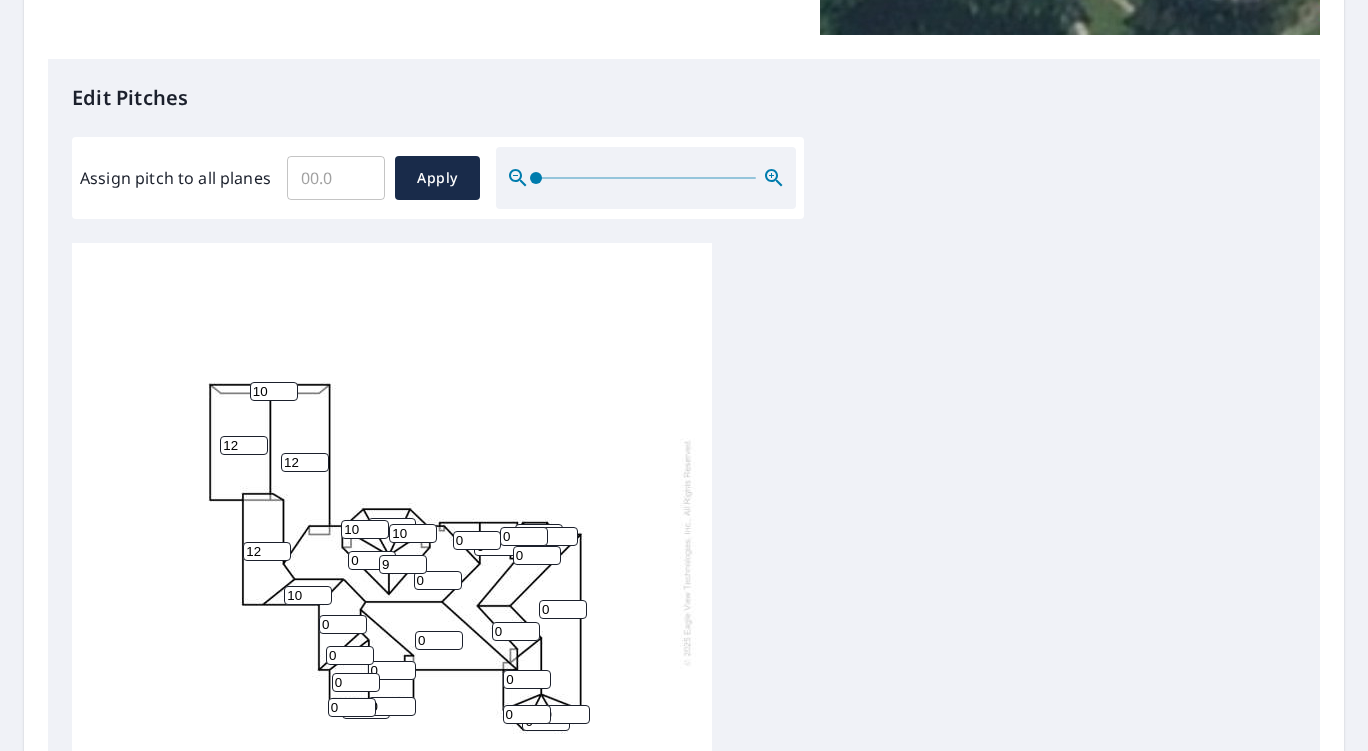 click on "9" at bounding box center [403, 564] 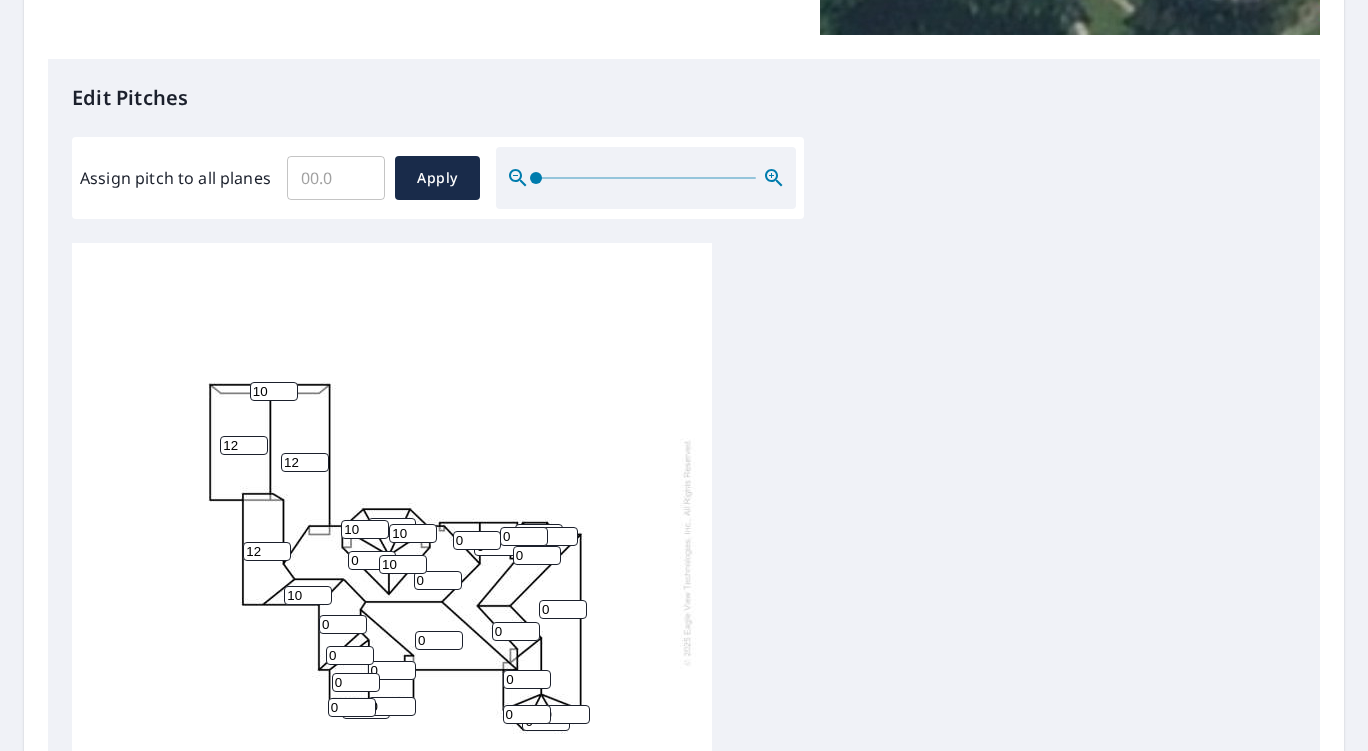 type on "10" 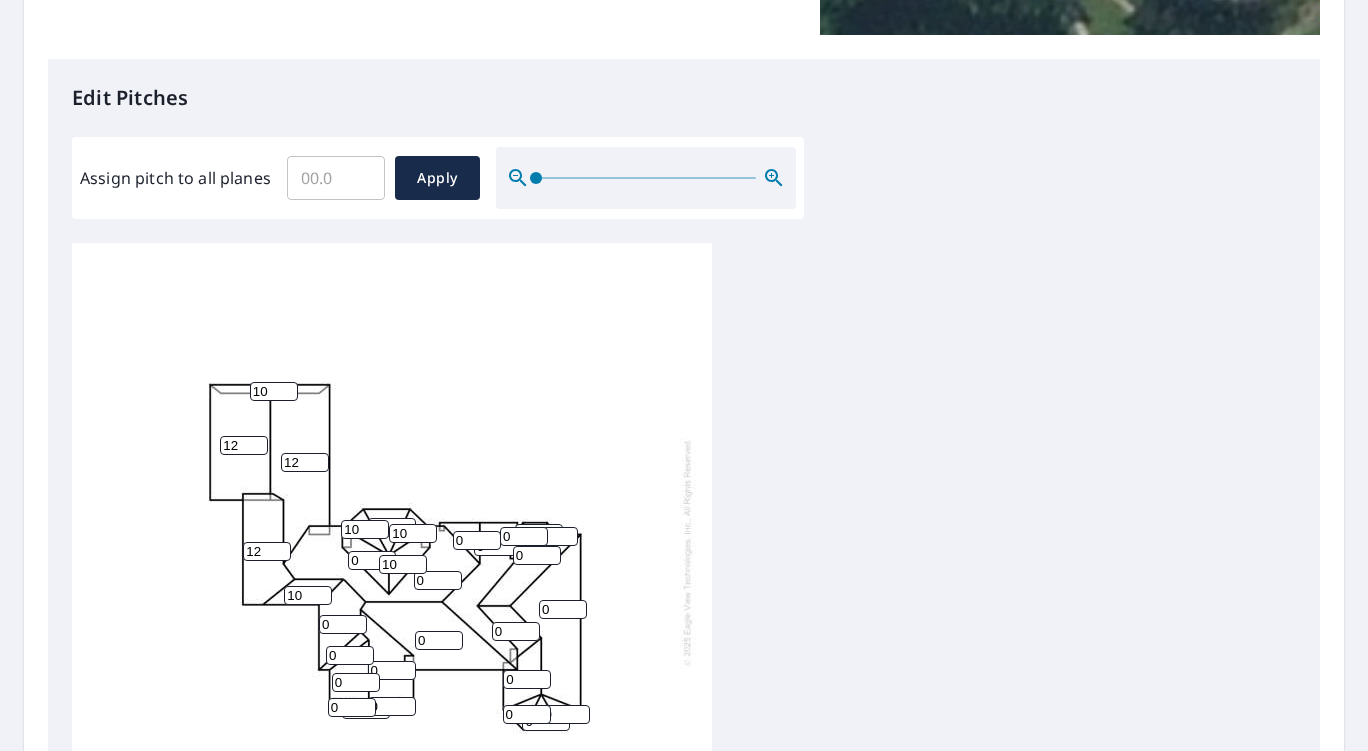 click on "0" at bounding box center (372, 560) 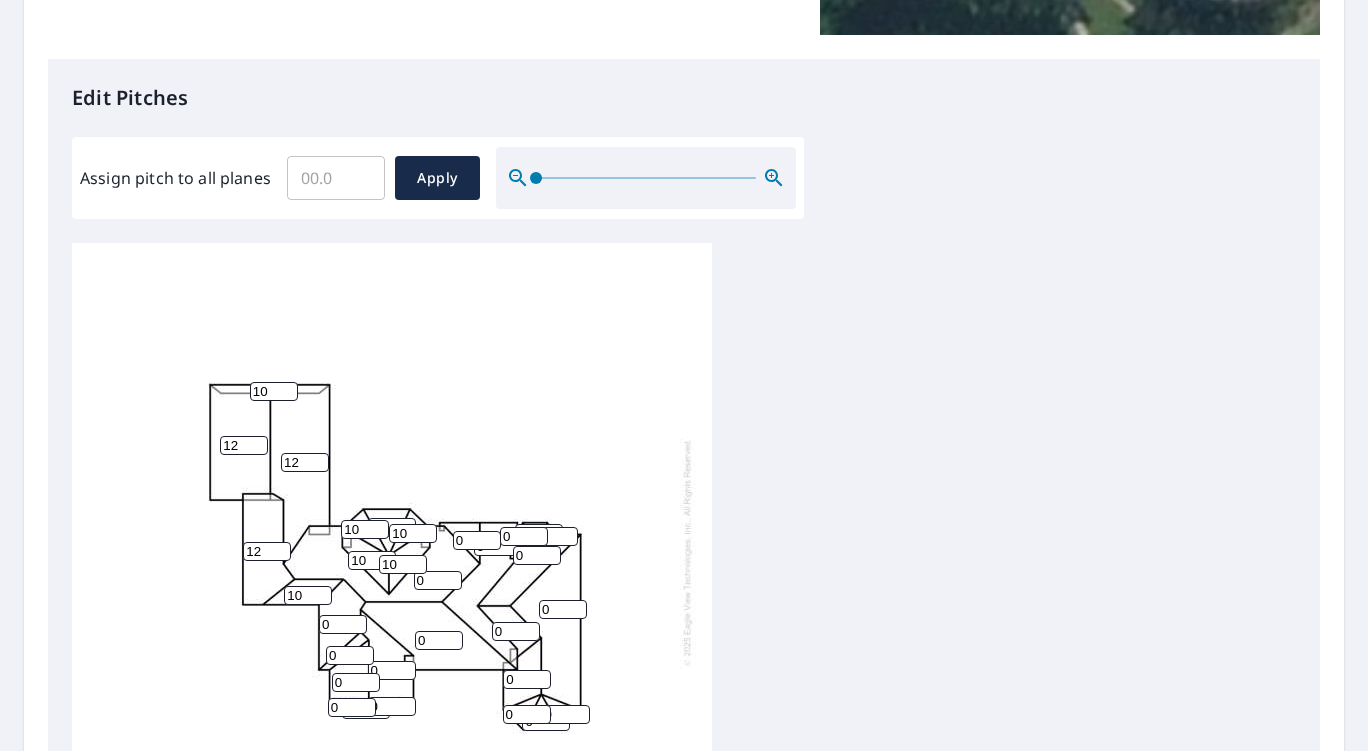 type on "10" 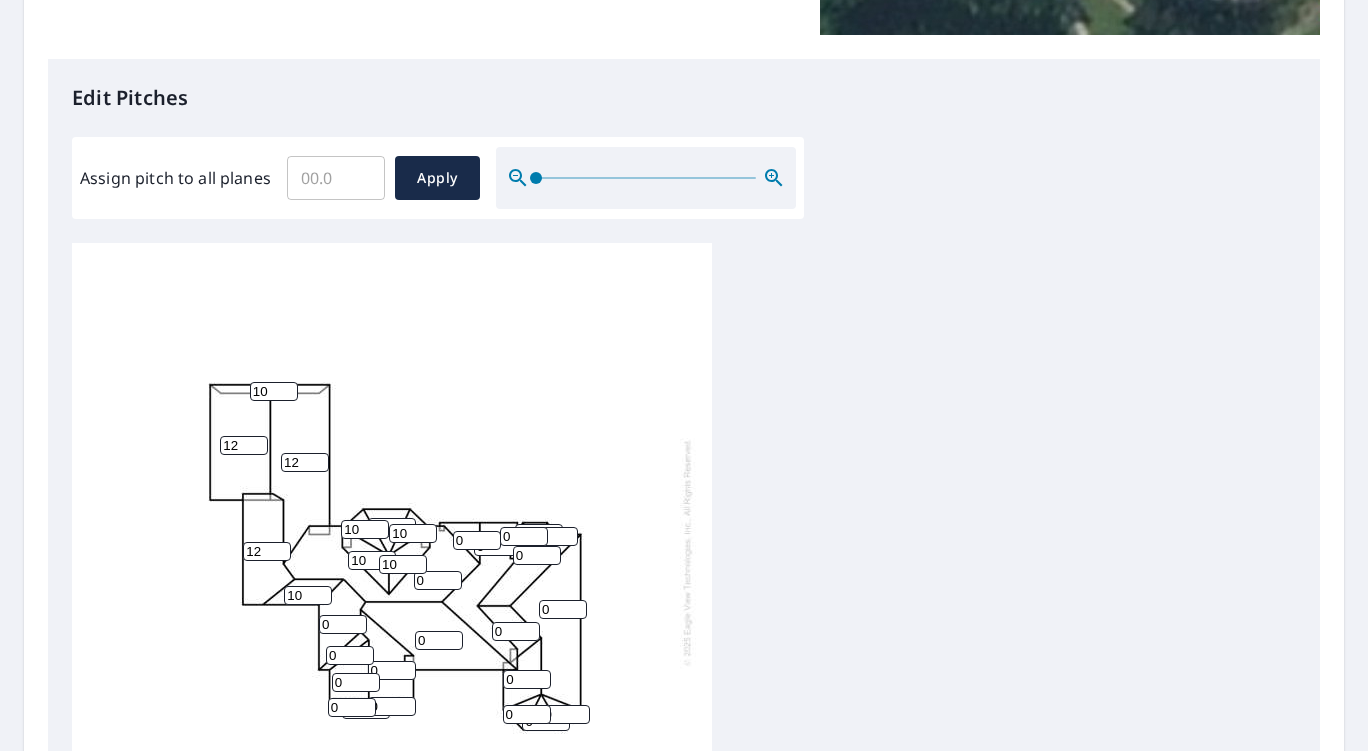 click on "0" at bounding box center (343, 624) 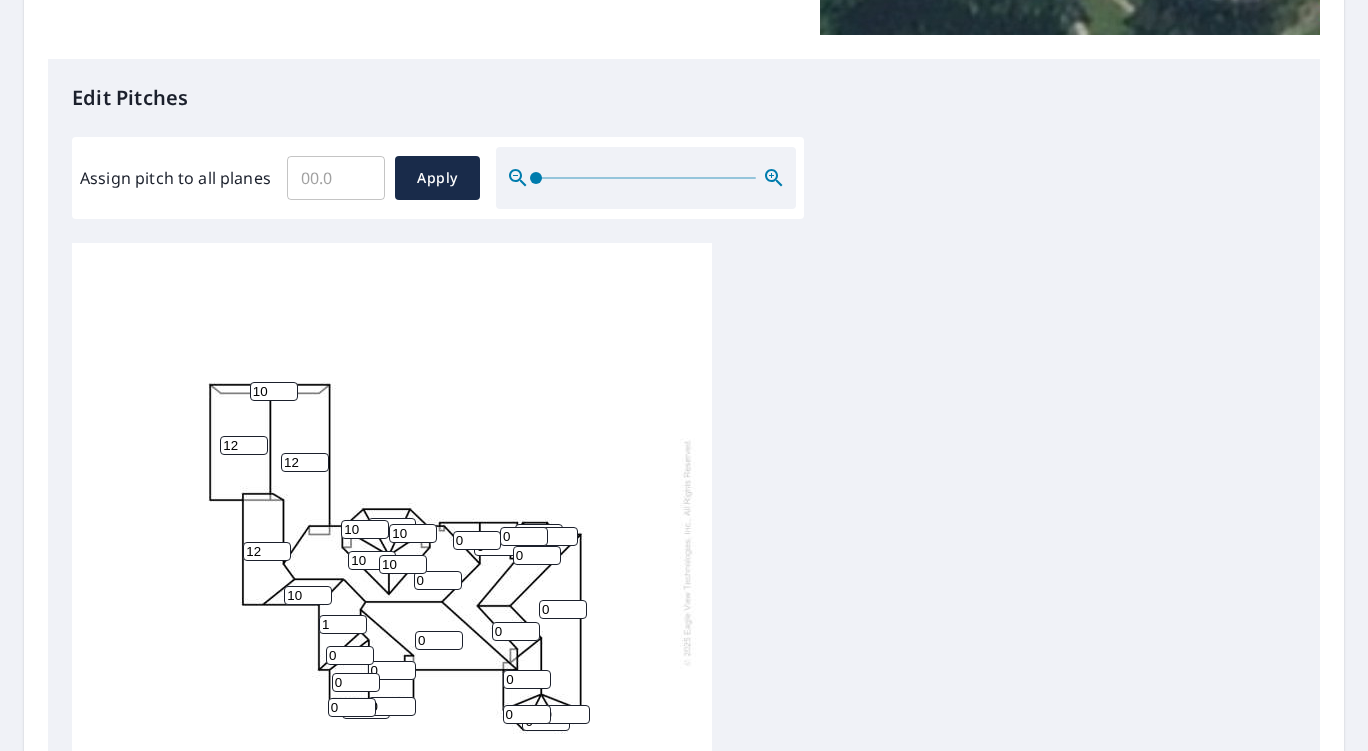 click on "1" at bounding box center (343, 624) 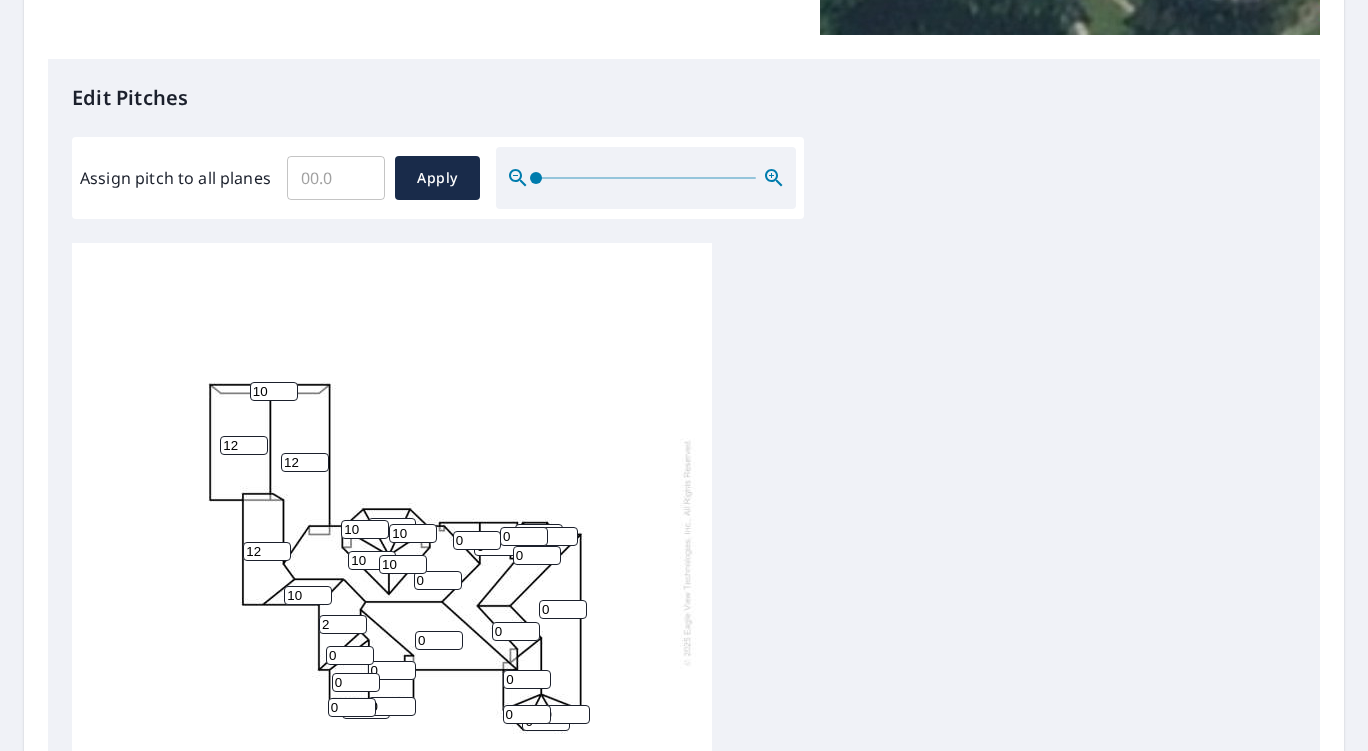 click on "2" at bounding box center [343, 624] 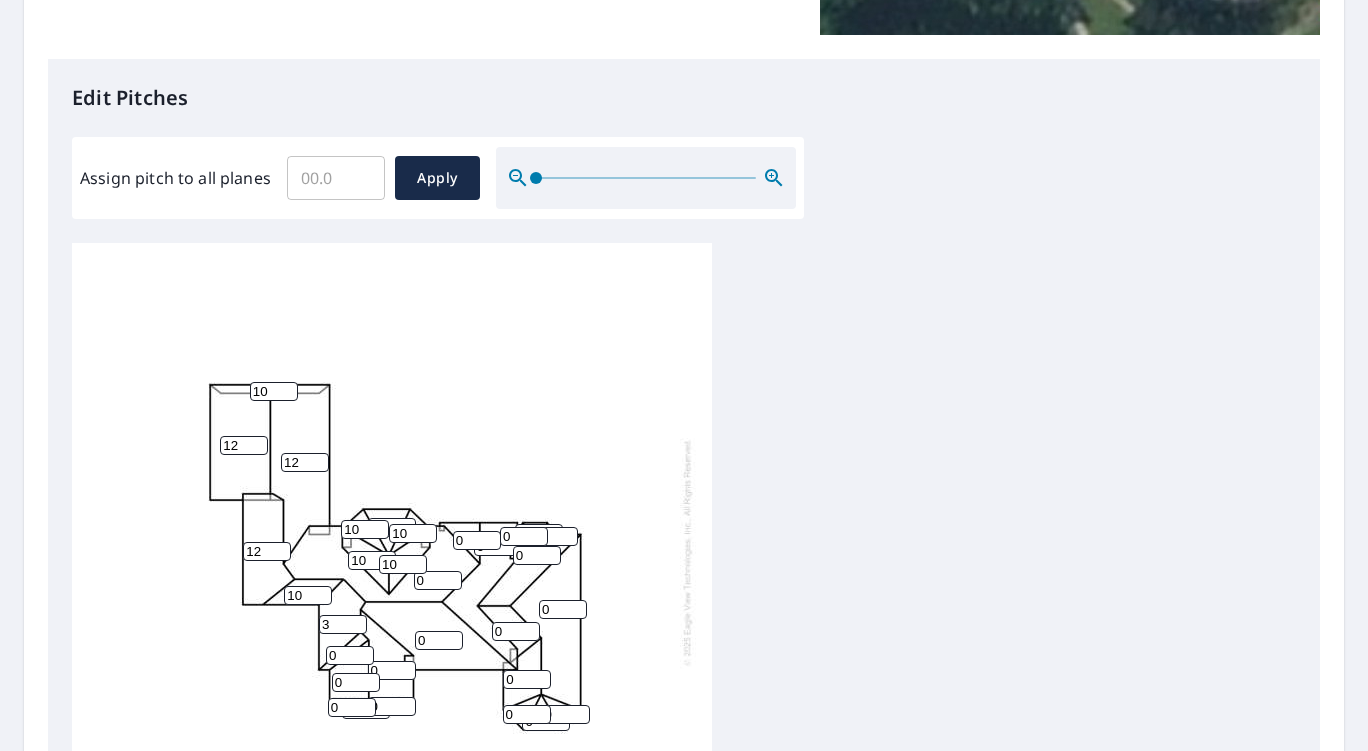 click on "3" at bounding box center [343, 624] 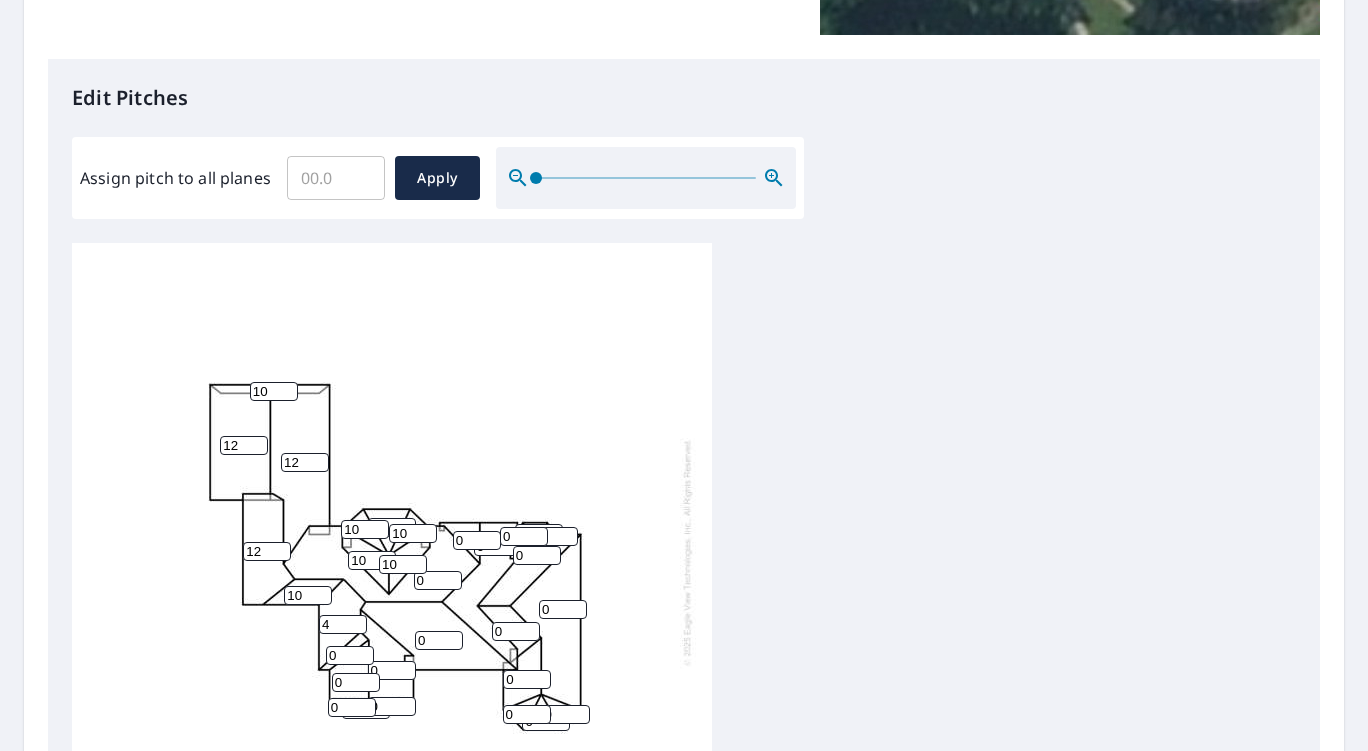 click on "4" at bounding box center [343, 624] 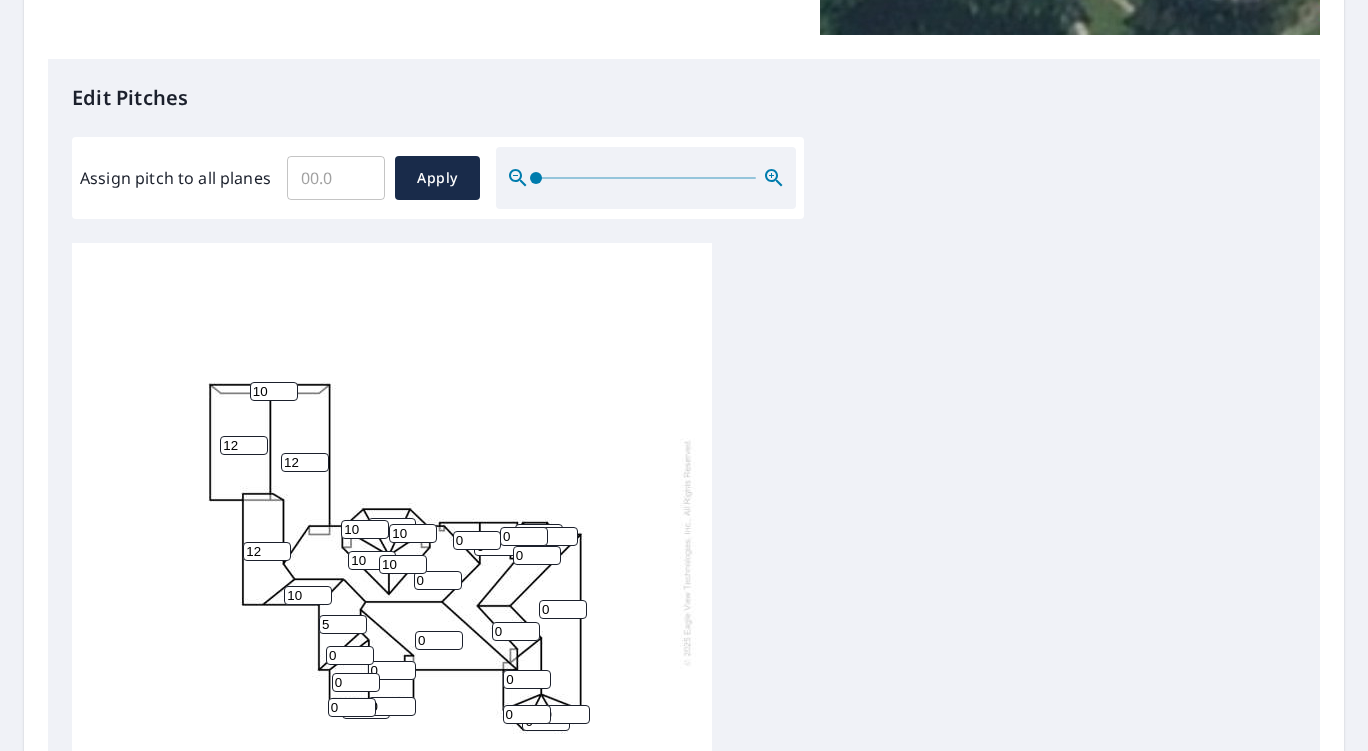 click on "5" at bounding box center (343, 624) 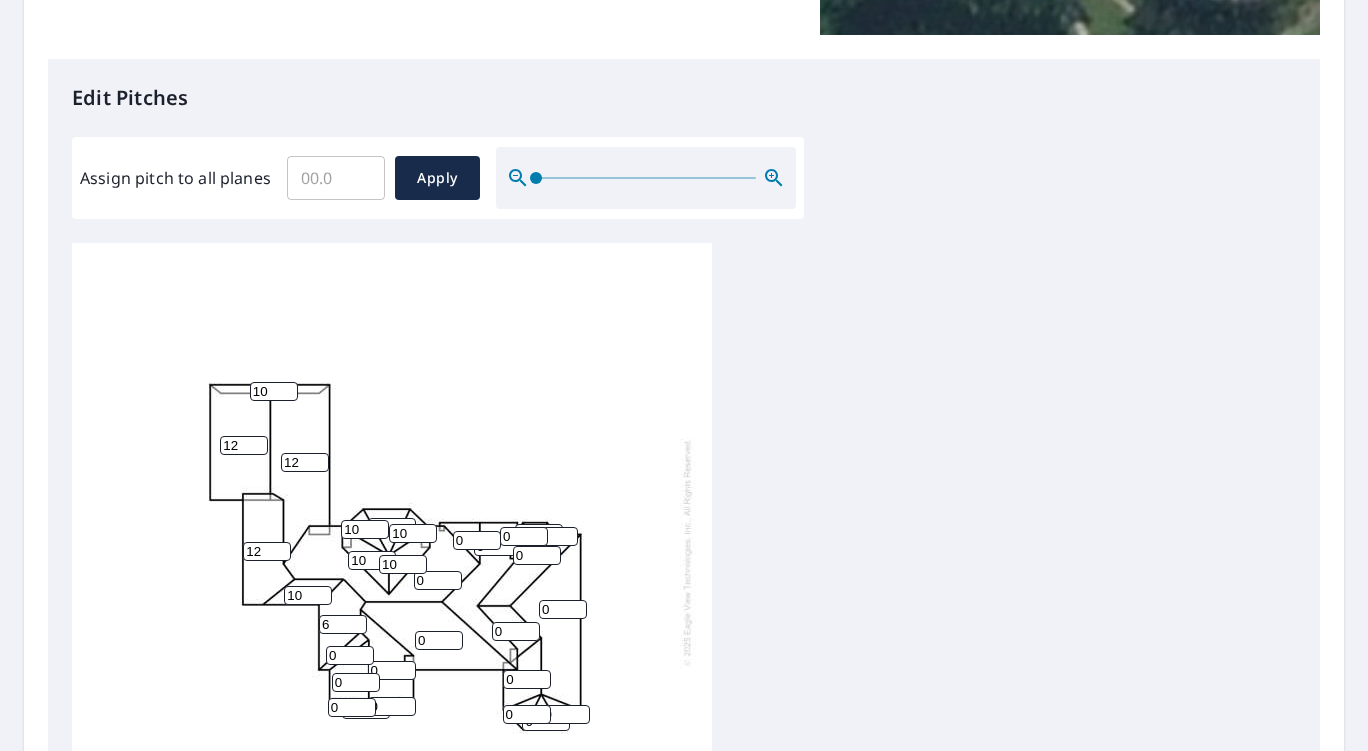click on "6" at bounding box center [343, 624] 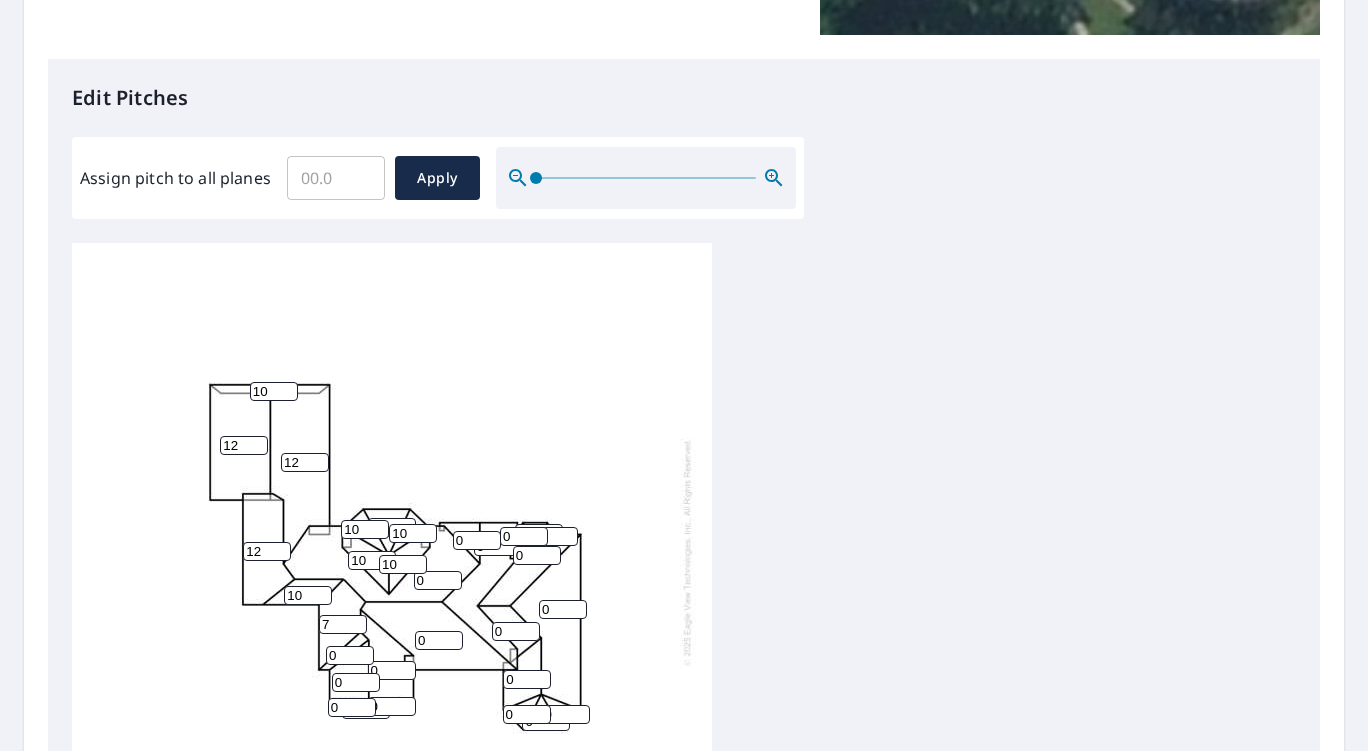 click on "7" at bounding box center [343, 624] 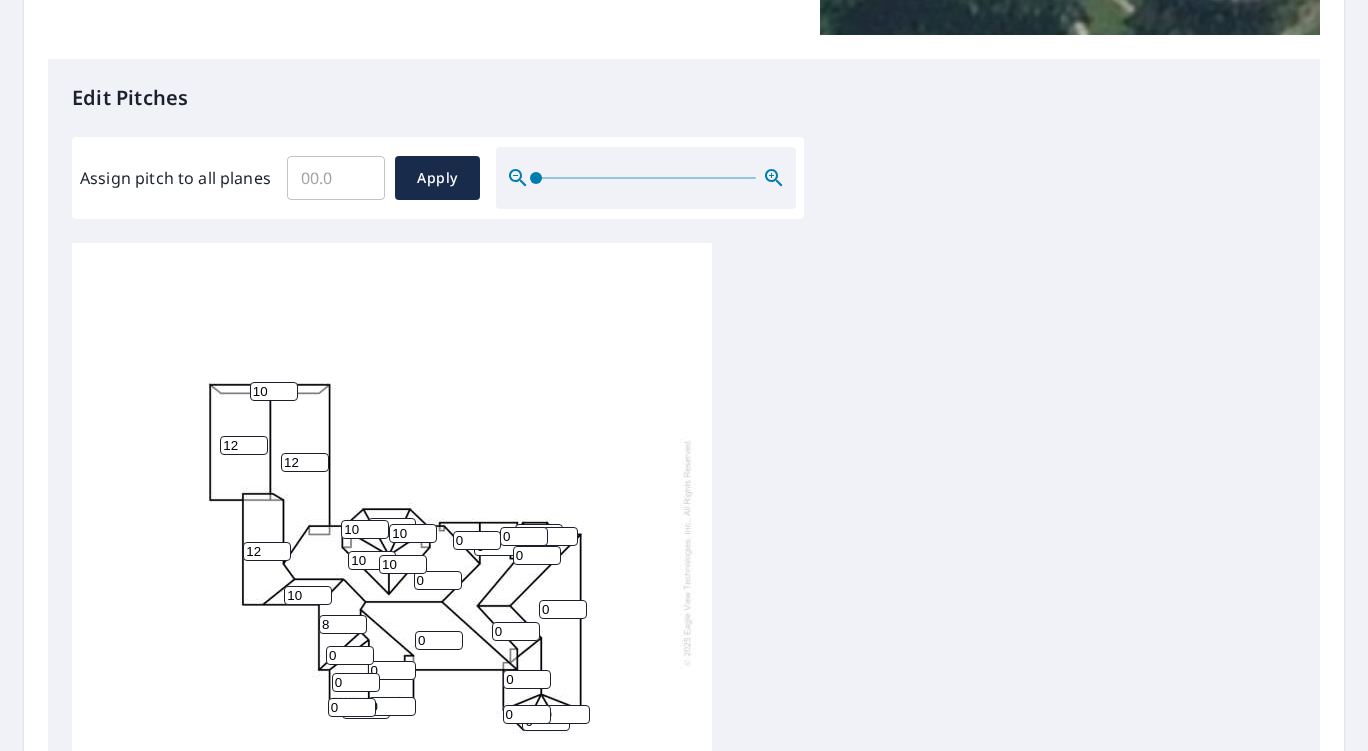 click on "8" at bounding box center (343, 624) 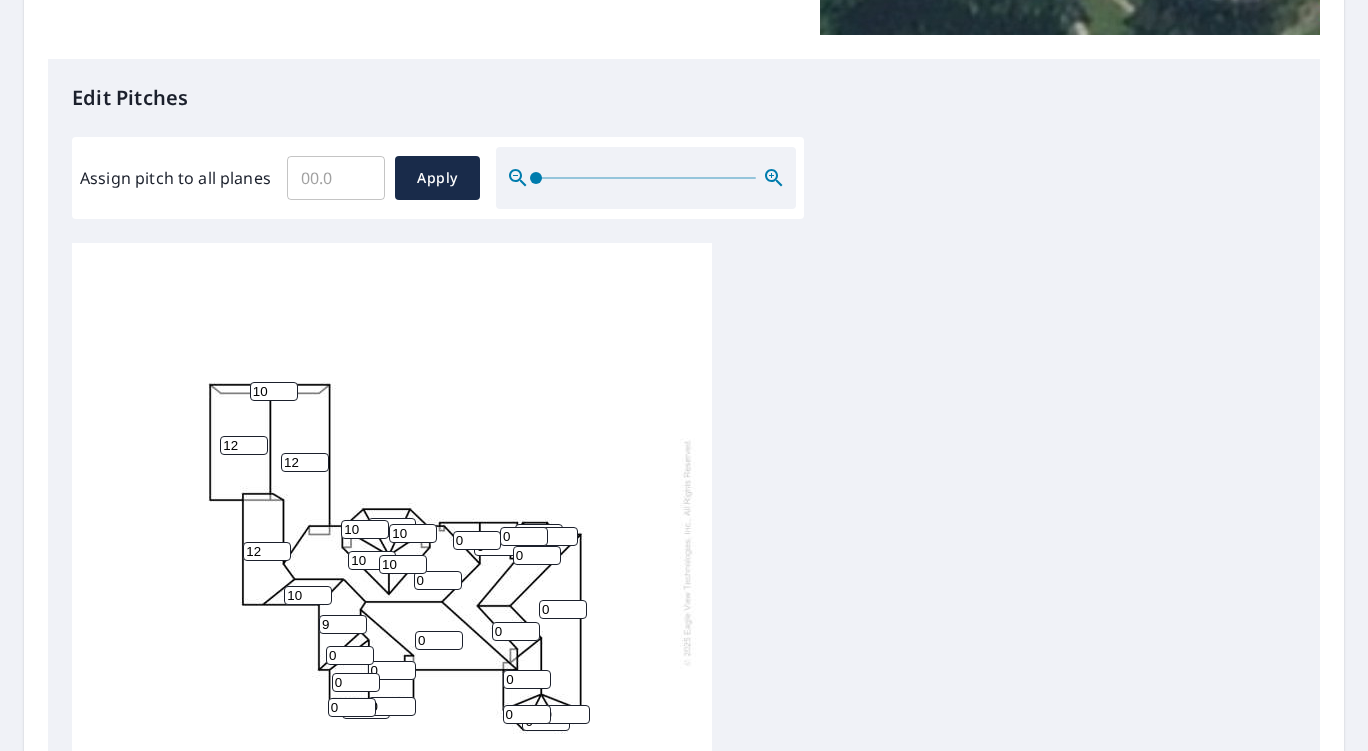 click on "9" at bounding box center [343, 624] 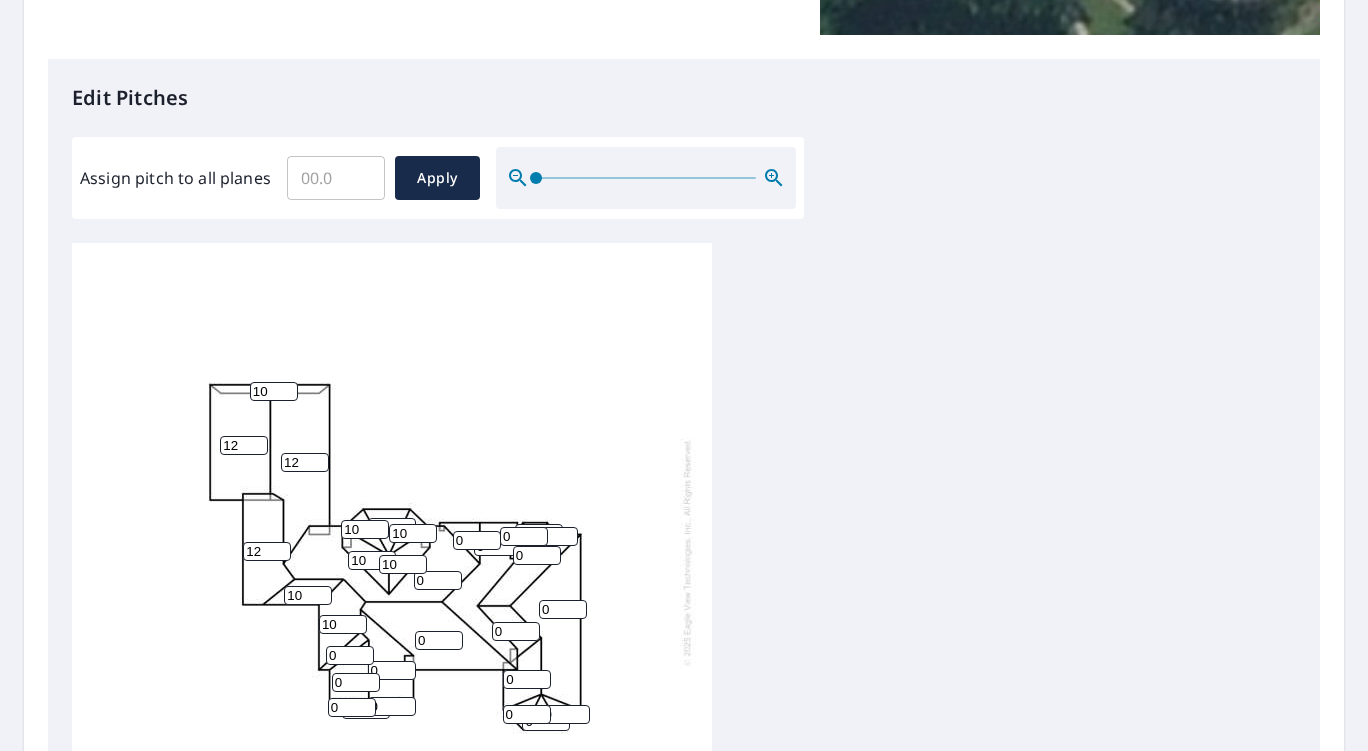 type on "10" 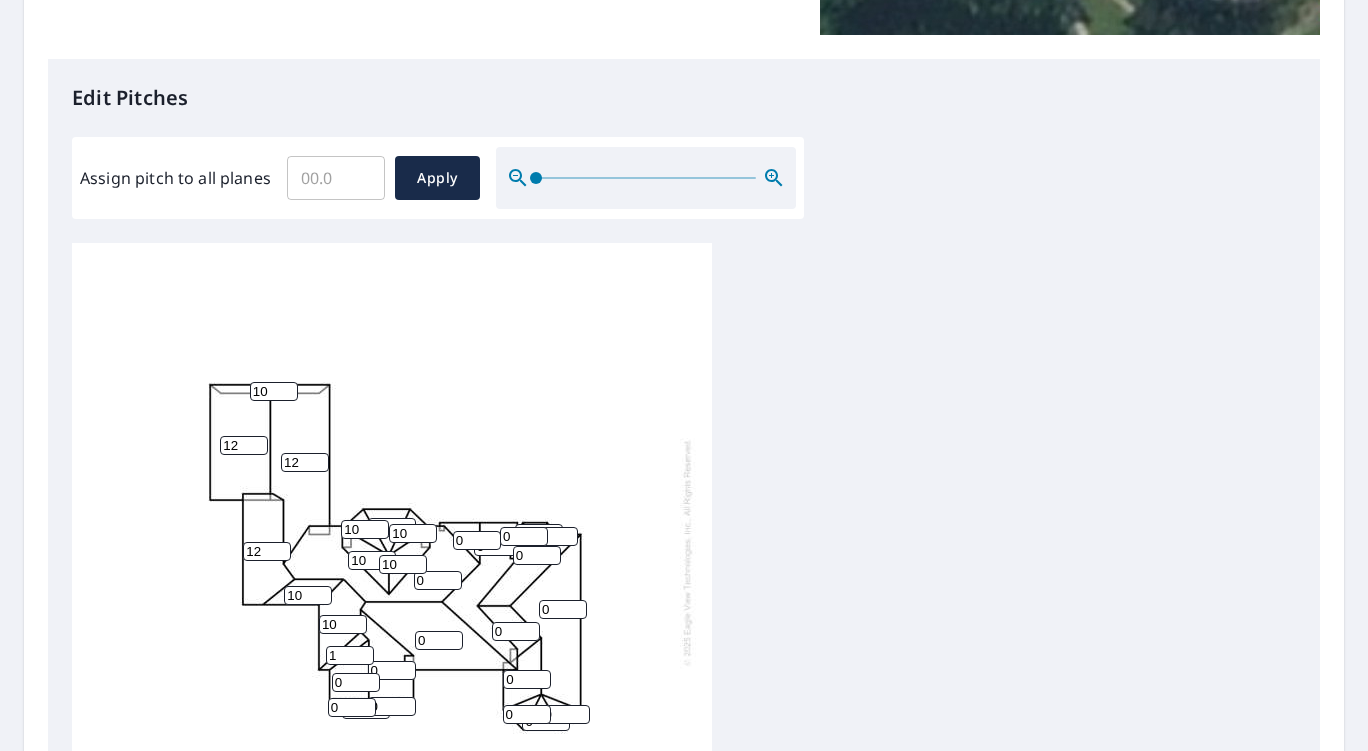 click on "1" at bounding box center (350, 655) 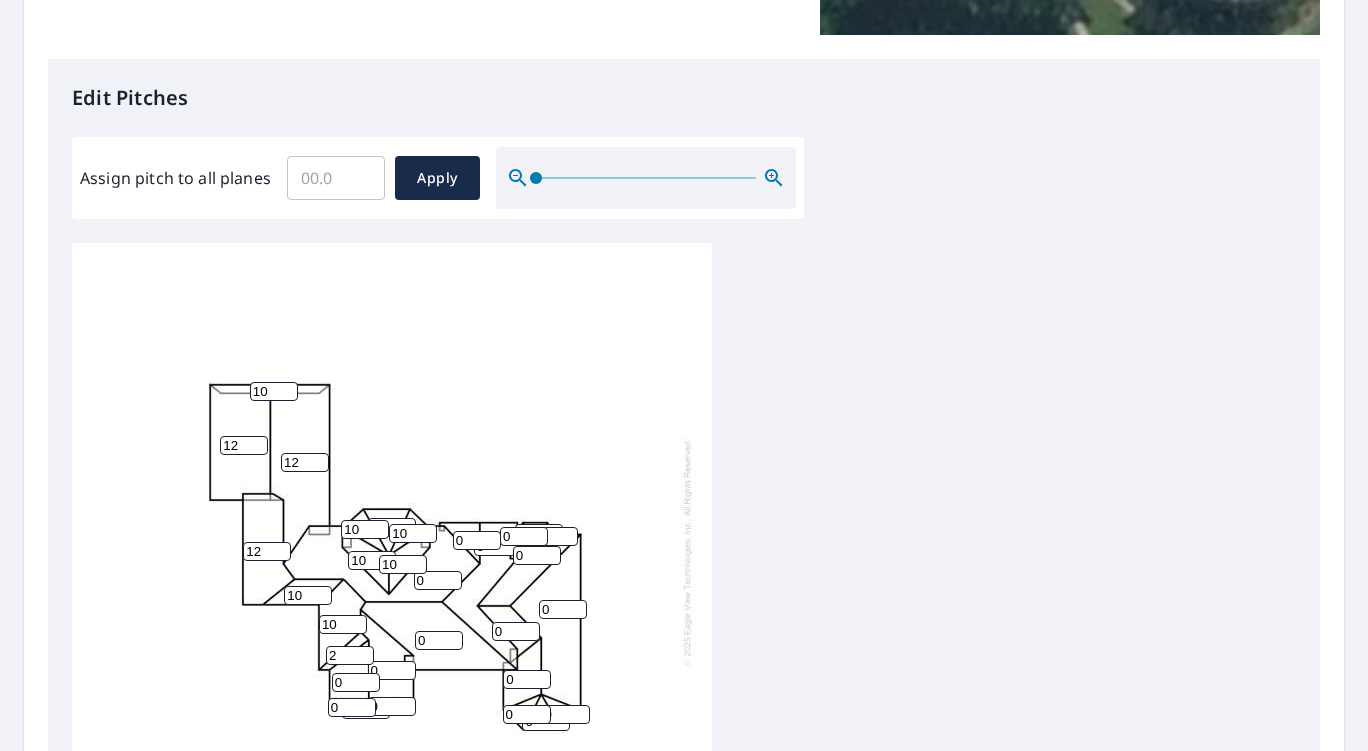click on "2" at bounding box center (350, 655) 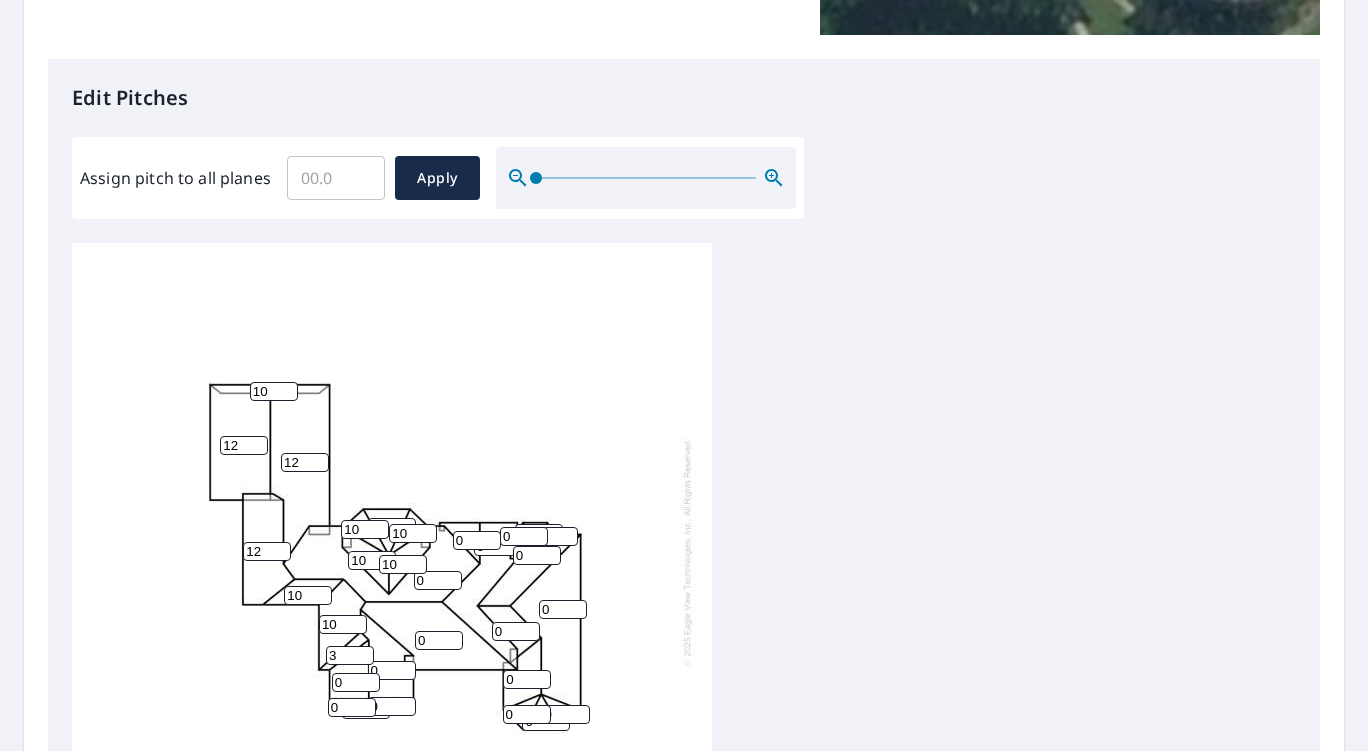 click on "3" at bounding box center [350, 655] 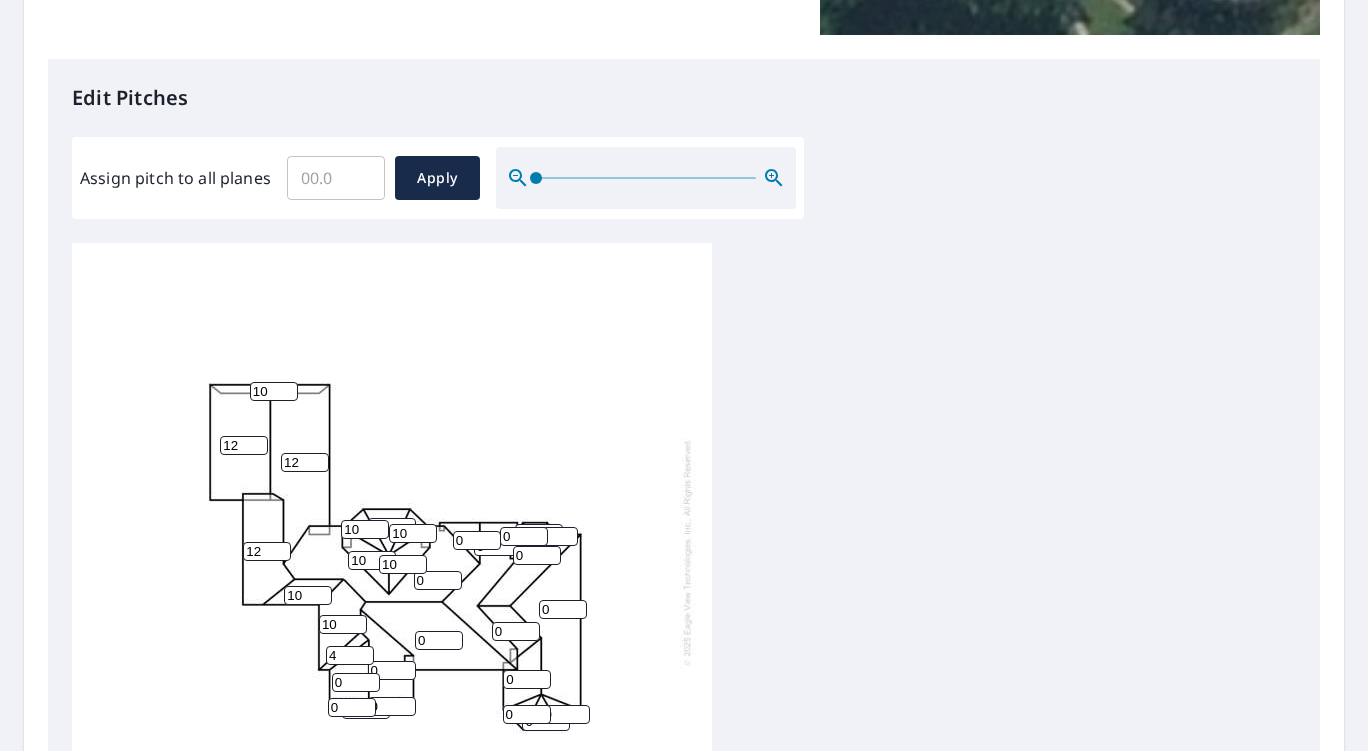 click on "4" at bounding box center [350, 655] 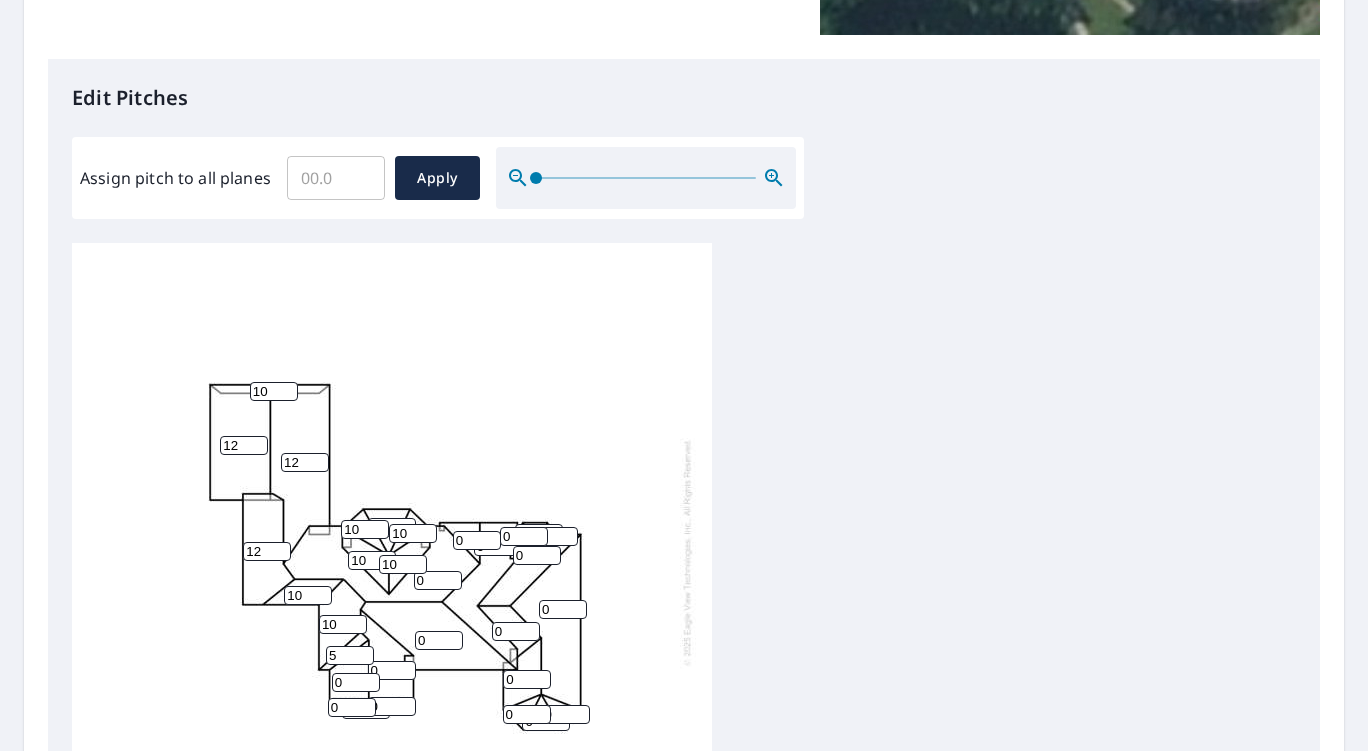 click on "5" at bounding box center [350, 655] 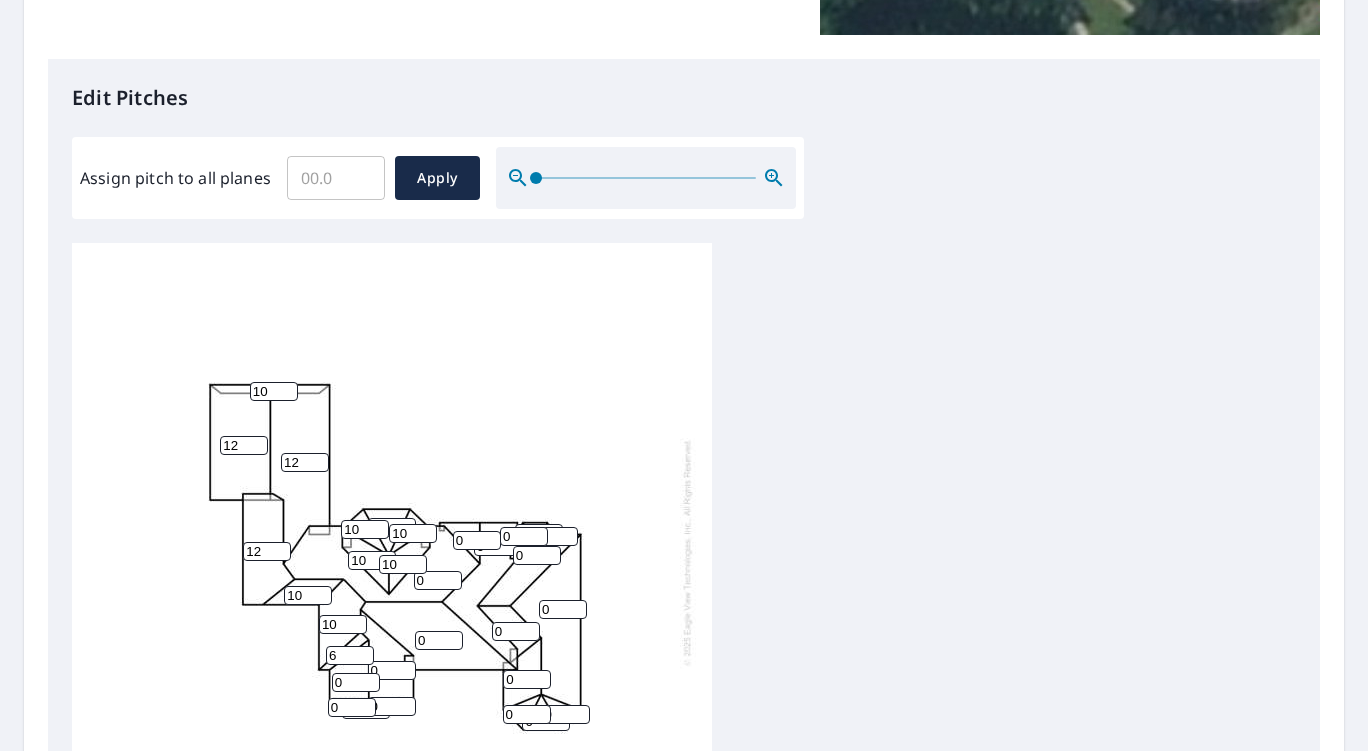 click on "6" at bounding box center [350, 655] 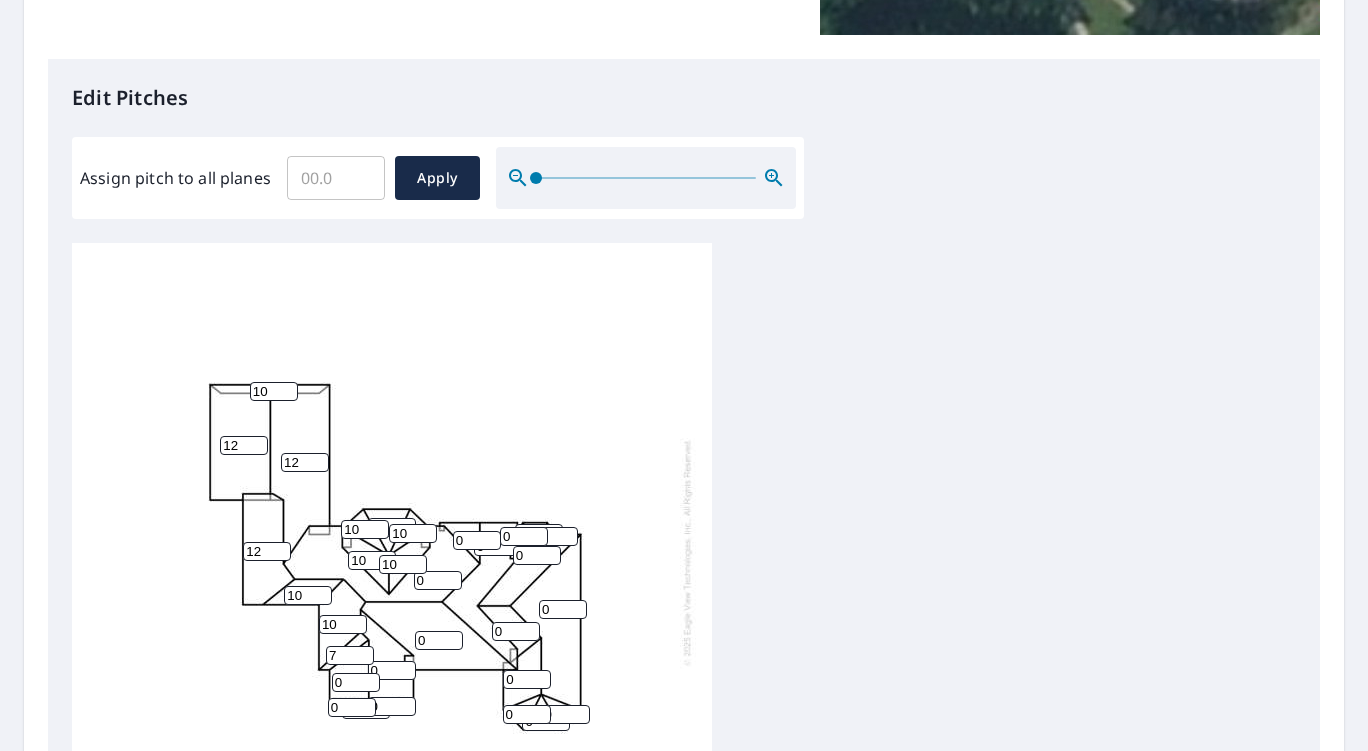 click on "7" at bounding box center [350, 655] 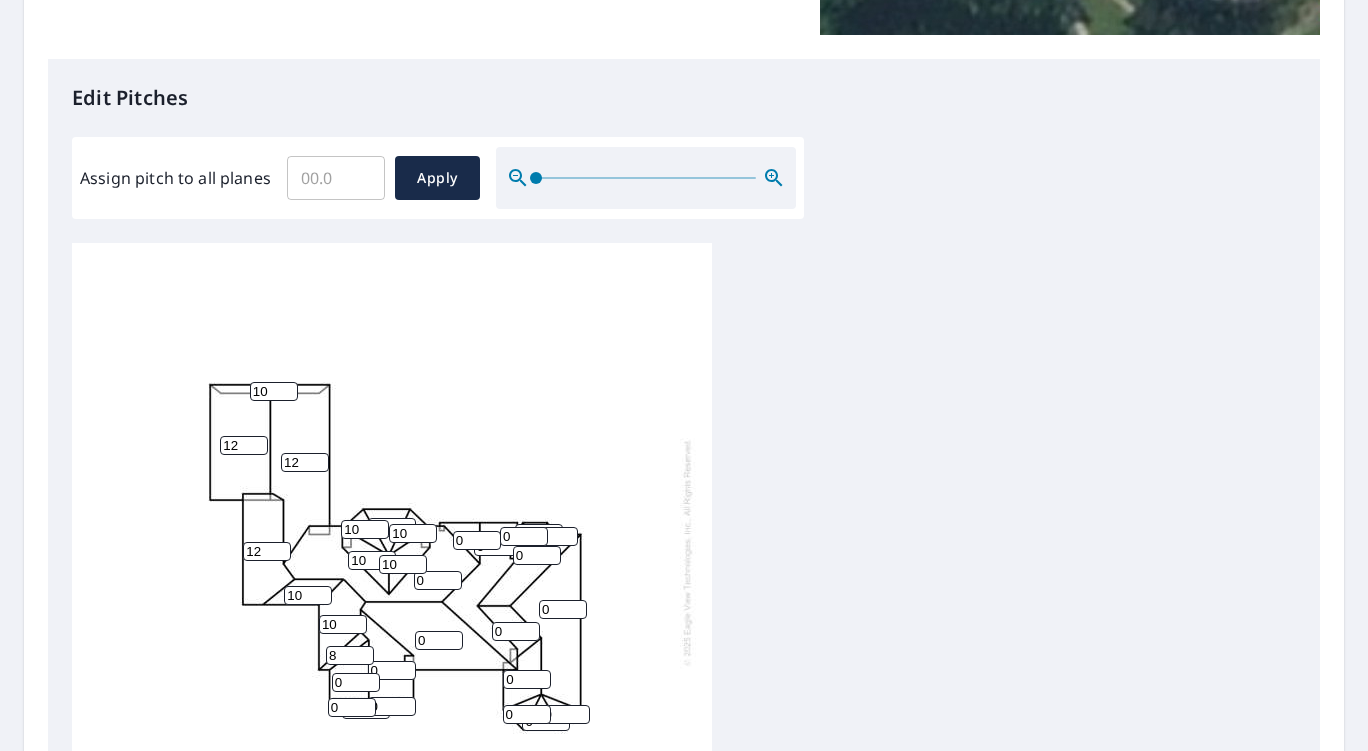 click on "8" at bounding box center [350, 655] 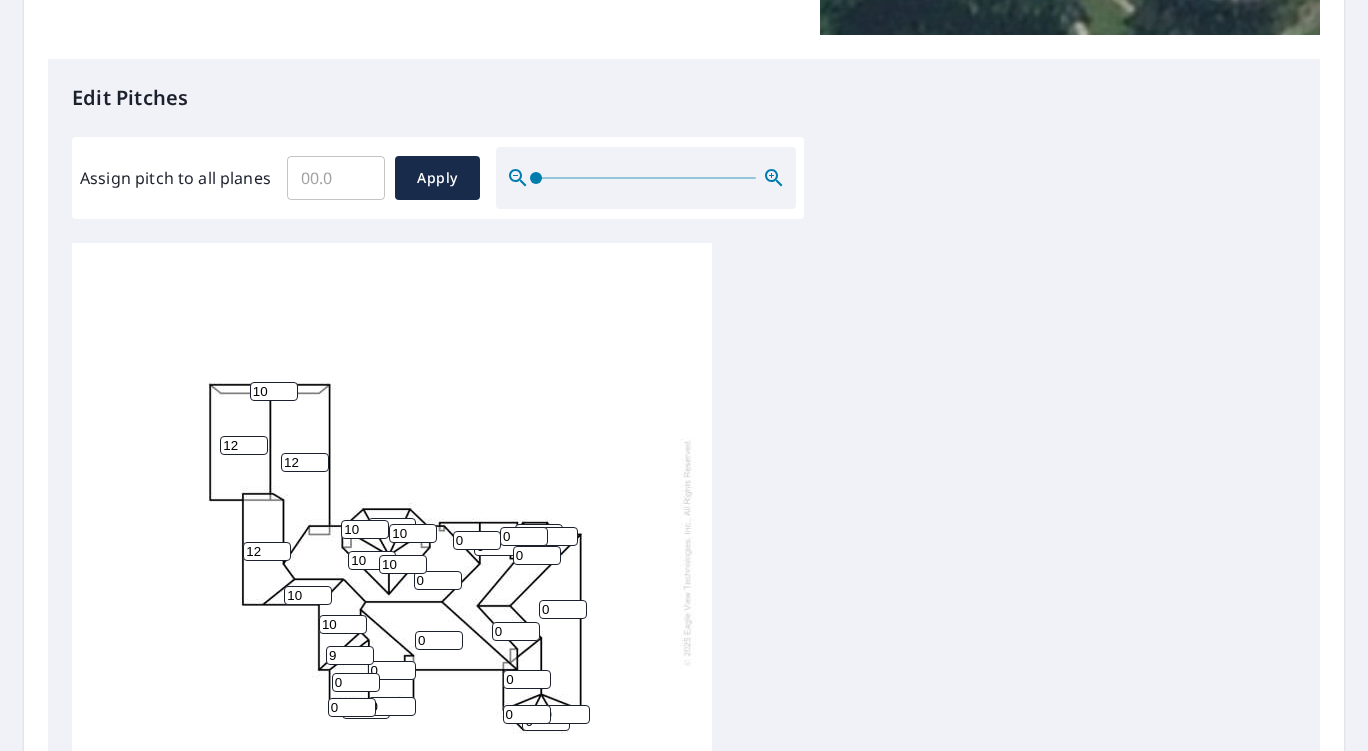 click on "9" at bounding box center (350, 655) 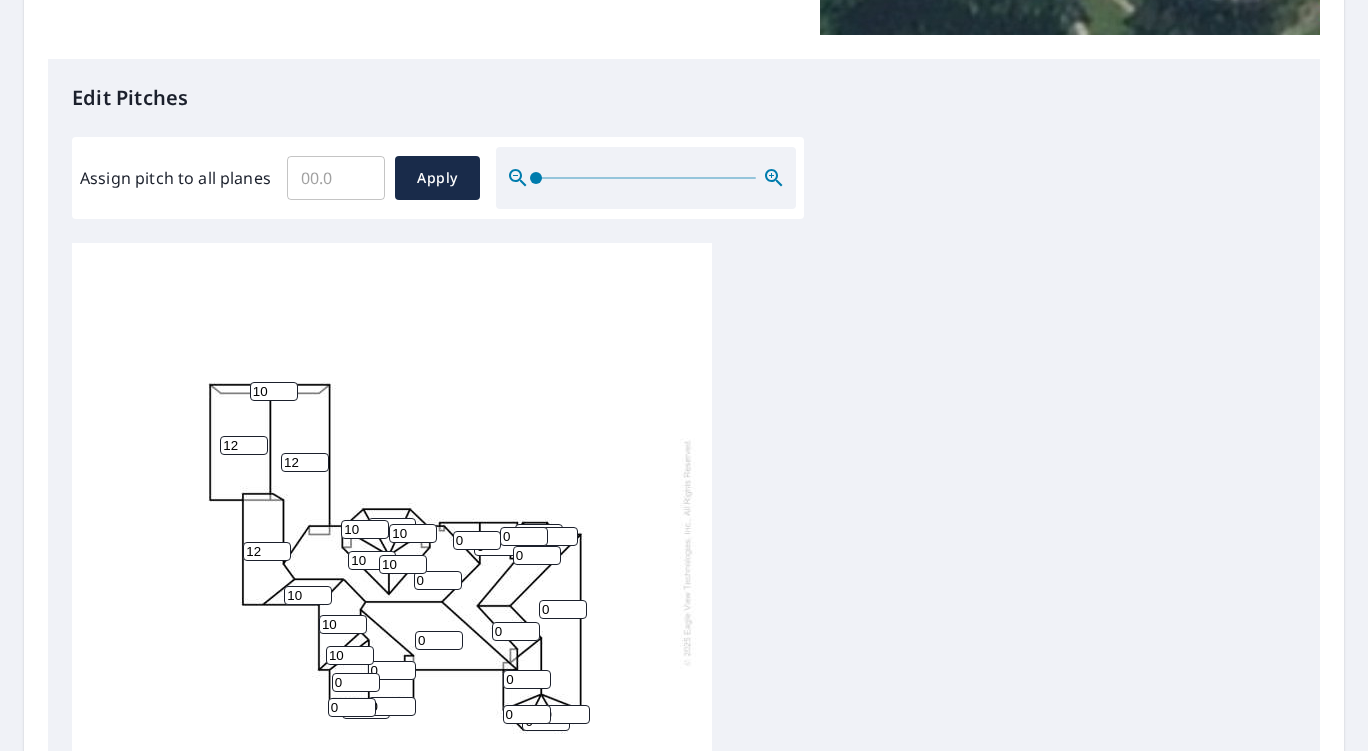type on "10" 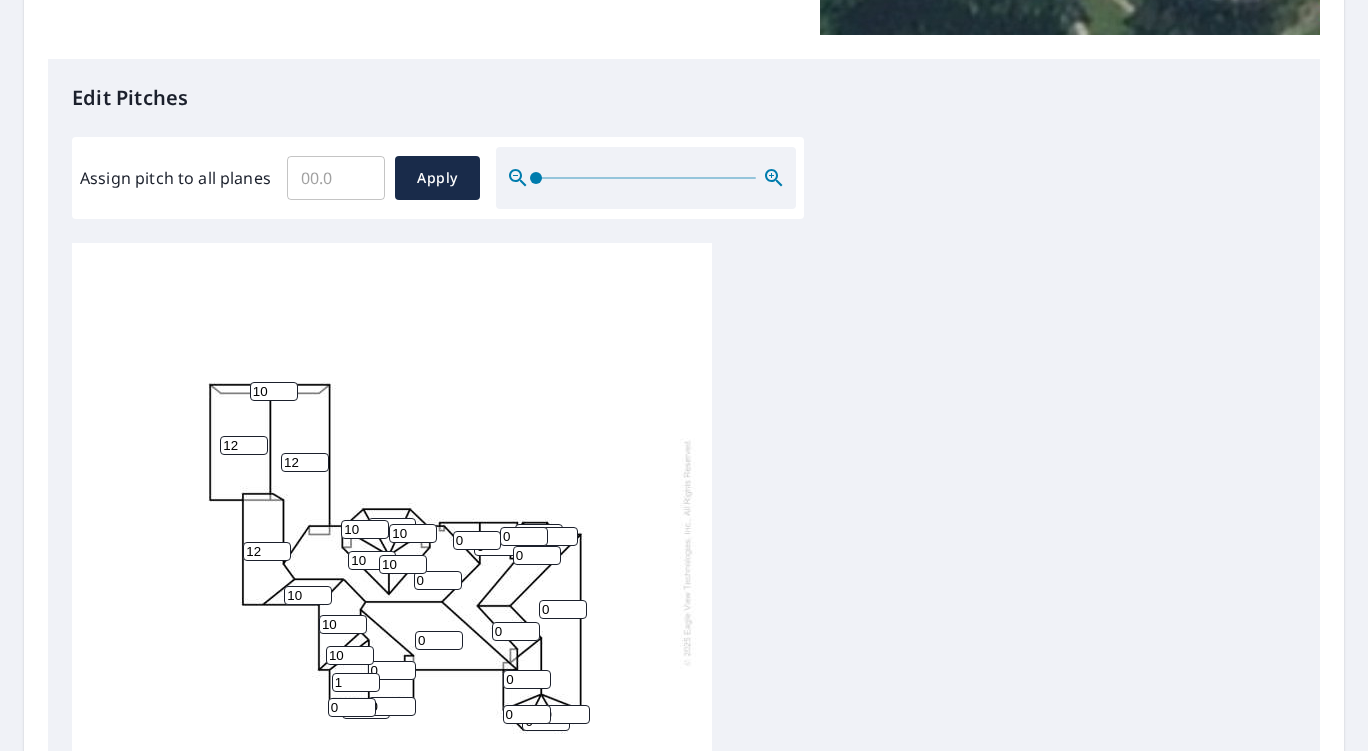 click on "1" at bounding box center (356, 682) 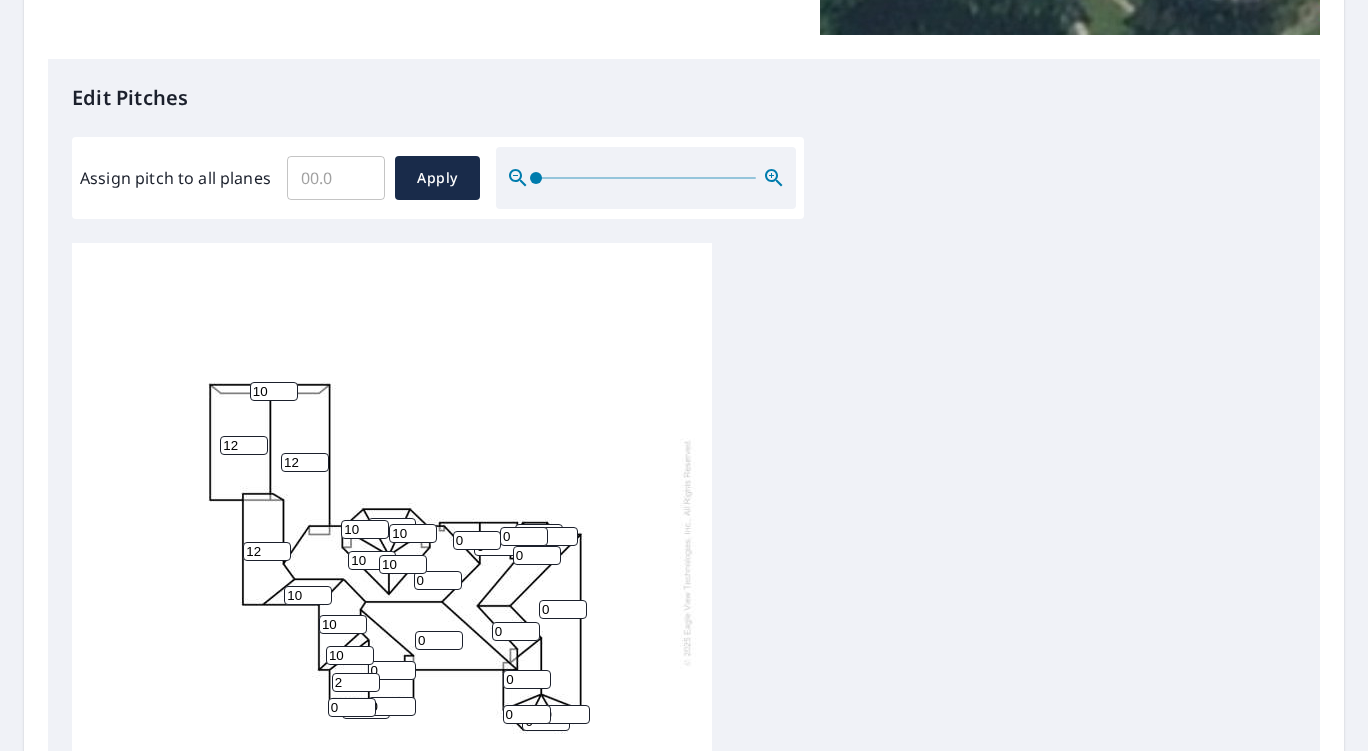 click on "2" at bounding box center [356, 682] 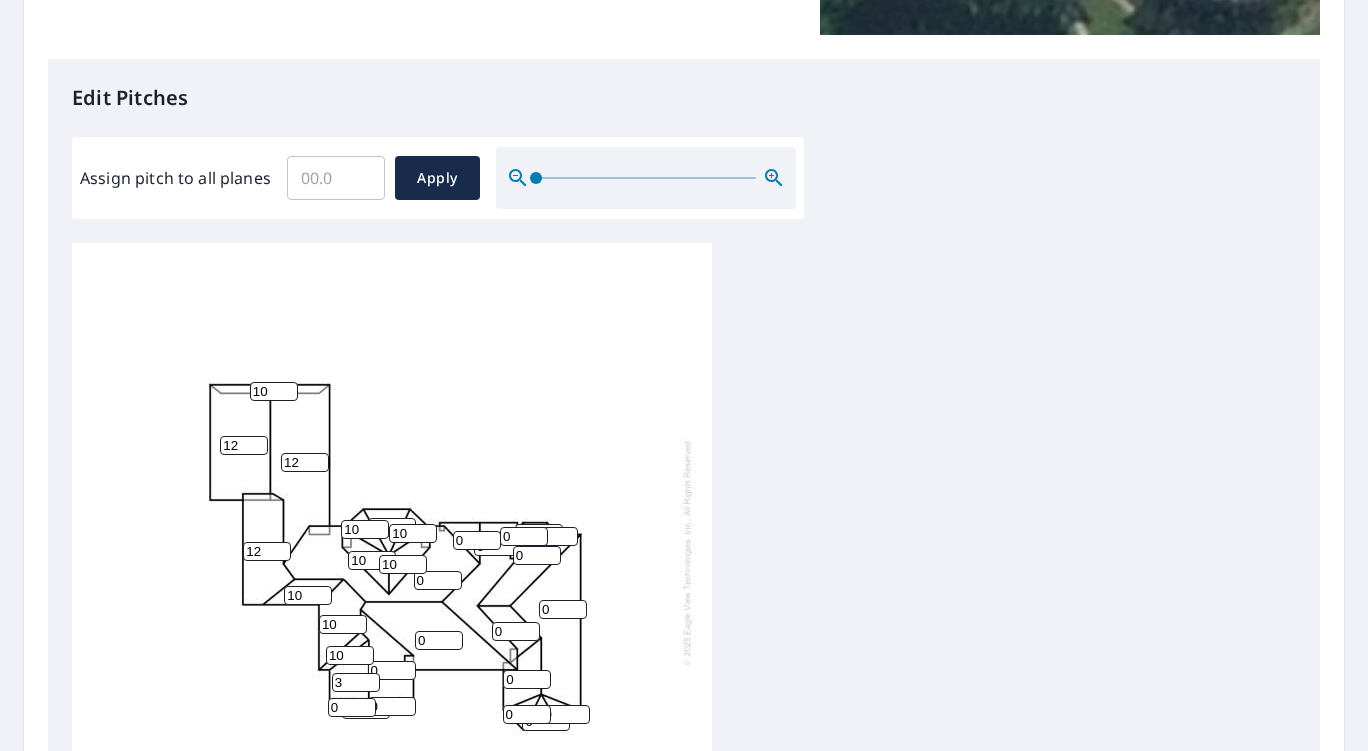 click on "3" at bounding box center [356, 682] 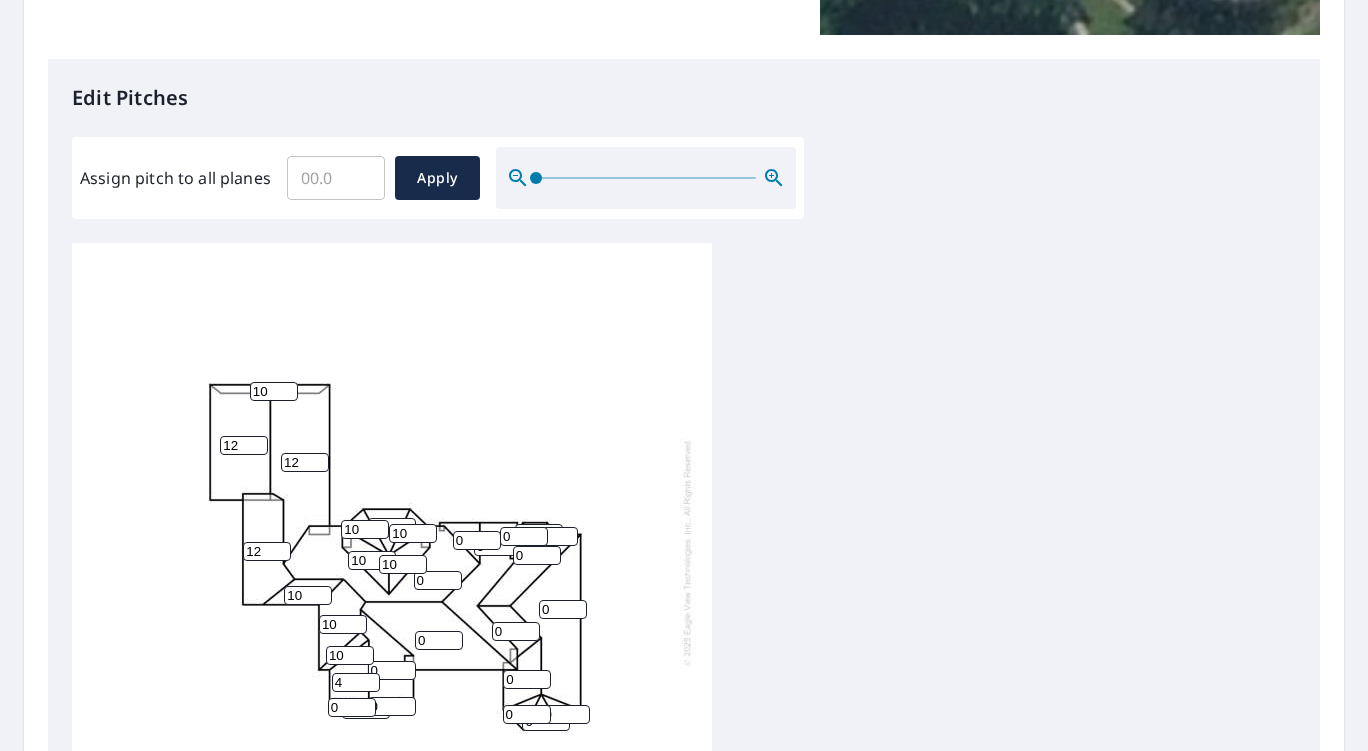 click on "4" at bounding box center [356, 682] 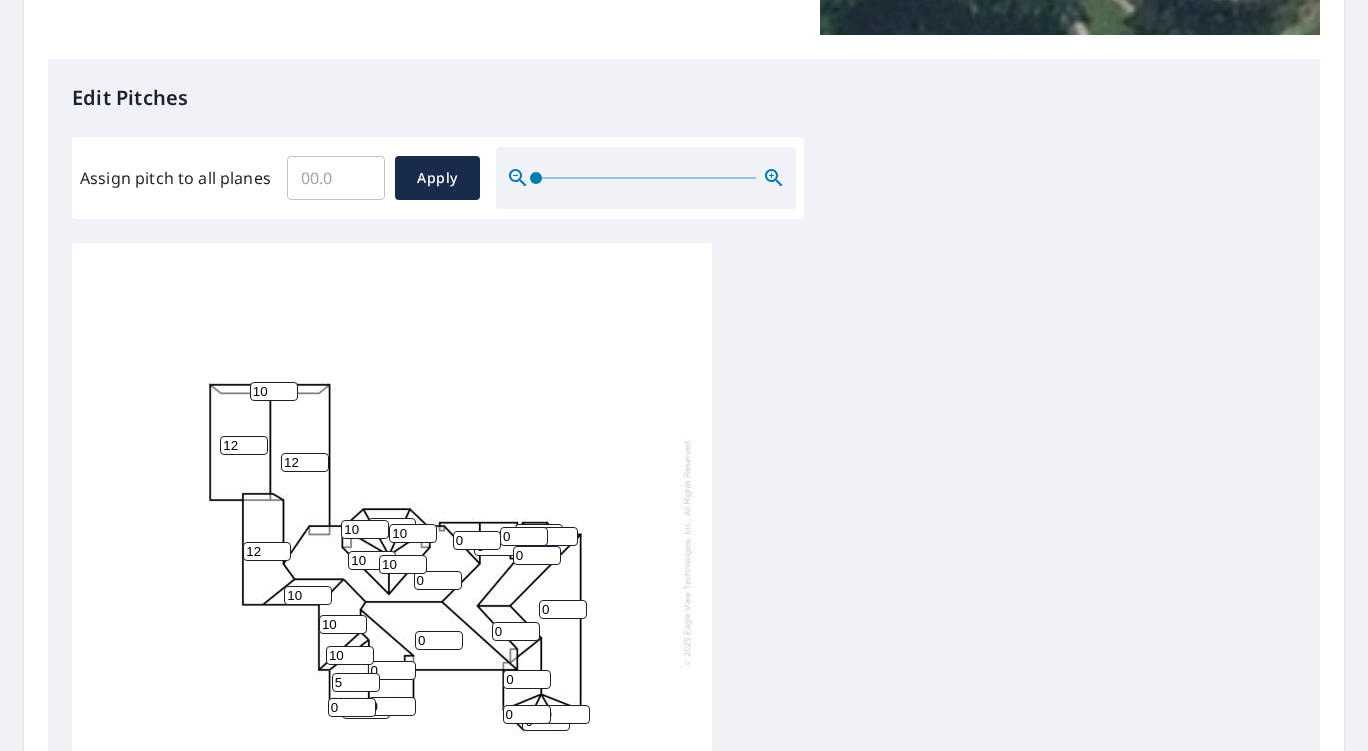 click on "5" at bounding box center (356, 682) 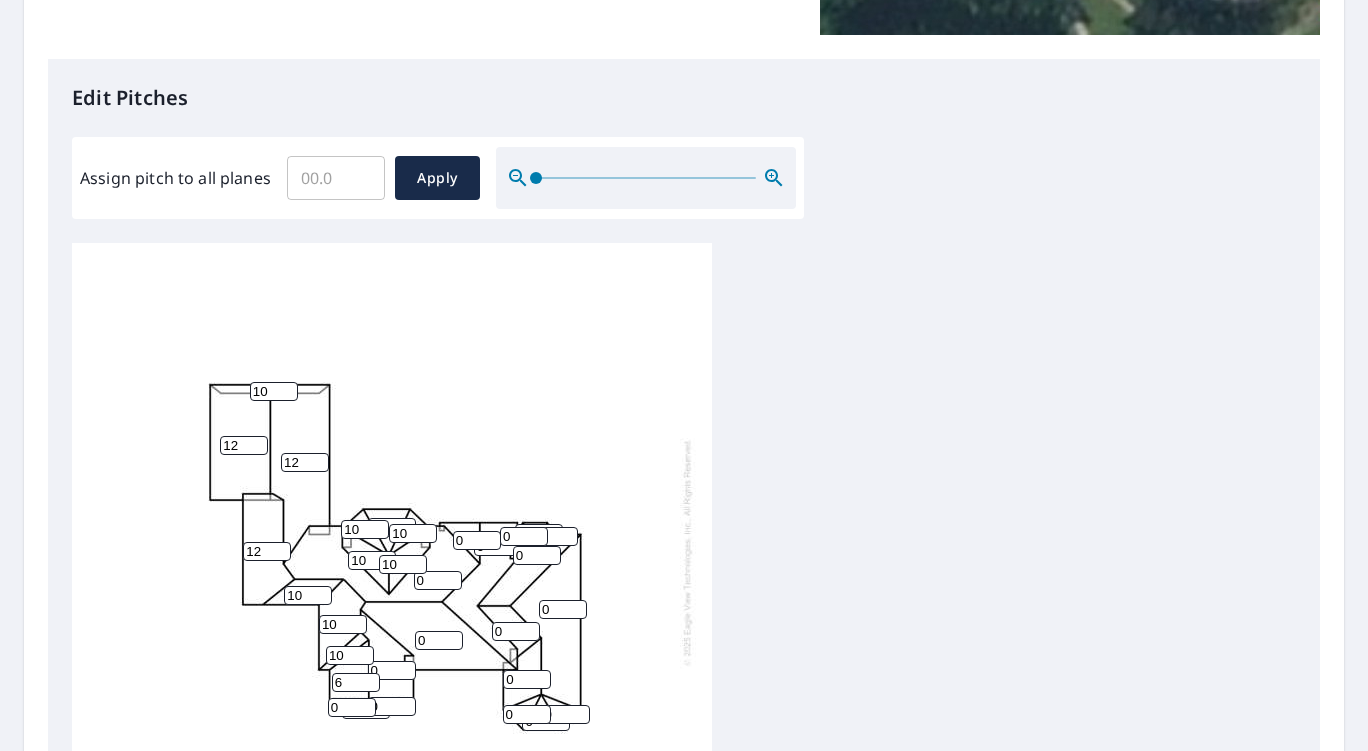 click on "6" at bounding box center (356, 682) 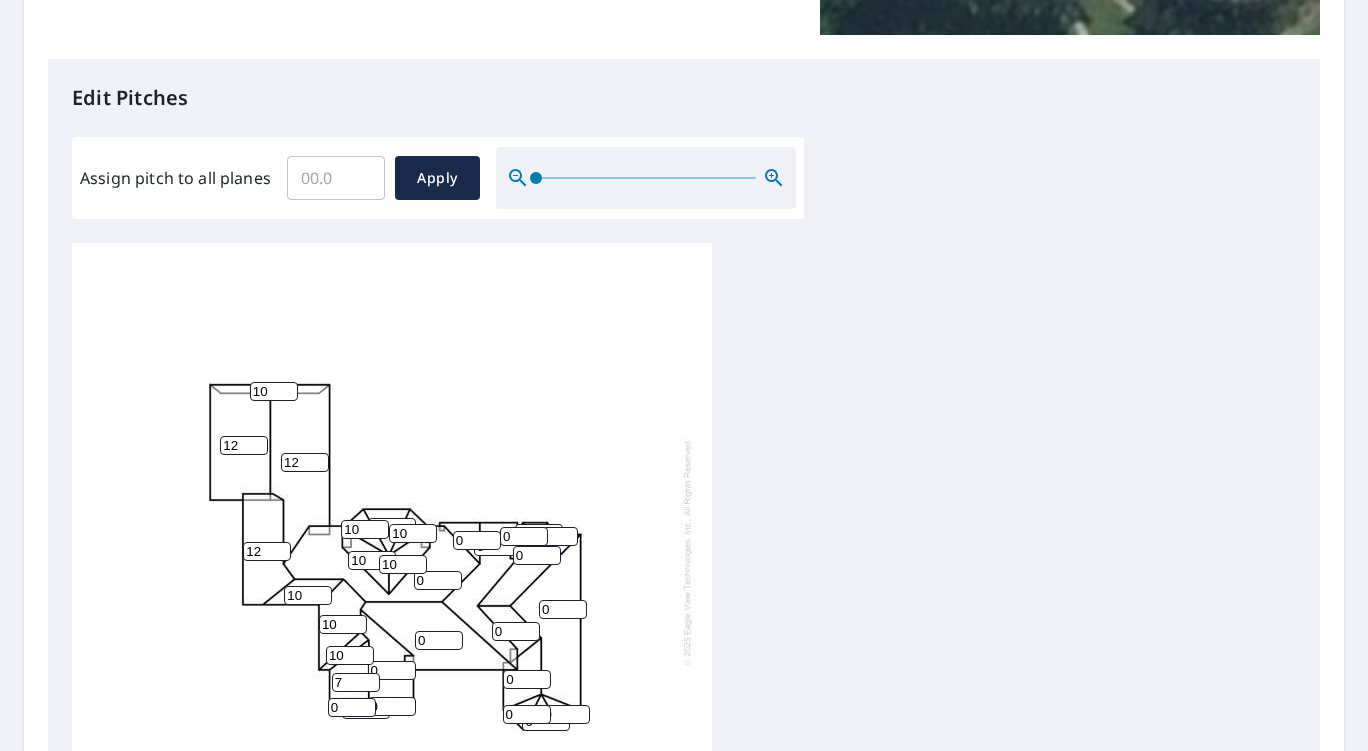click on "7" at bounding box center (356, 682) 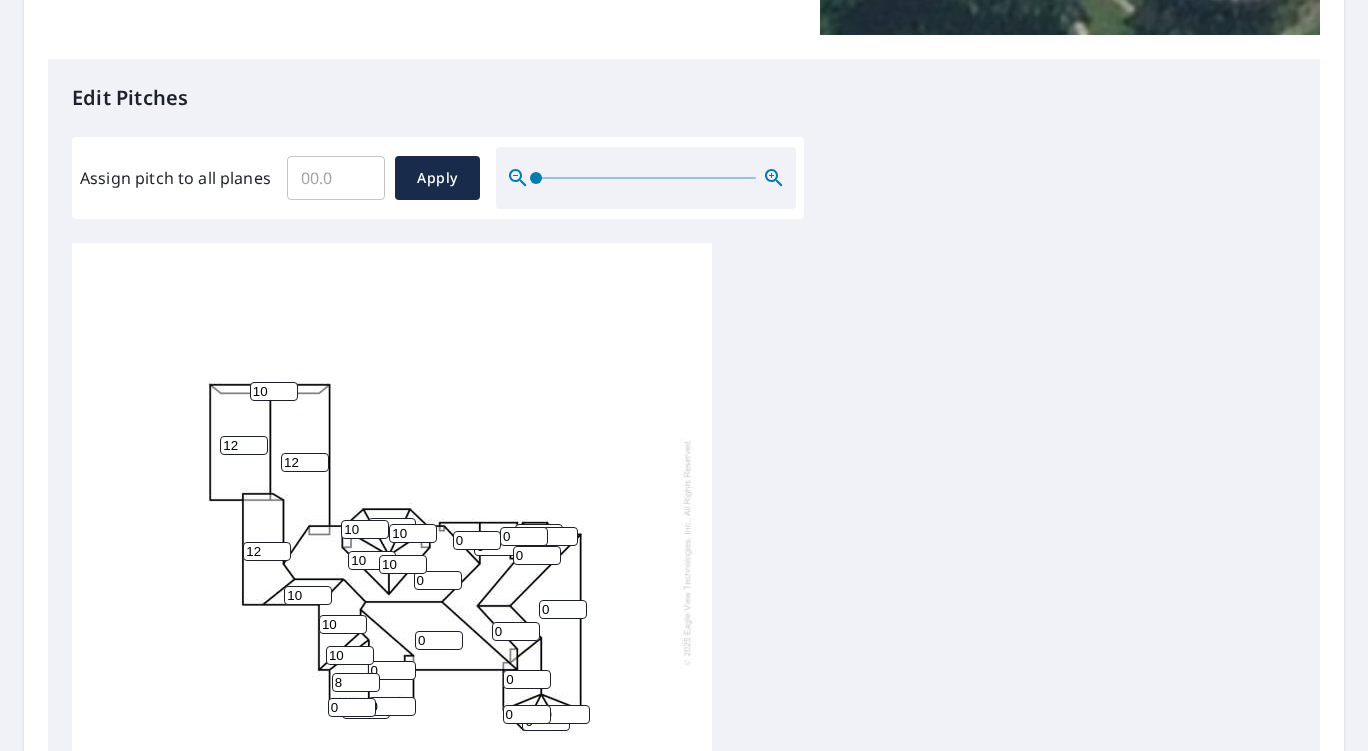 click on "8" at bounding box center [356, 682] 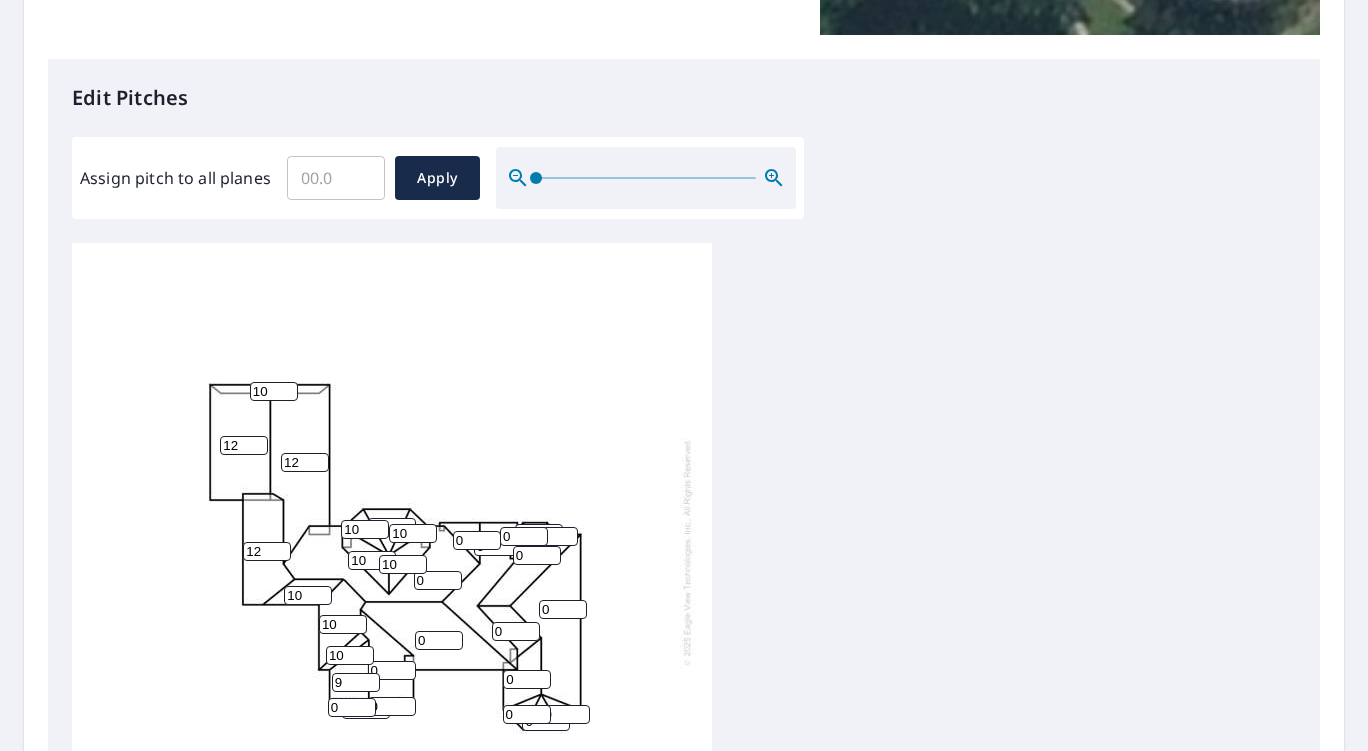click on "9" at bounding box center (356, 682) 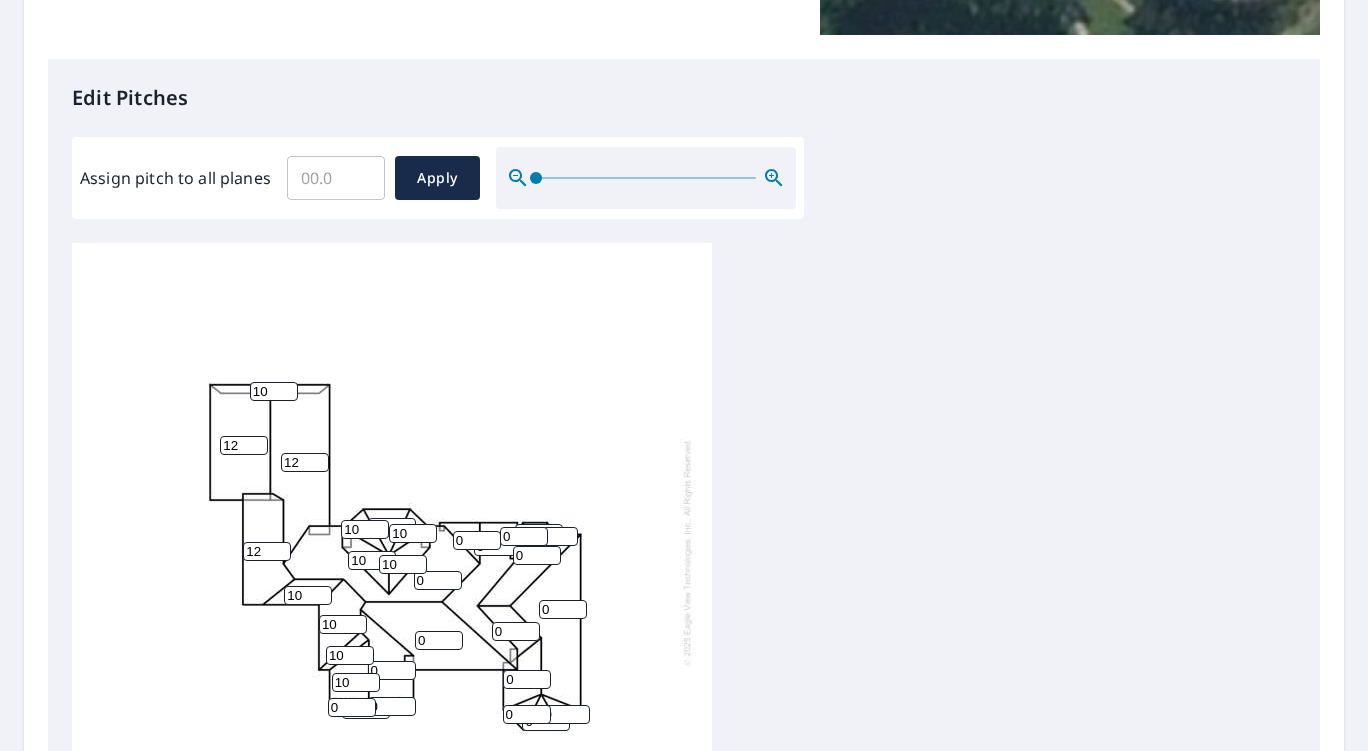 type on "10" 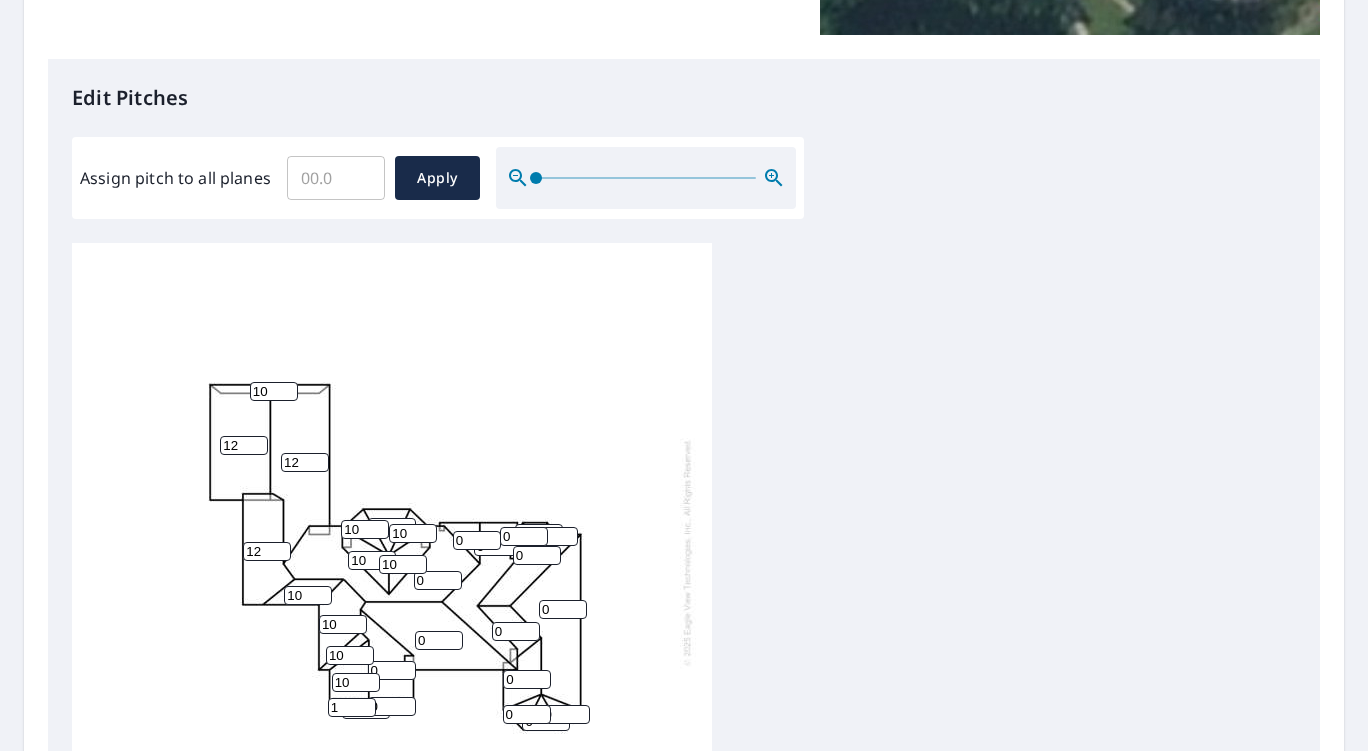 click on "1" at bounding box center [352, 707] 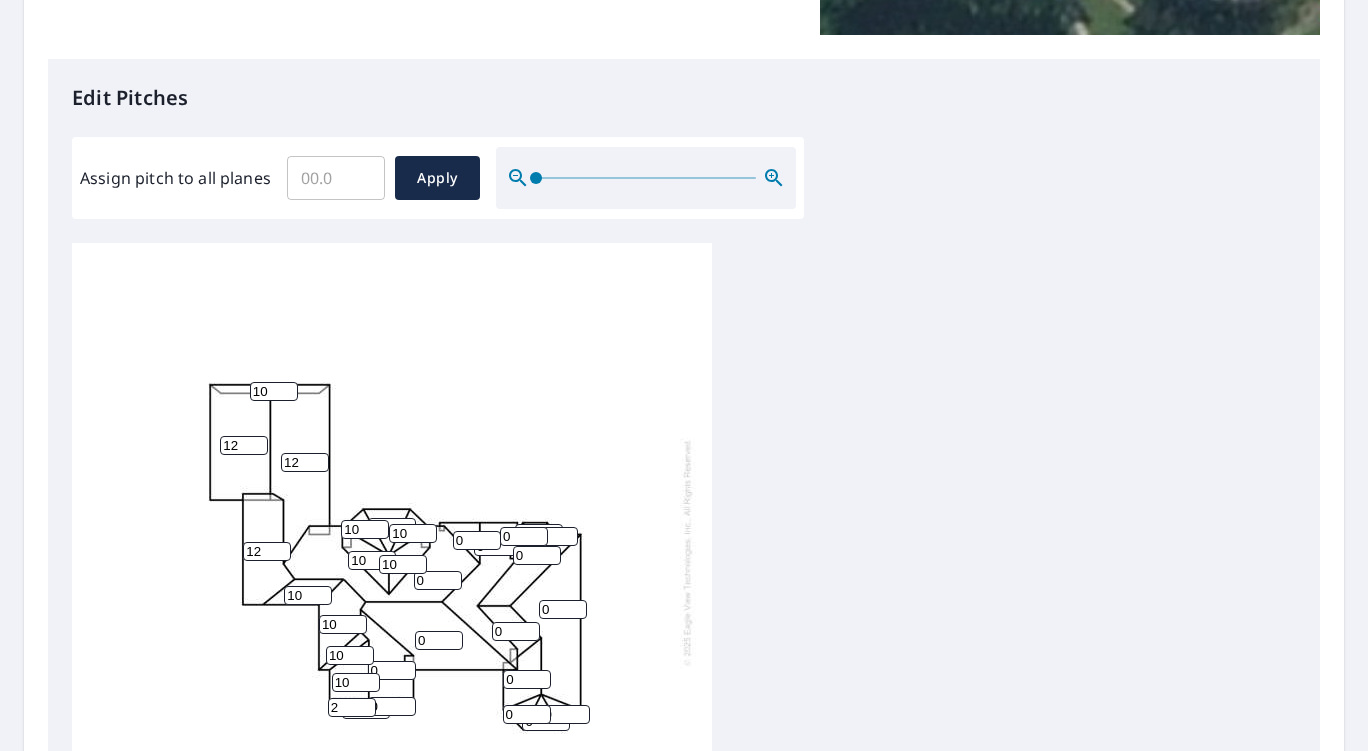 click on "2" at bounding box center (352, 707) 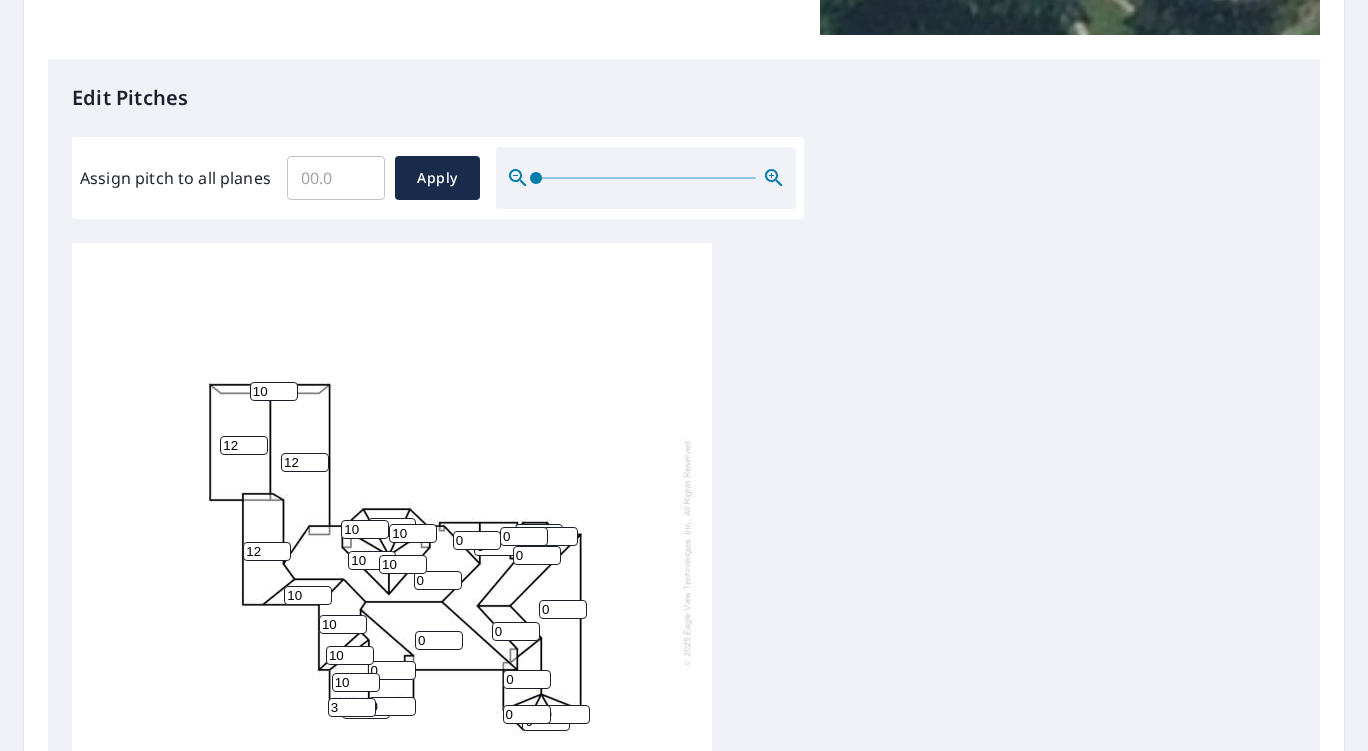 click on "3" at bounding box center (352, 707) 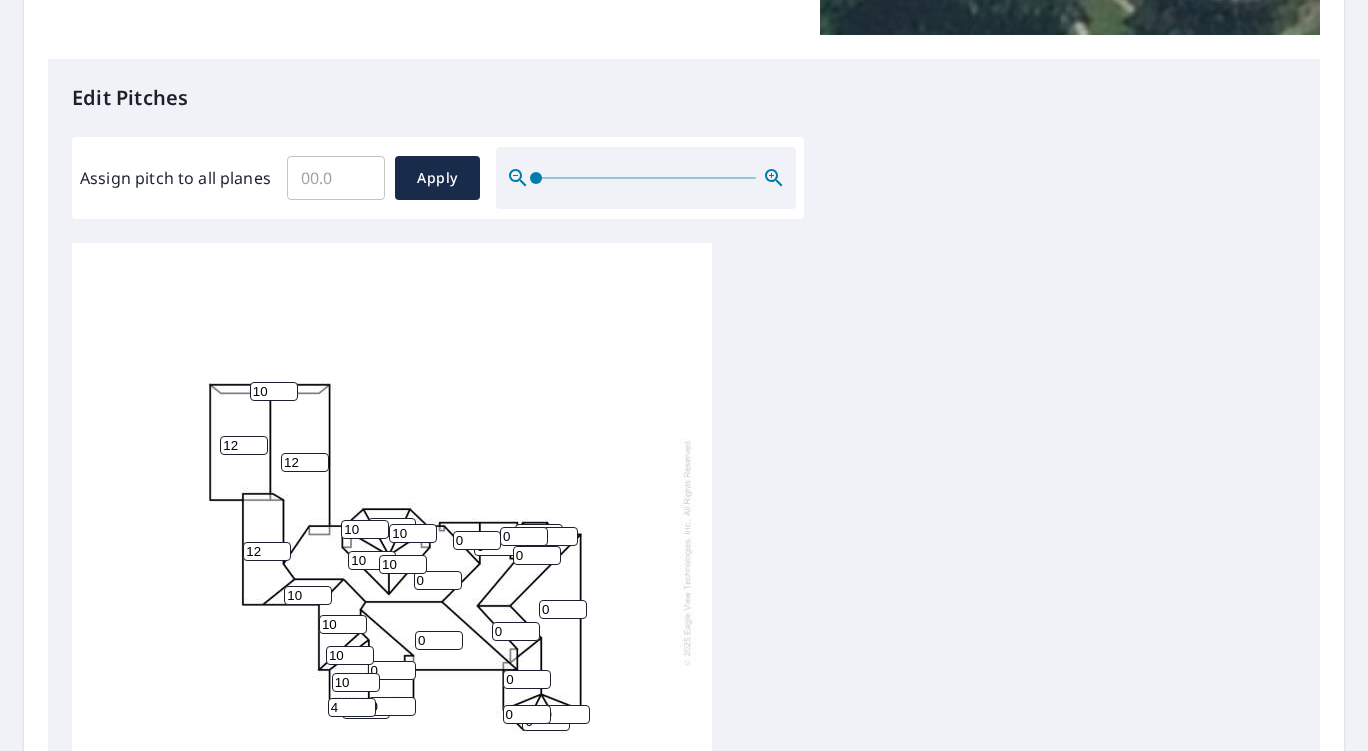 click on "4" at bounding box center [352, 707] 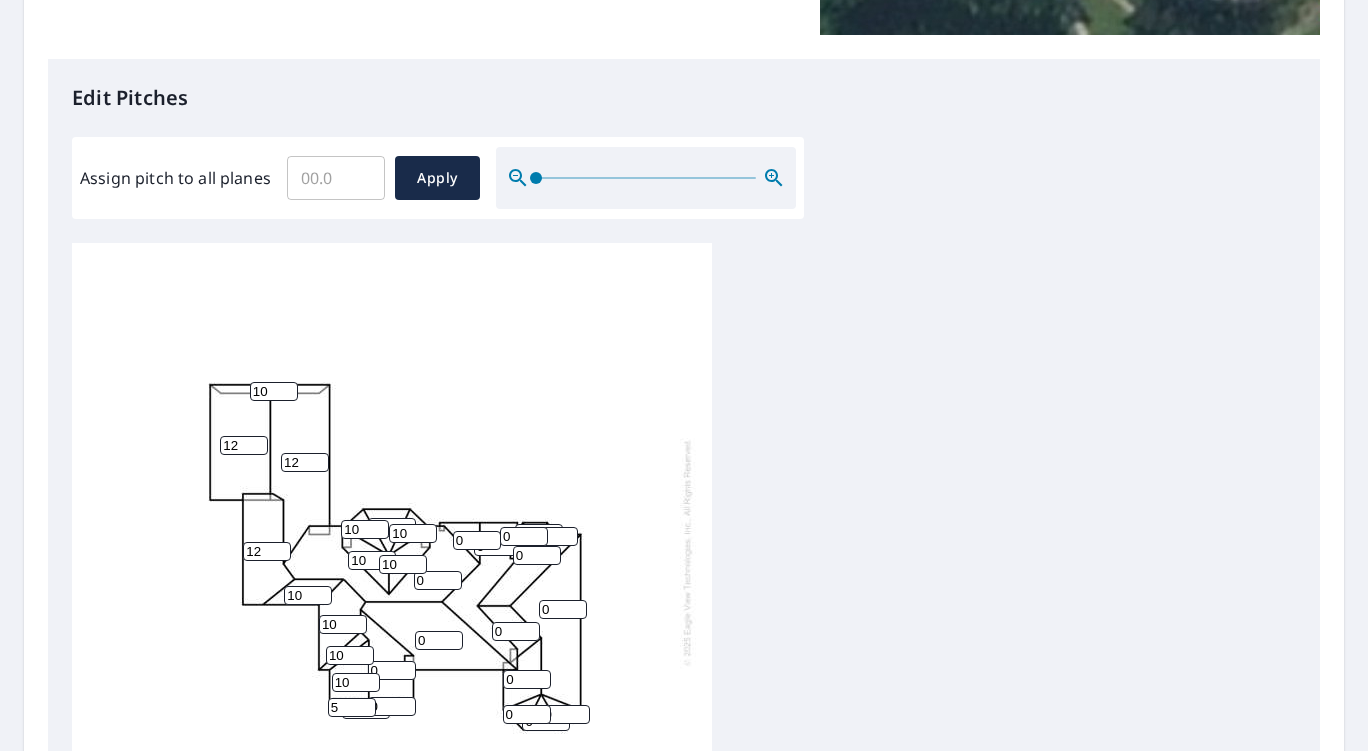 click on "5" at bounding box center [352, 707] 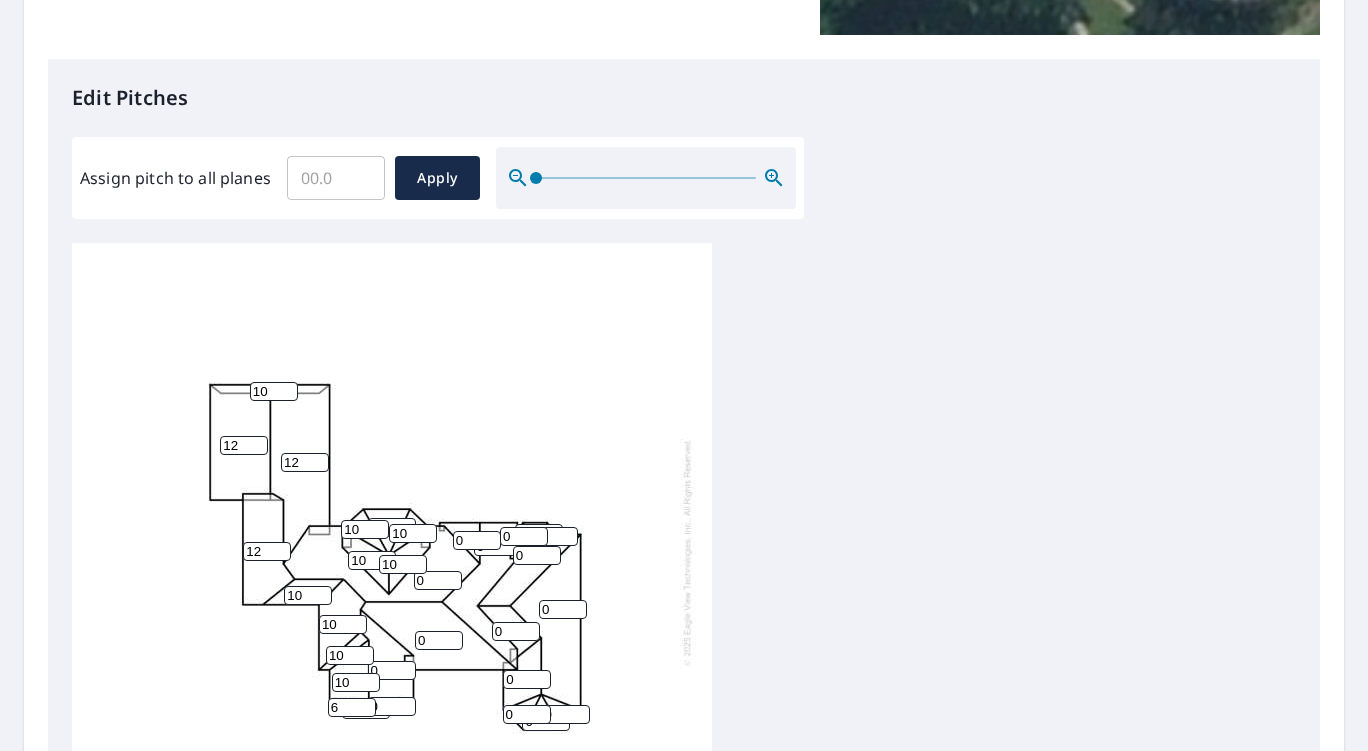 click on "6" at bounding box center (352, 707) 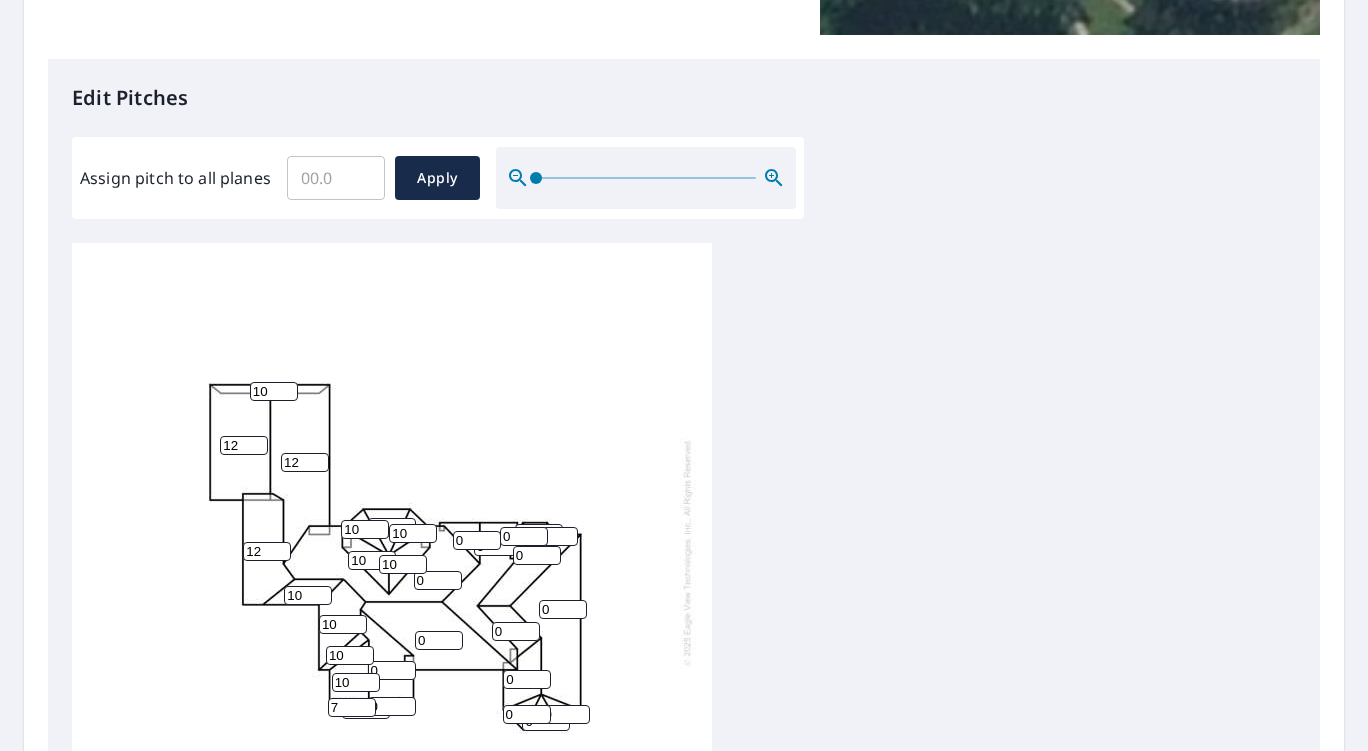 click on "7" at bounding box center (352, 707) 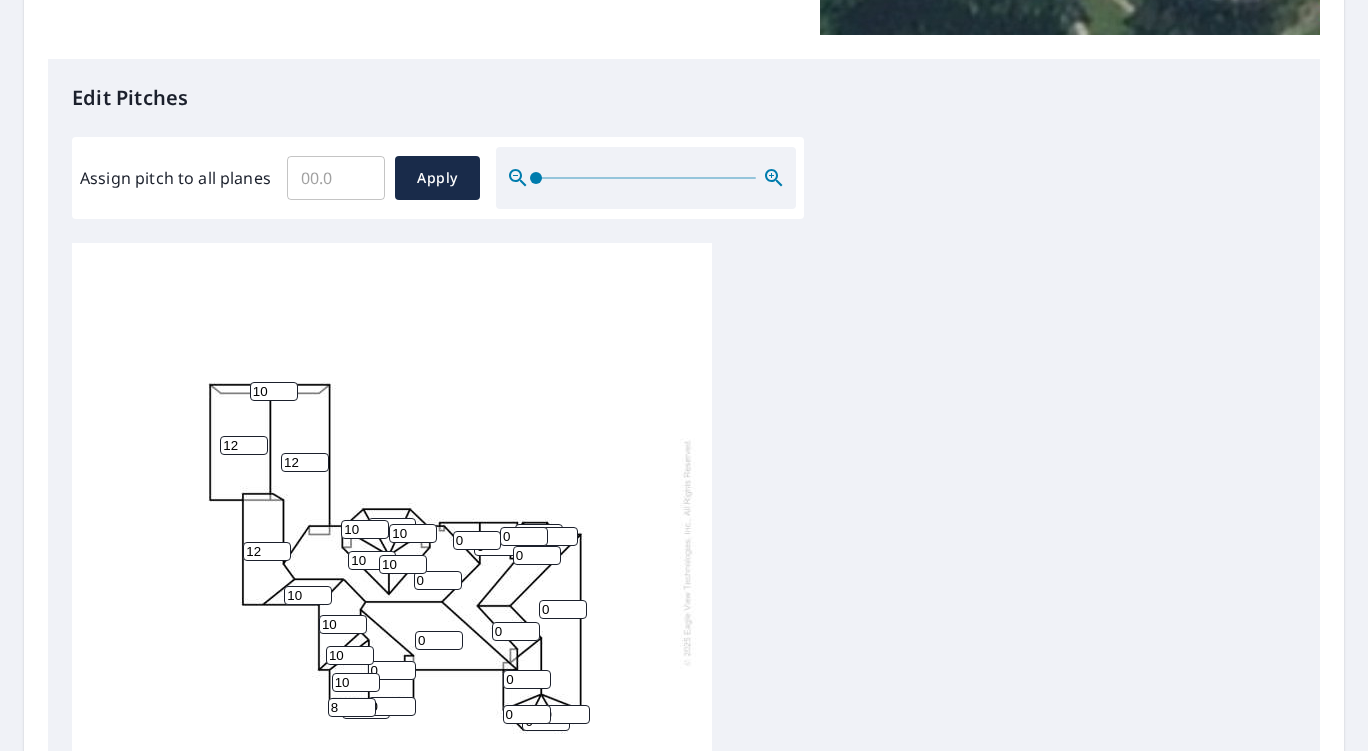 click on "8" at bounding box center (352, 707) 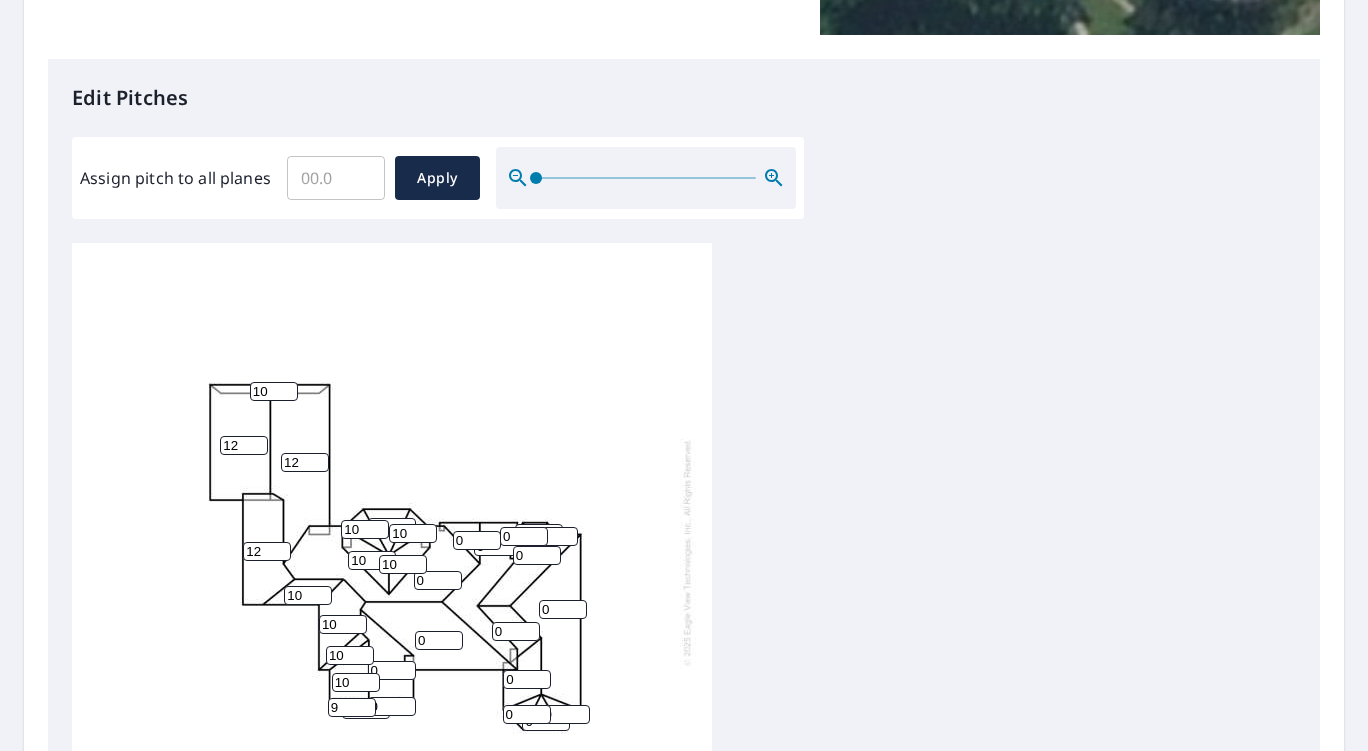 click on "9" at bounding box center (352, 707) 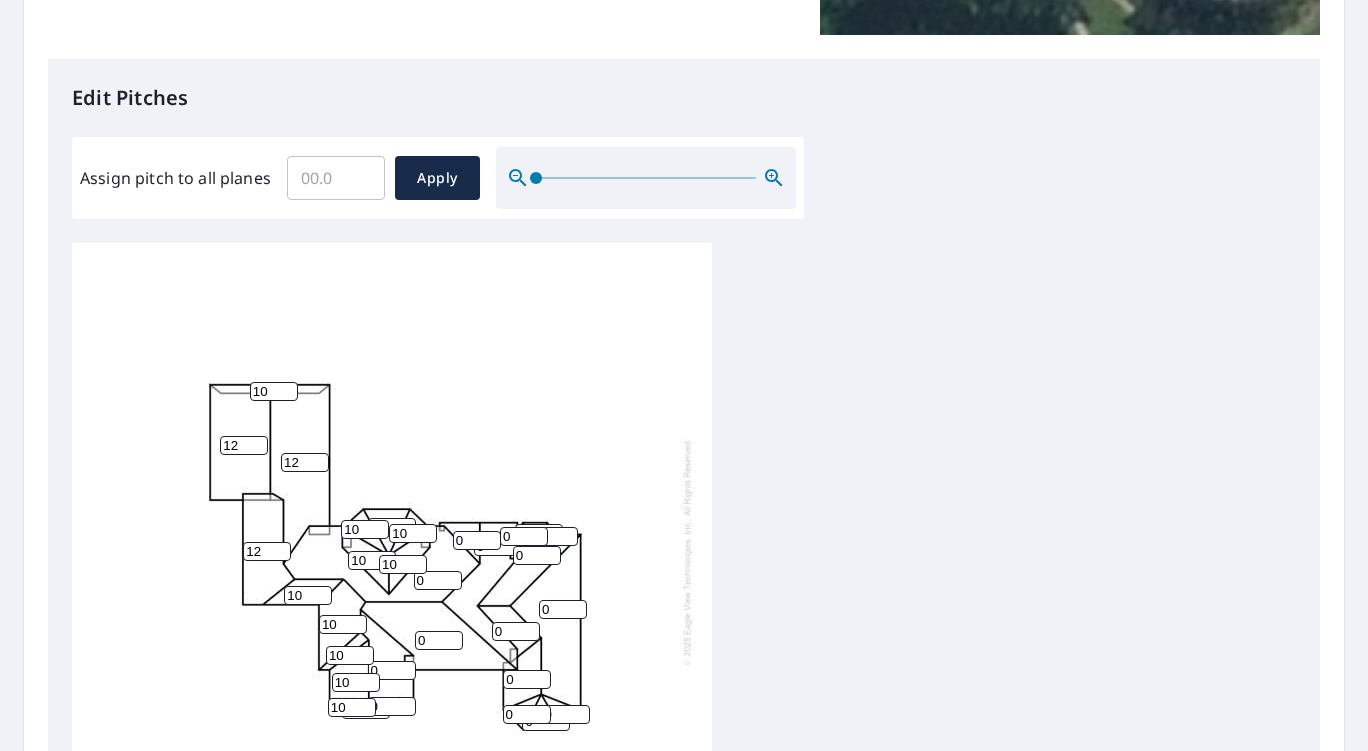 type on "10" 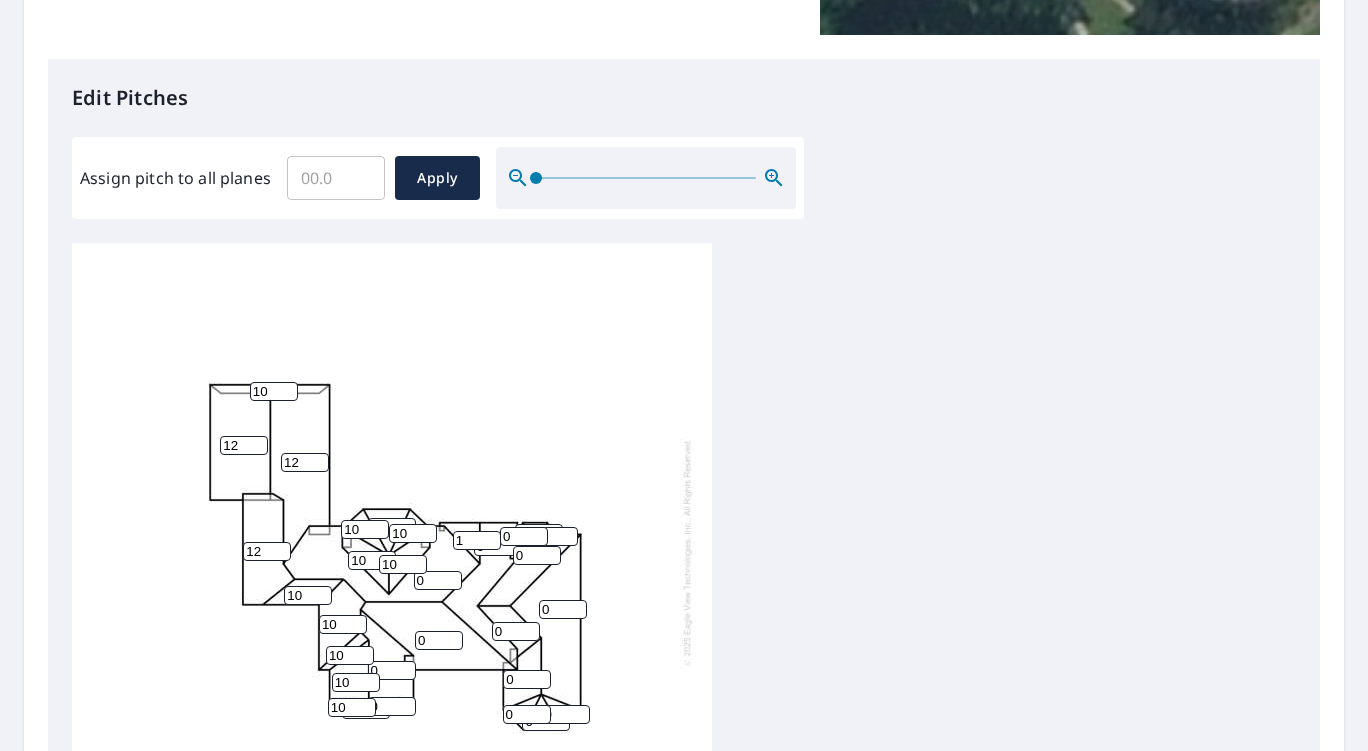 click on "1" at bounding box center [477, 540] 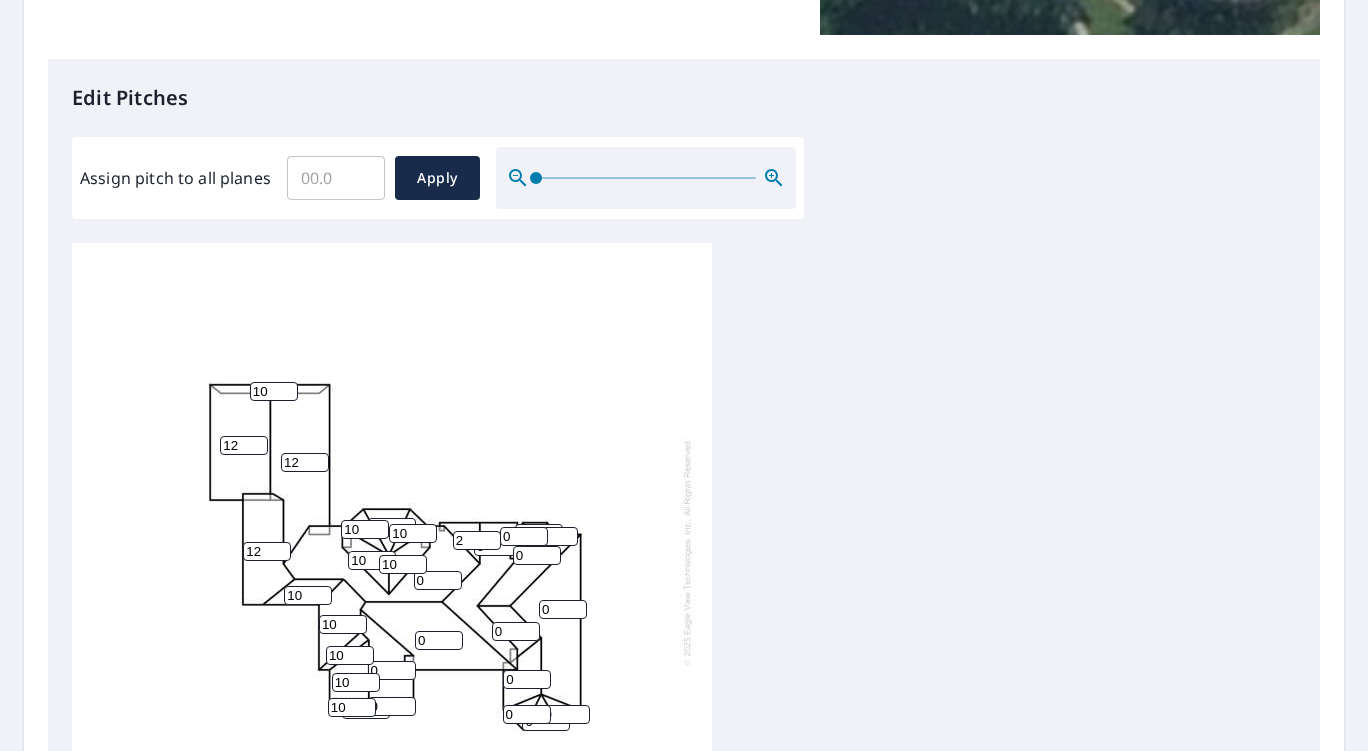 click on "2" at bounding box center [477, 540] 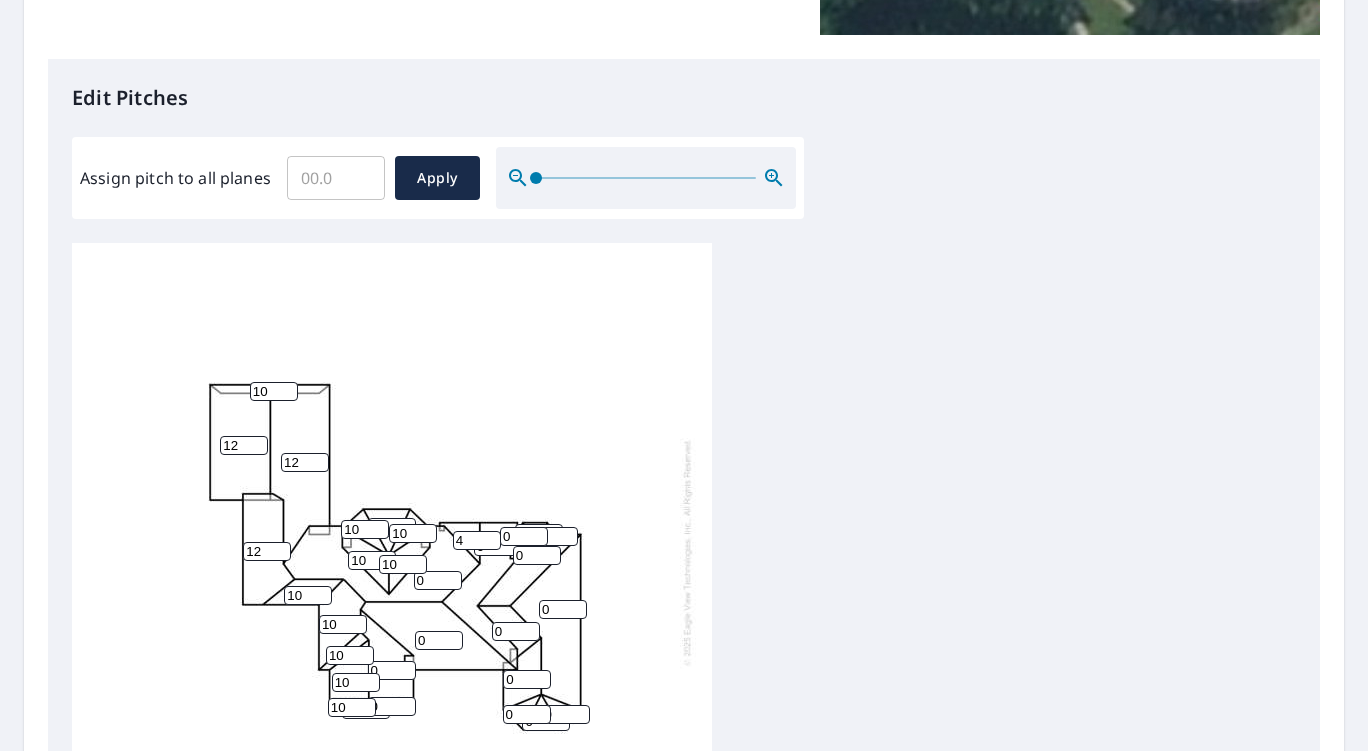 click on "4" at bounding box center [477, 540] 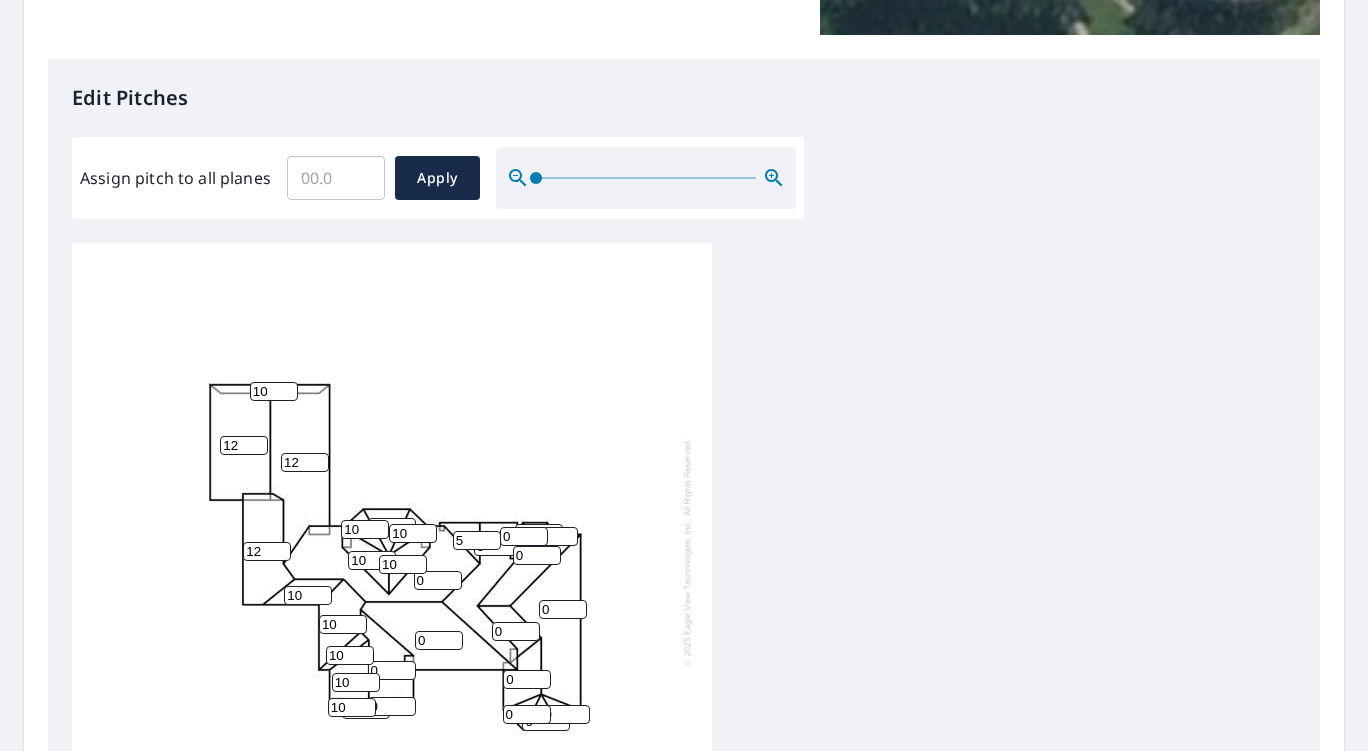 click on "5" at bounding box center (477, 540) 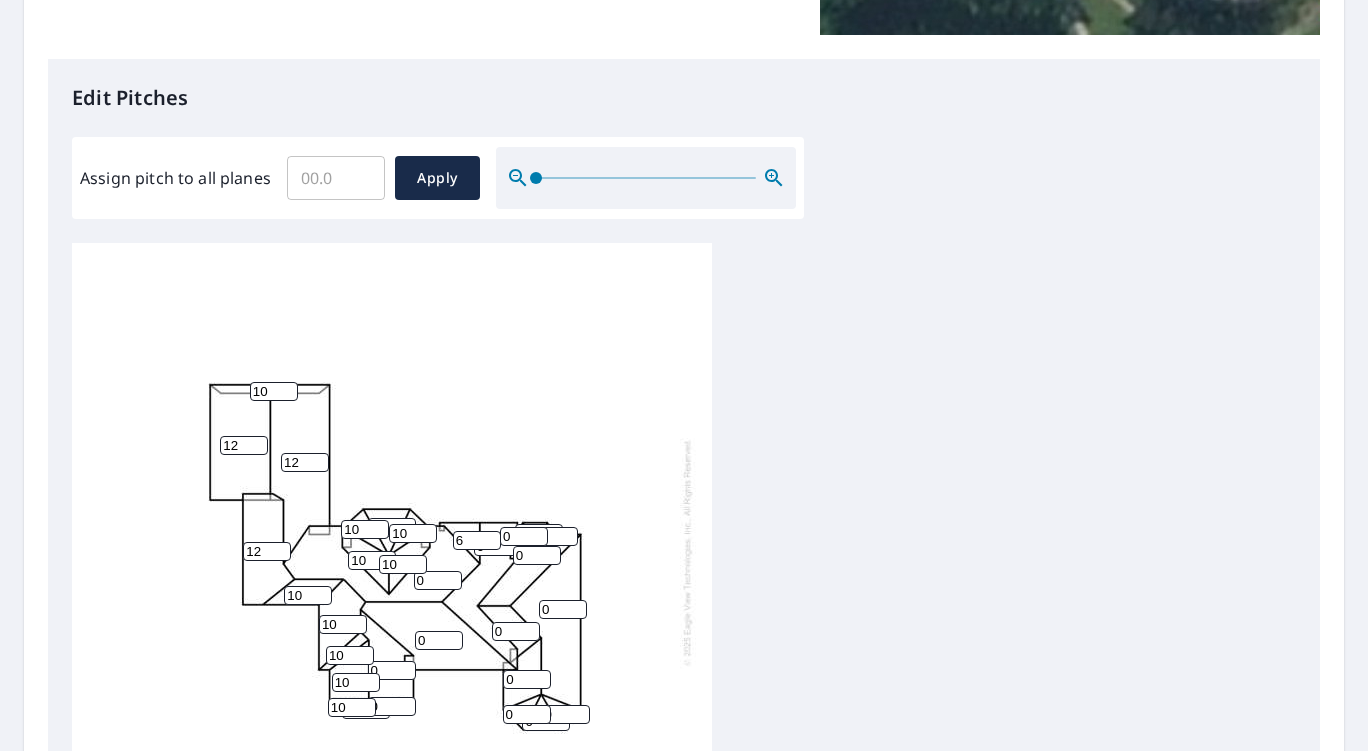 click on "6" at bounding box center (477, 540) 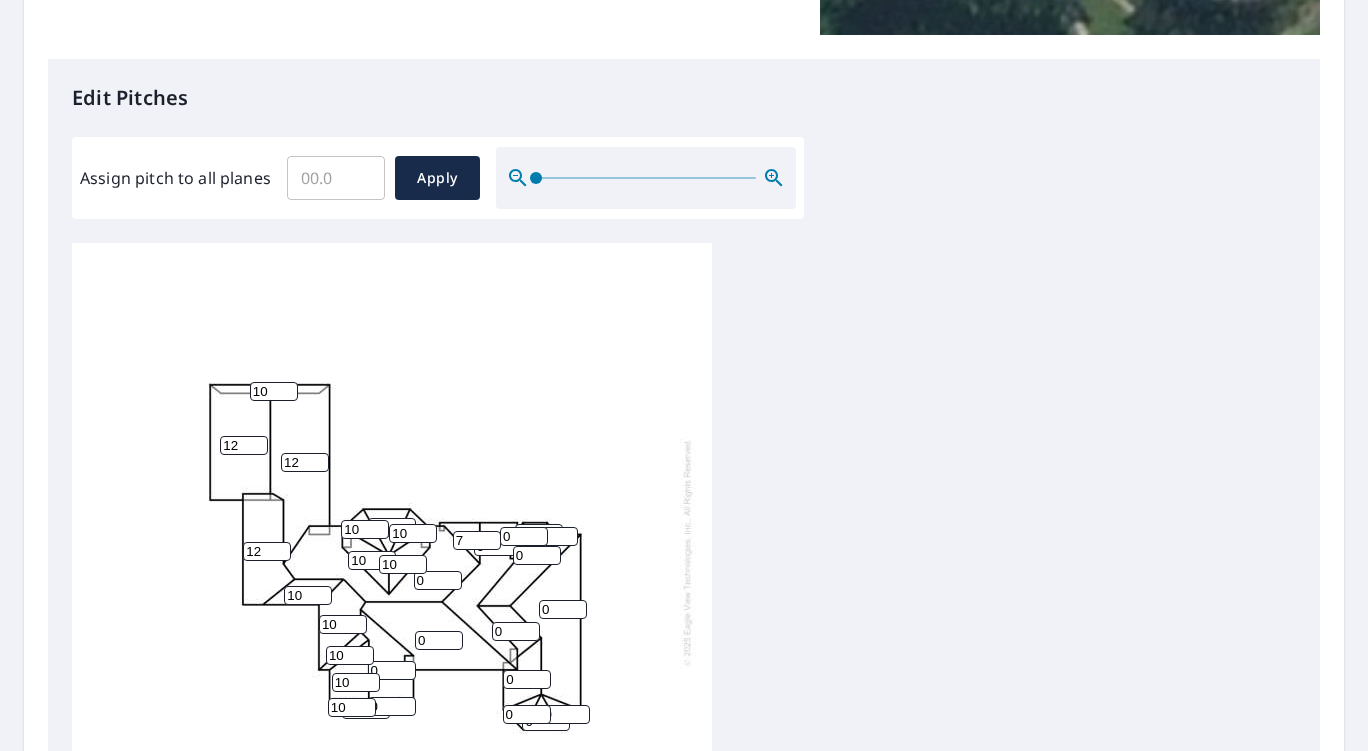 click on "7" at bounding box center (477, 540) 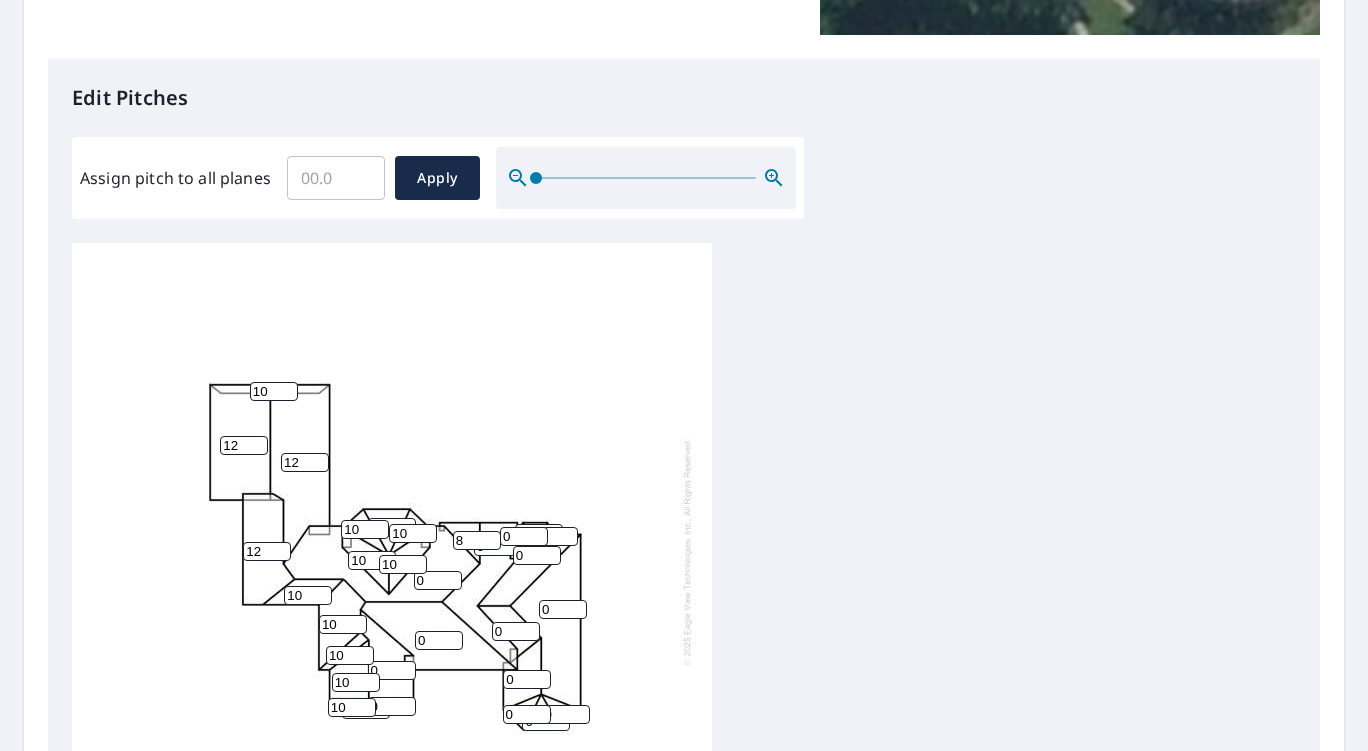 click on "8" at bounding box center [477, 540] 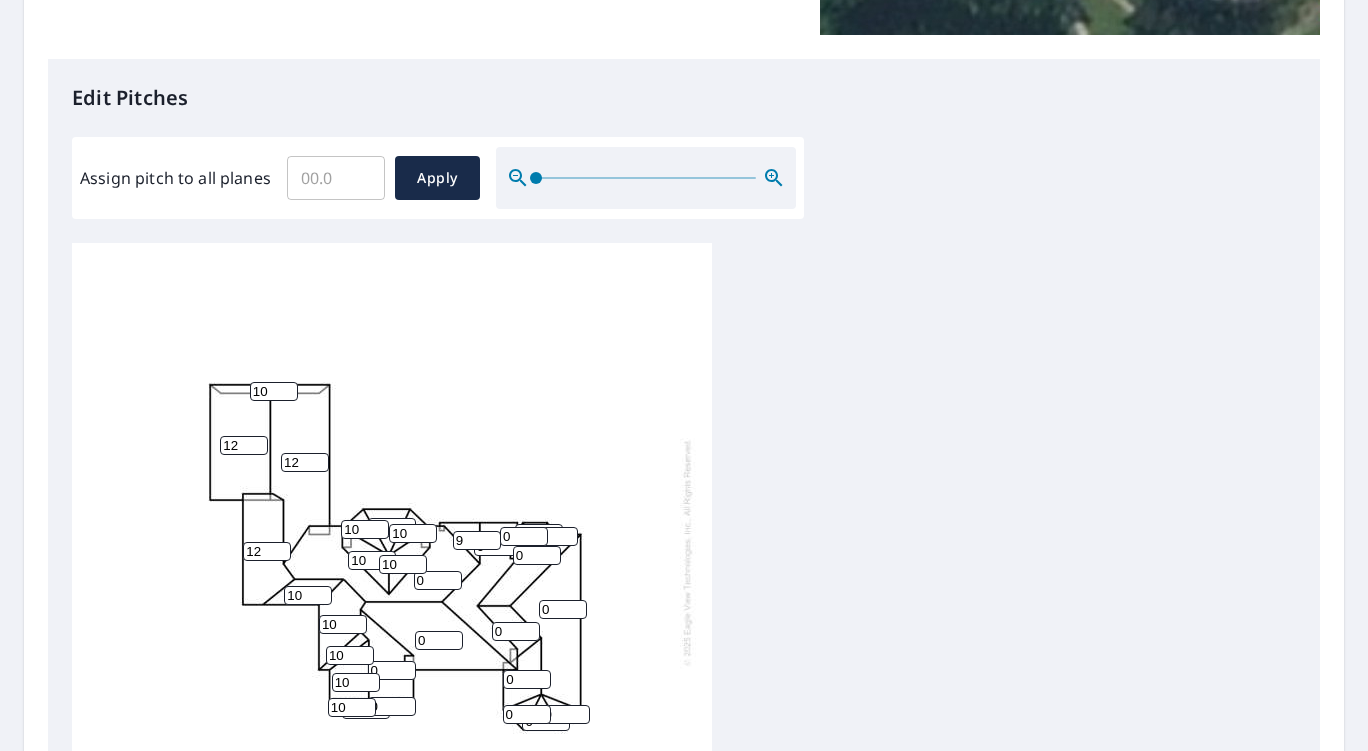 click on "9" at bounding box center [477, 540] 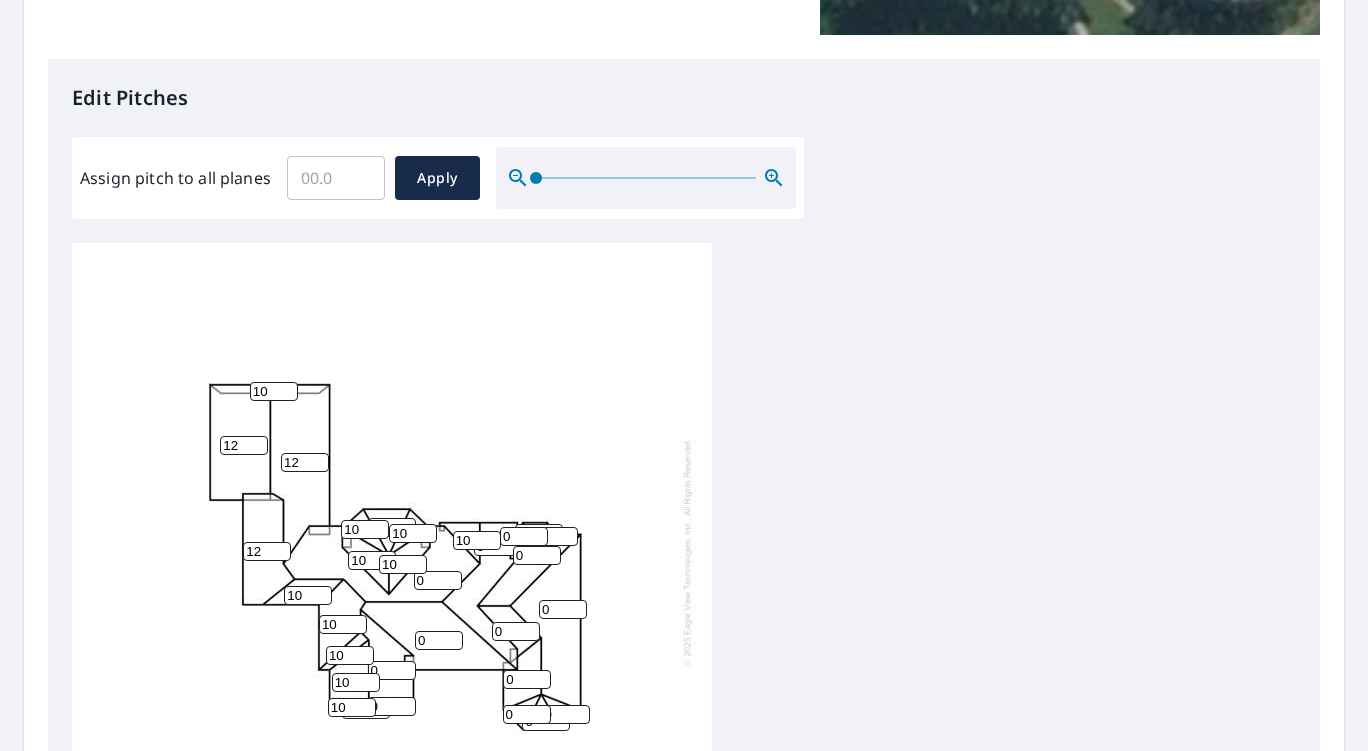 type on "10" 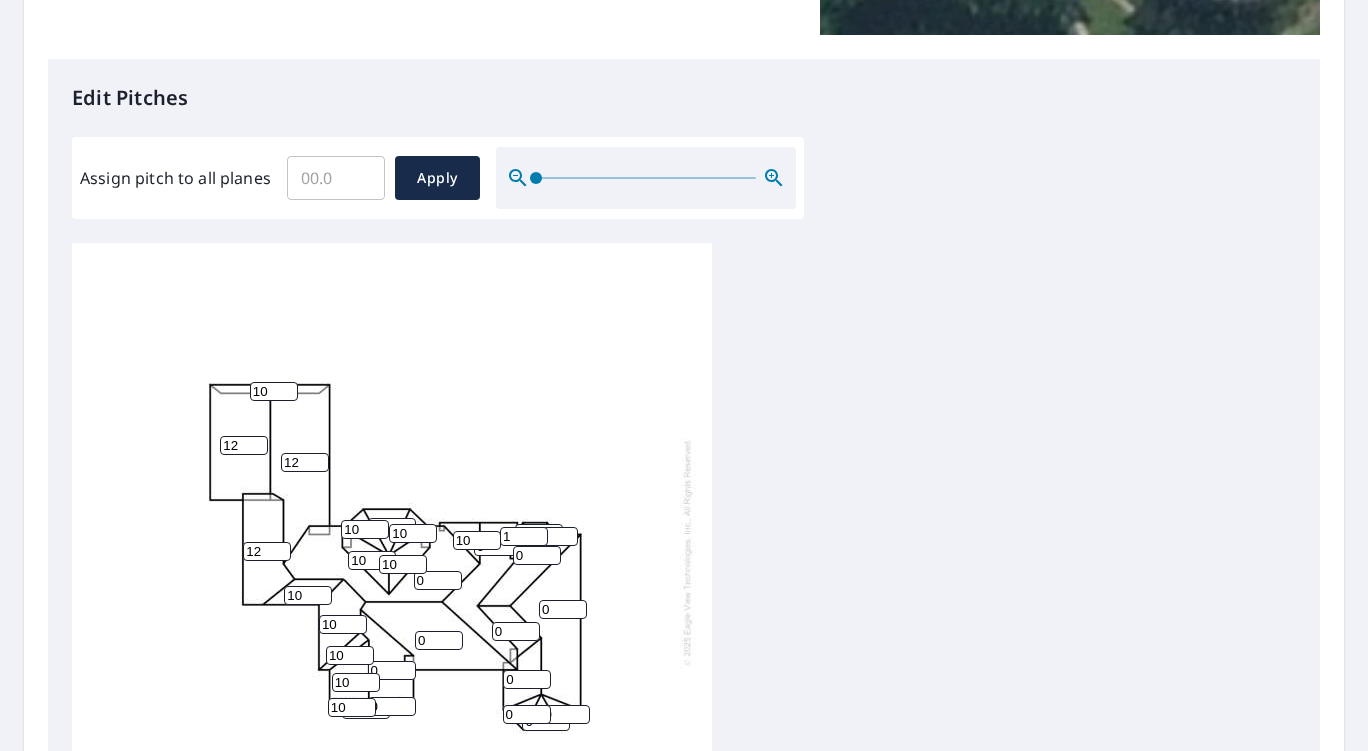 click on "1" at bounding box center [524, 536] 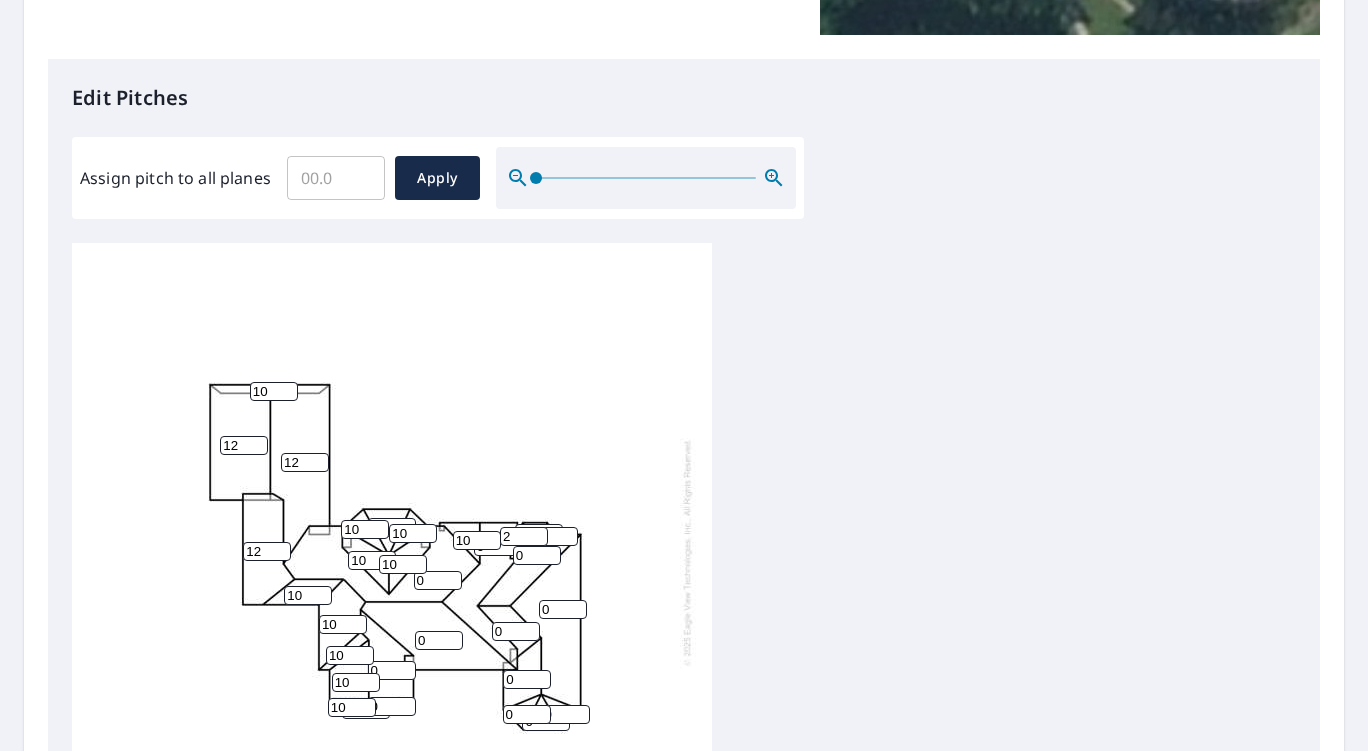 click on "2" at bounding box center [524, 536] 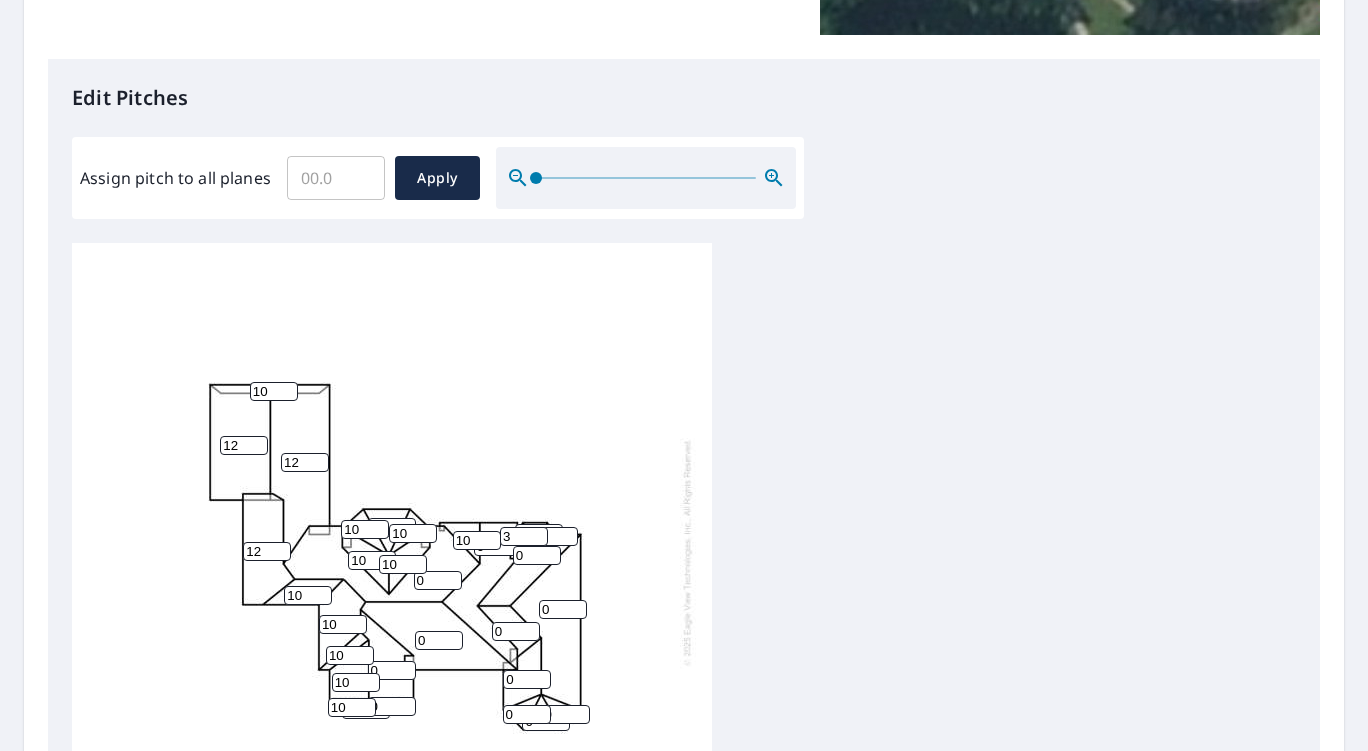 click on "3" at bounding box center [524, 536] 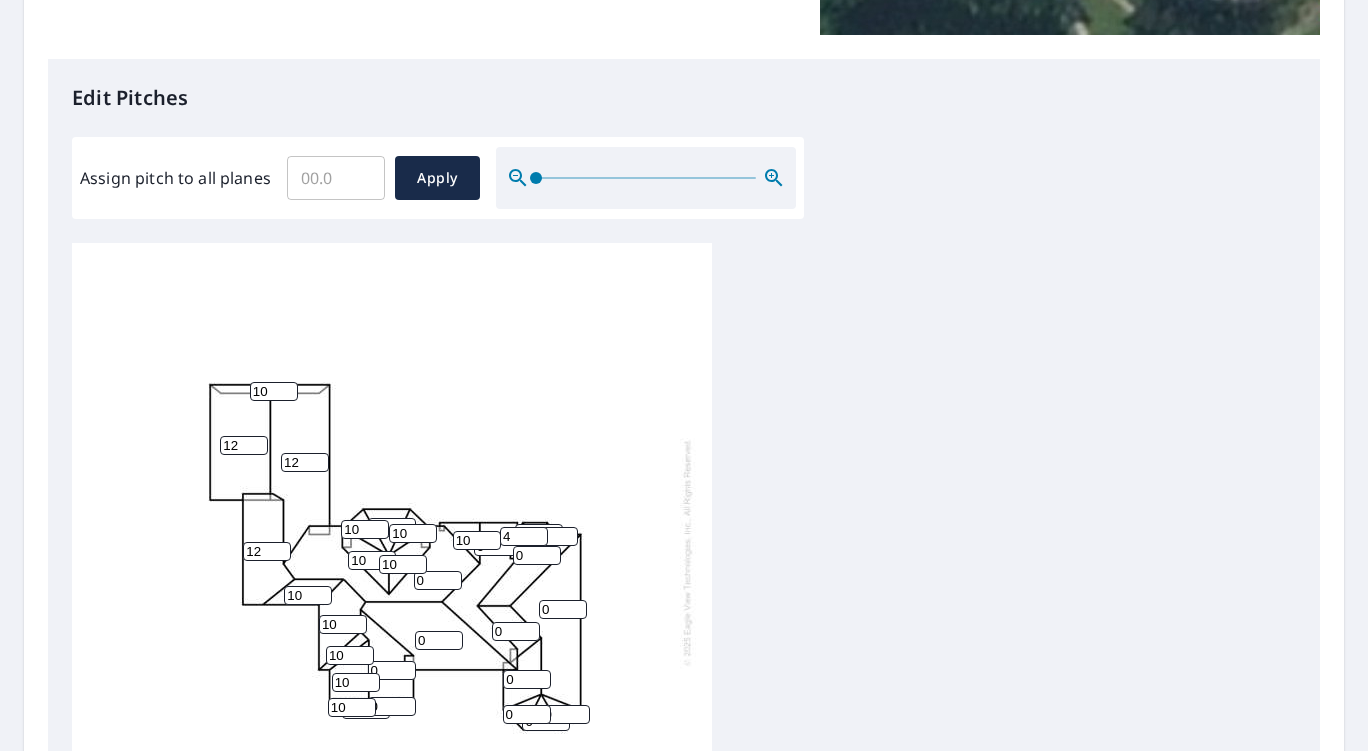 click on "4" at bounding box center [524, 536] 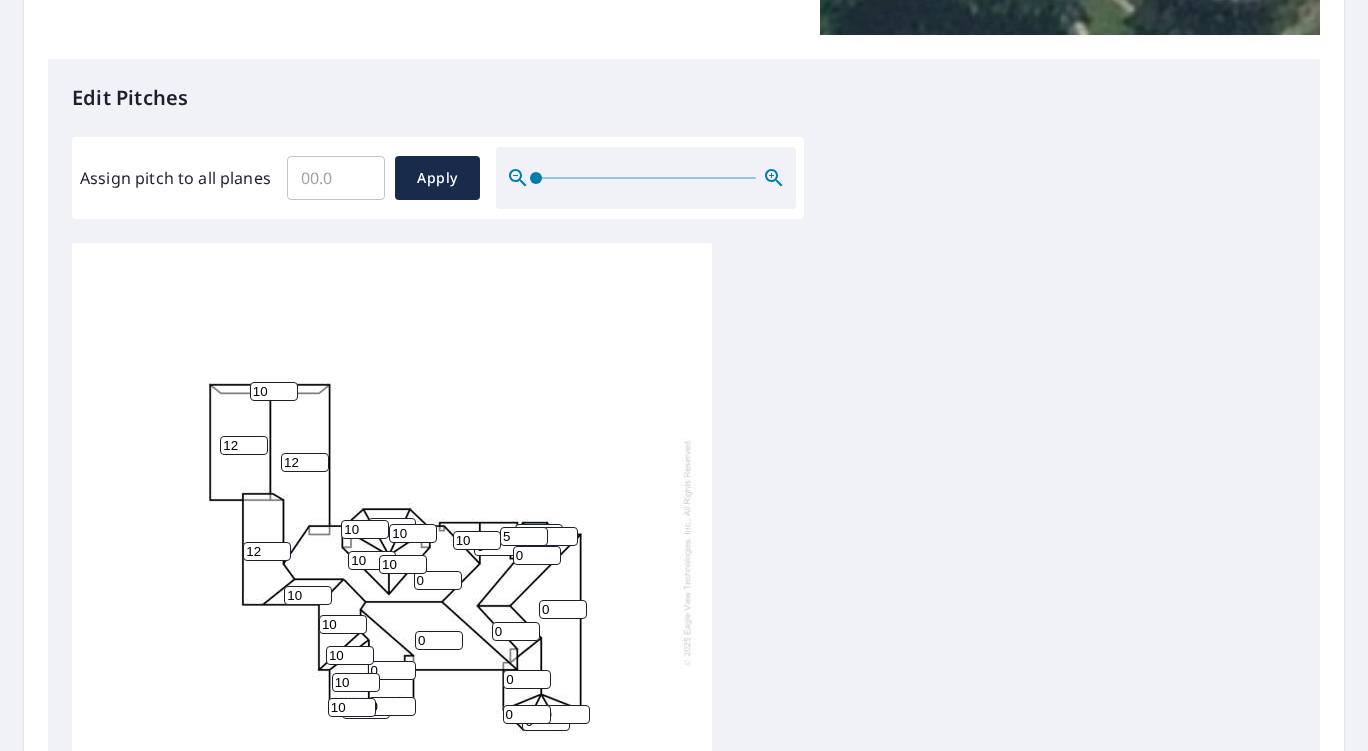 click on "5" at bounding box center (524, 536) 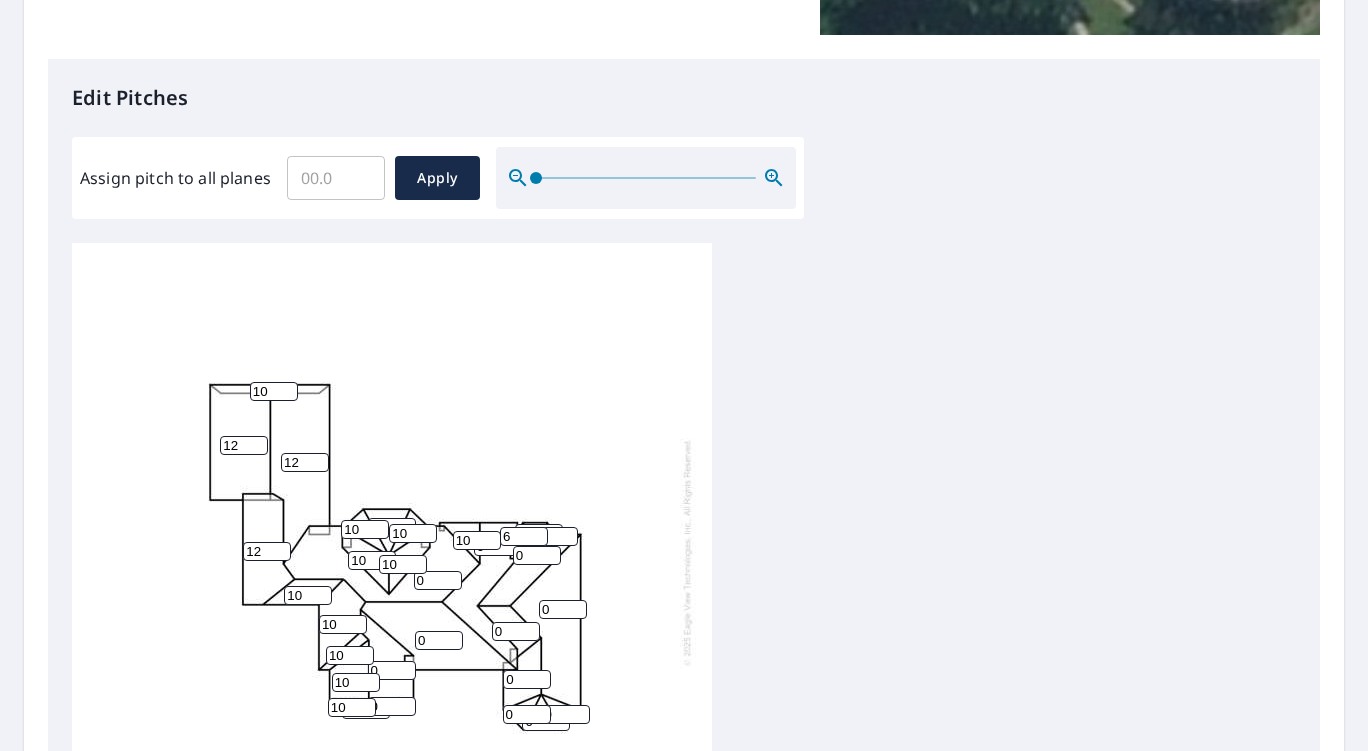 click on "6" at bounding box center [524, 536] 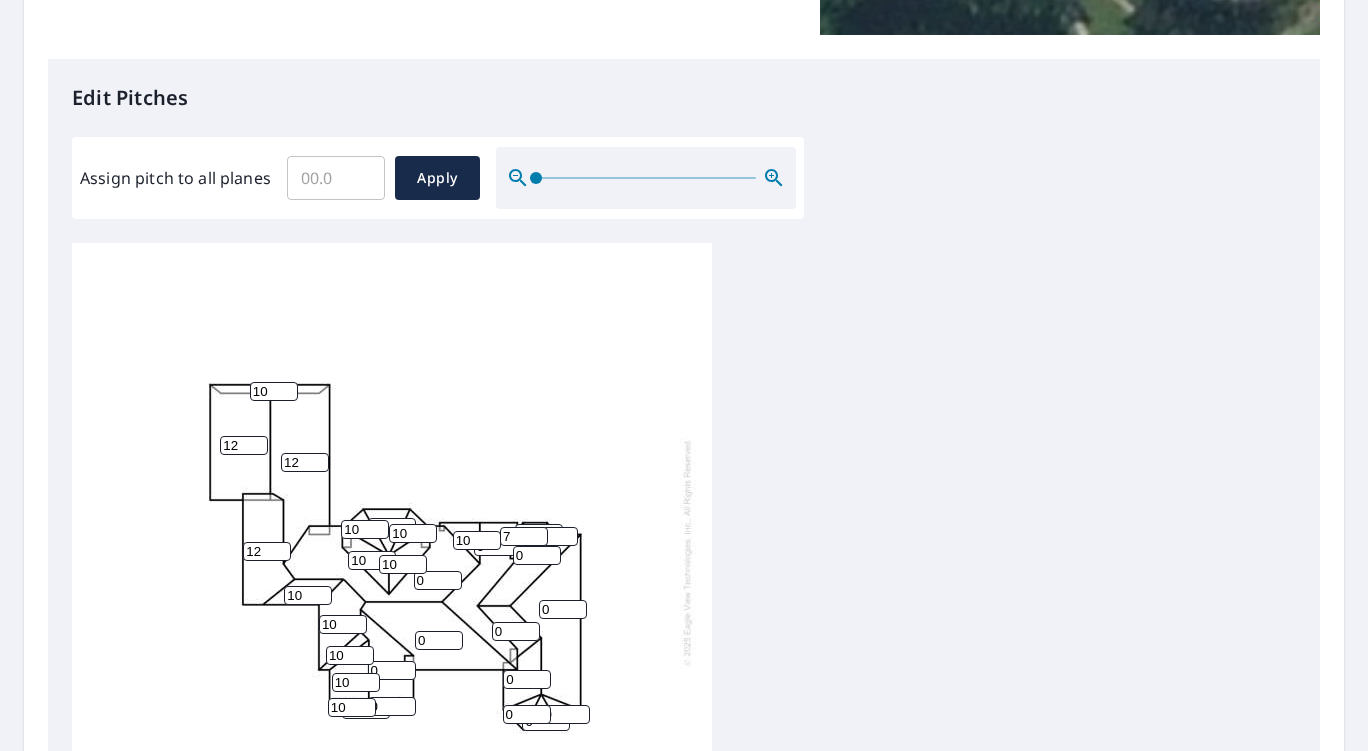 click on "7" at bounding box center (524, 536) 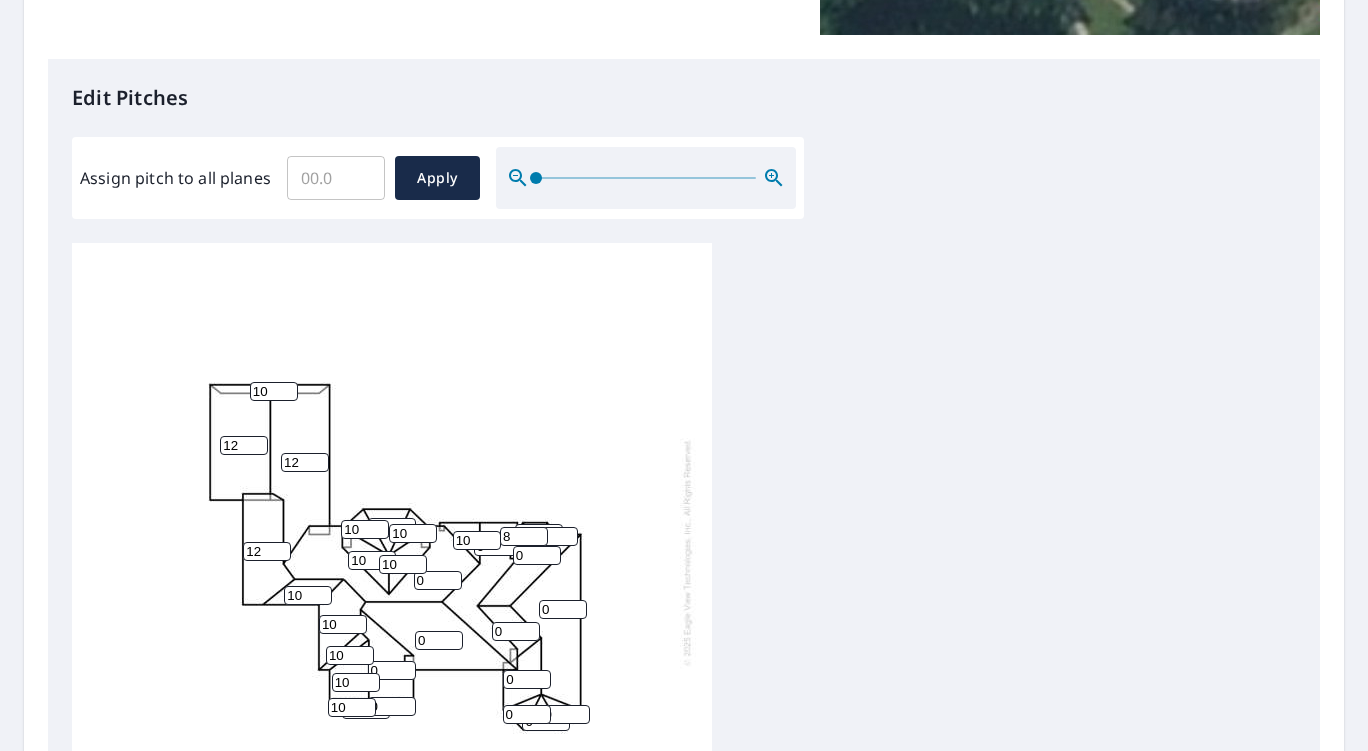 click on "8" at bounding box center [524, 536] 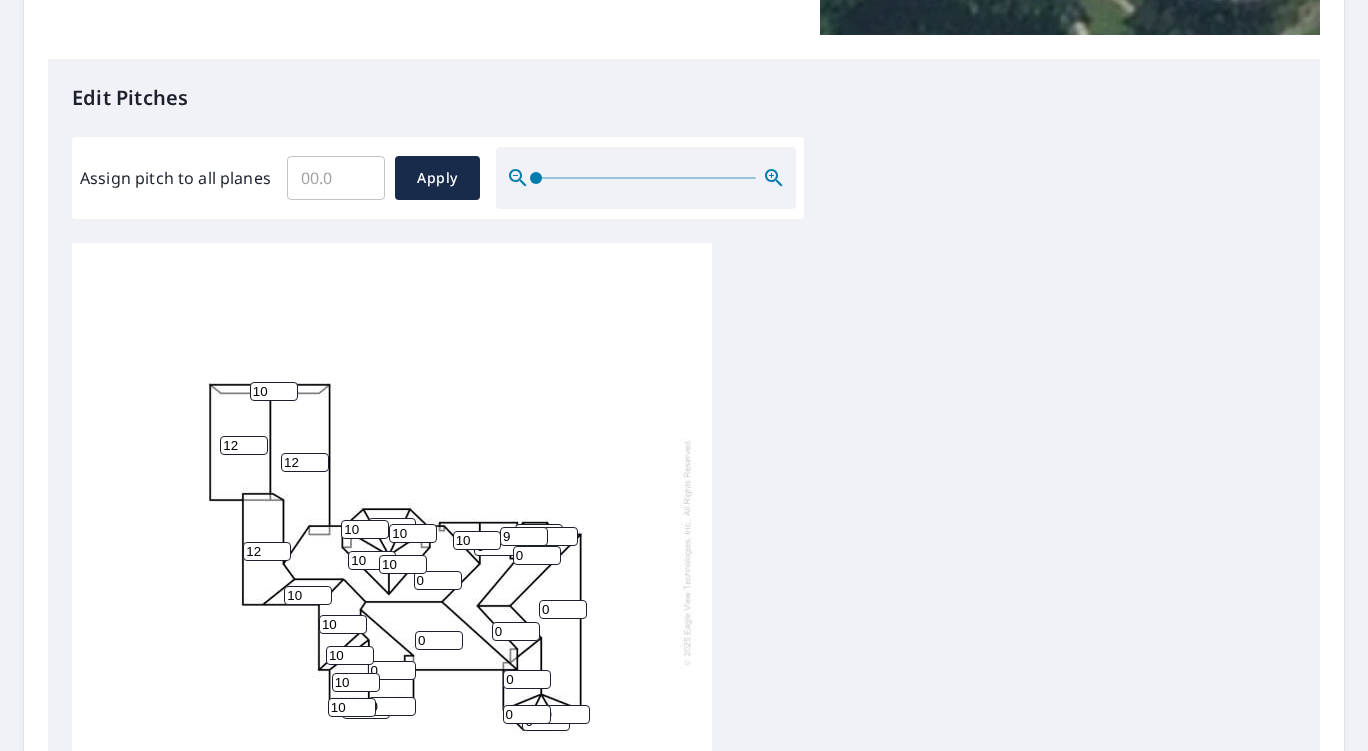 click on "9" at bounding box center (524, 536) 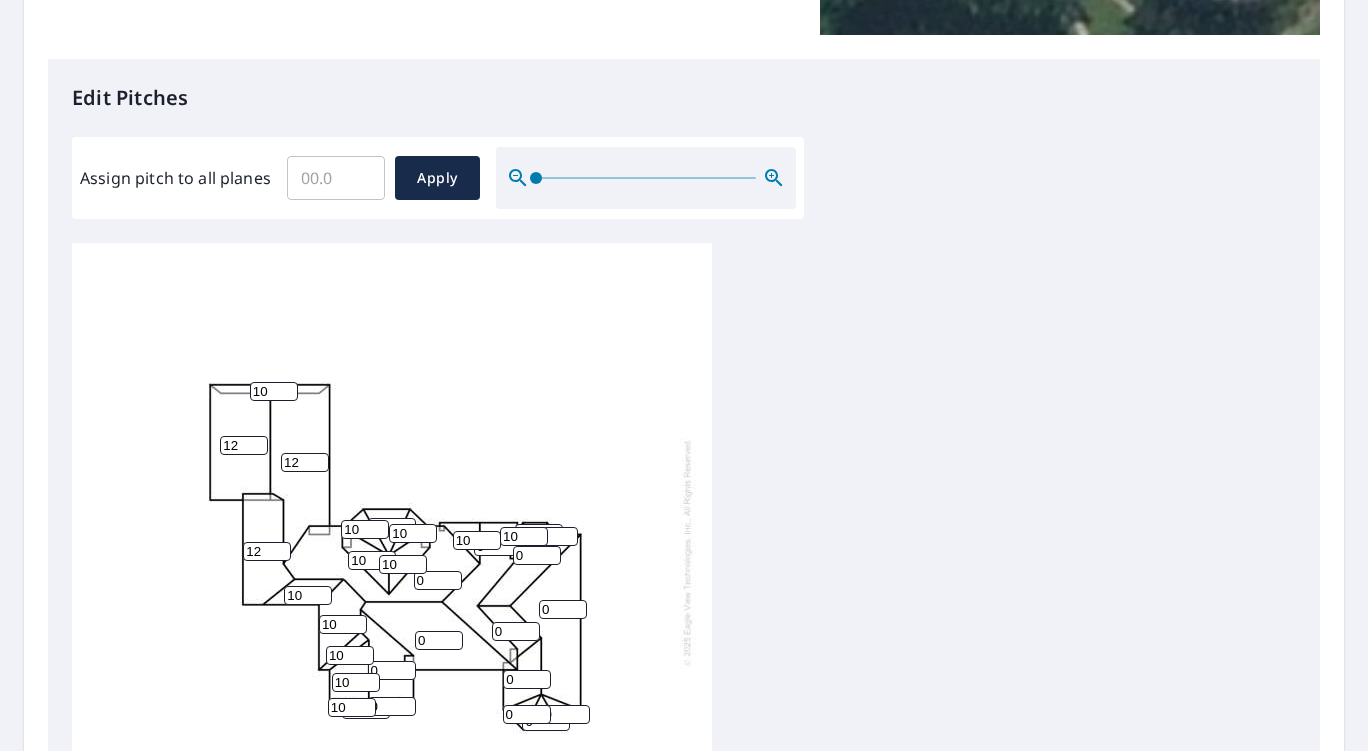 type on "10" 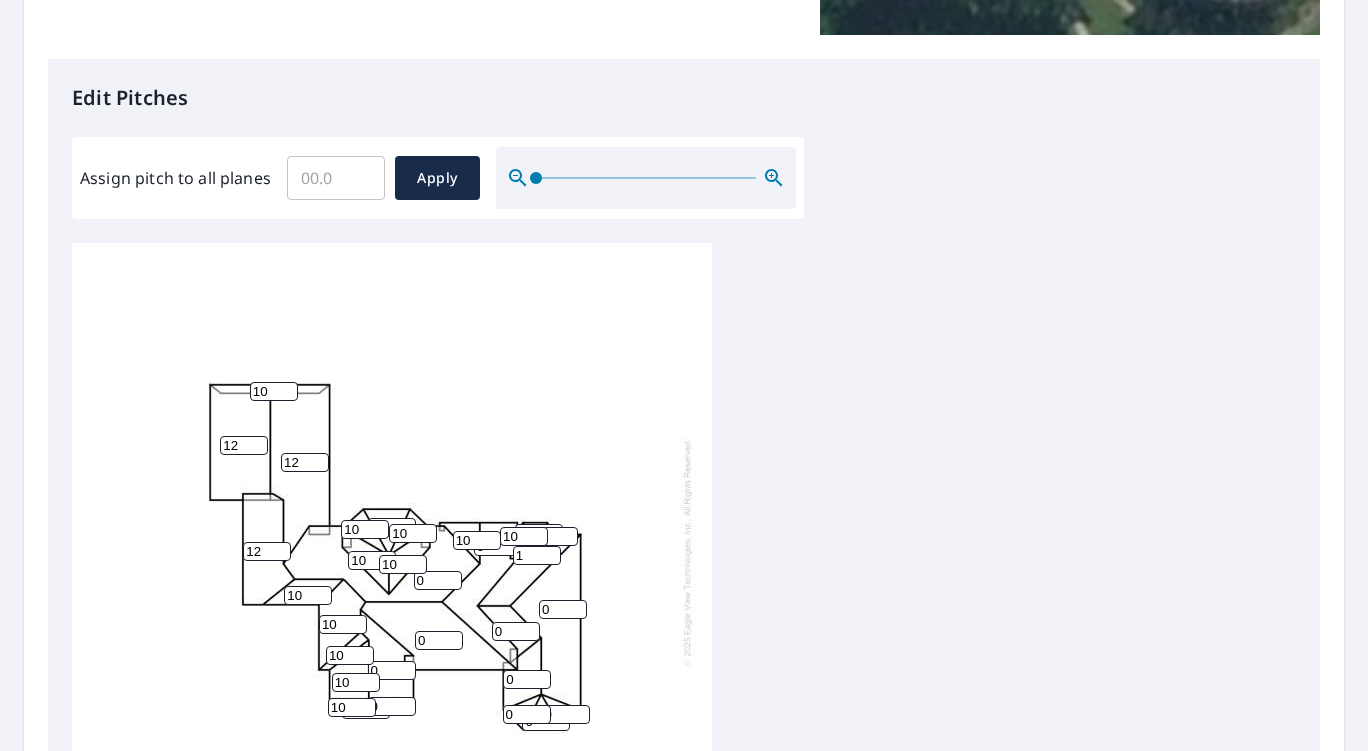 click on "1" at bounding box center [537, 555] 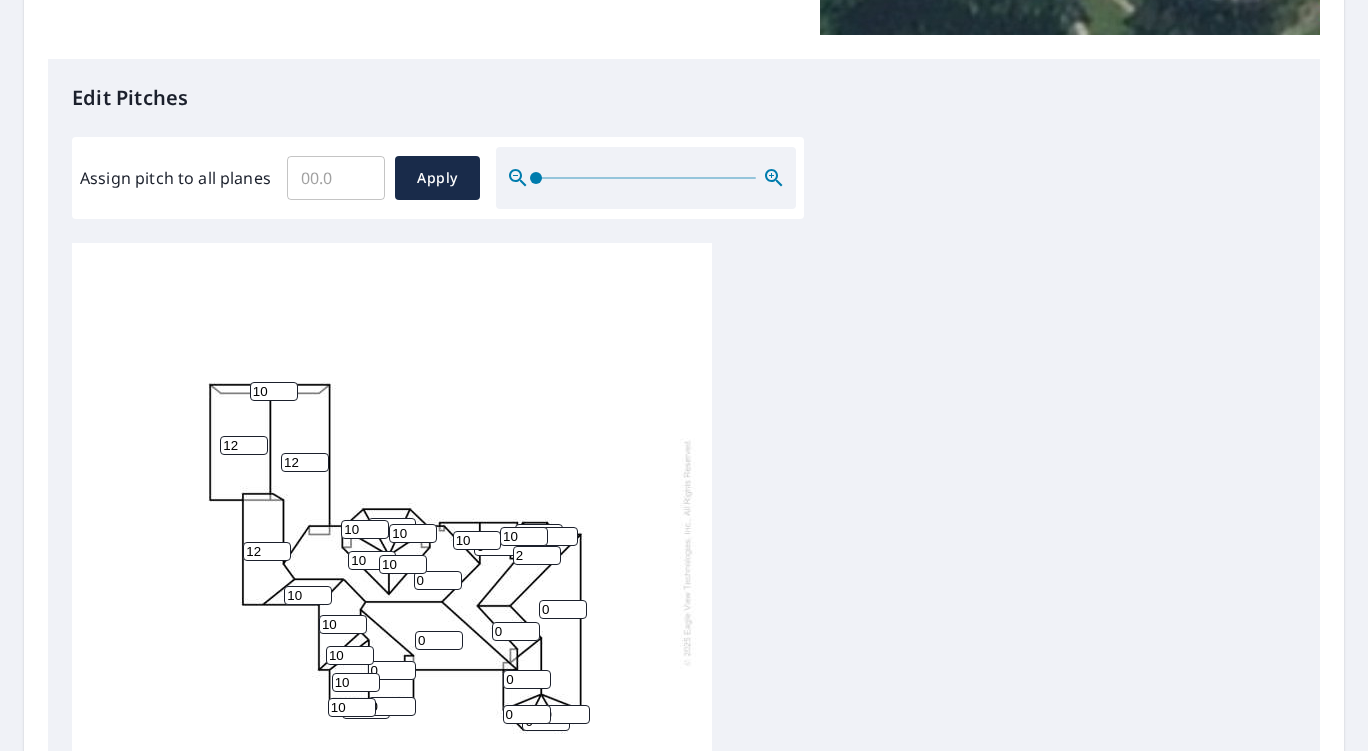 click on "2" at bounding box center [537, 555] 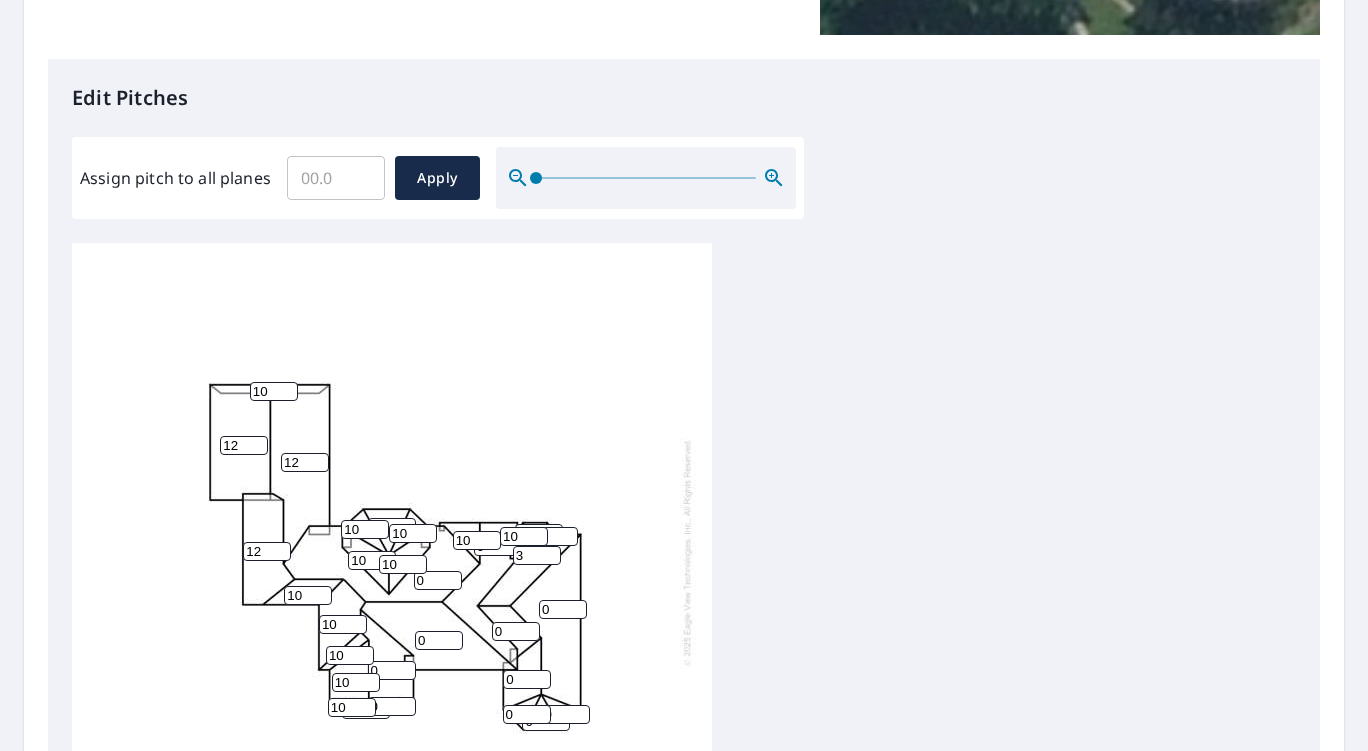 click on "3" at bounding box center (537, 555) 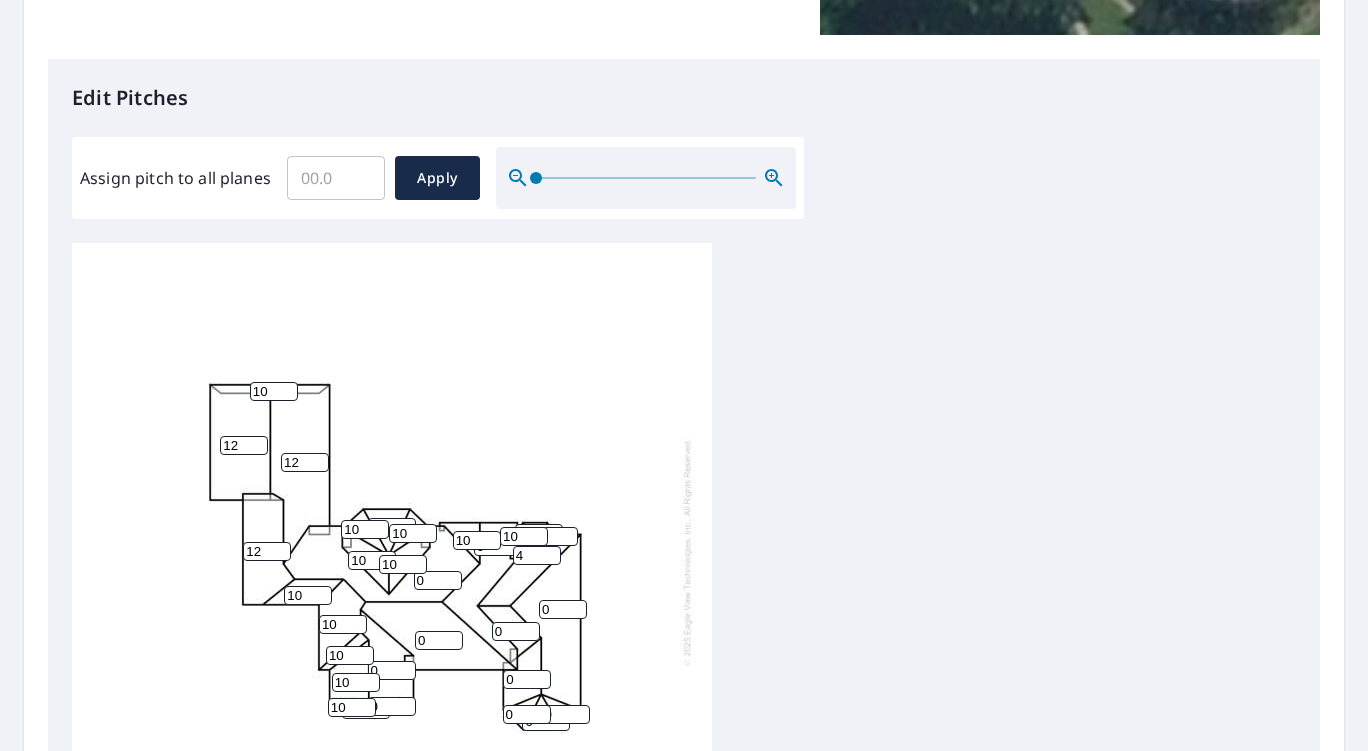 click on "4" at bounding box center (537, 555) 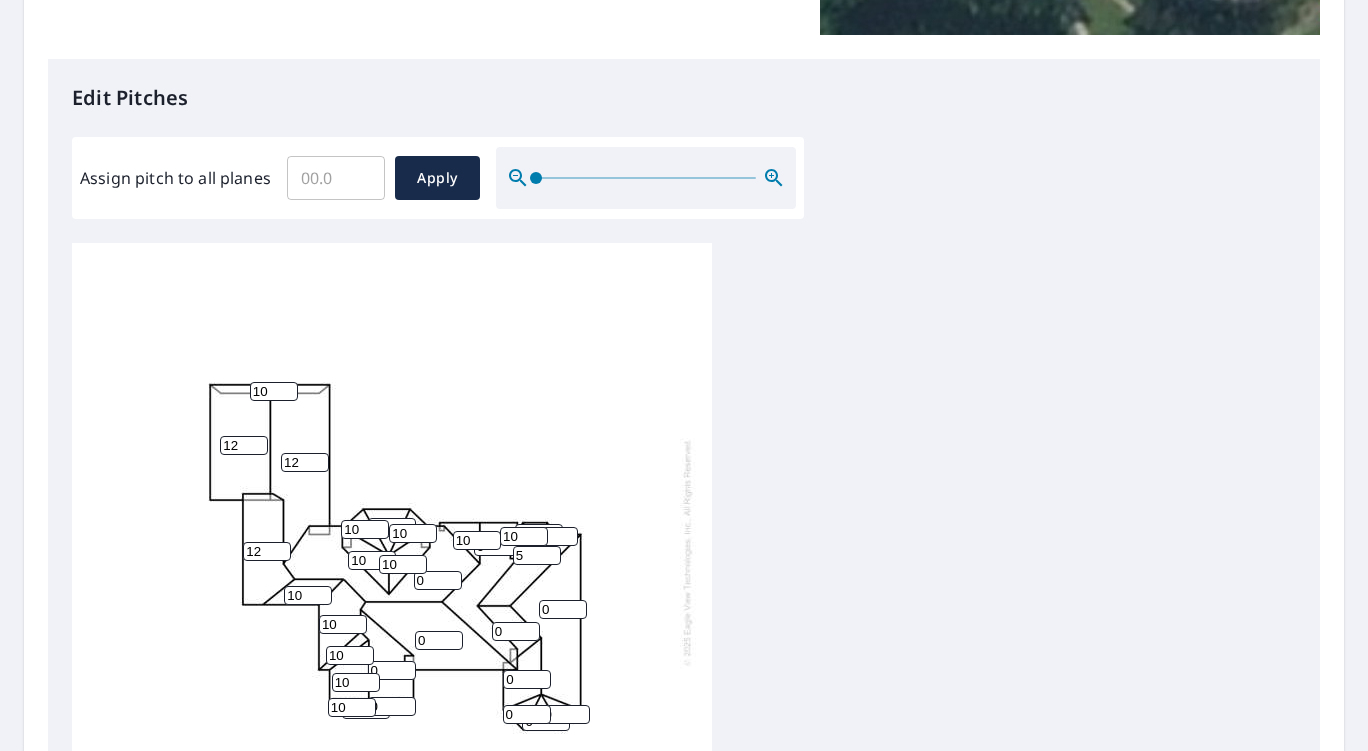 click on "5" at bounding box center (537, 555) 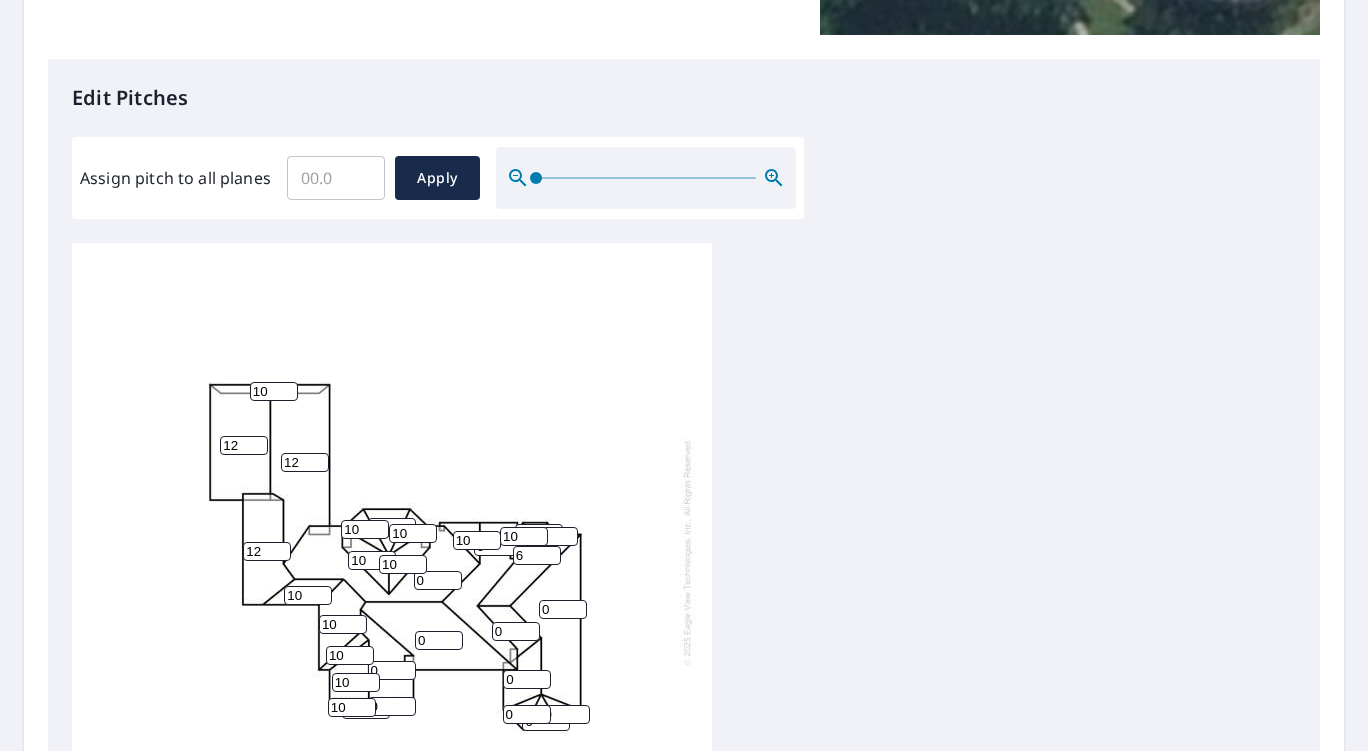 click on "6" at bounding box center [537, 555] 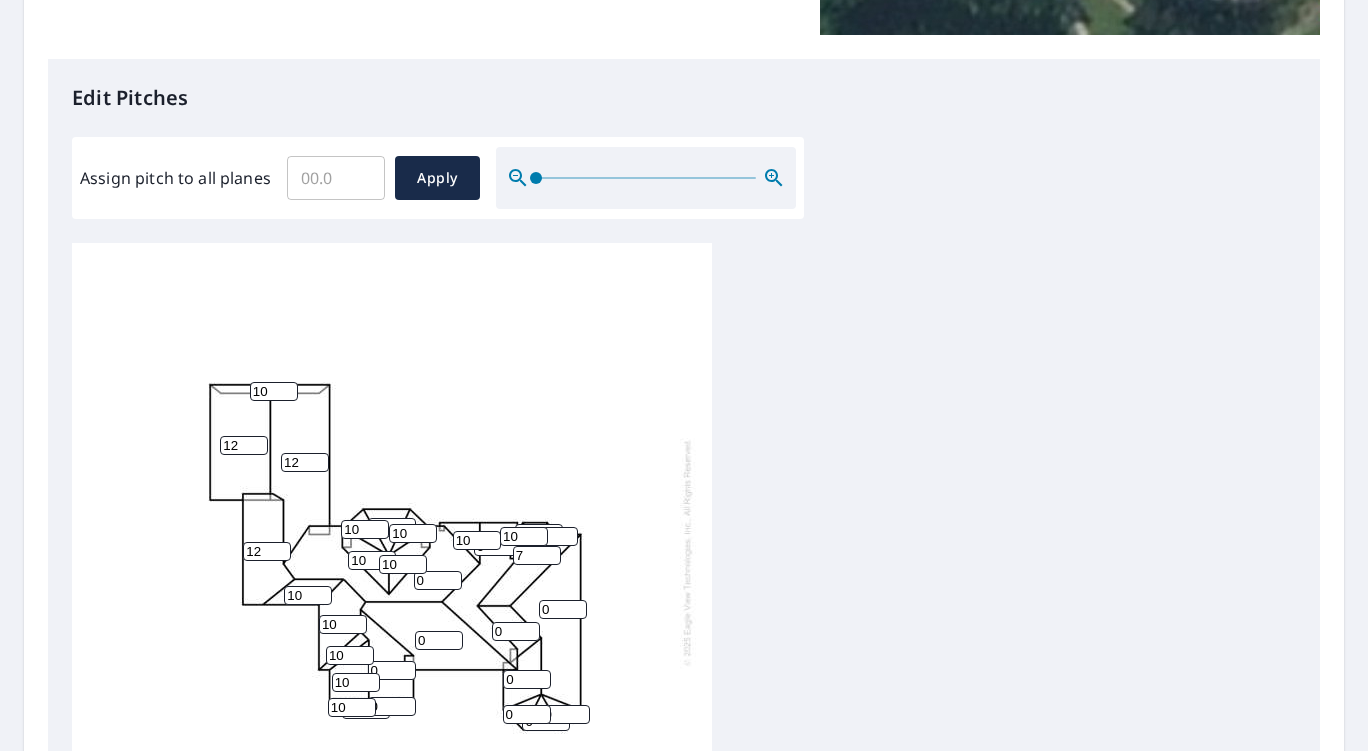 click on "7" at bounding box center [537, 555] 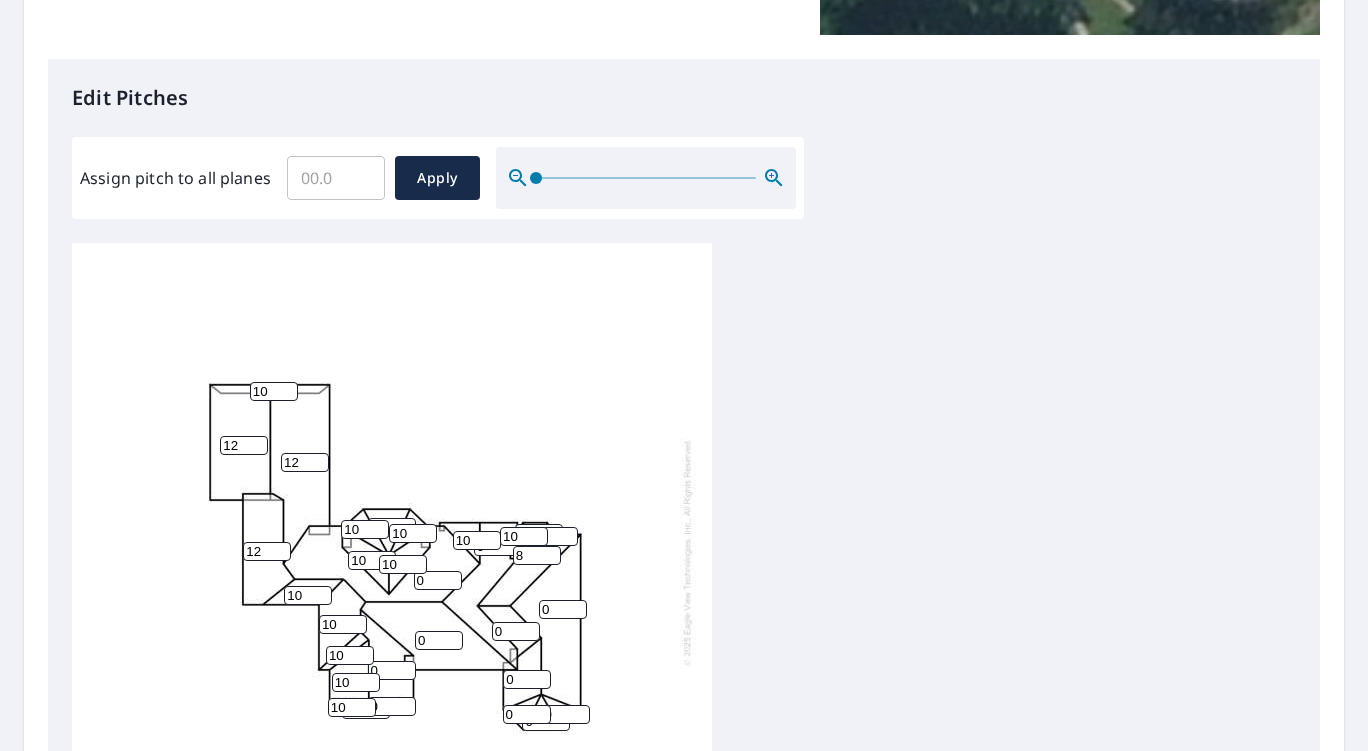 click on "8" at bounding box center (537, 555) 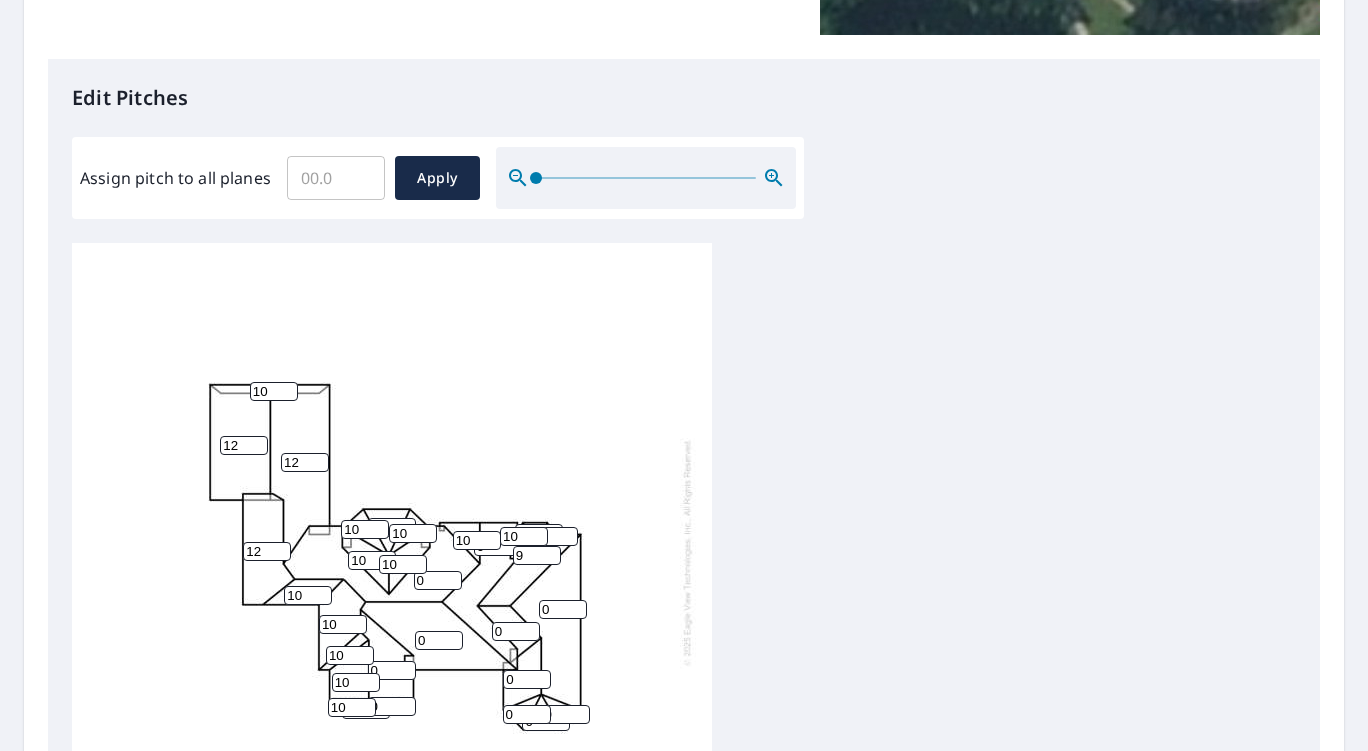 click on "9" at bounding box center (537, 555) 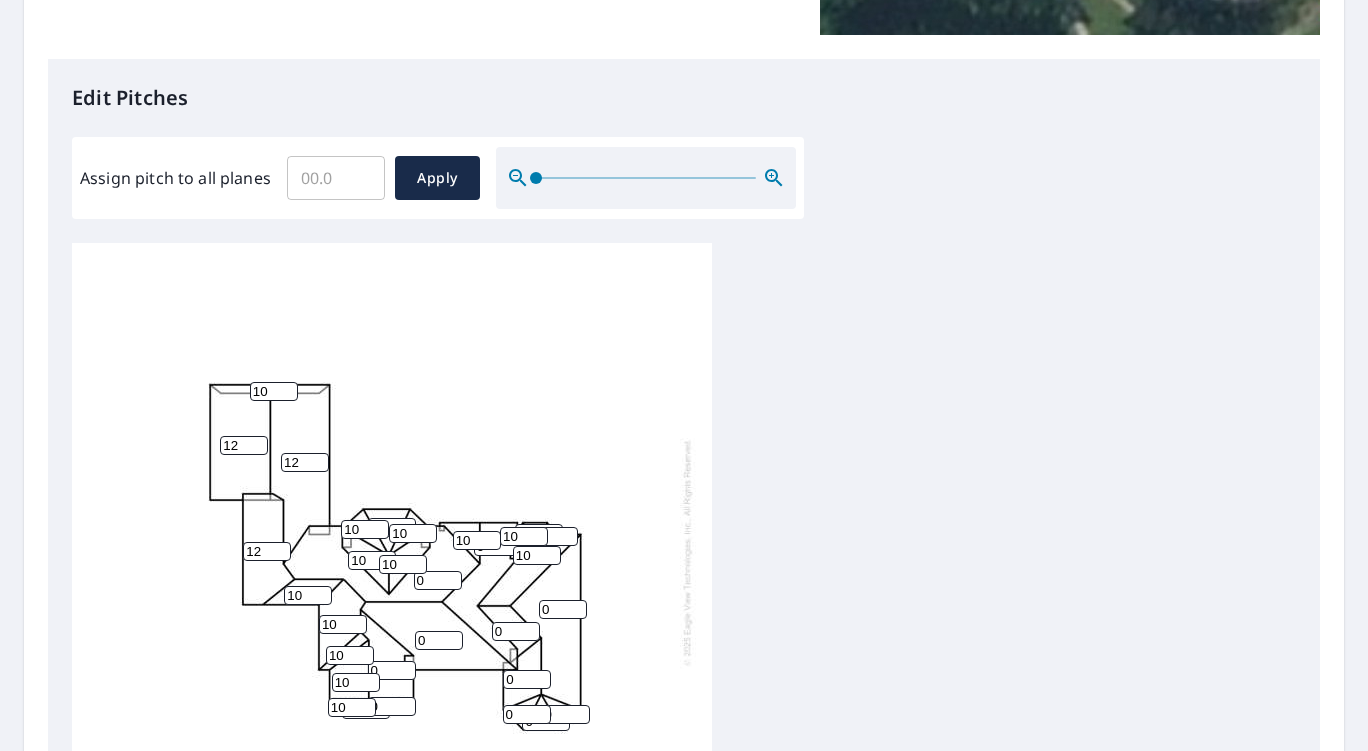 type on "10" 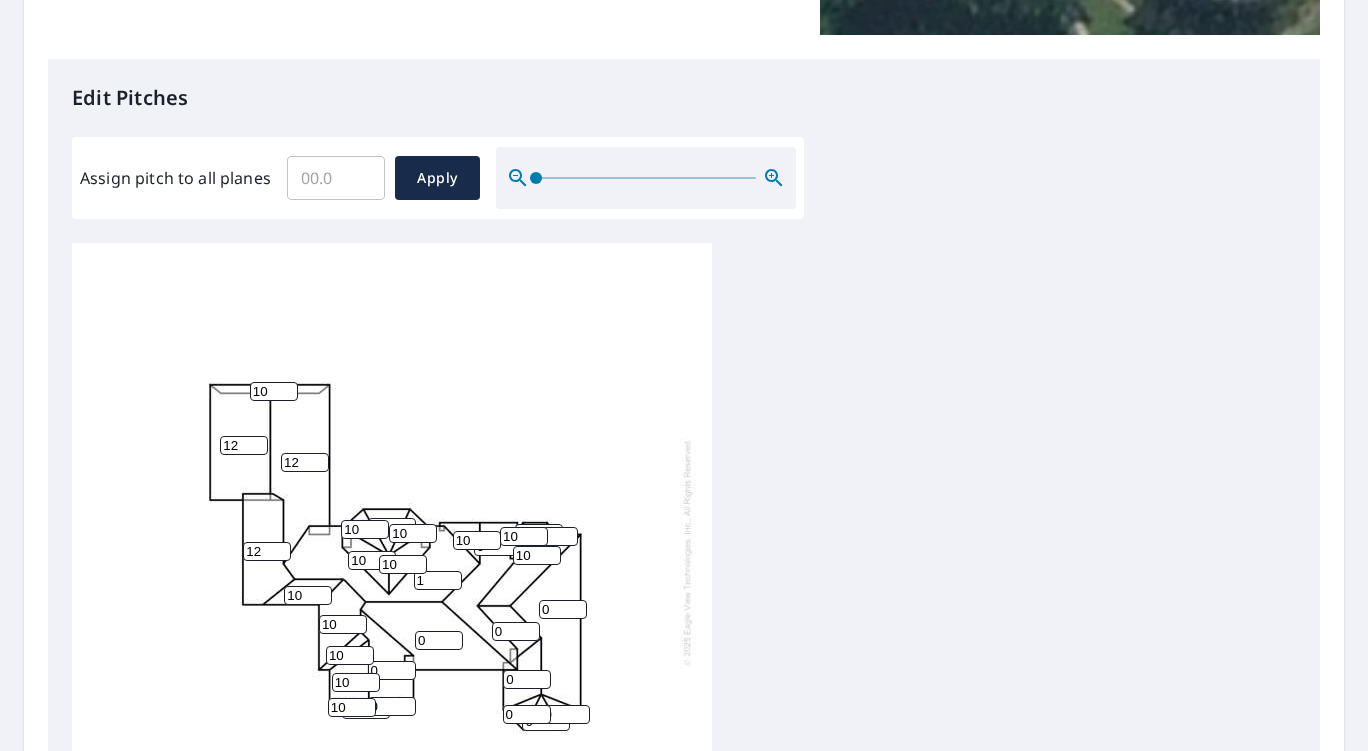 click on "1" at bounding box center [438, 580] 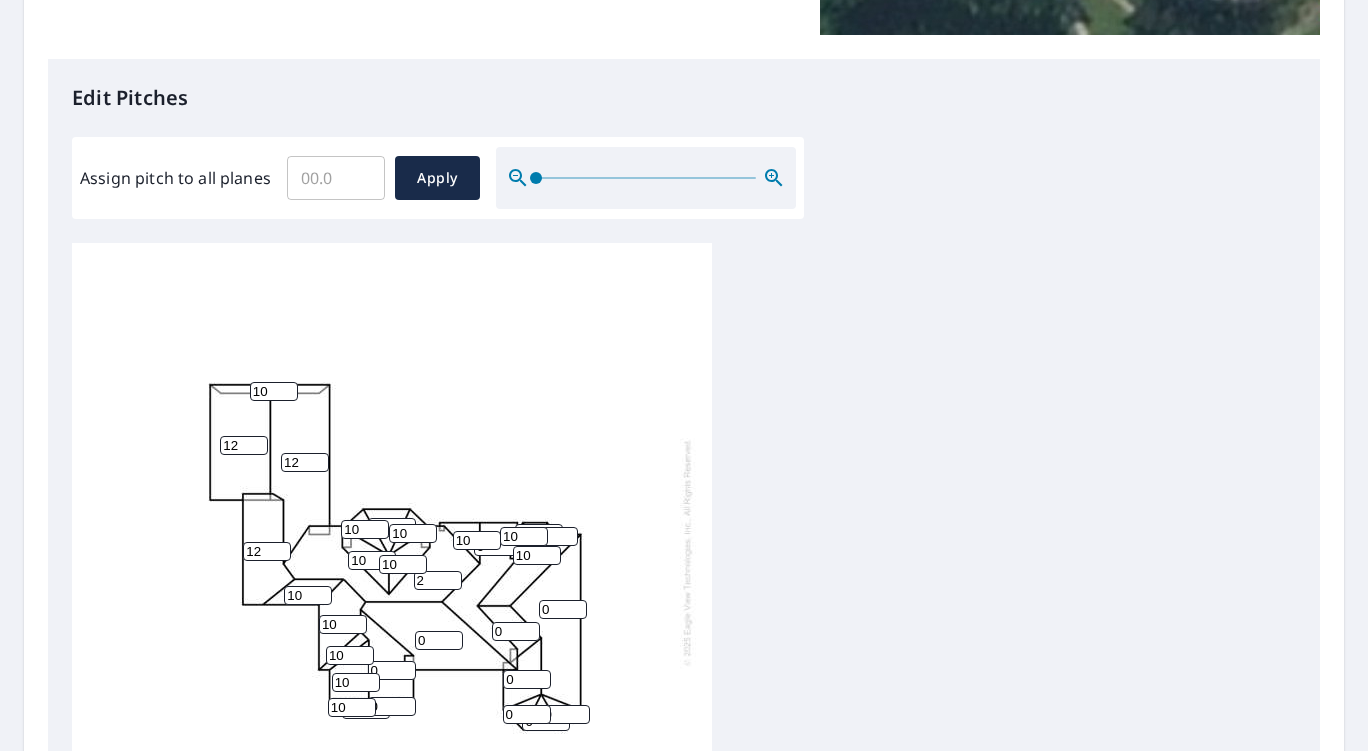 click on "2" at bounding box center [438, 580] 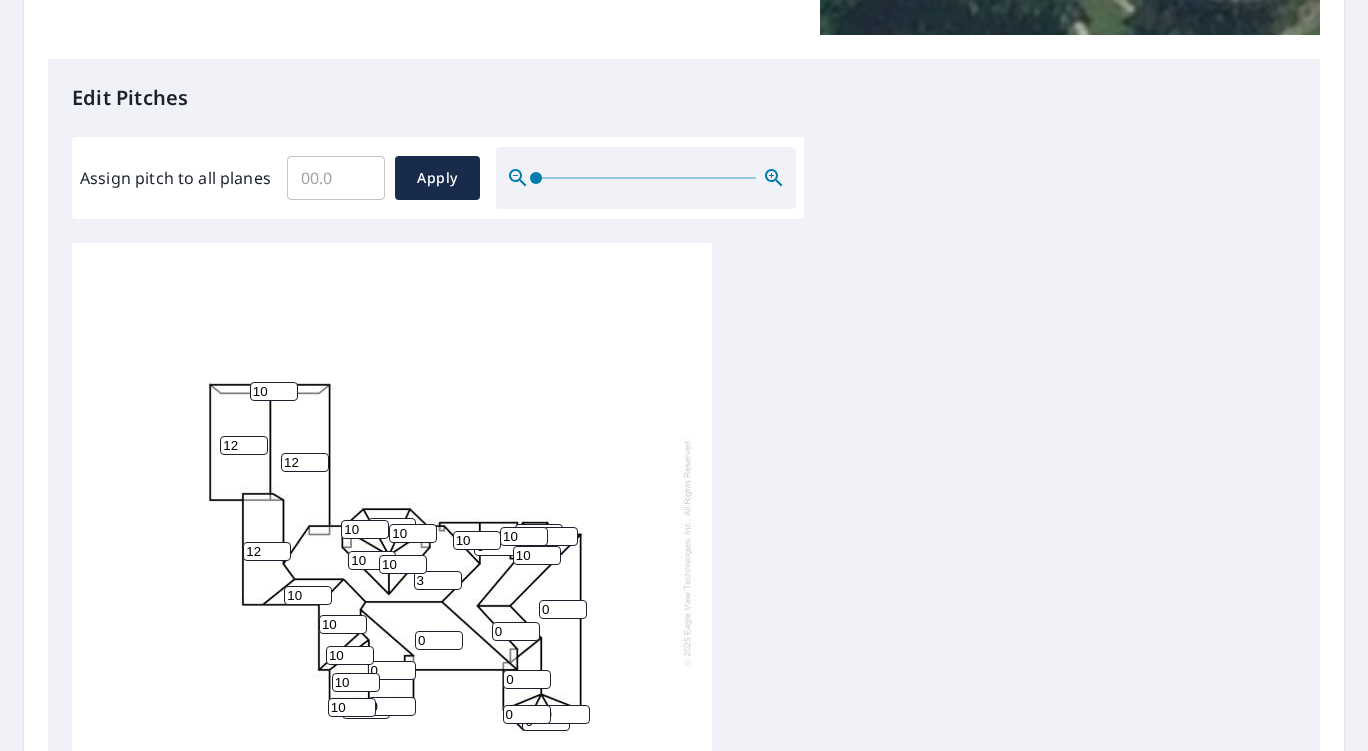 click on "3" at bounding box center [438, 580] 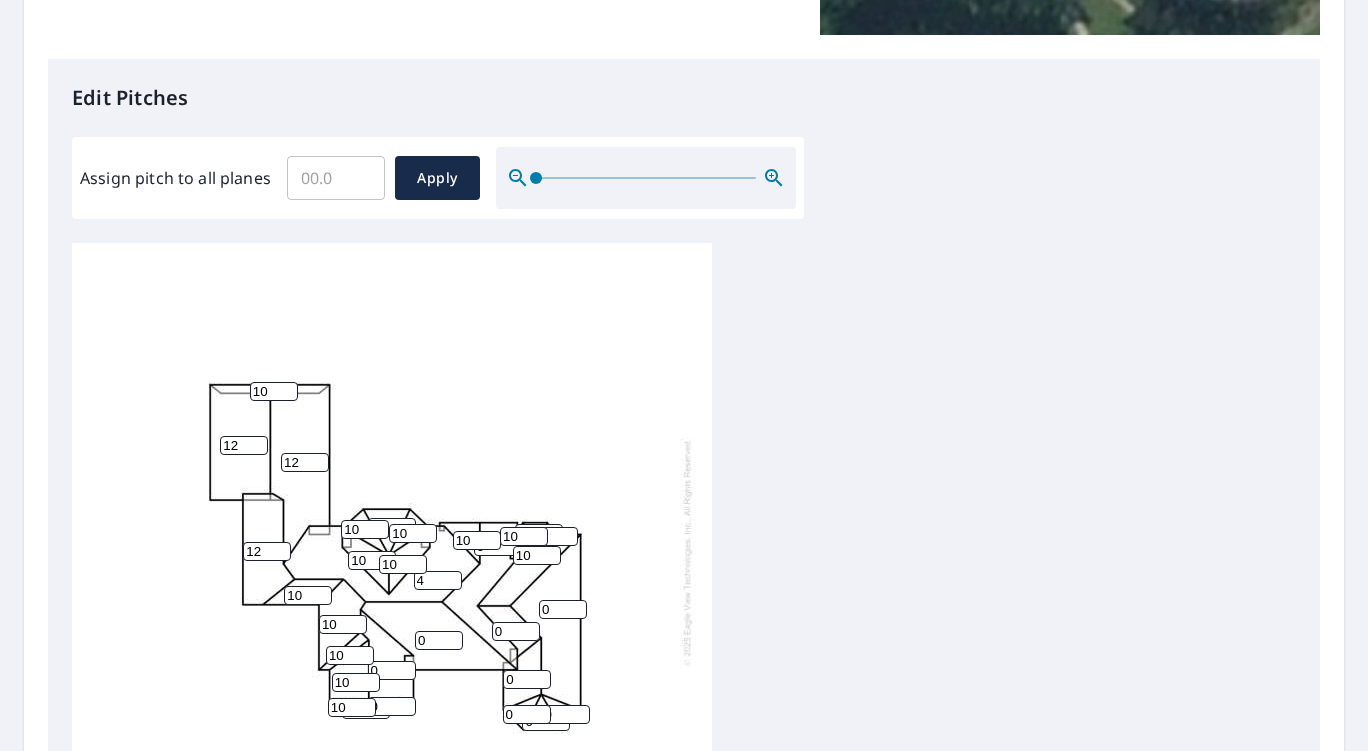 click on "4" at bounding box center (438, 580) 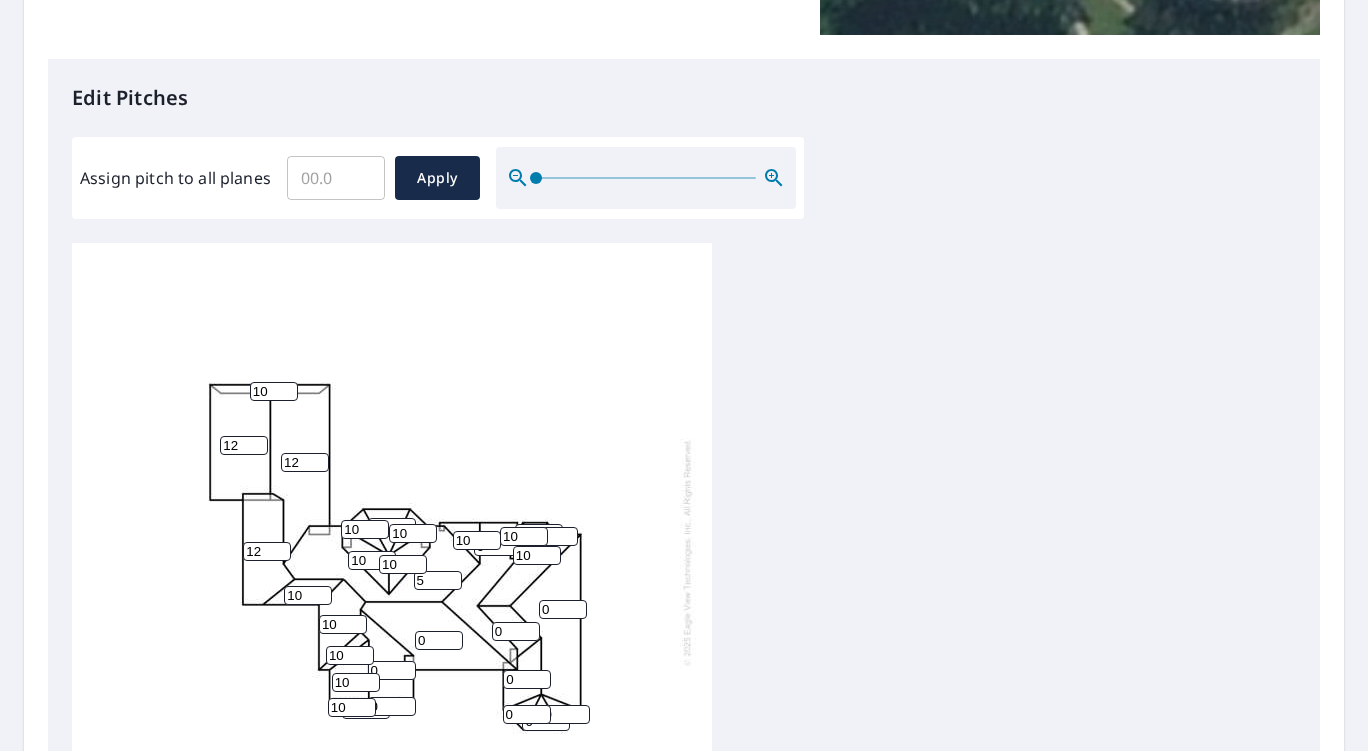 click on "5" at bounding box center [438, 580] 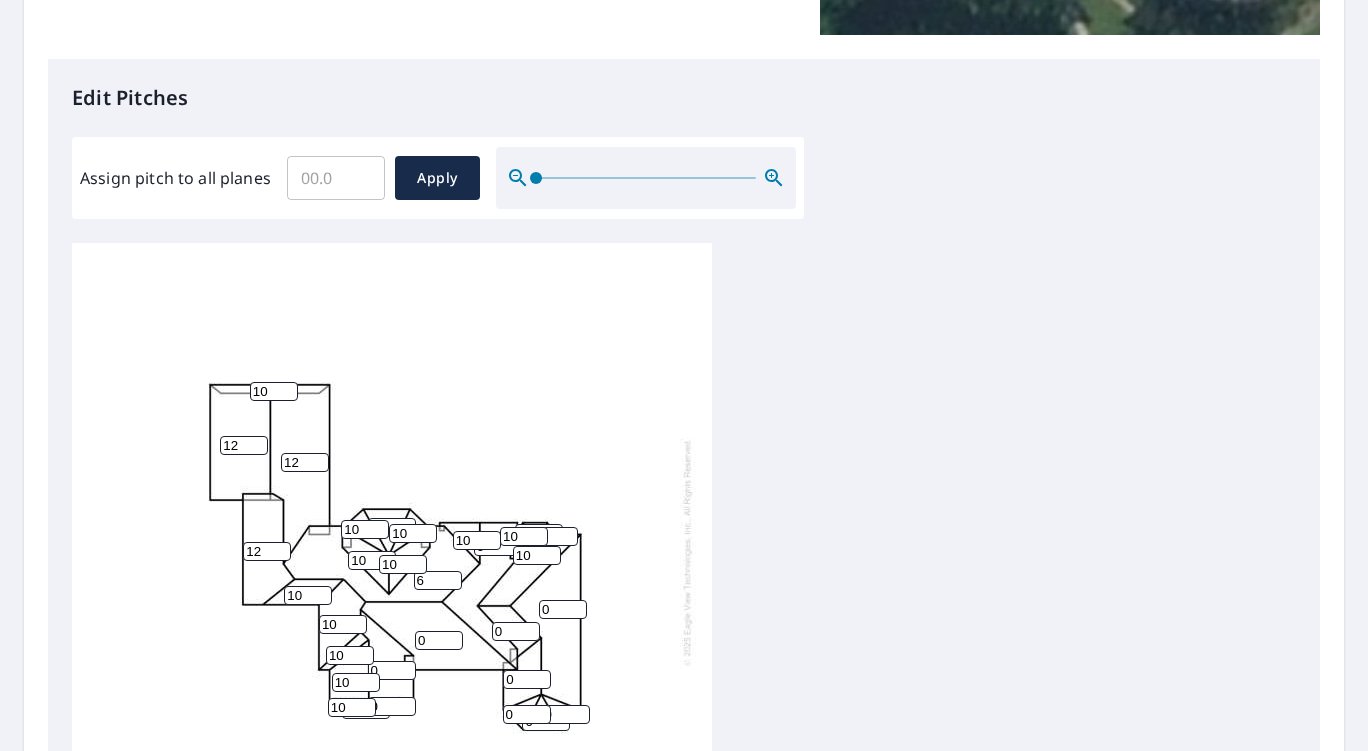 click on "6" at bounding box center [438, 580] 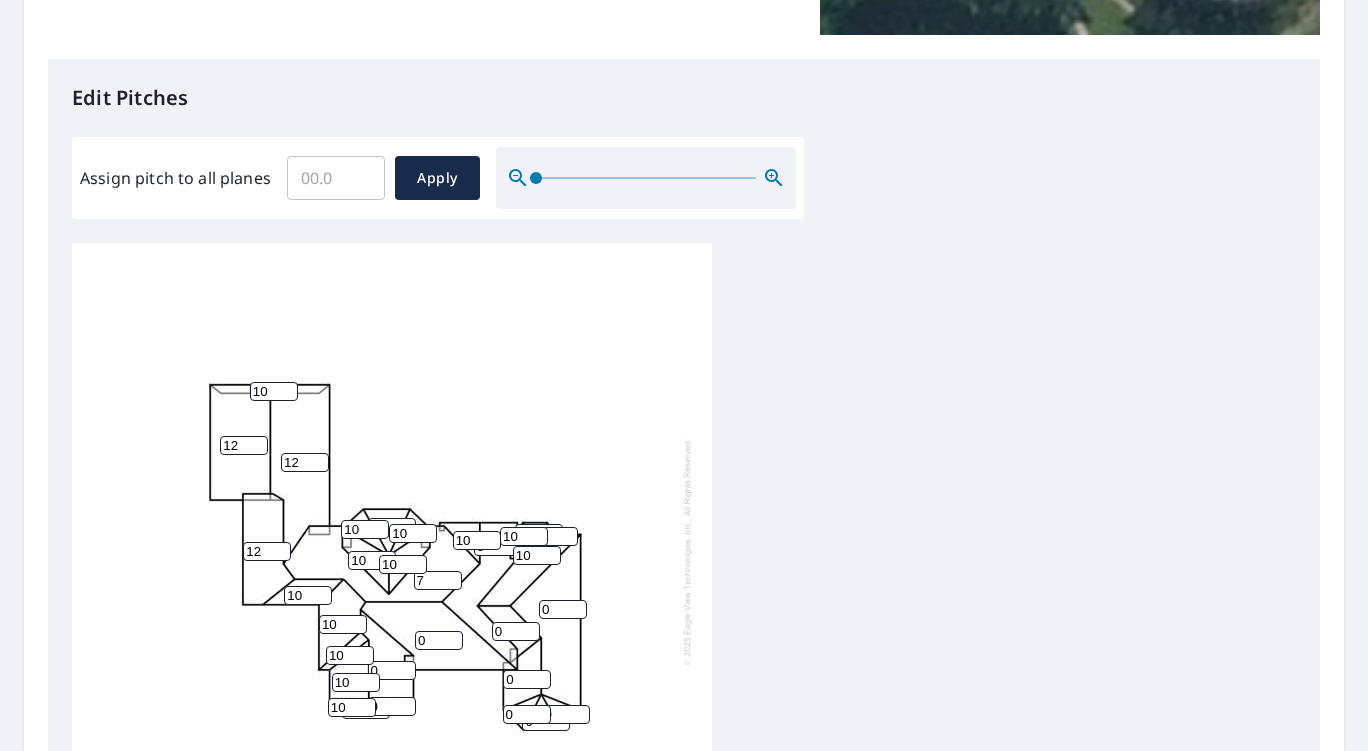 click on "7" at bounding box center [438, 580] 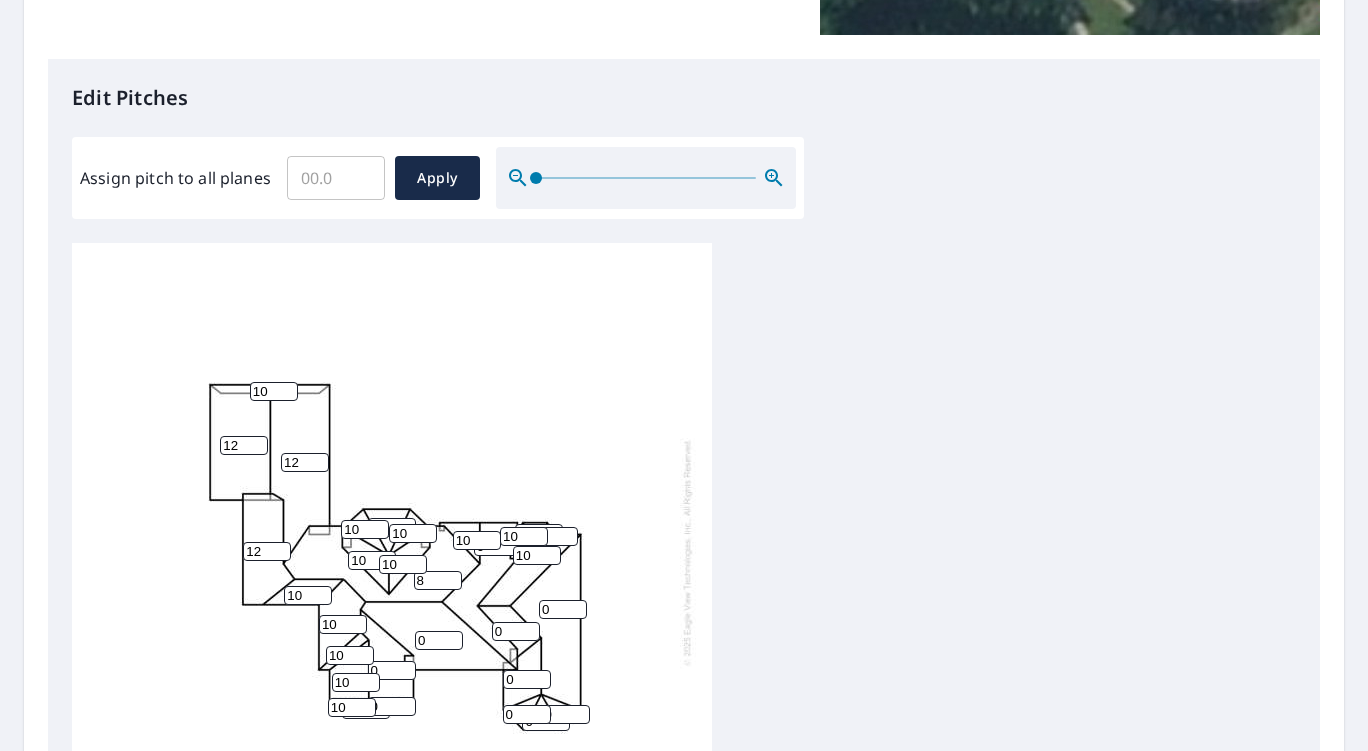 click on "8" at bounding box center [438, 580] 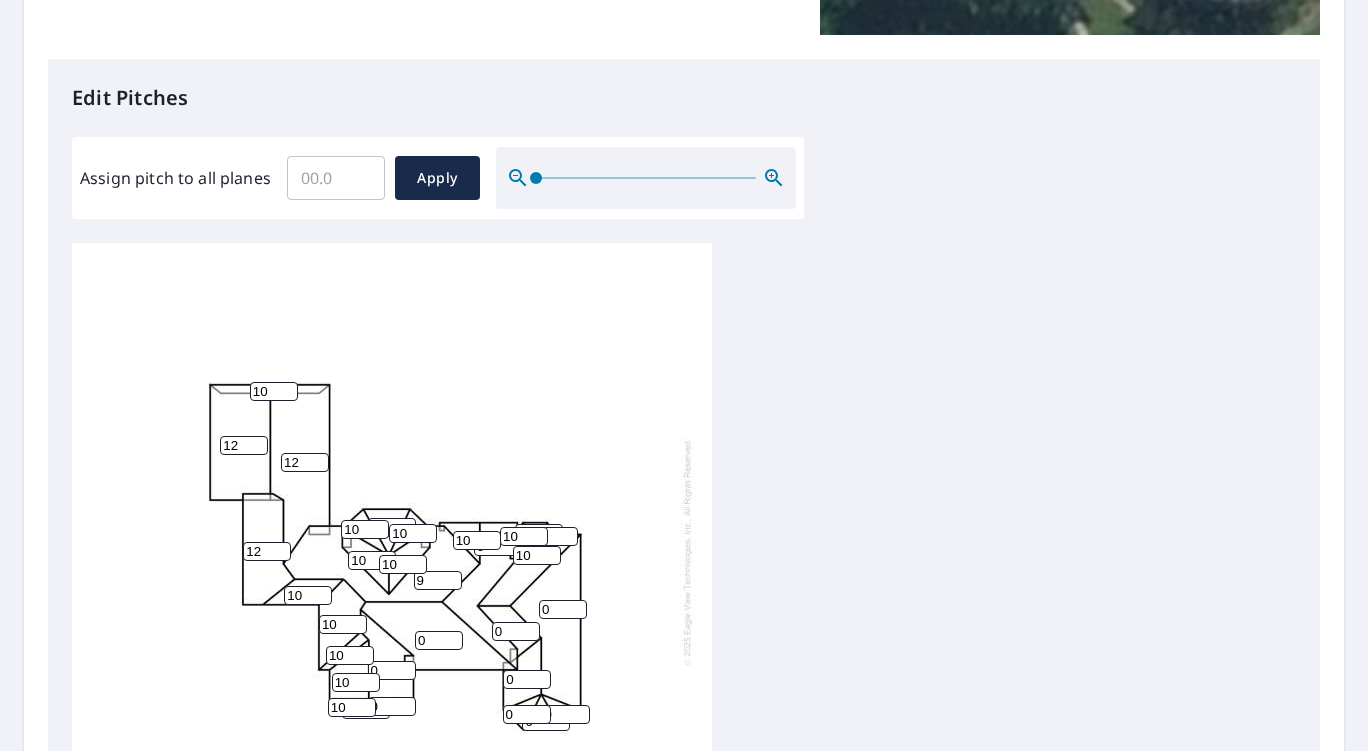 click on "9" at bounding box center (438, 580) 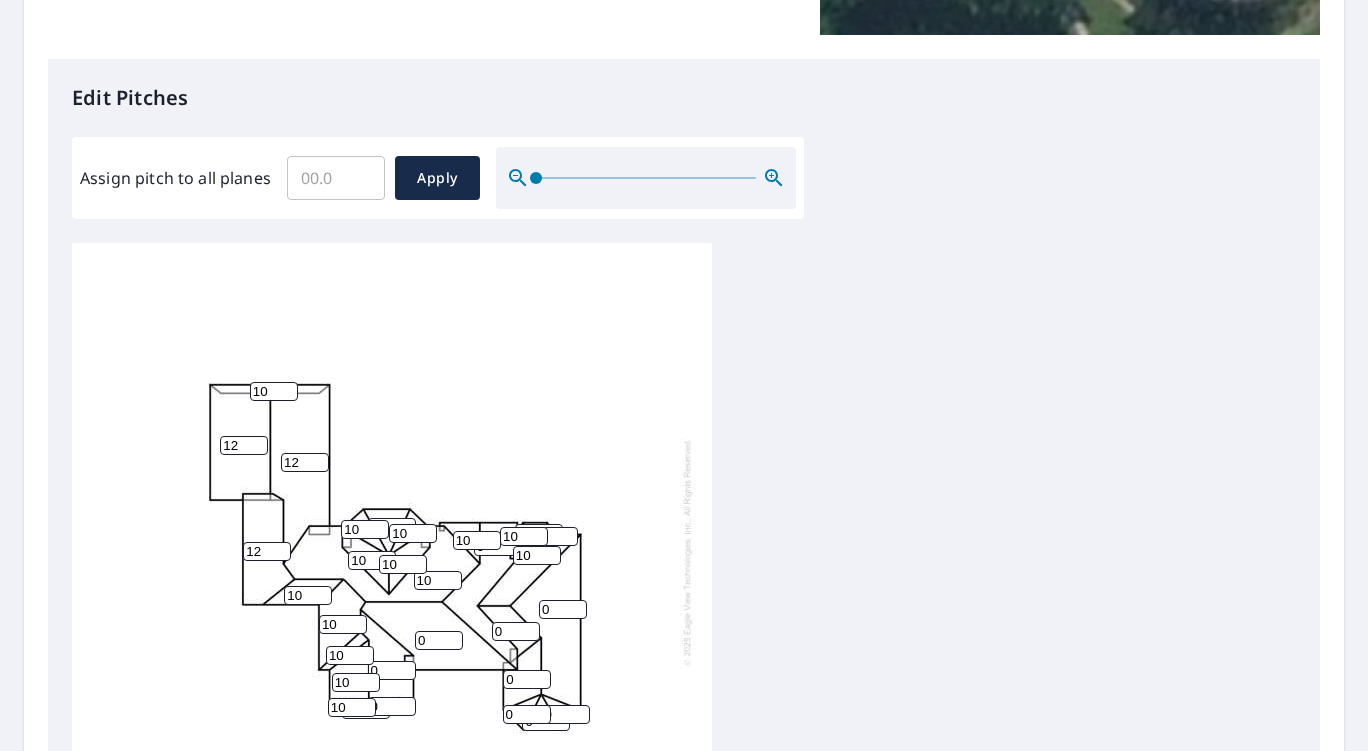 type on "10" 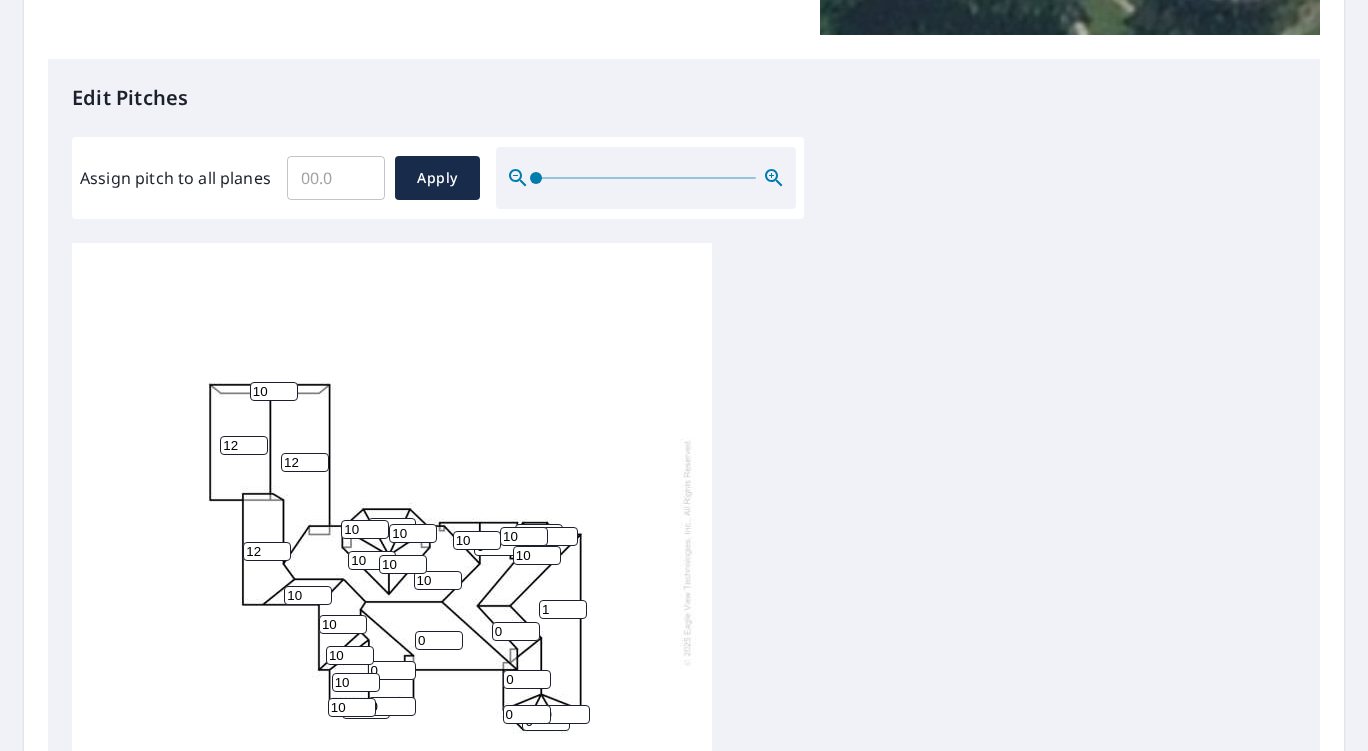click on "1" at bounding box center (563, 609) 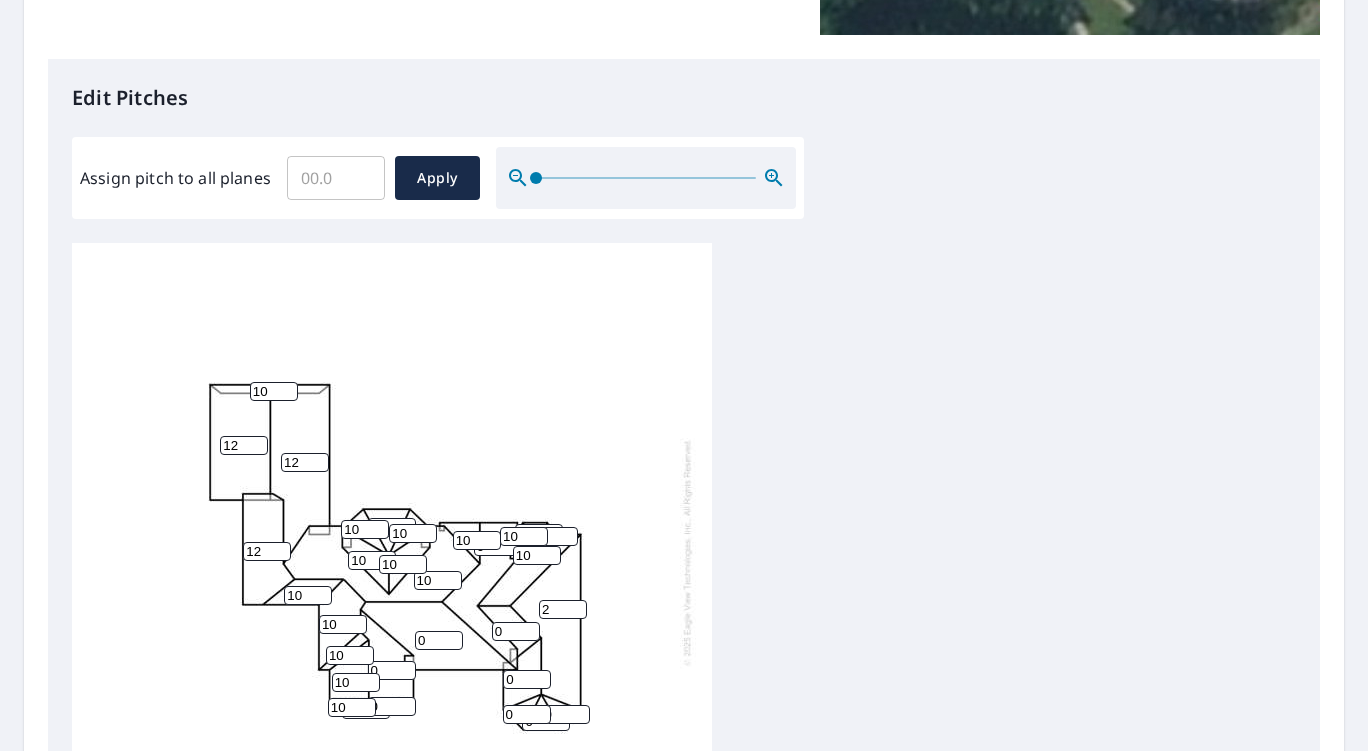 click on "2" at bounding box center [563, 609] 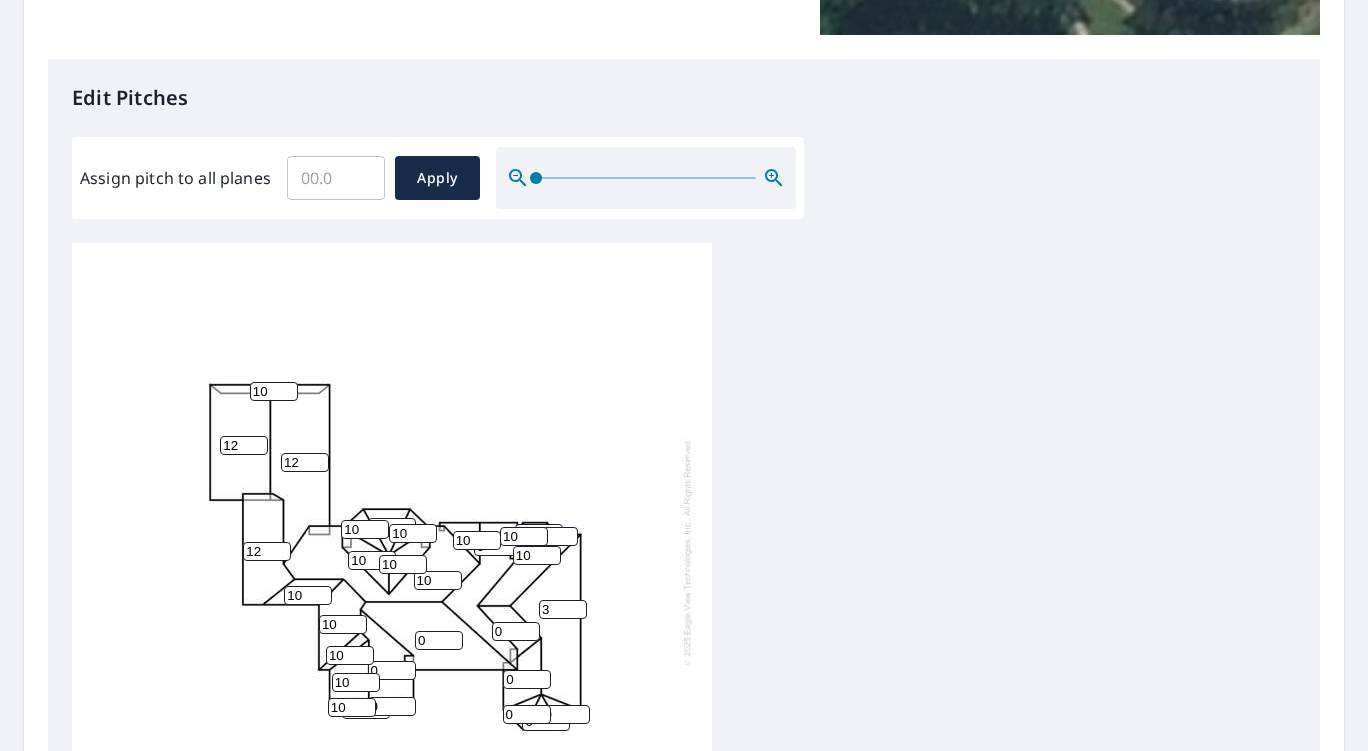 click on "3" at bounding box center [563, 609] 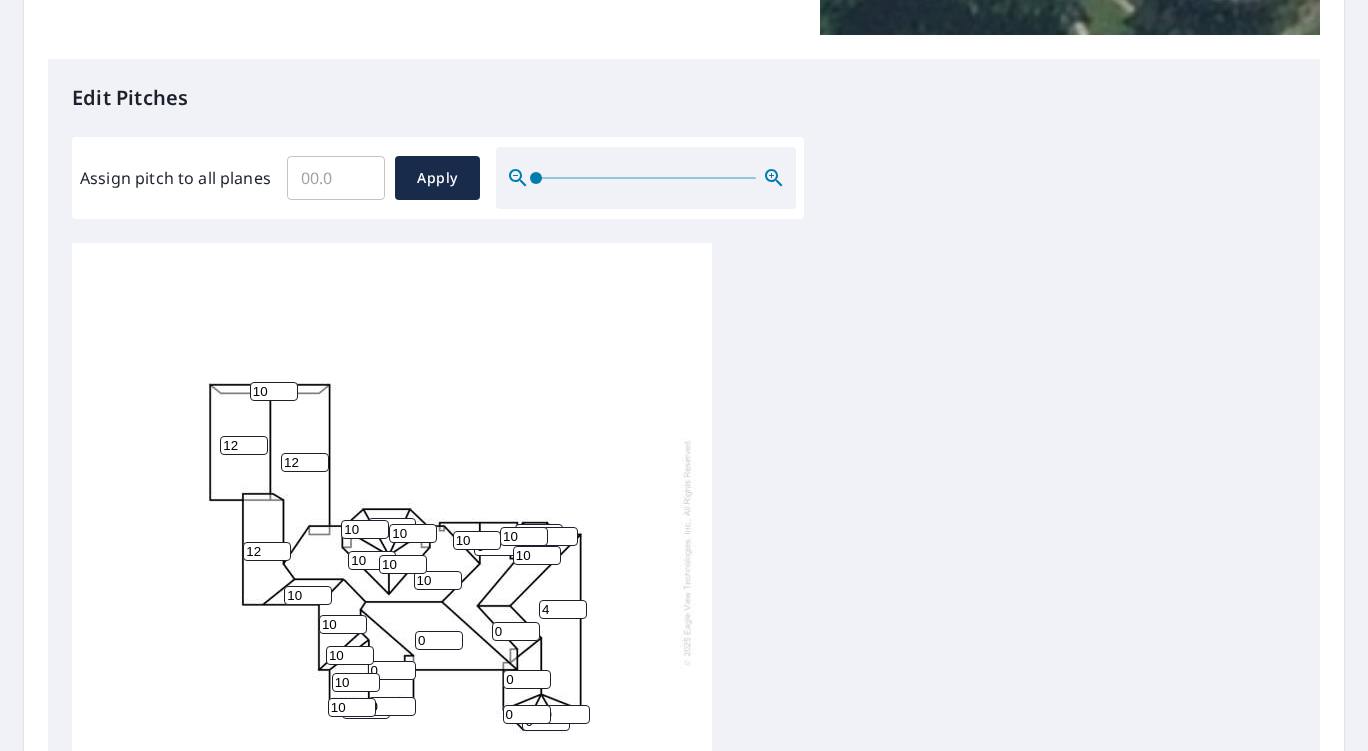 click on "4" at bounding box center [563, 609] 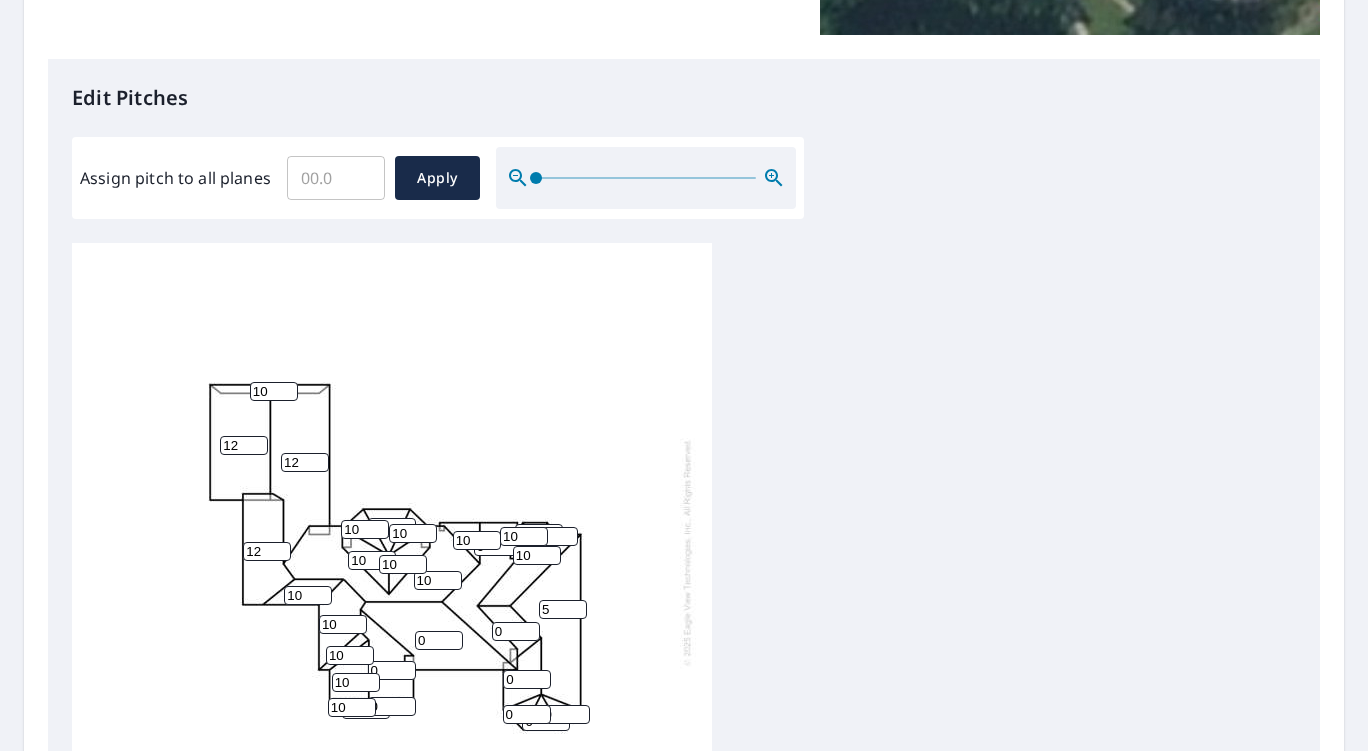 click on "5" at bounding box center [563, 609] 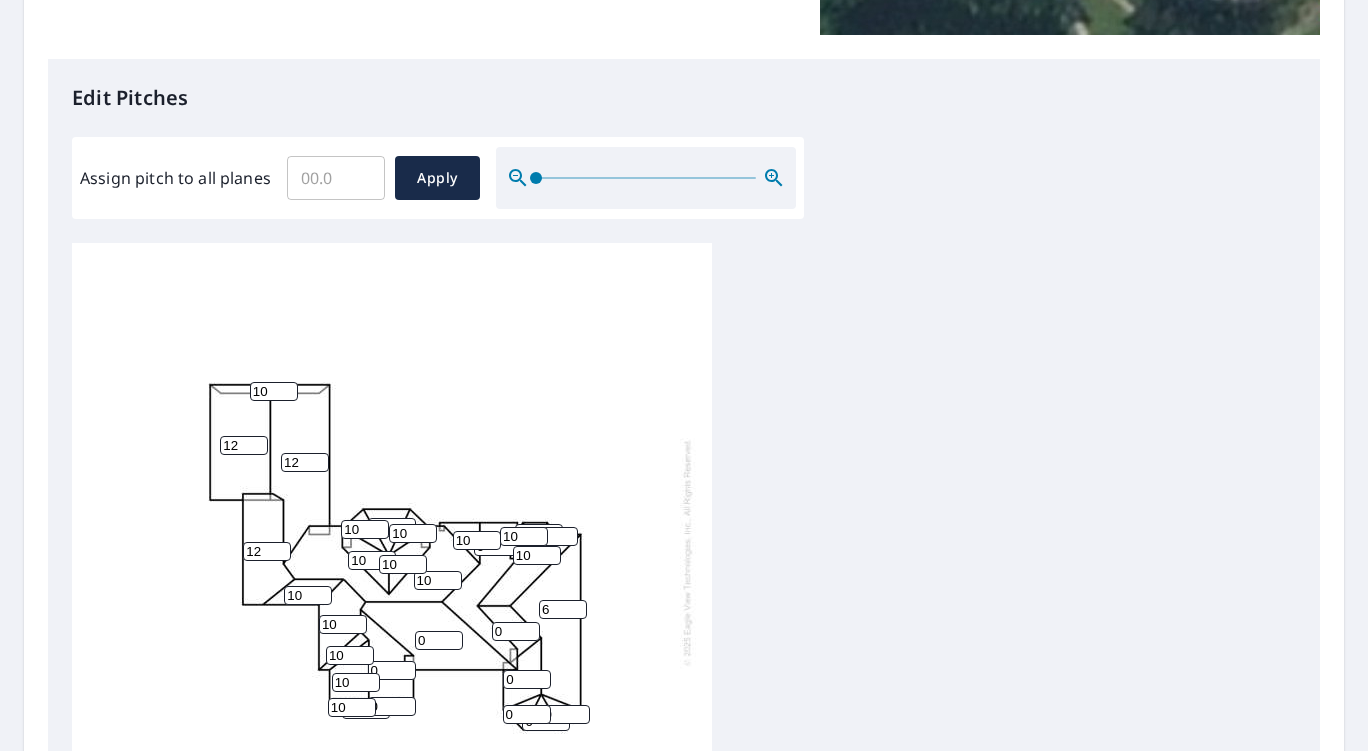click on "6" at bounding box center [563, 609] 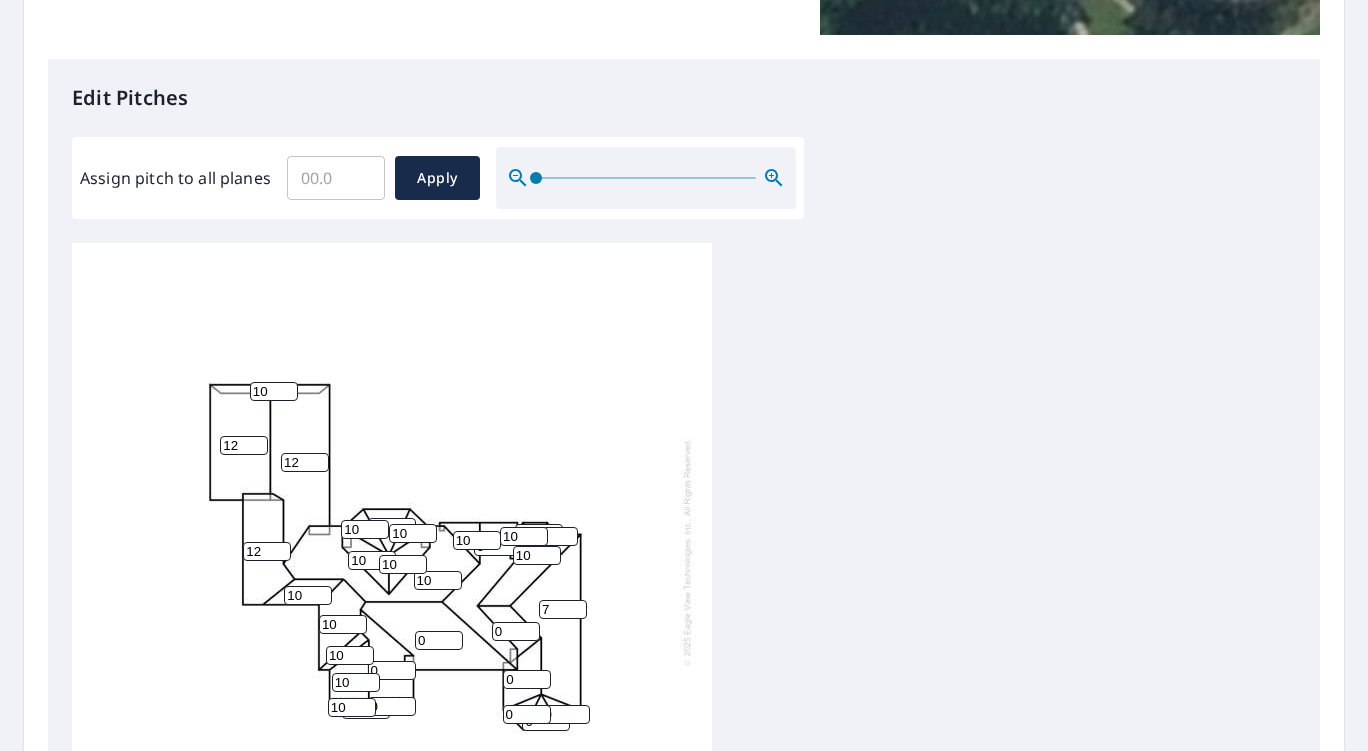 click on "7" at bounding box center (563, 609) 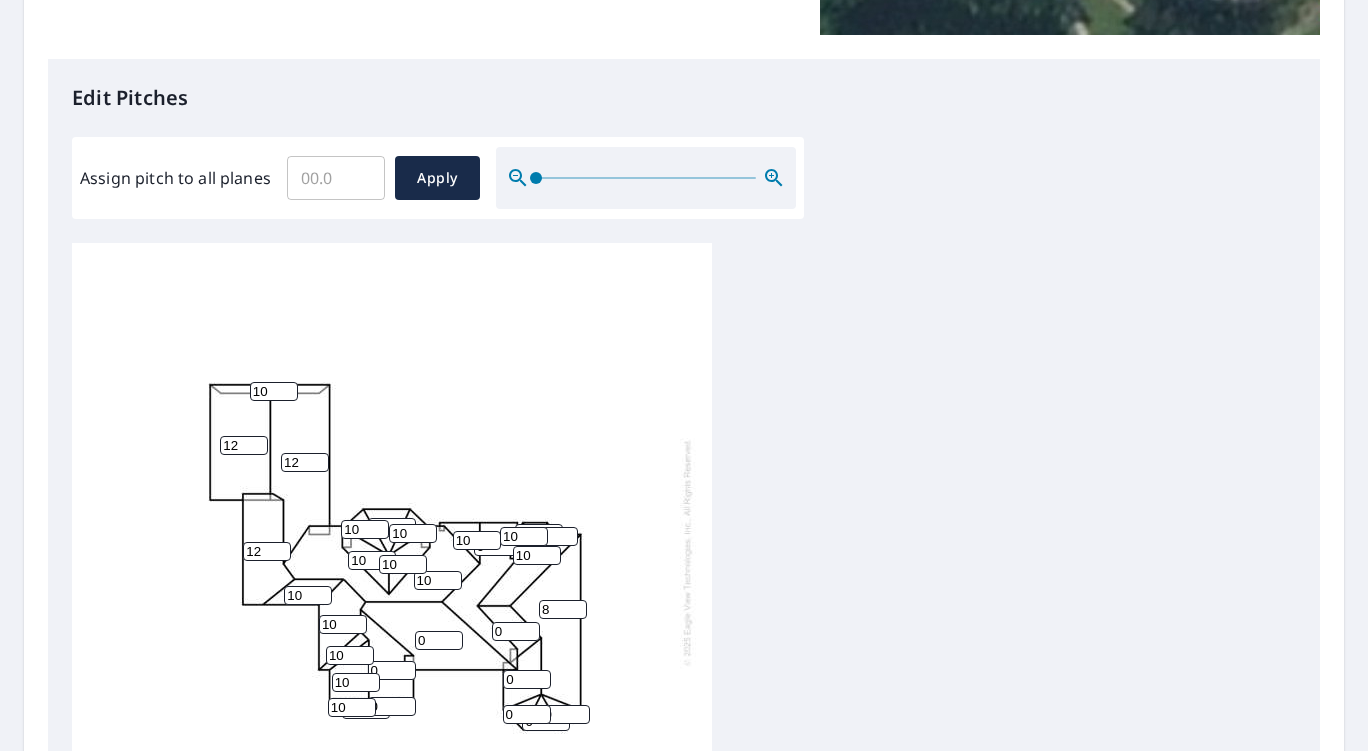 click on "8" at bounding box center [563, 609] 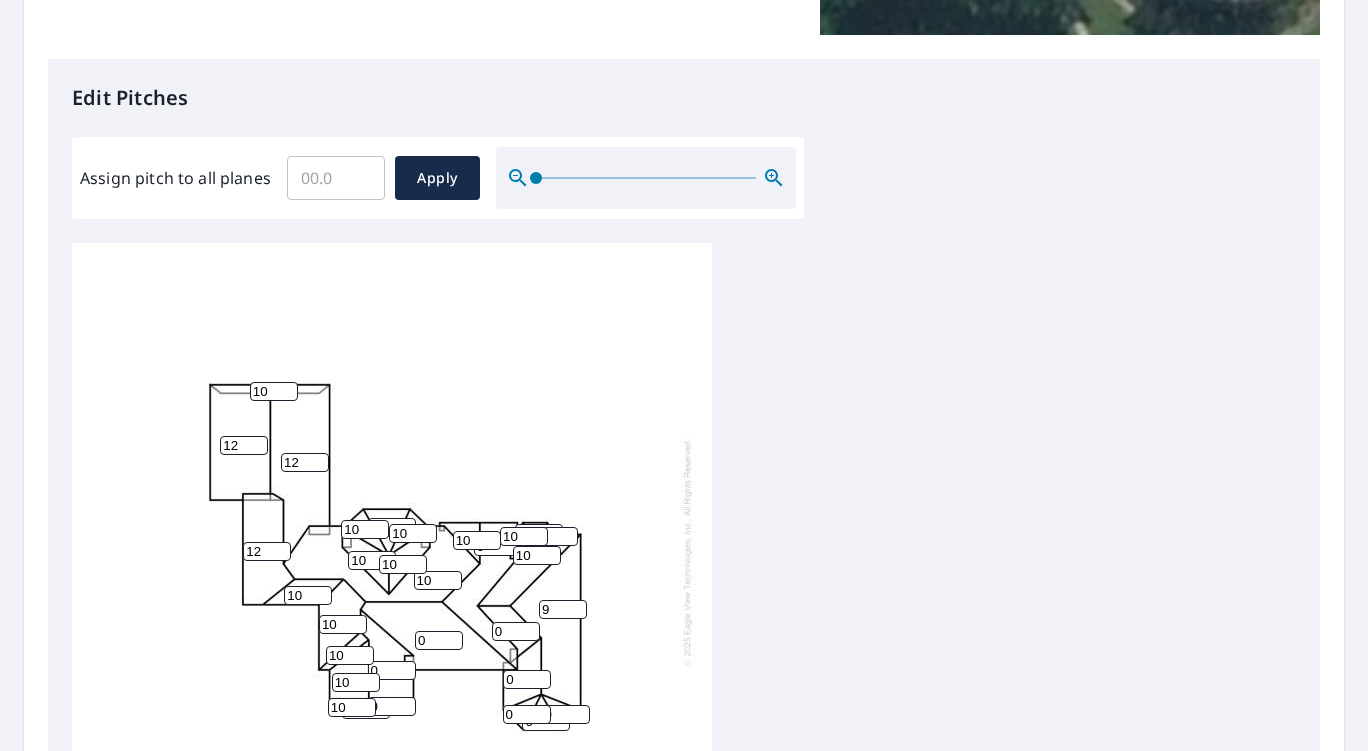 click on "9" at bounding box center [563, 609] 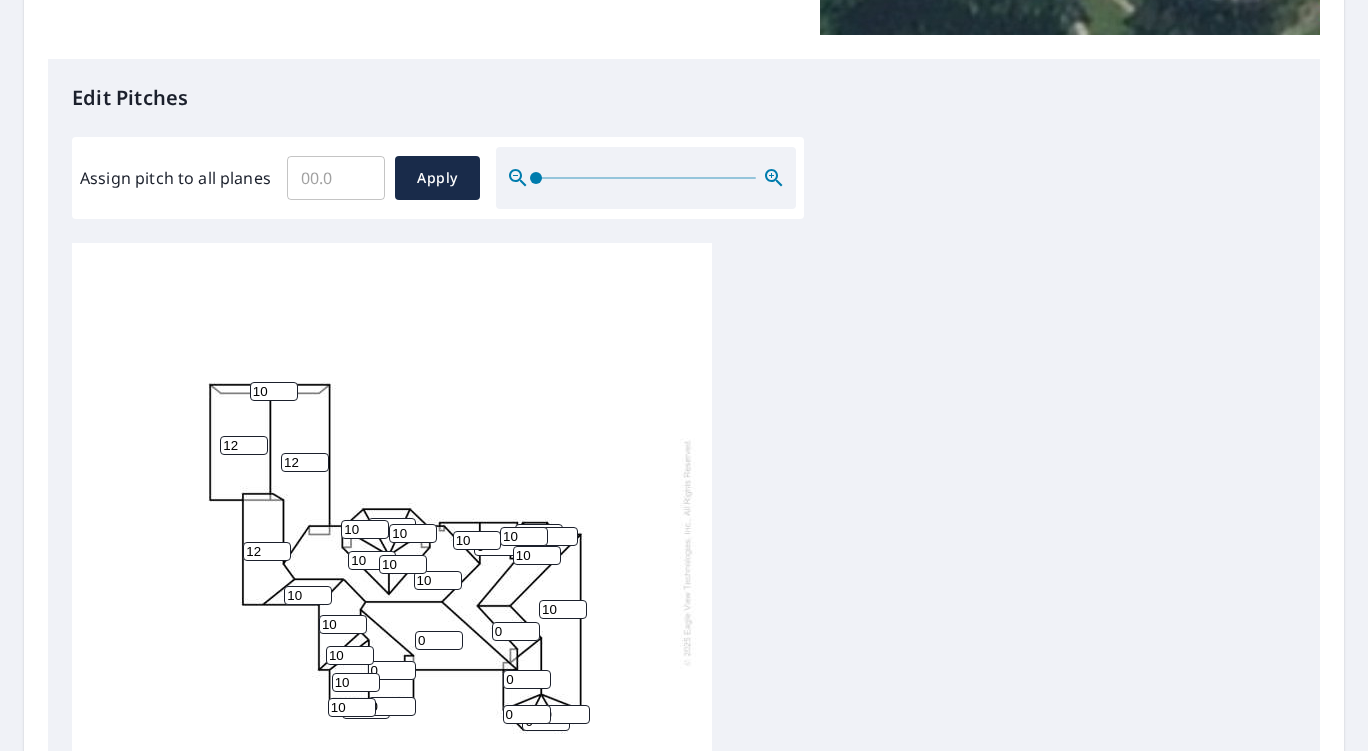 type on "10" 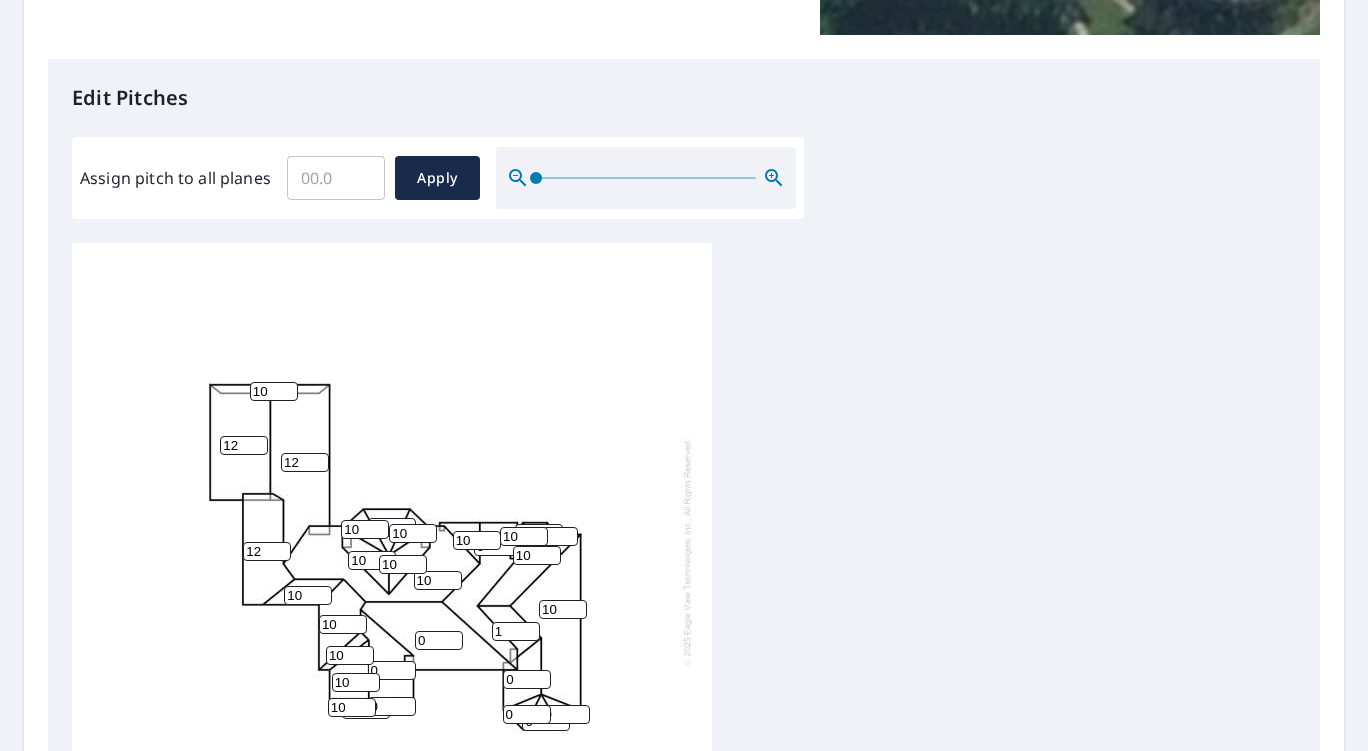click on "1" at bounding box center (516, 631) 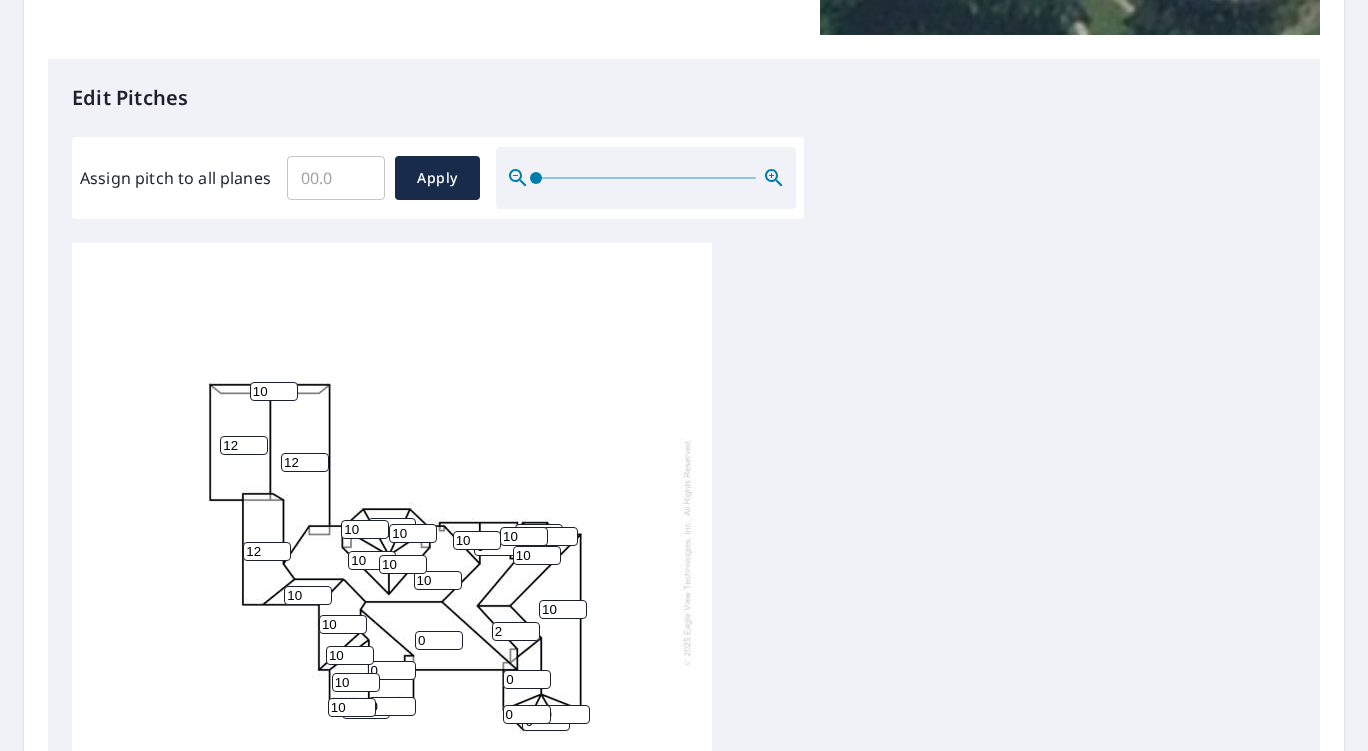 click on "2" at bounding box center [516, 631] 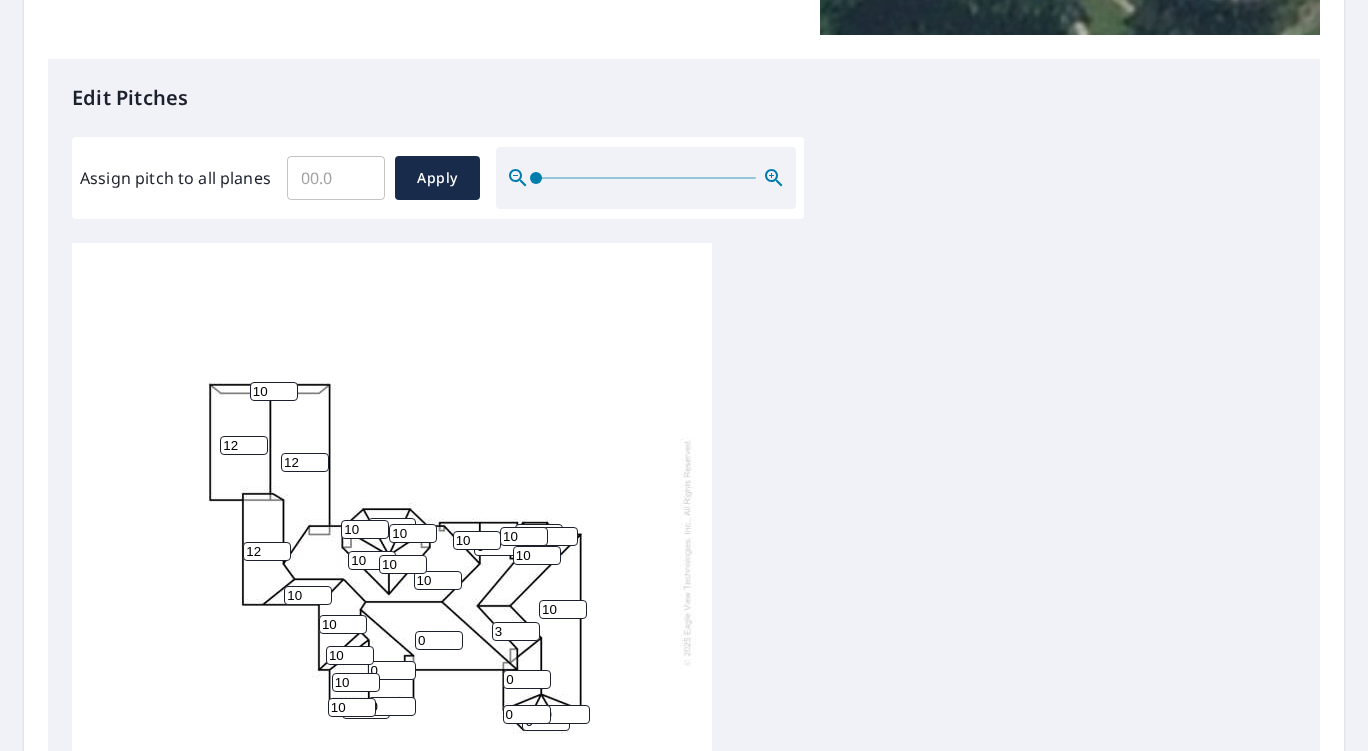 click on "3" at bounding box center [516, 631] 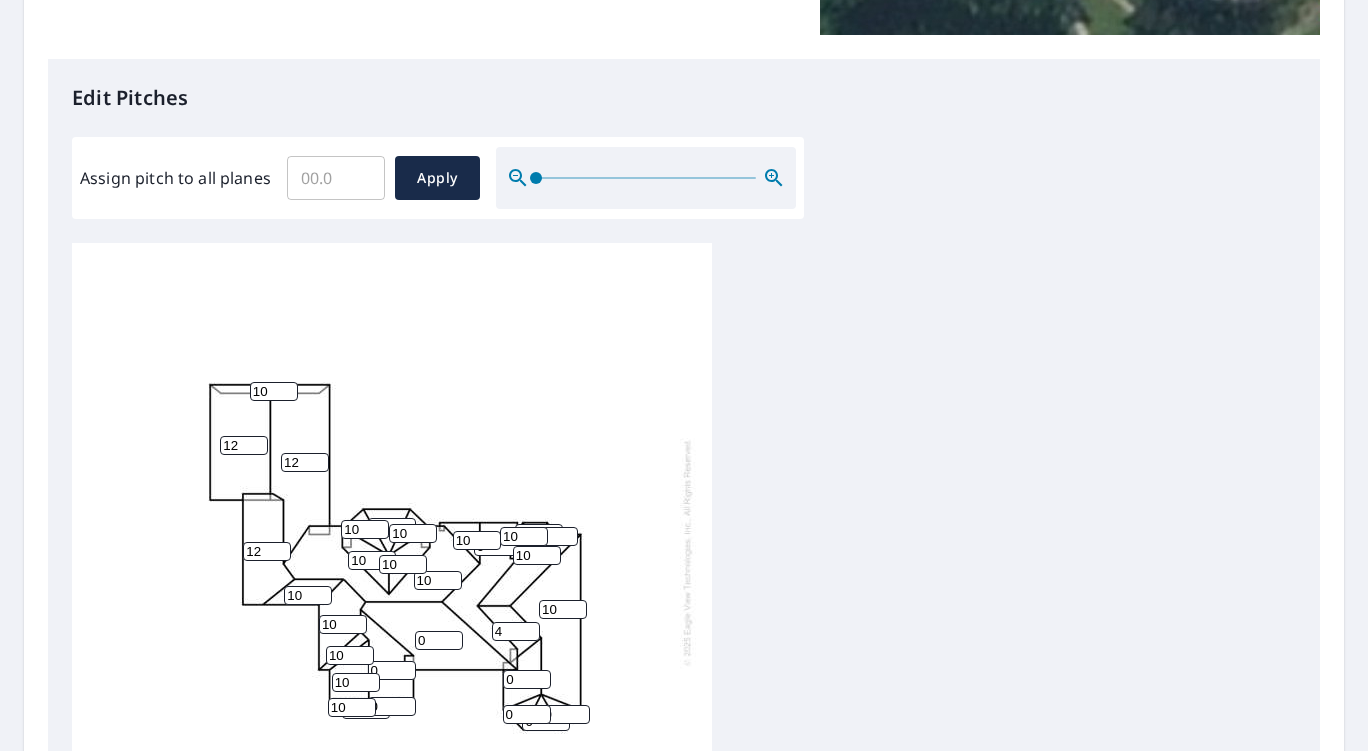 click on "4" at bounding box center [516, 631] 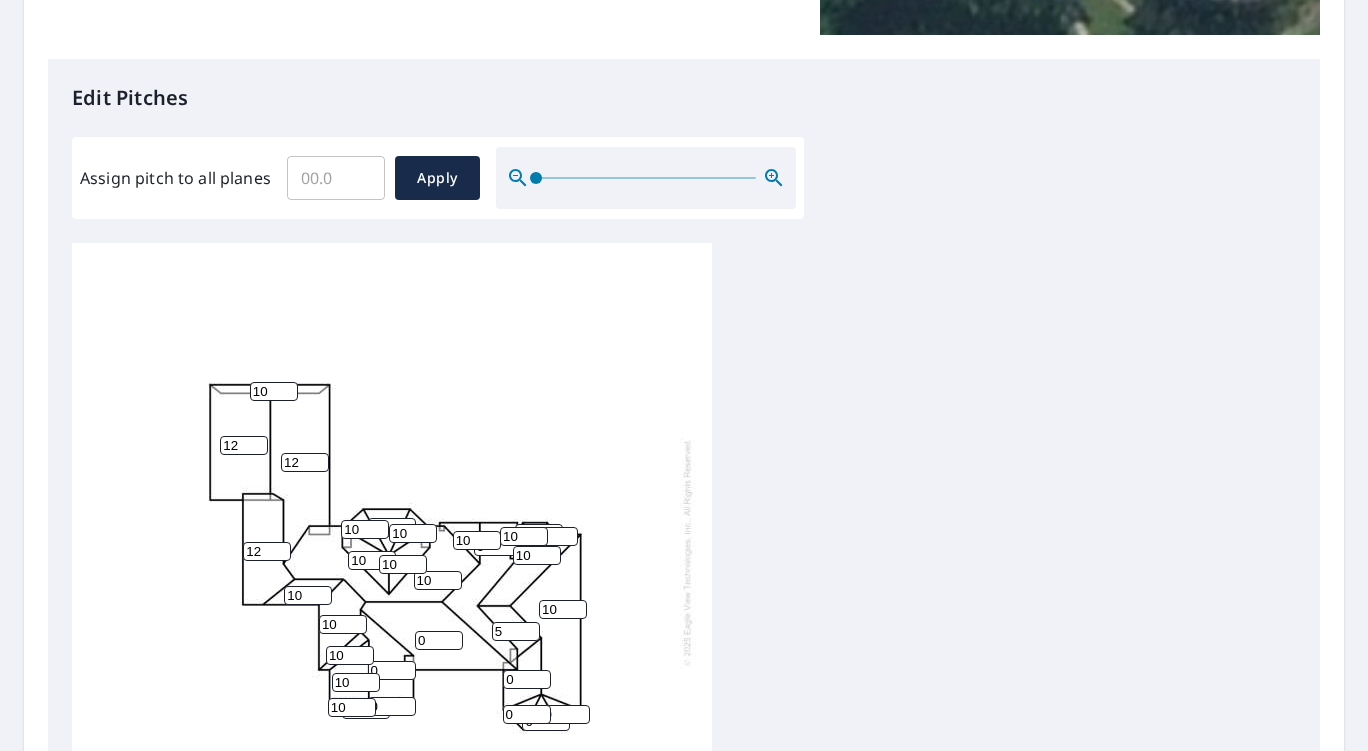 click on "5" at bounding box center (516, 631) 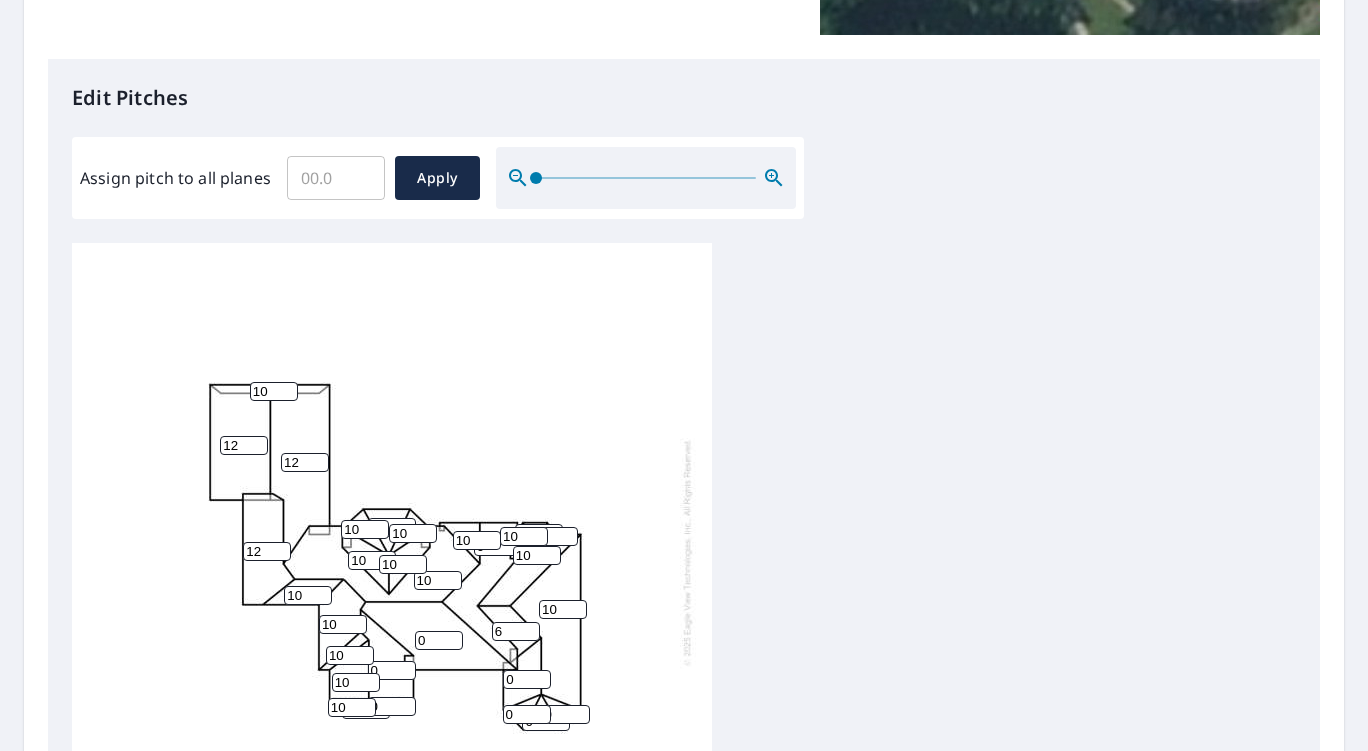 click on "6" at bounding box center [516, 631] 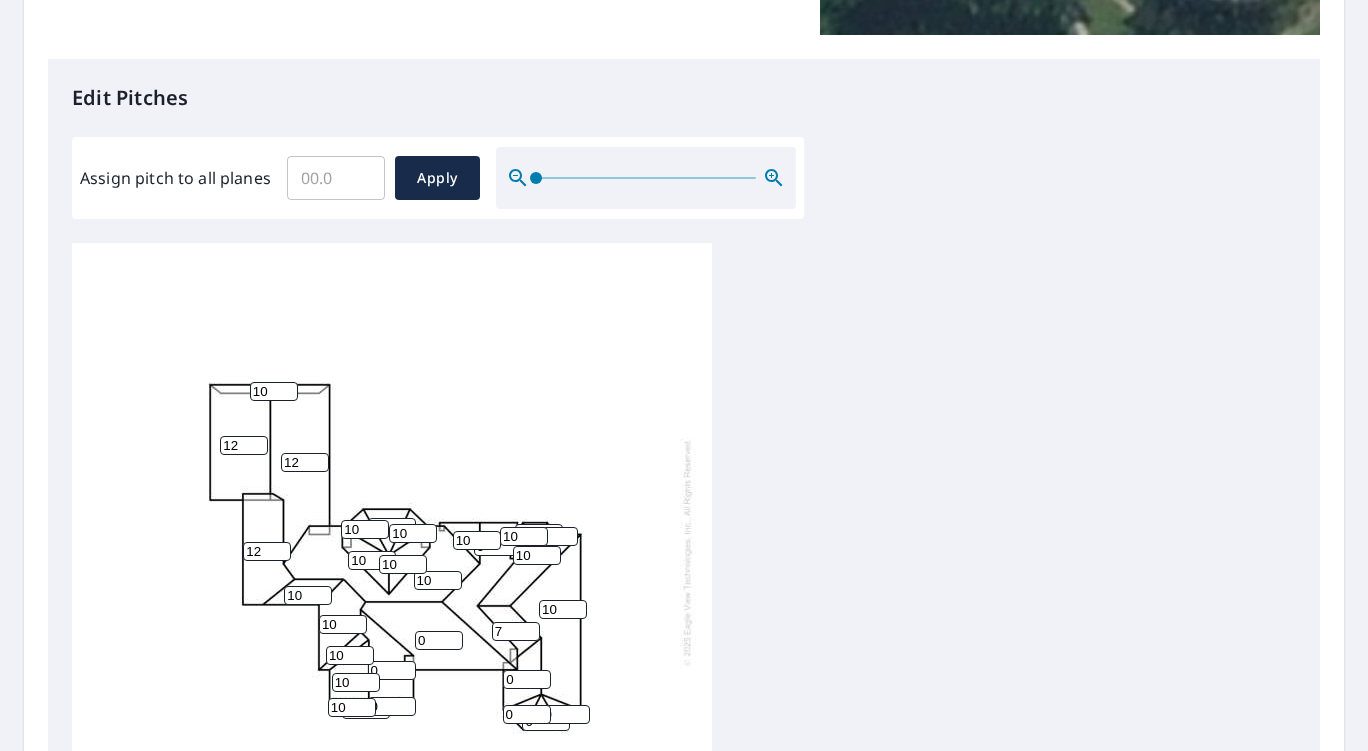 click on "7" at bounding box center [516, 631] 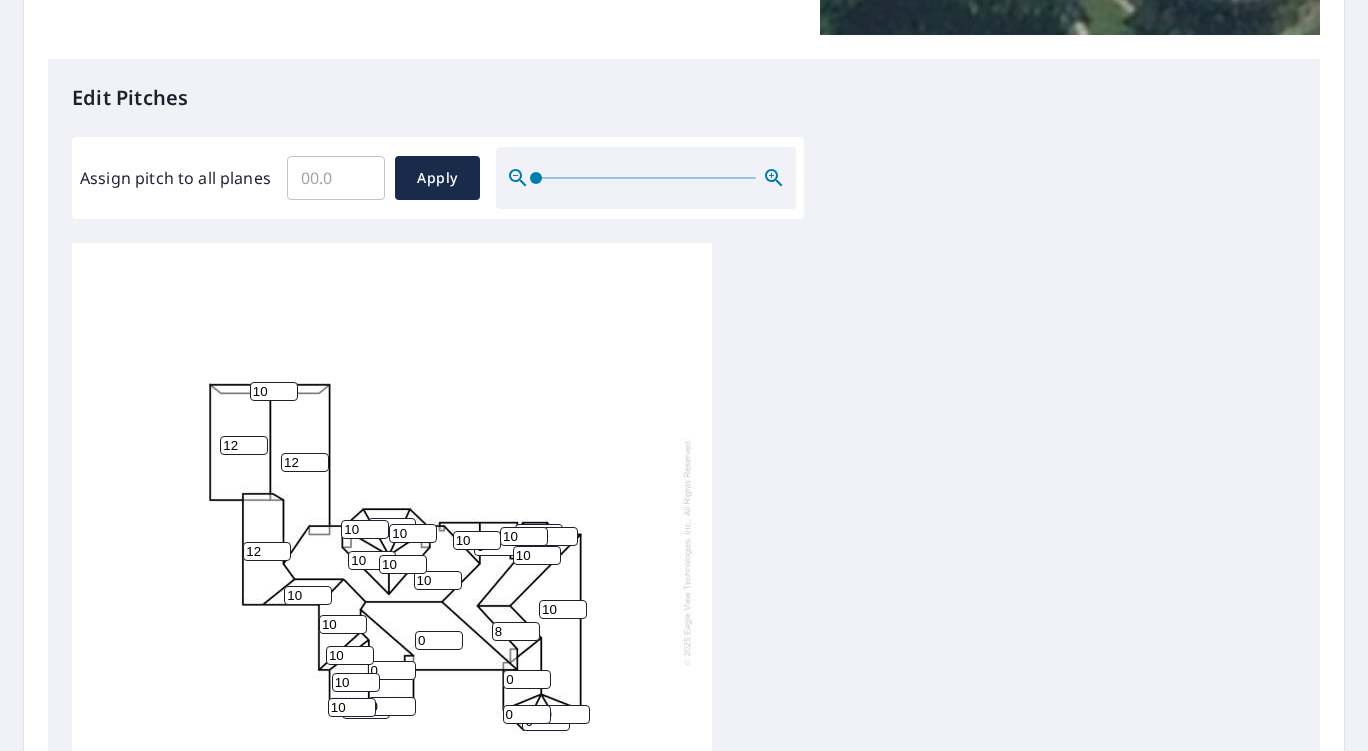 click on "8" at bounding box center (516, 631) 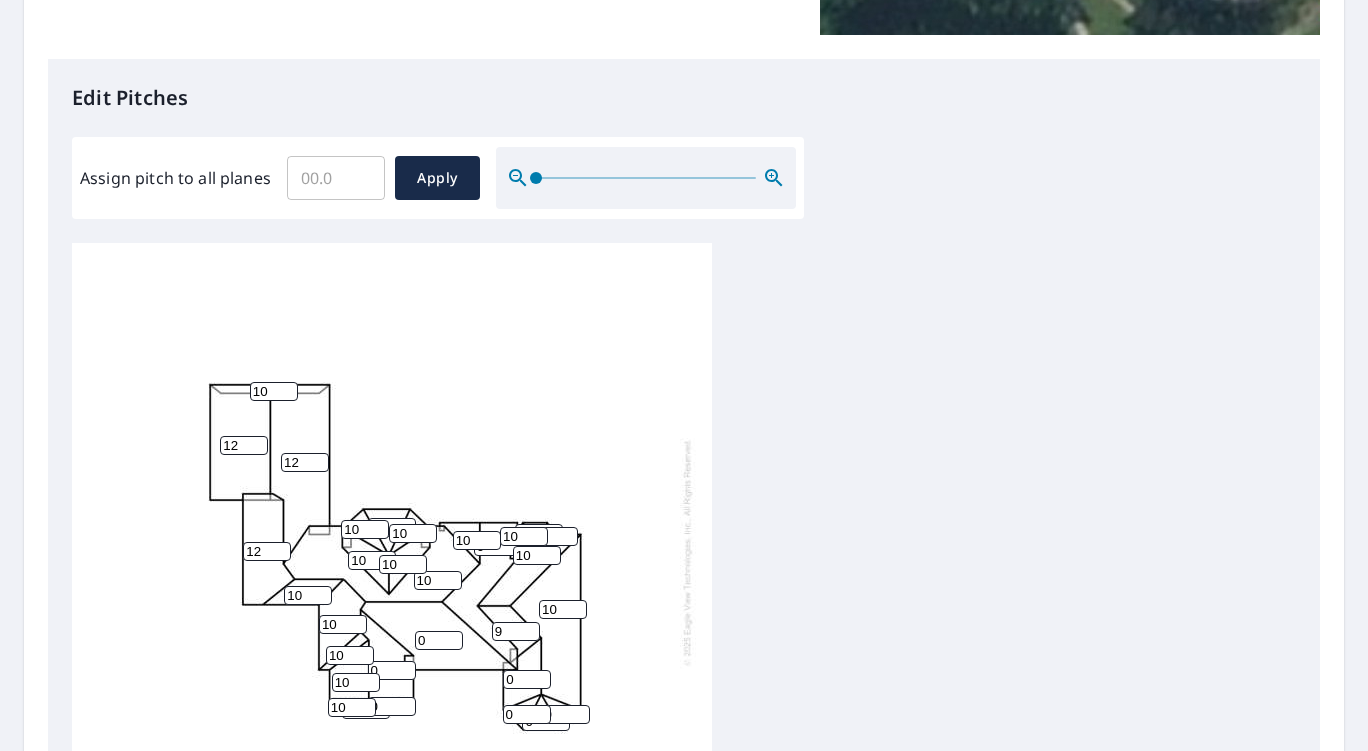 click on "9" at bounding box center [516, 631] 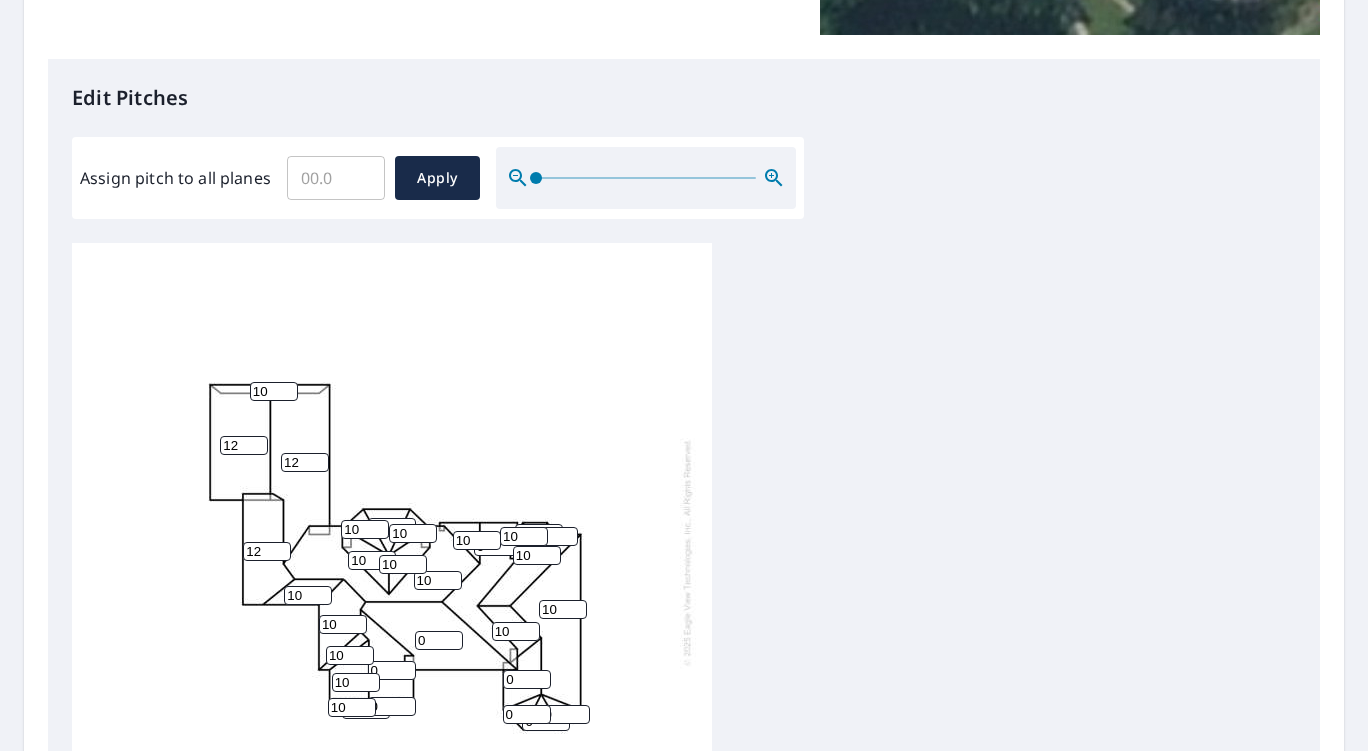 type on "10" 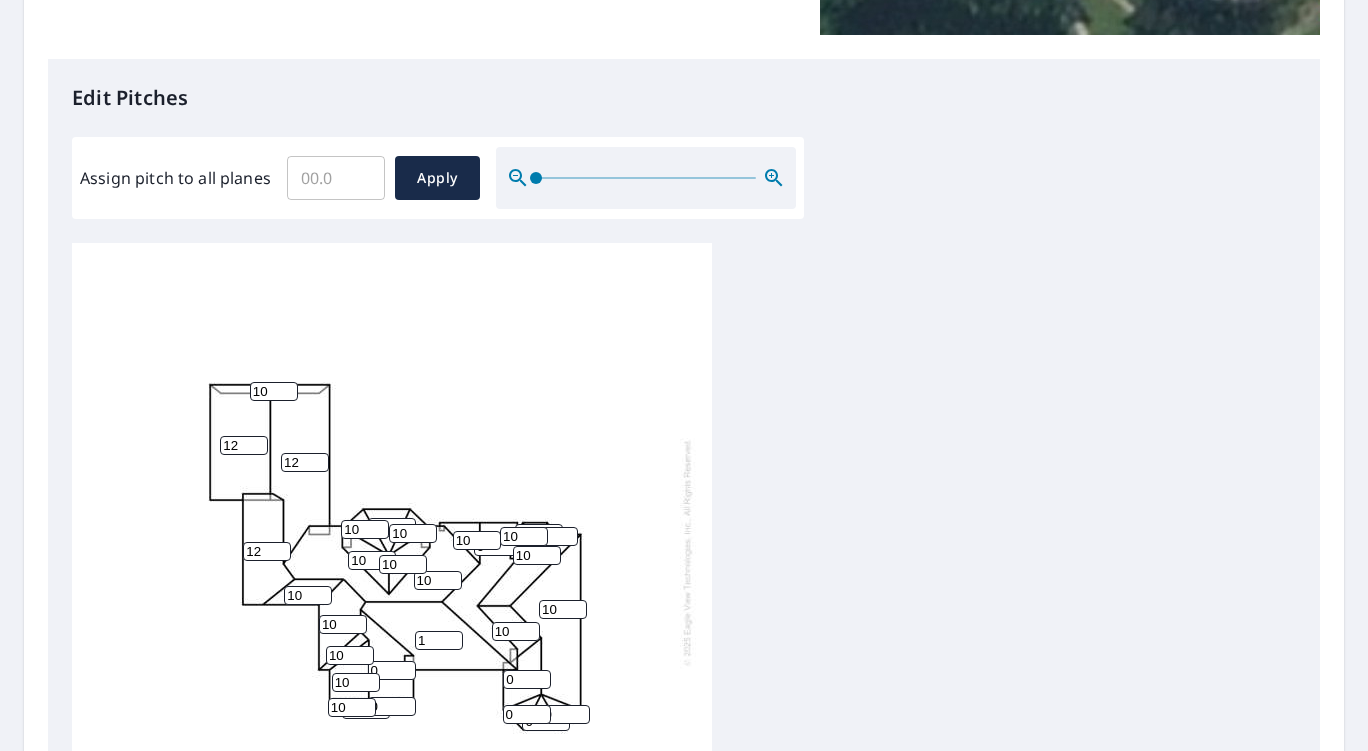 click on "1" at bounding box center [439, 640] 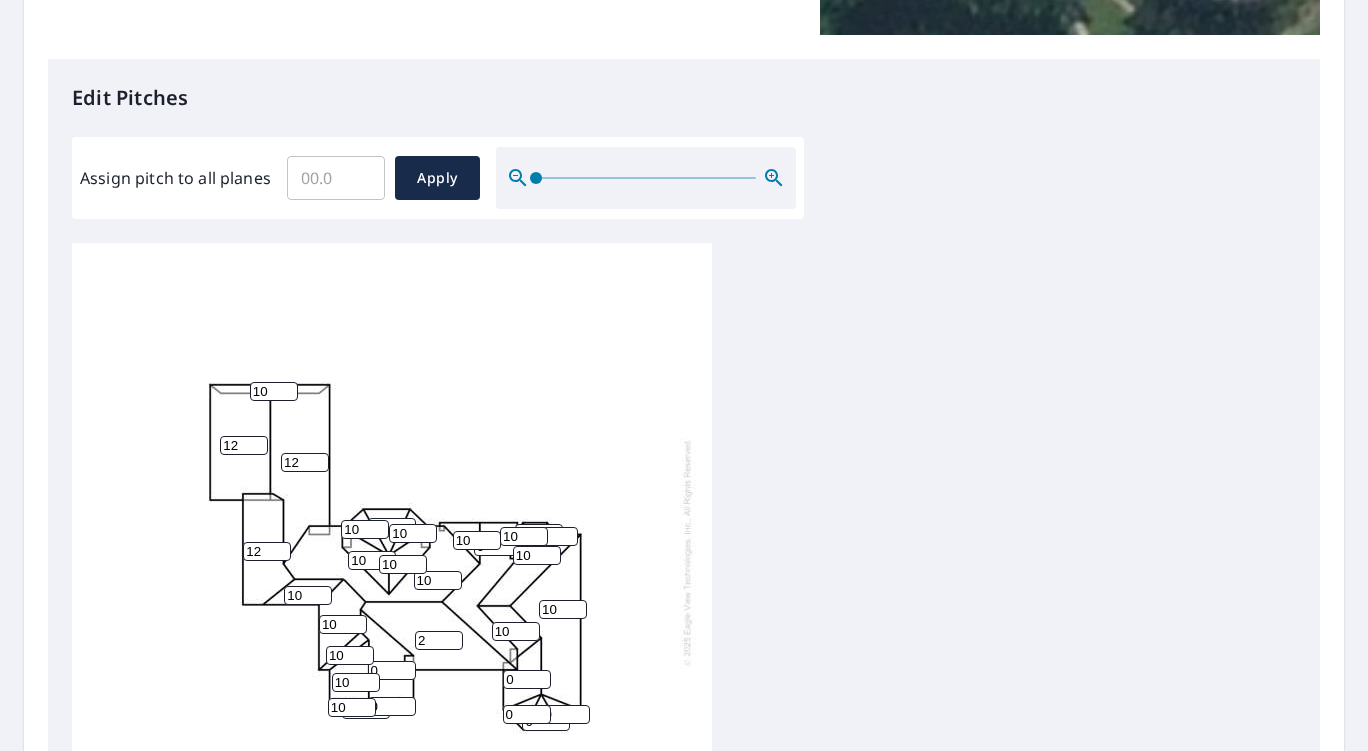 click on "2" at bounding box center [439, 640] 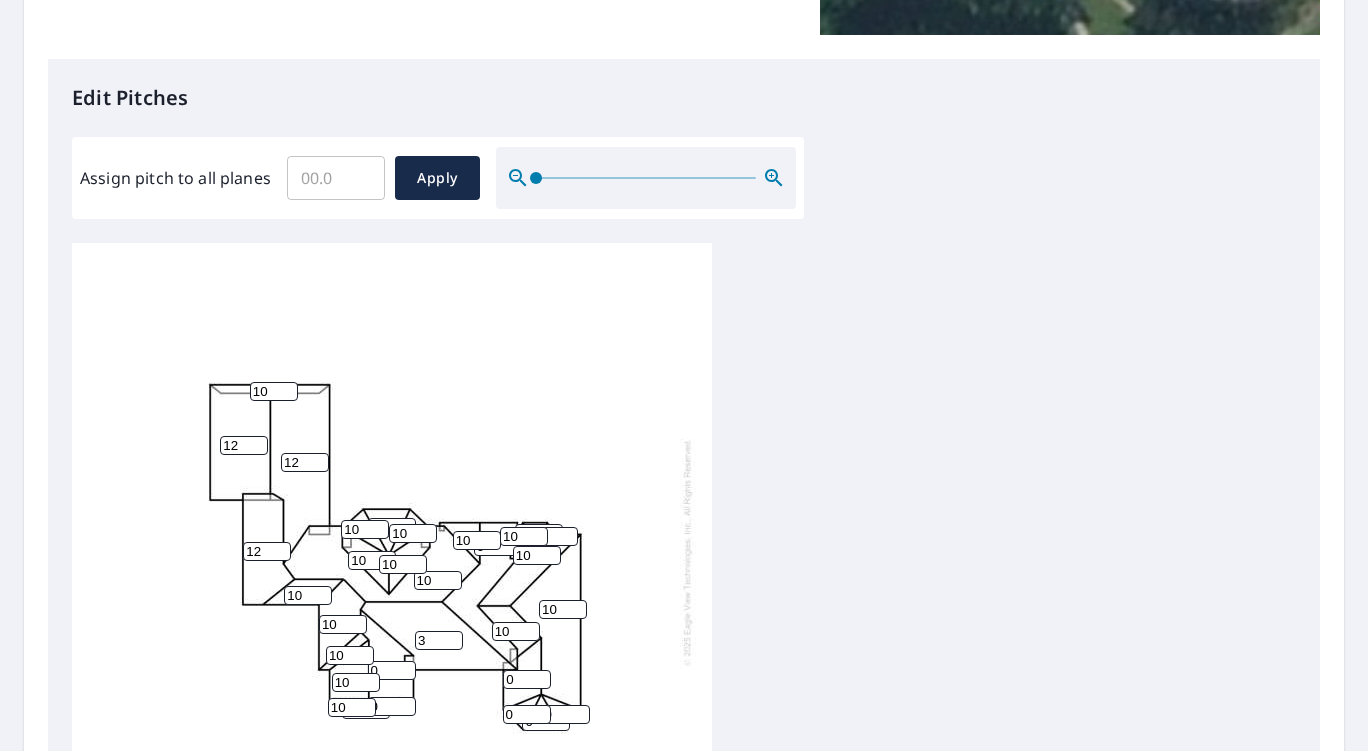 click on "3" at bounding box center (439, 640) 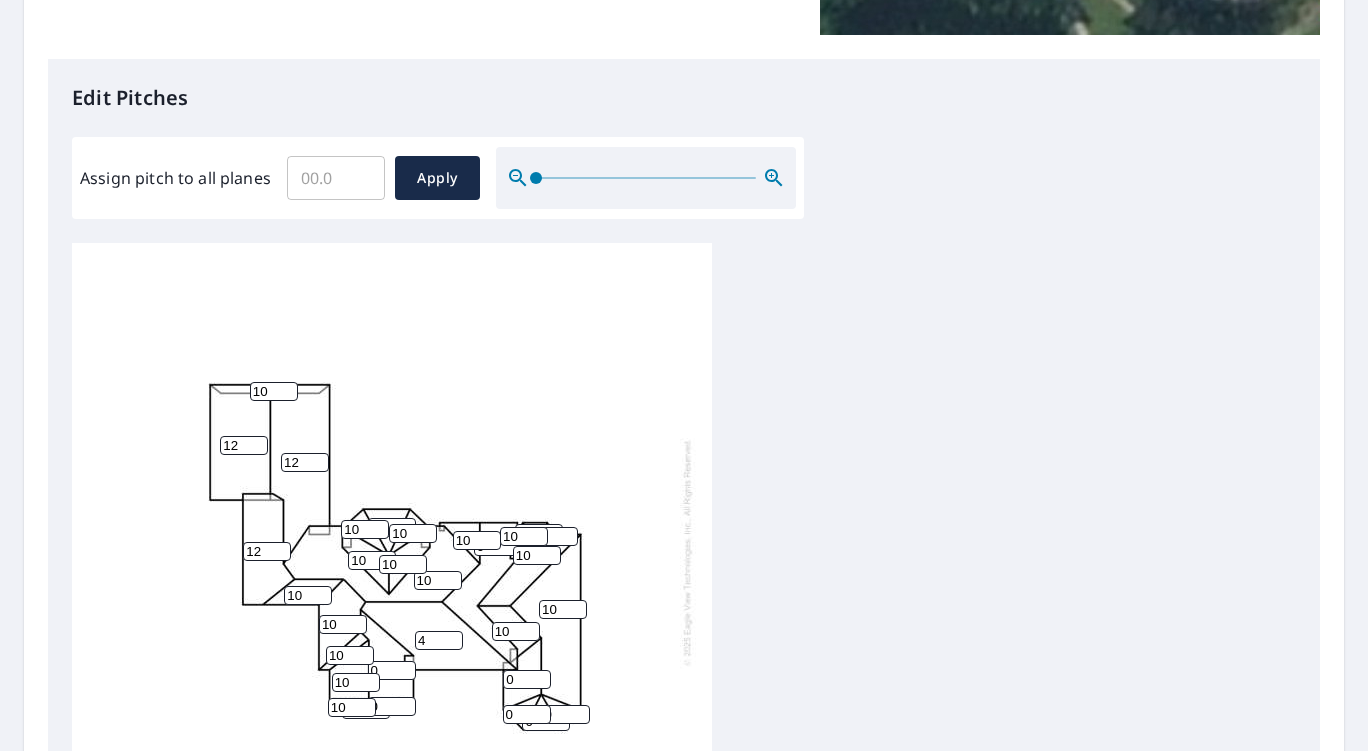 click on "4" at bounding box center [439, 640] 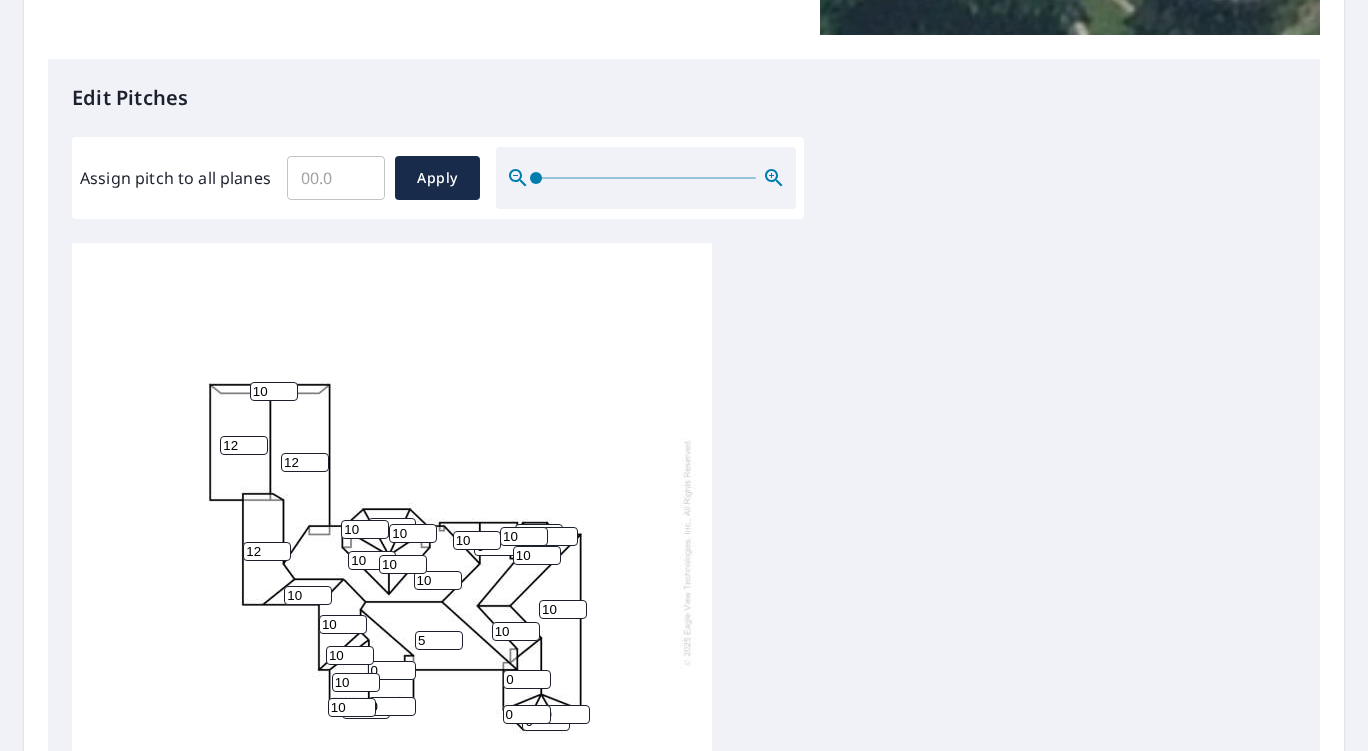 click on "5" at bounding box center (439, 640) 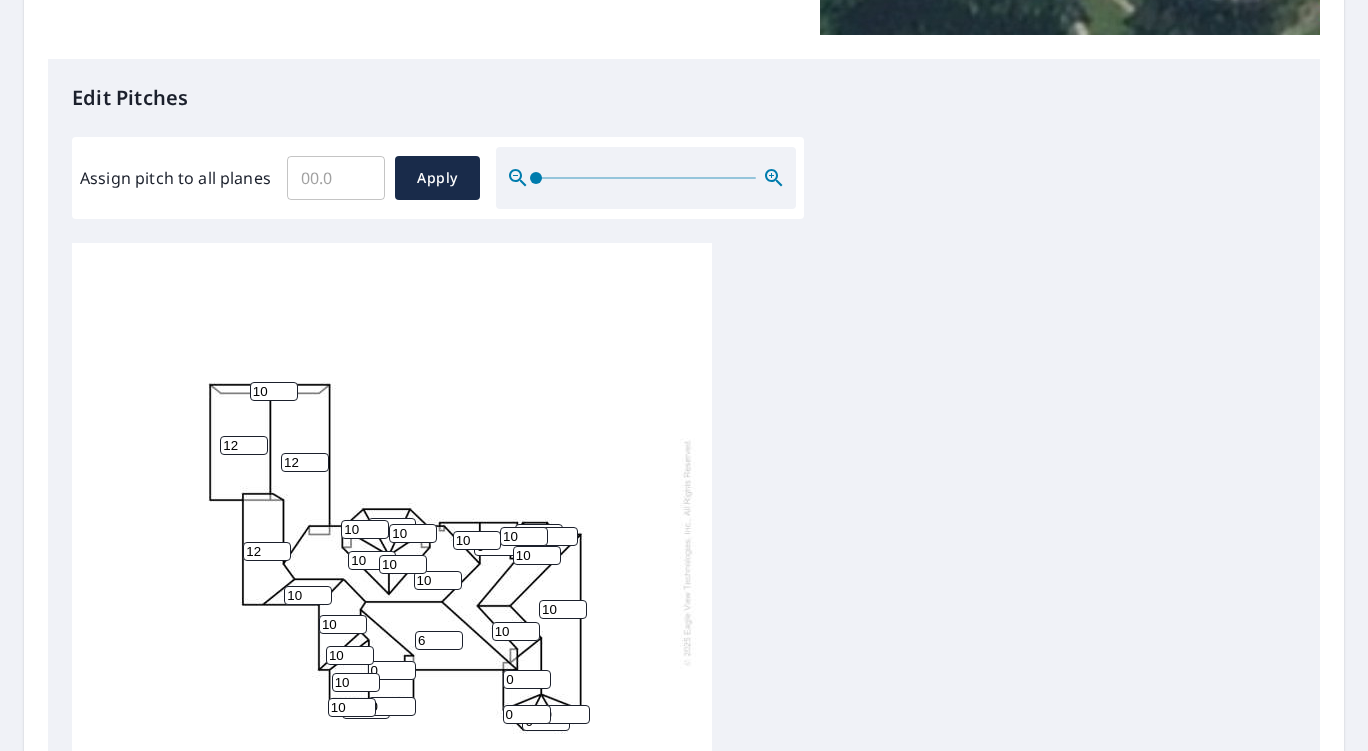 click on "6" at bounding box center (439, 640) 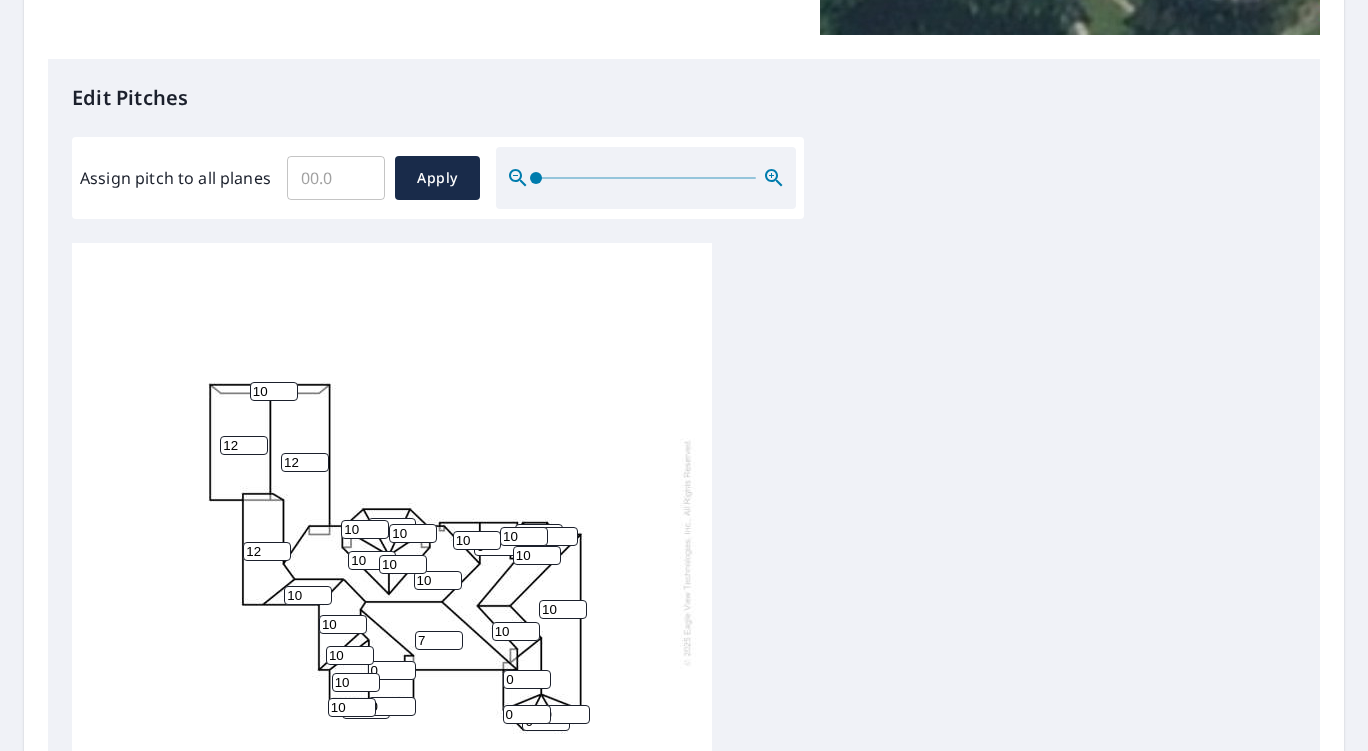 click on "7" at bounding box center (439, 640) 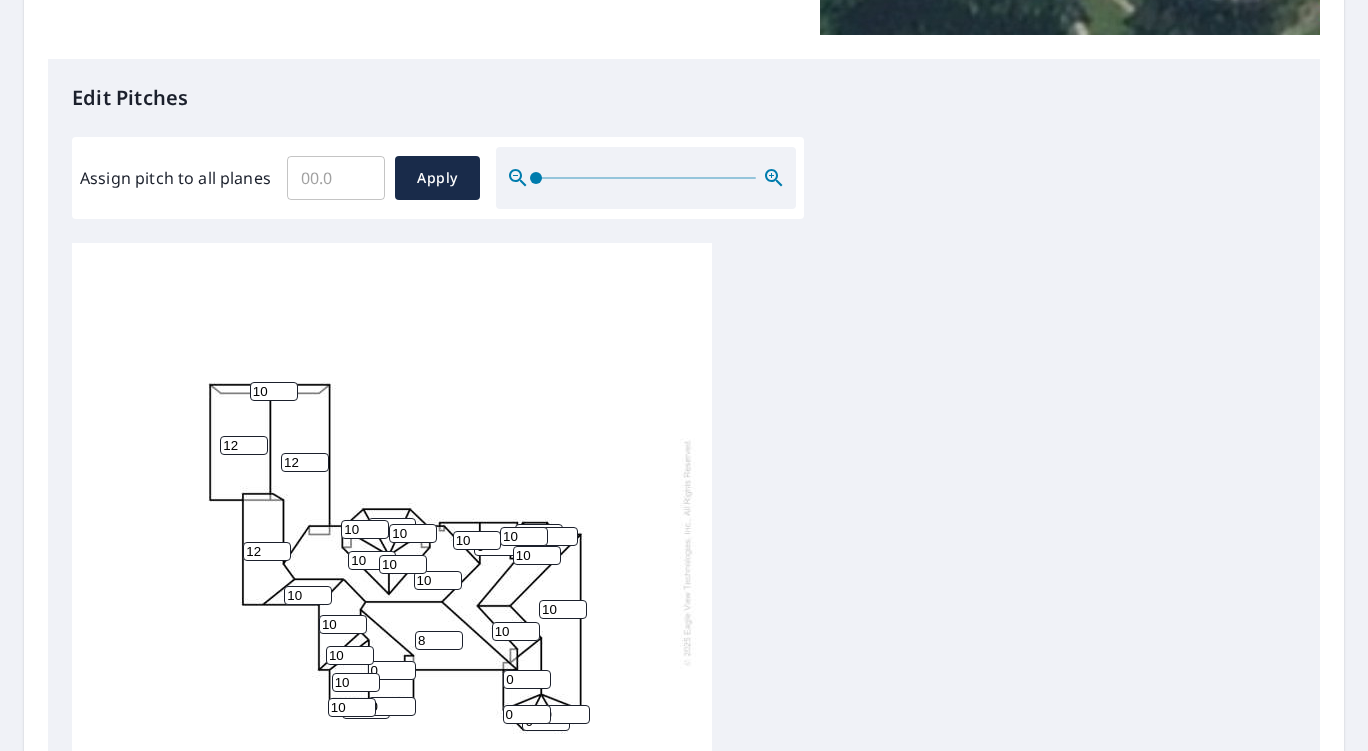 click on "8" at bounding box center (439, 640) 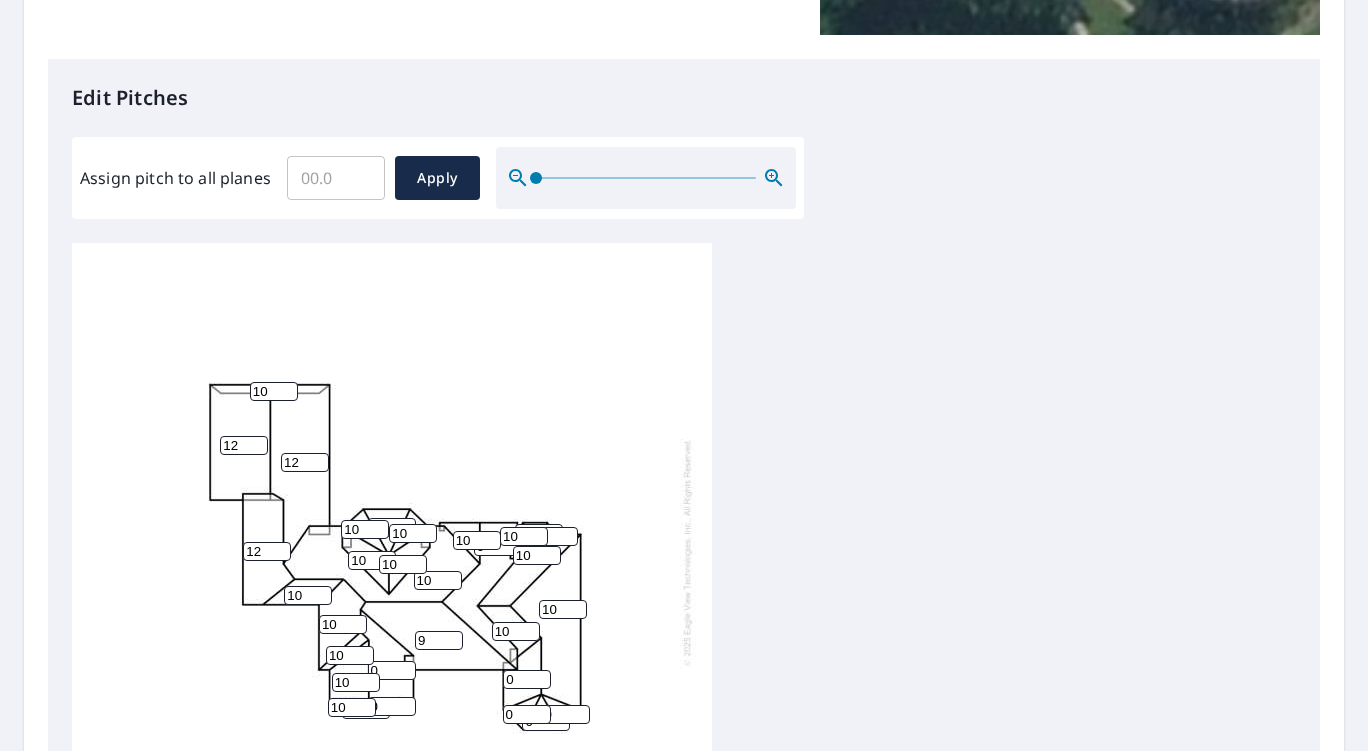 click on "9" at bounding box center [439, 640] 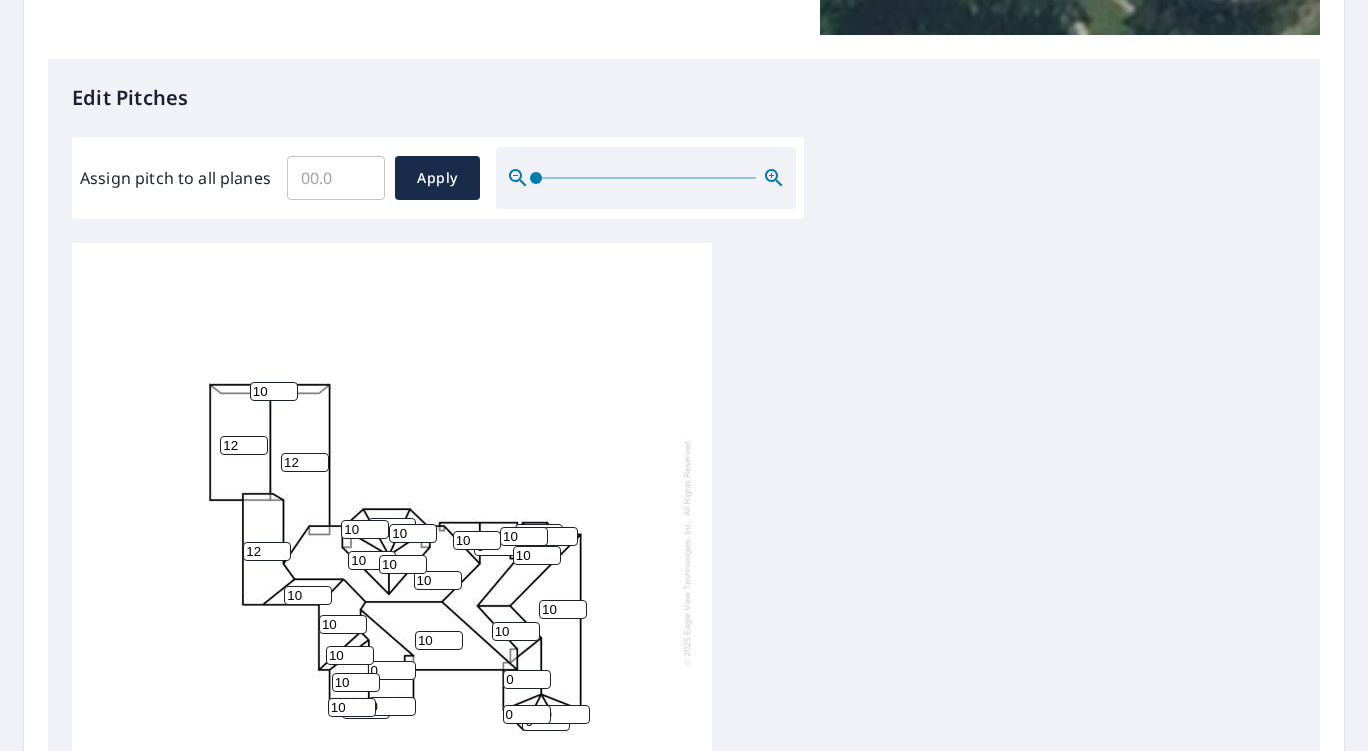 type on "10" 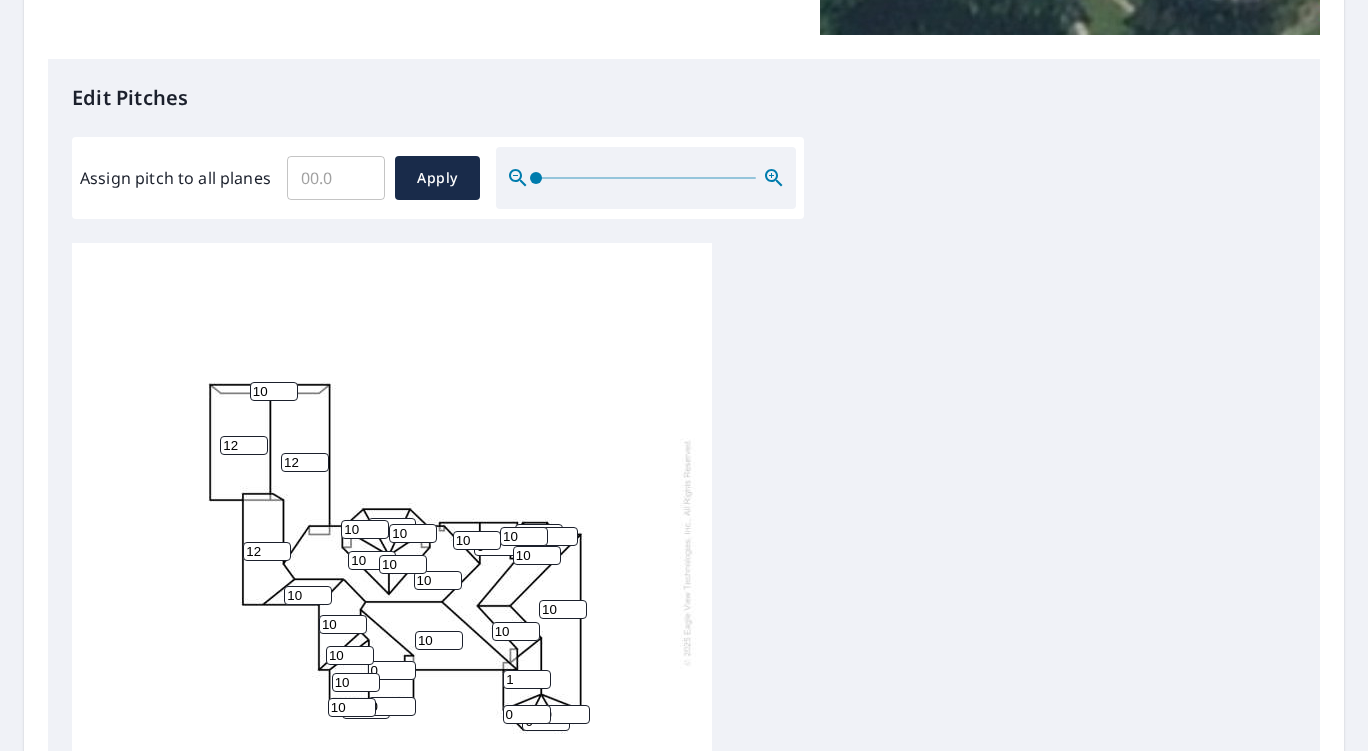 click on "1" at bounding box center (527, 679) 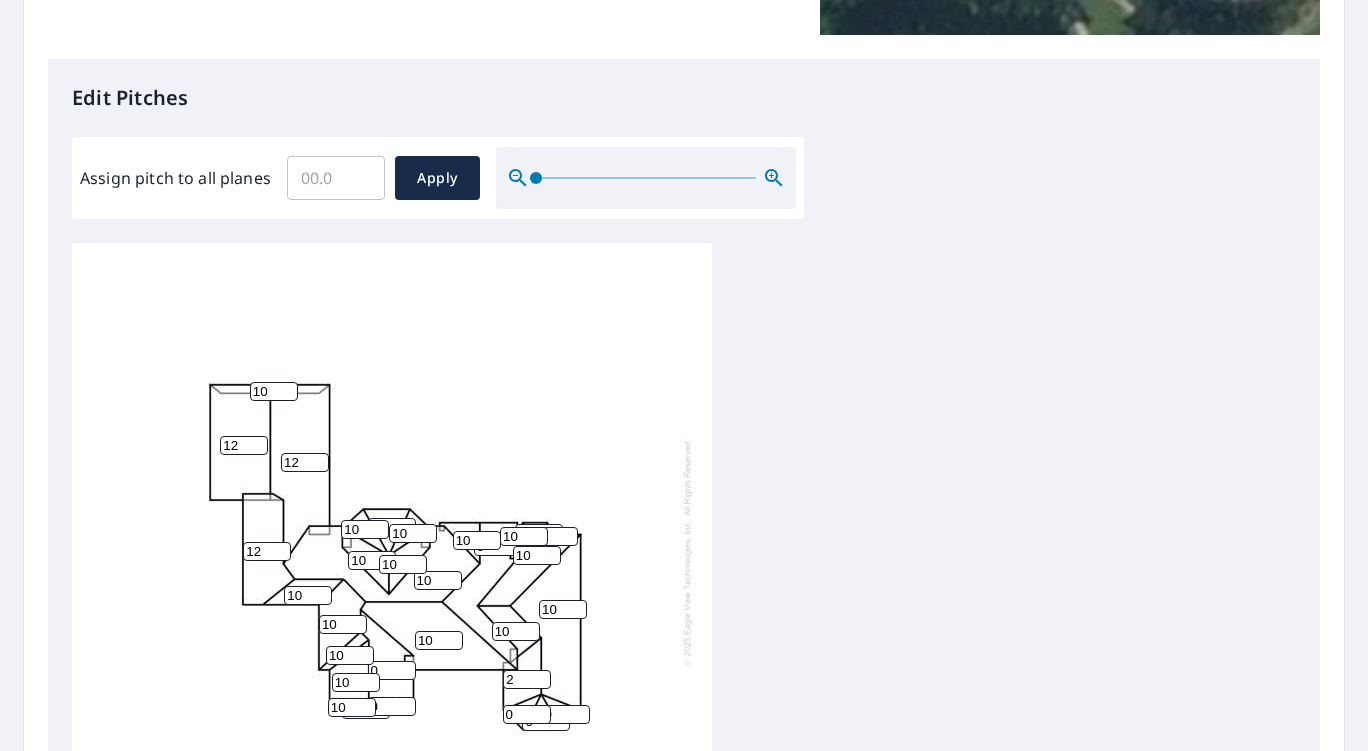 click on "2" at bounding box center [527, 679] 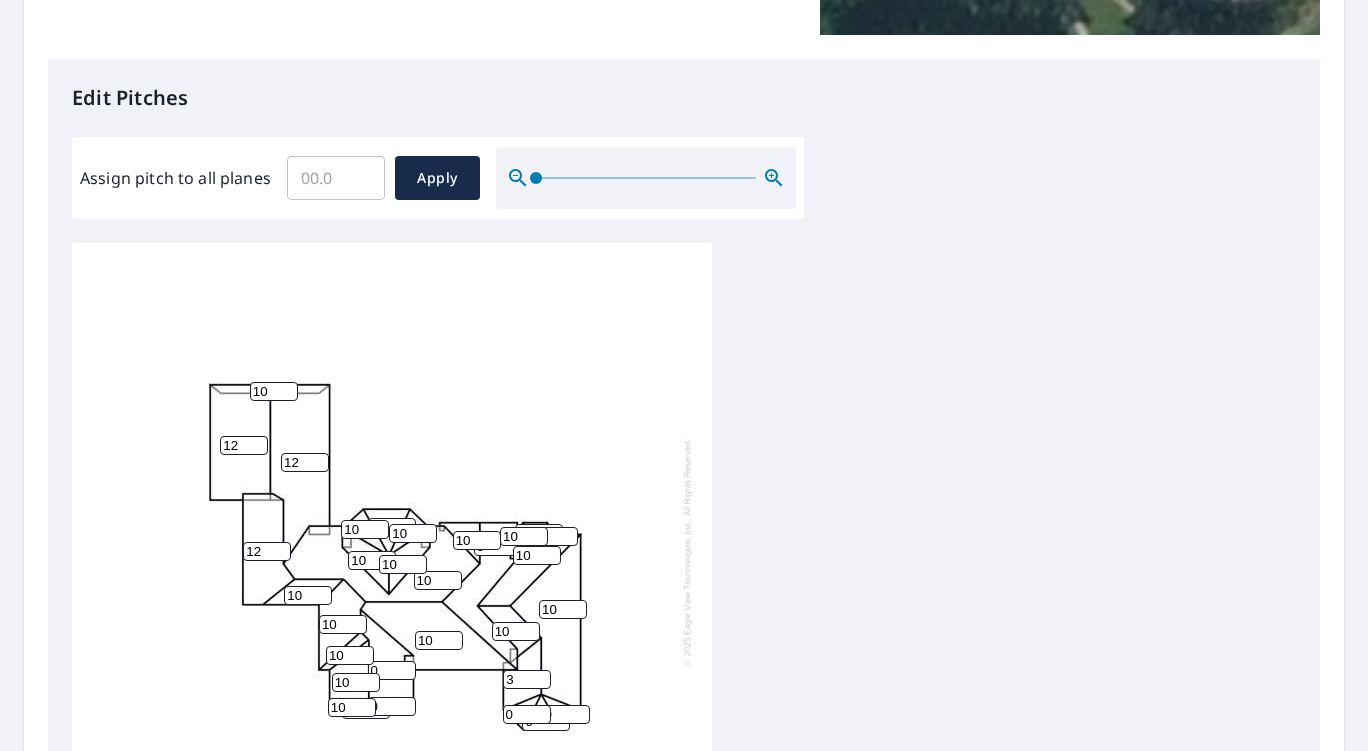 click on "3" at bounding box center (527, 679) 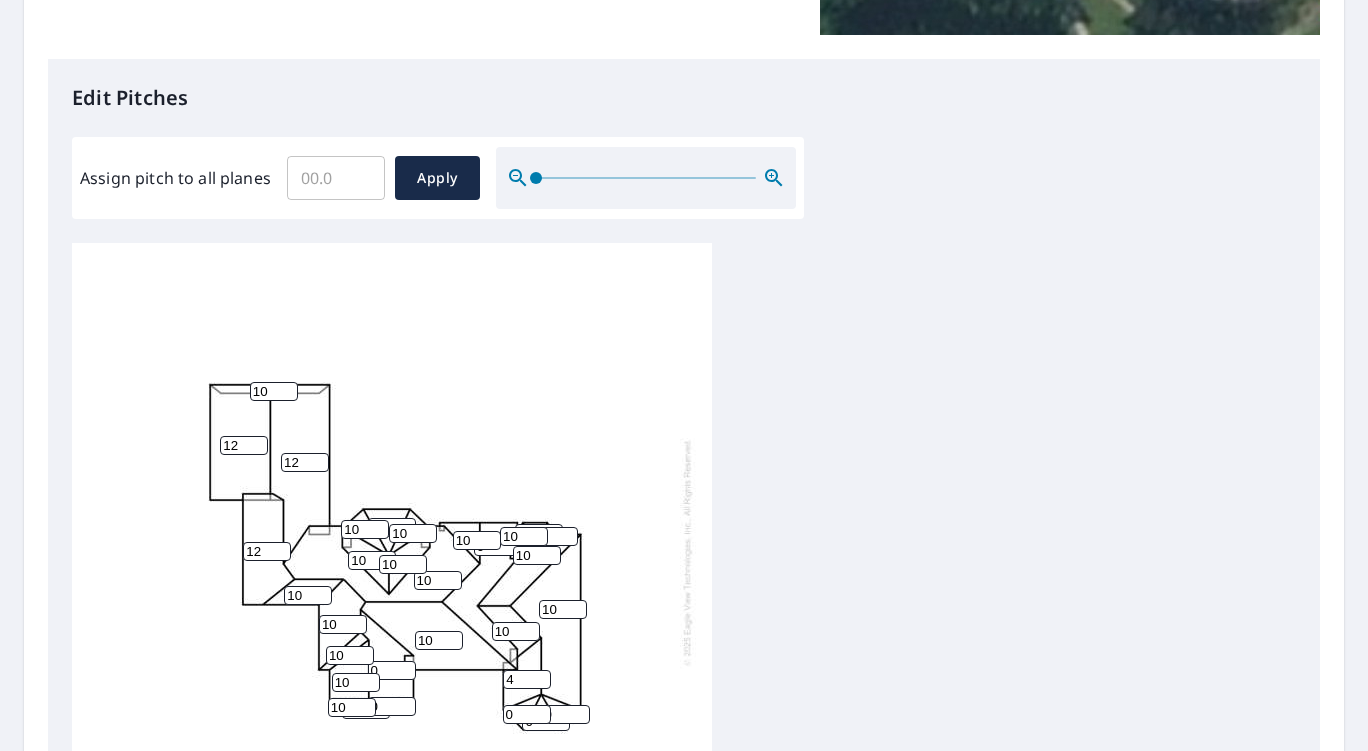 click on "4" at bounding box center (527, 679) 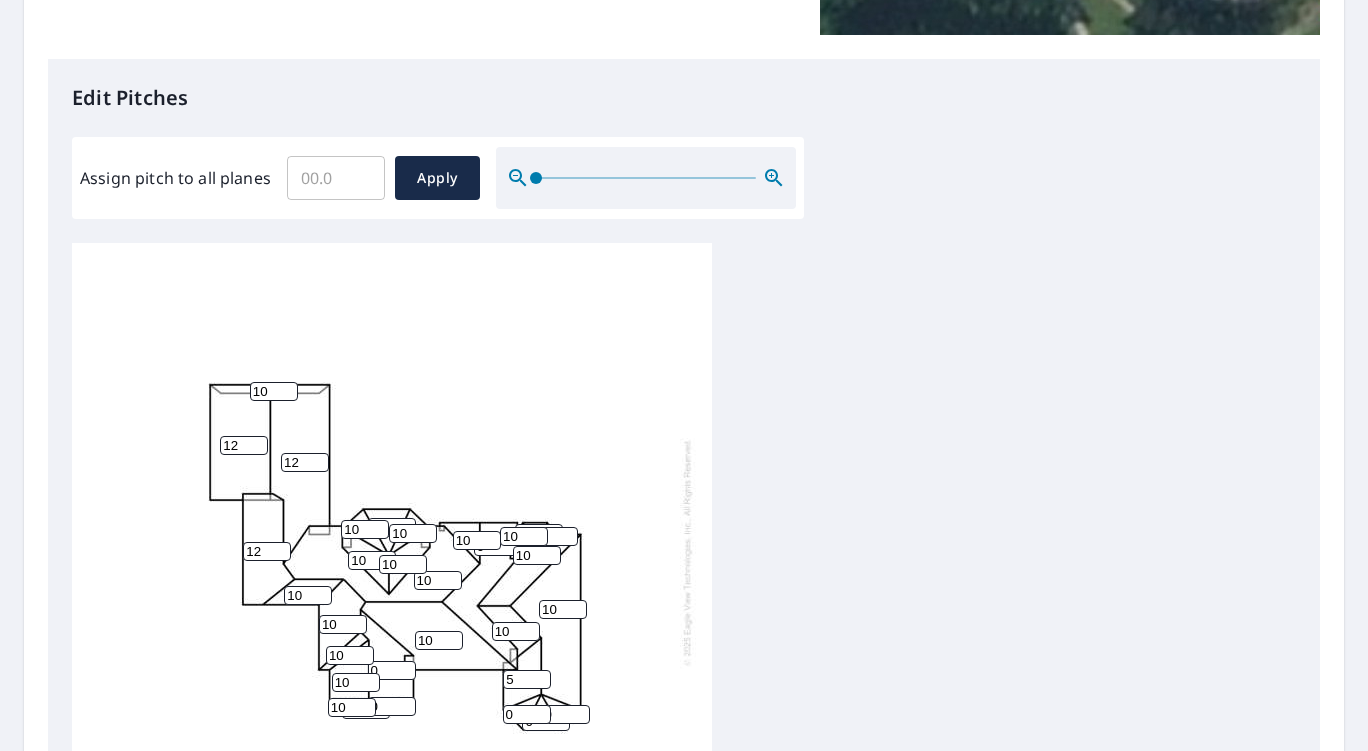 click on "5" at bounding box center [527, 679] 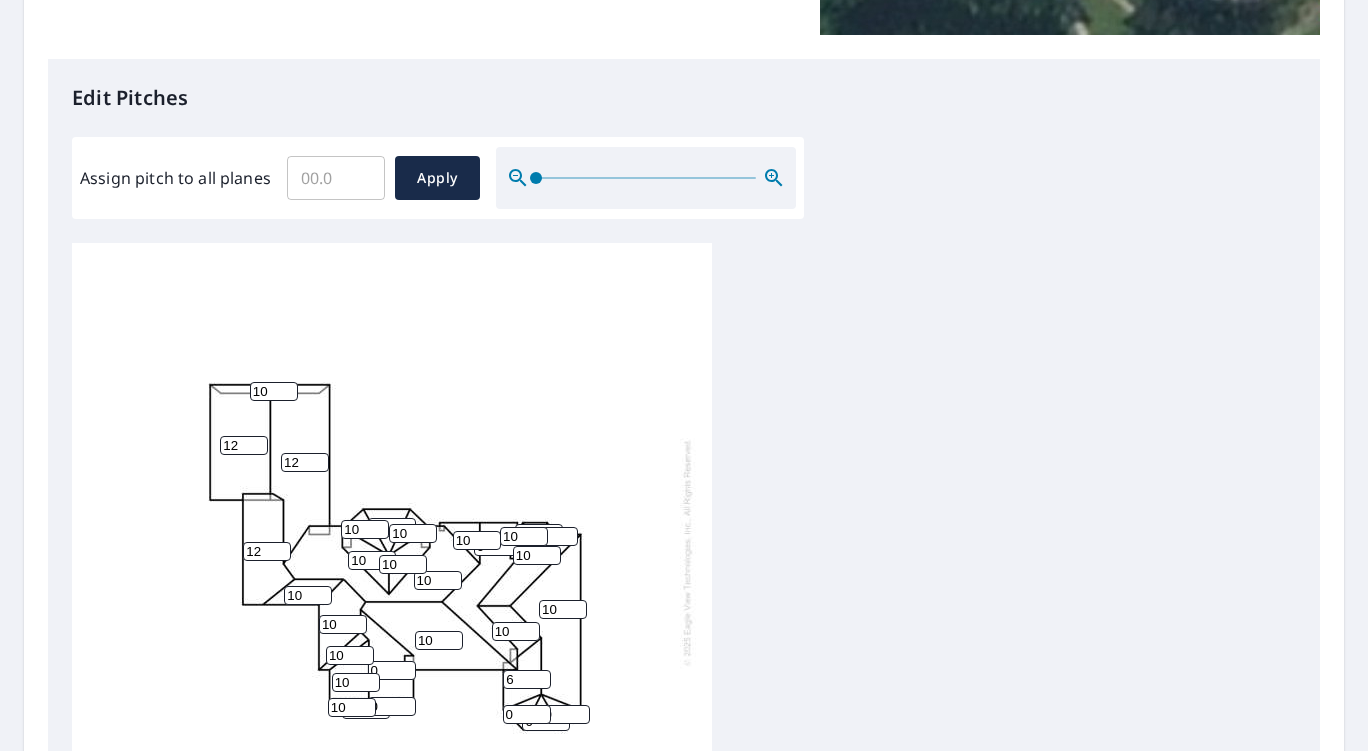 click on "6" at bounding box center (527, 679) 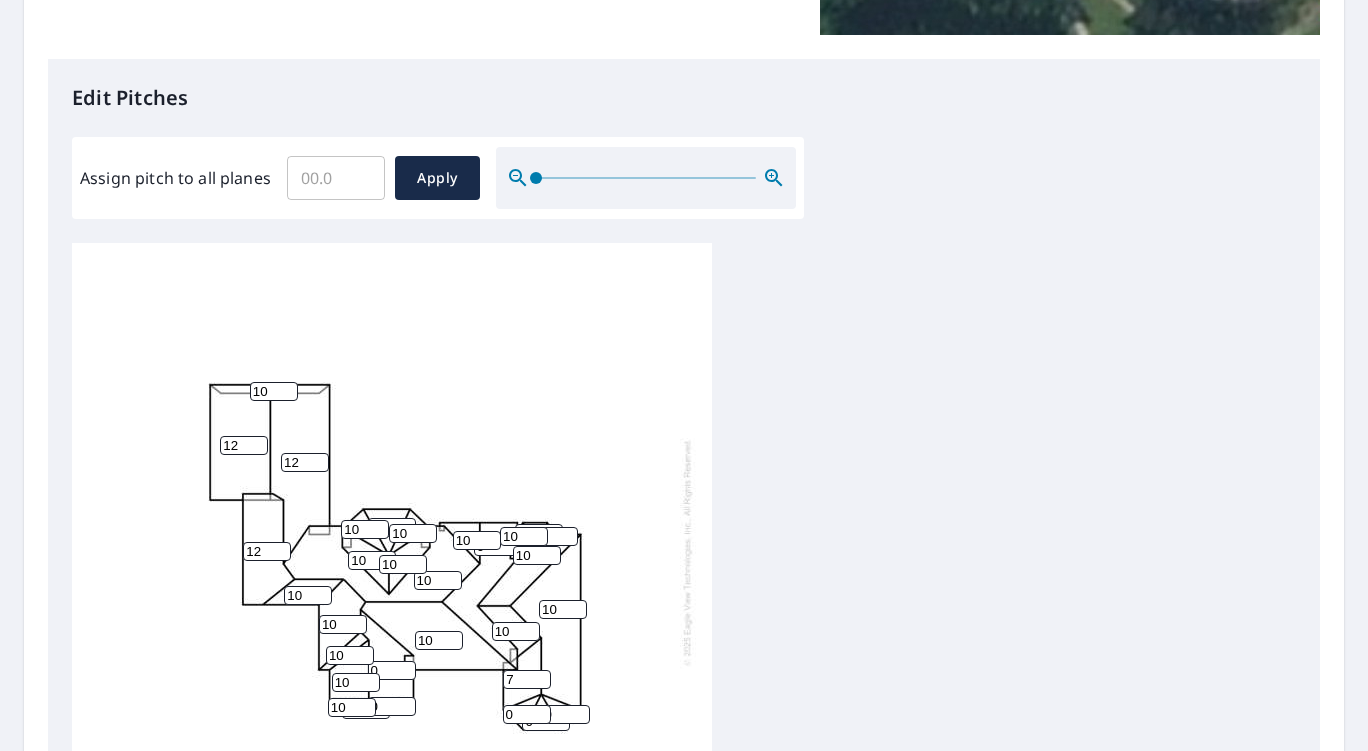 click on "7" at bounding box center [527, 679] 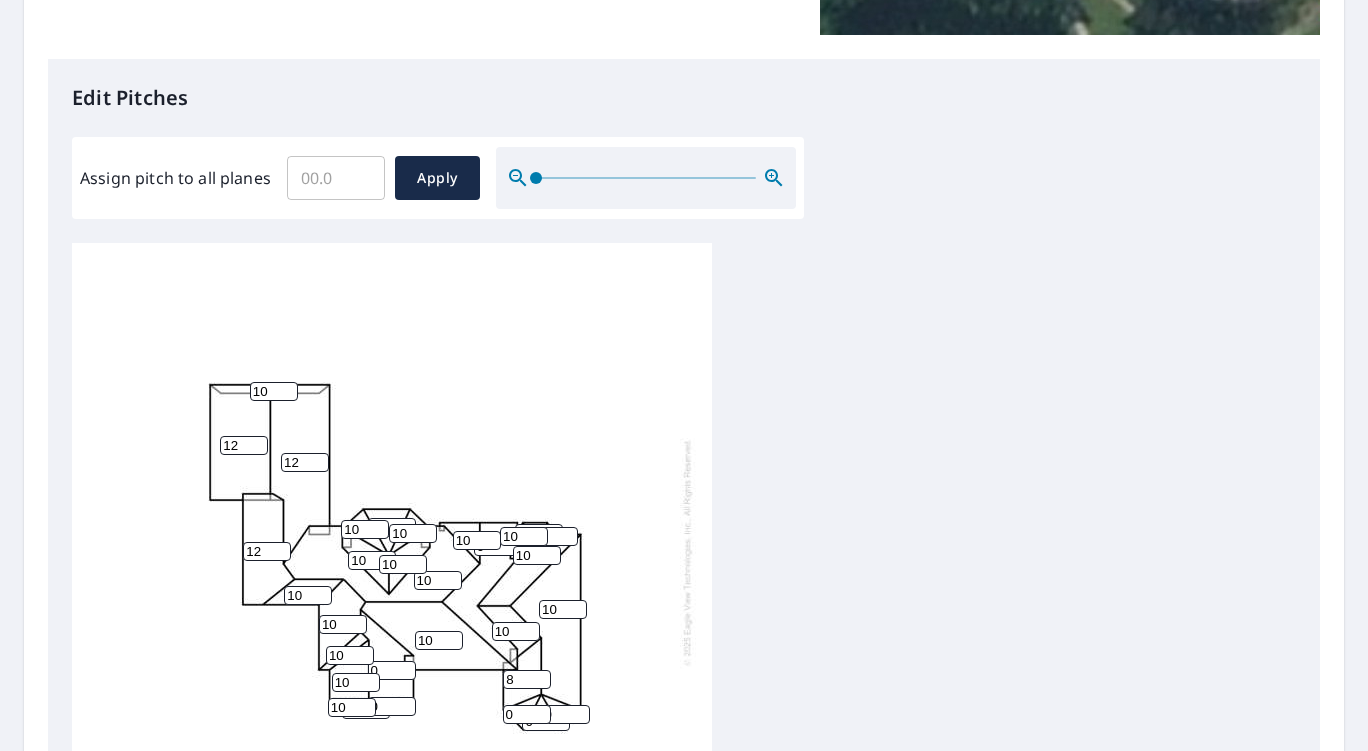 click on "8" at bounding box center (527, 679) 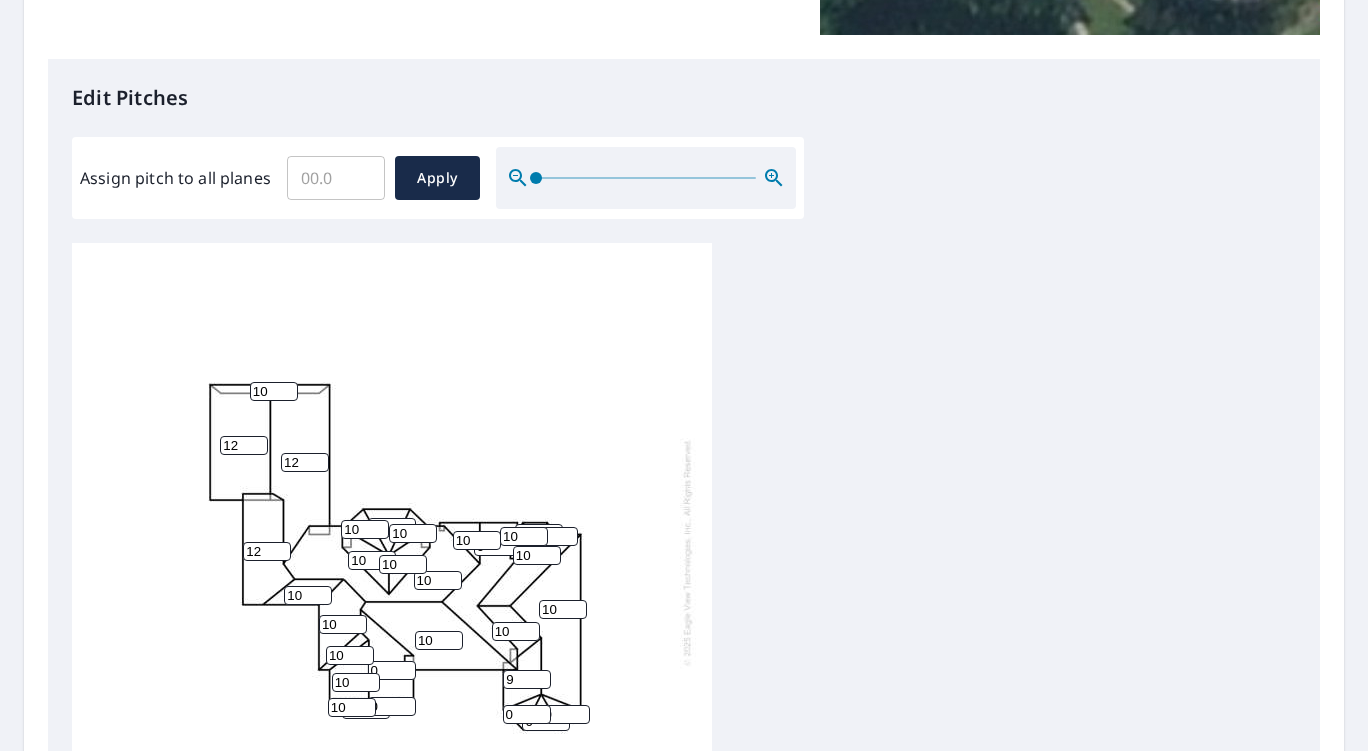 click on "9" at bounding box center (527, 679) 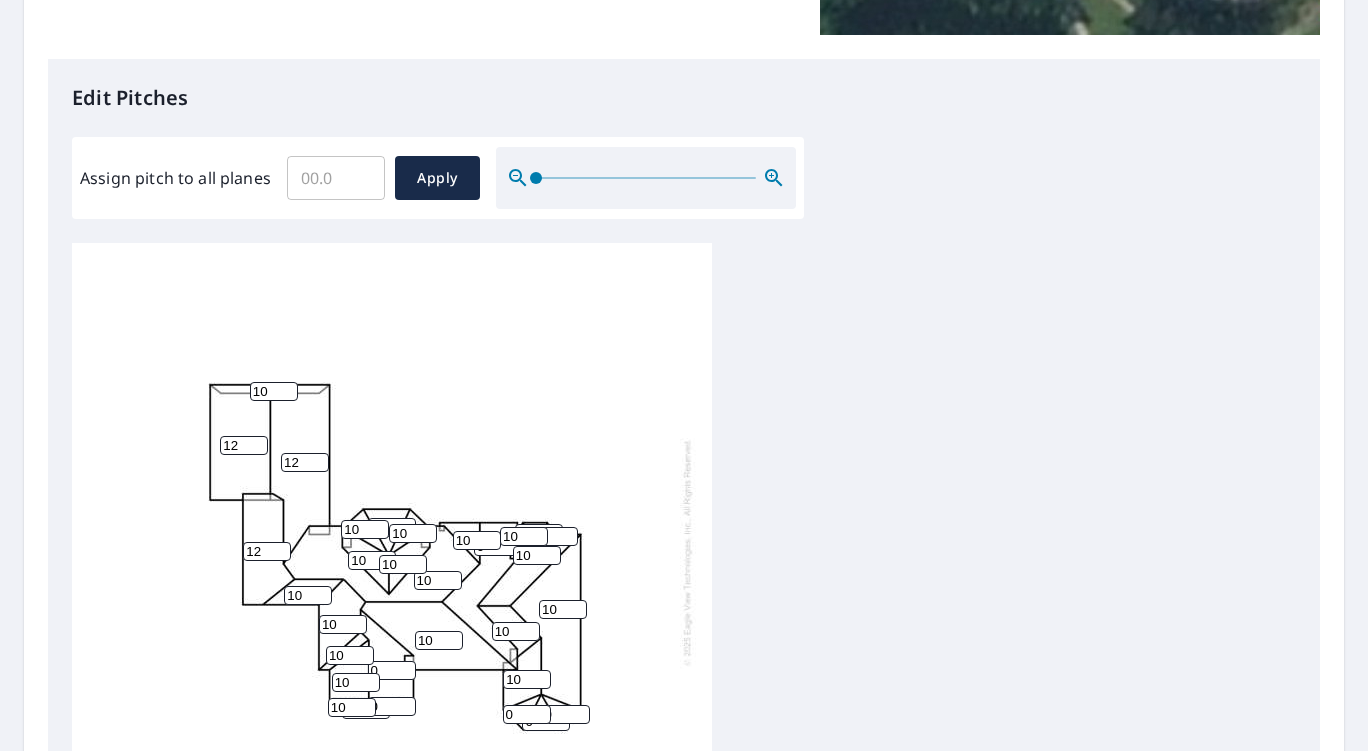 type on "10" 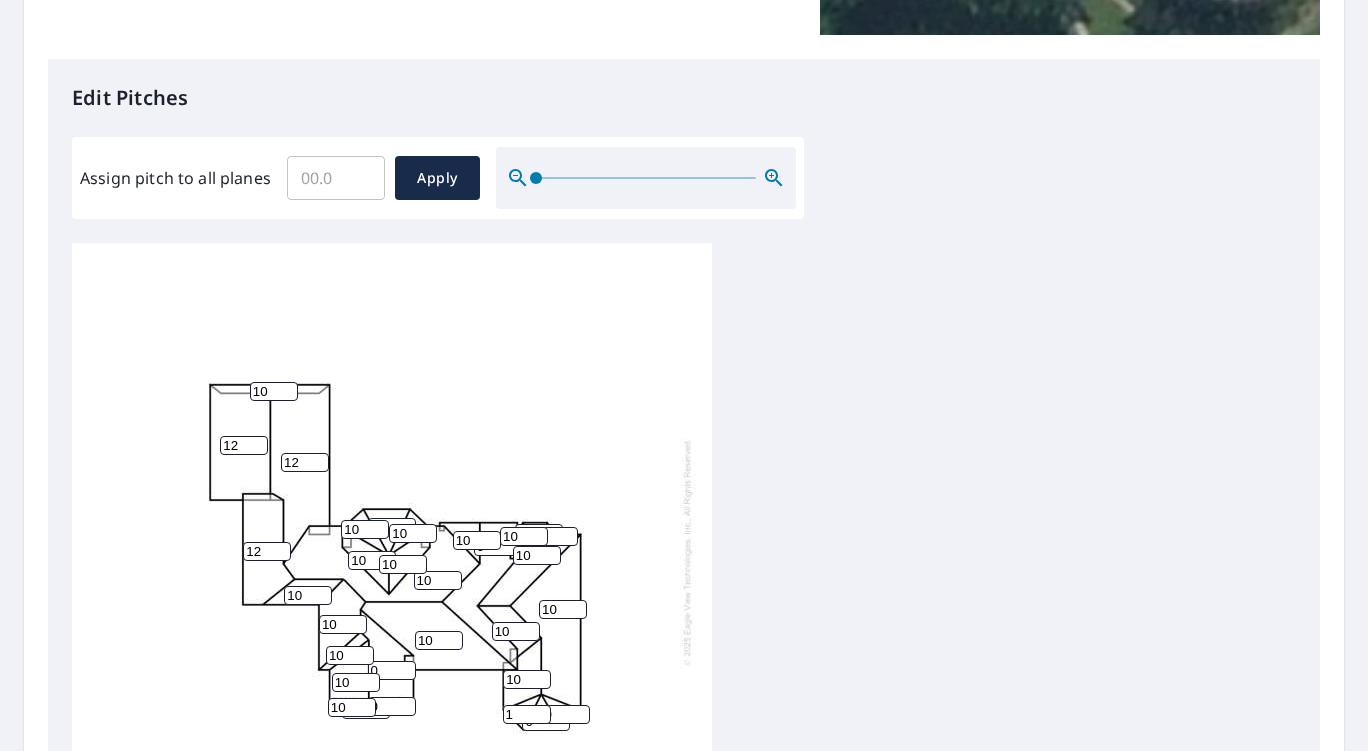 click on "1" at bounding box center [527, 714] 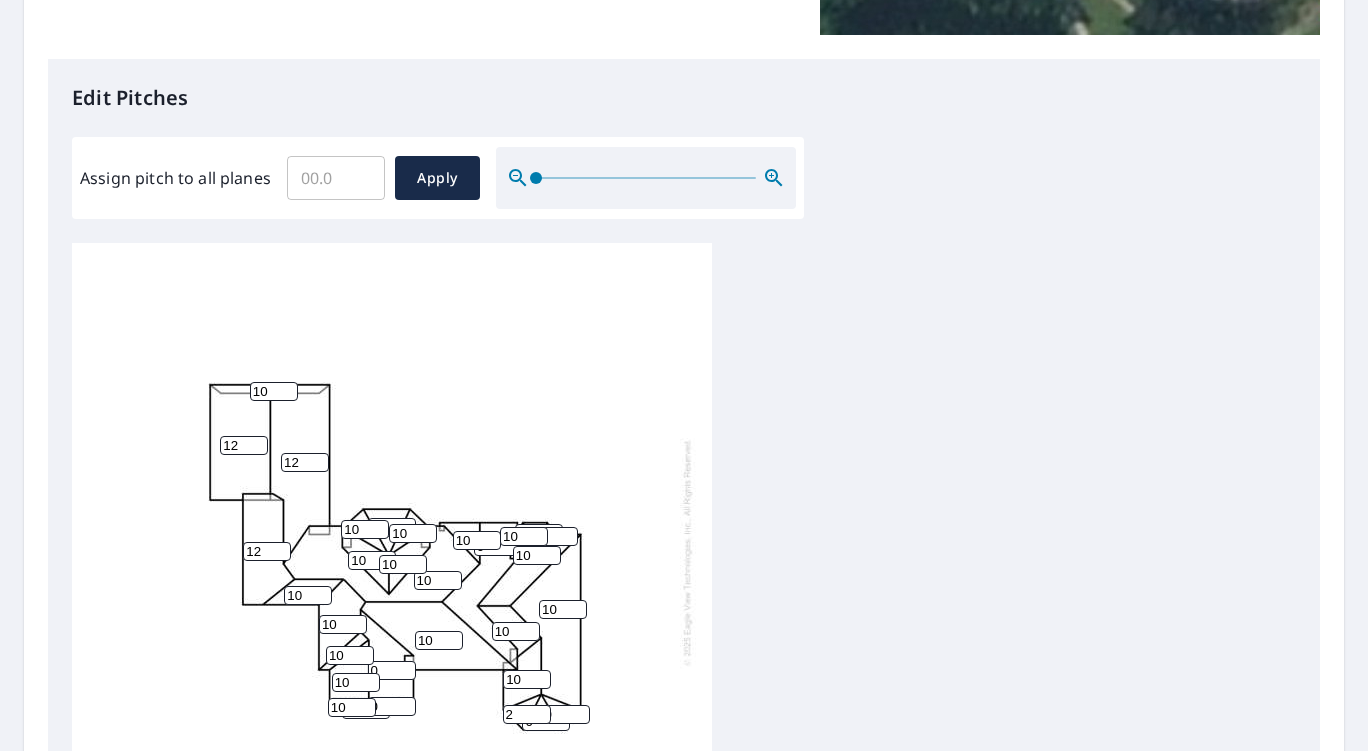 click on "2" at bounding box center (527, 714) 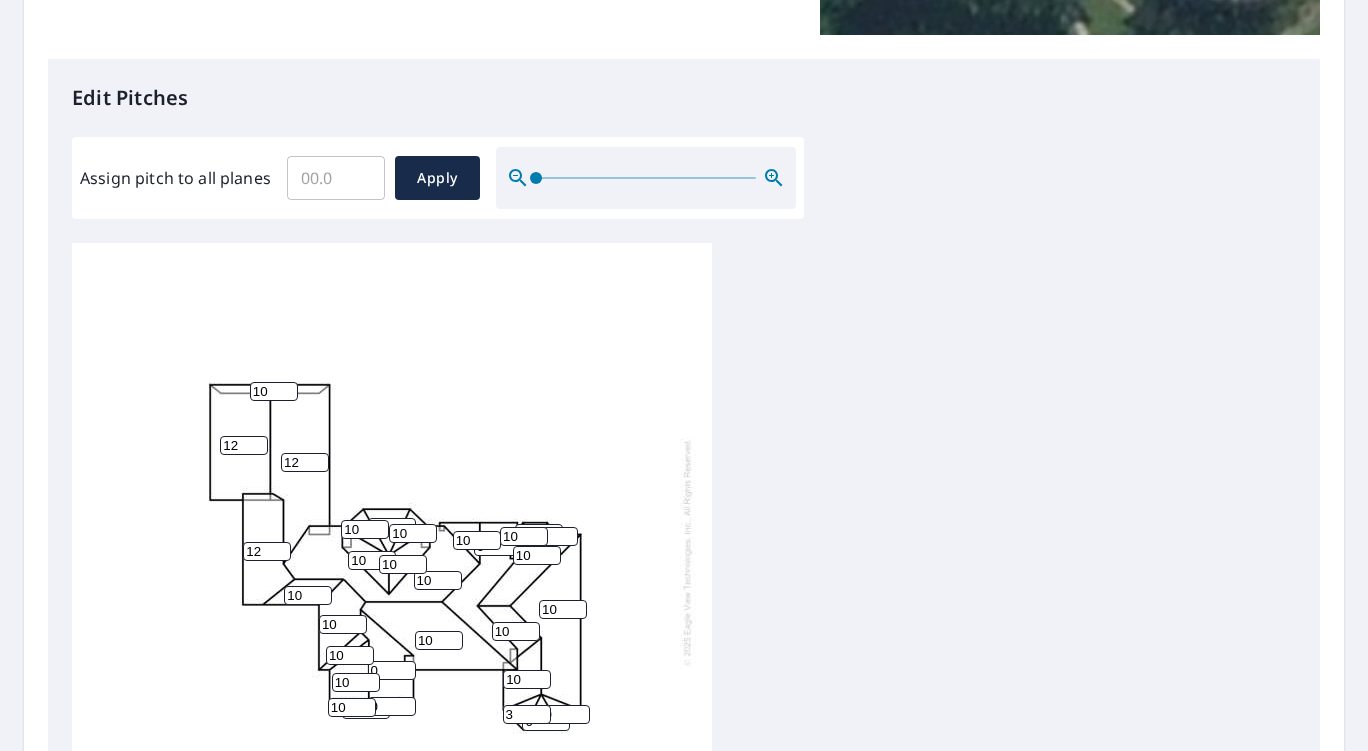 click on "3" at bounding box center [527, 714] 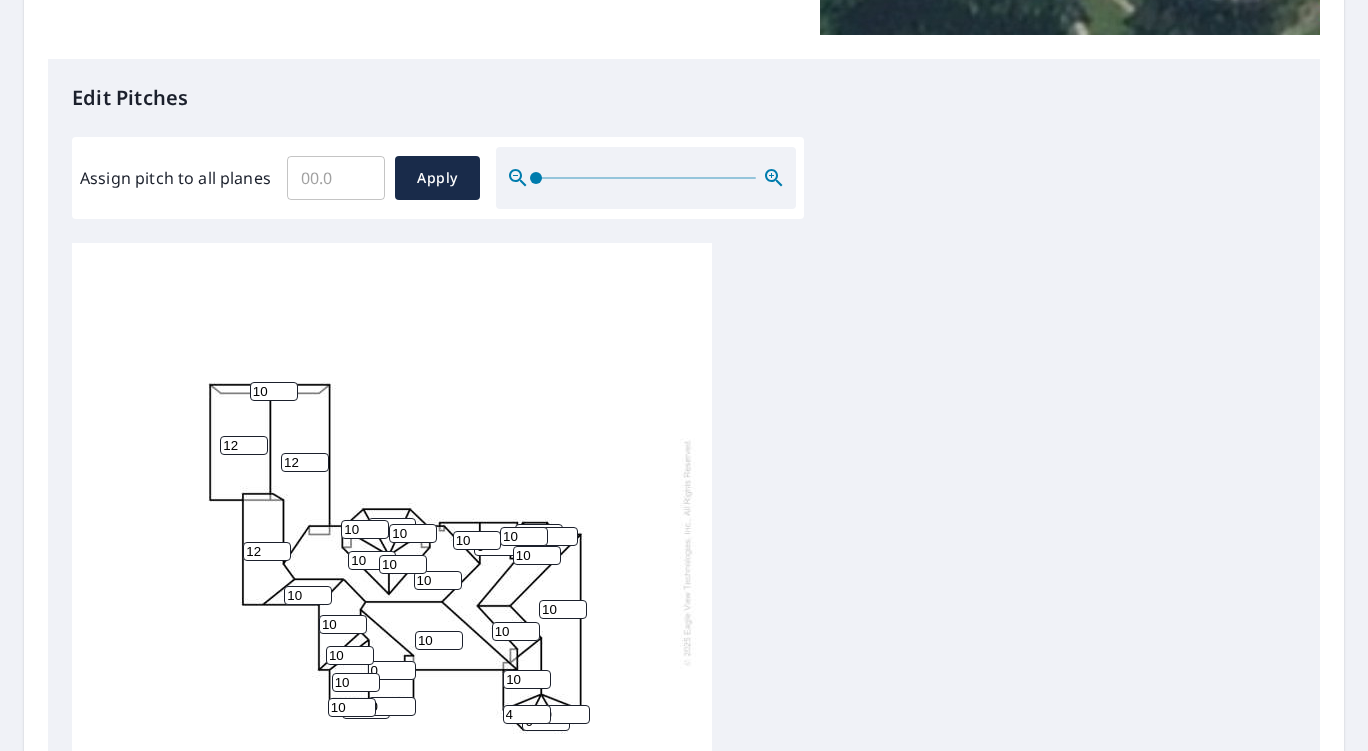 click on "4" at bounding box center (527, 714) 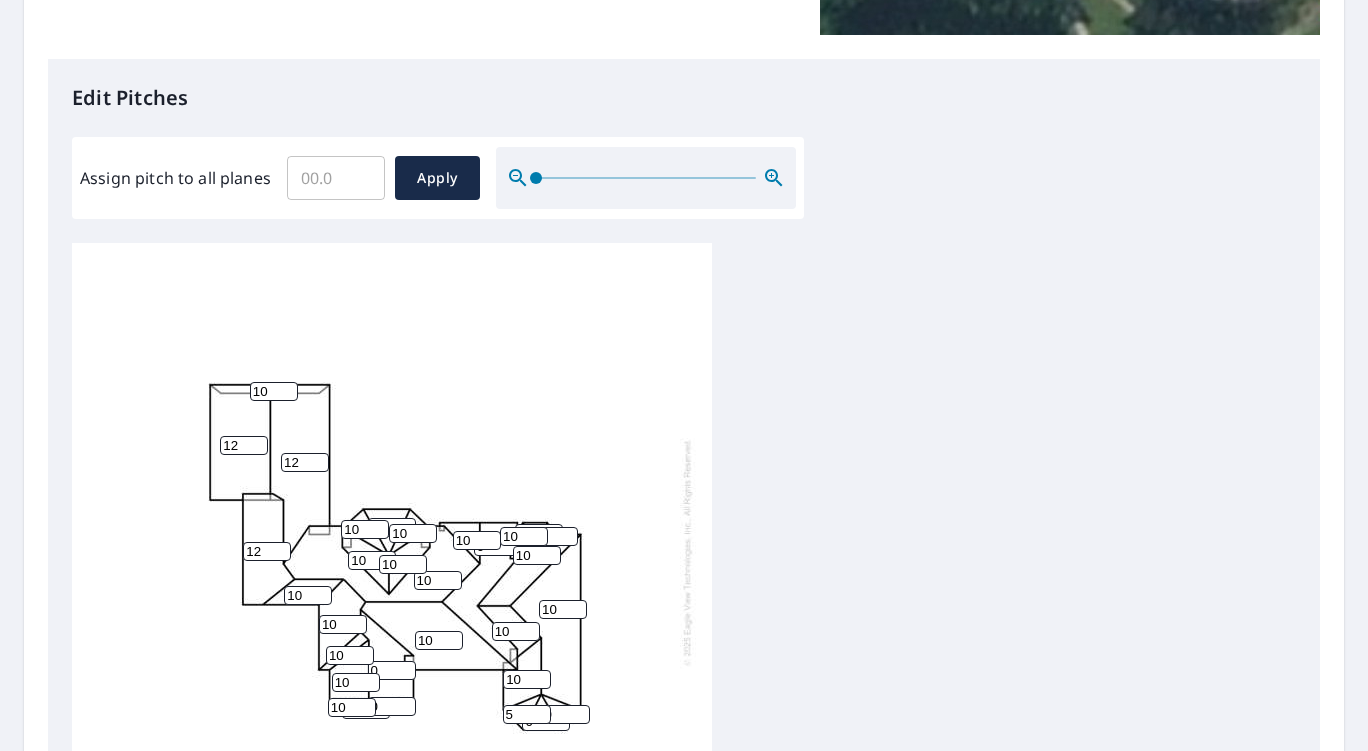 click on "5" at bounding box center [527, 714] 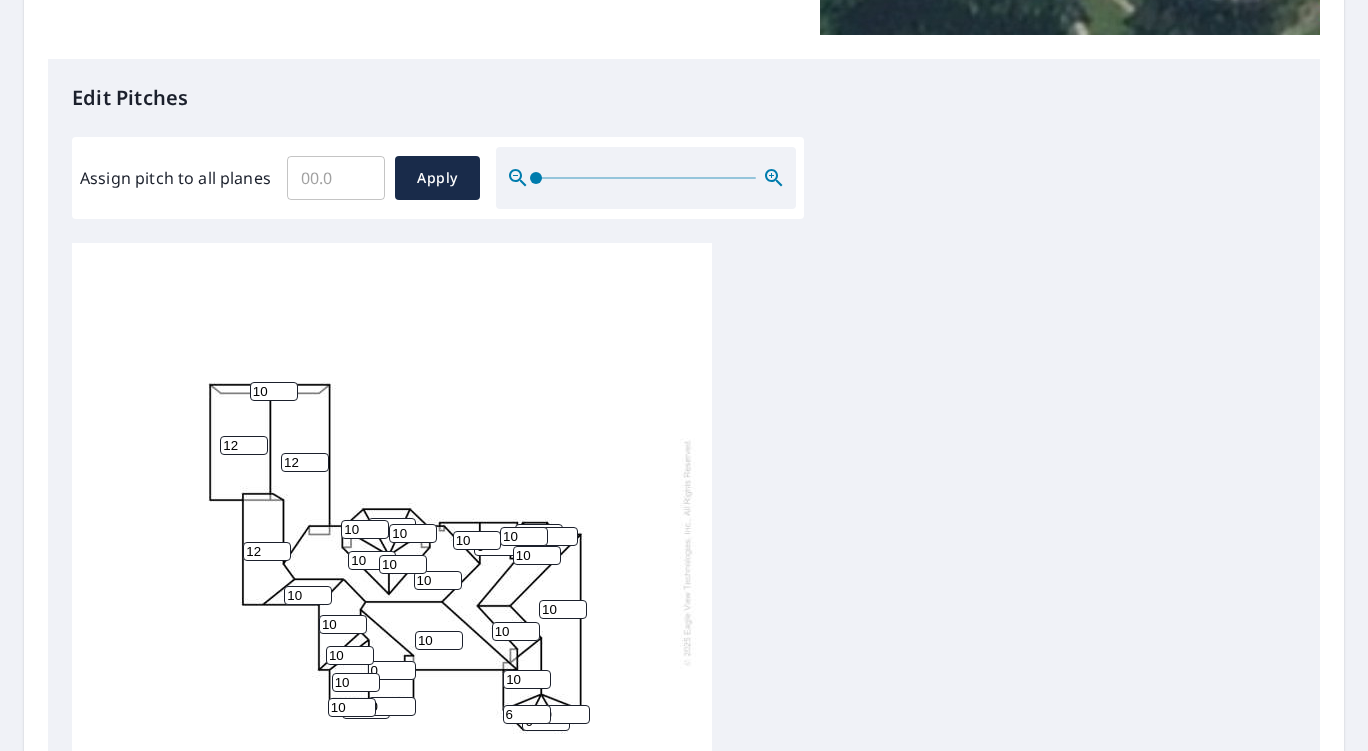 click on "6" at bounding box center (527, 714) 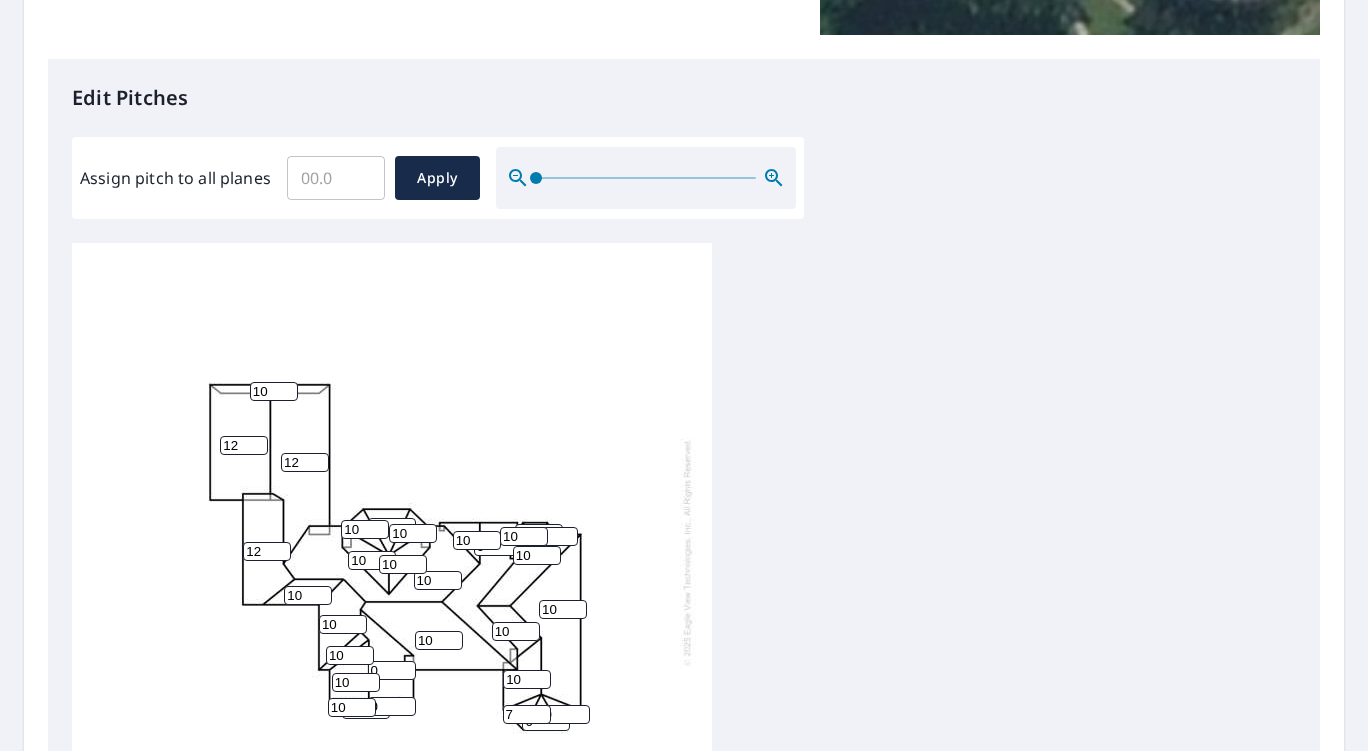 click on "7" at bounding box center (527, 714) 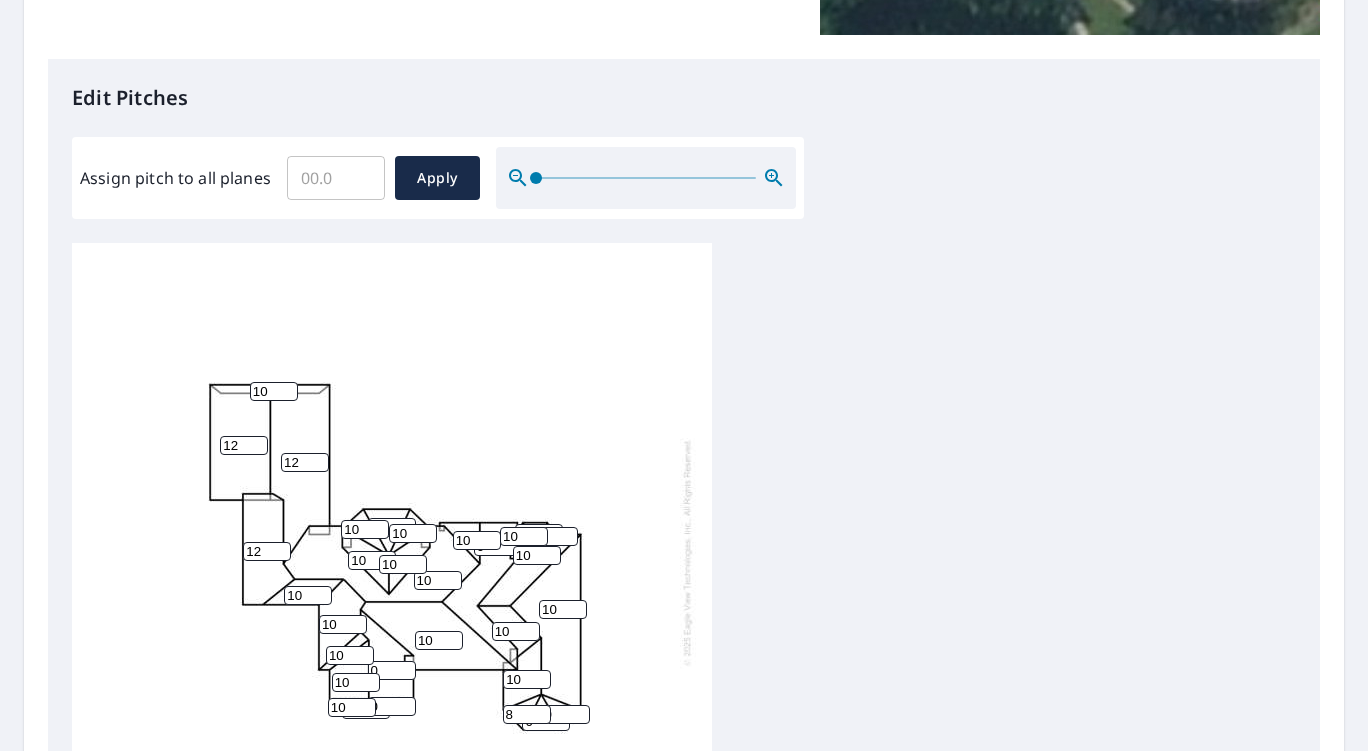 click on "8" at bounding box center [527, 714] 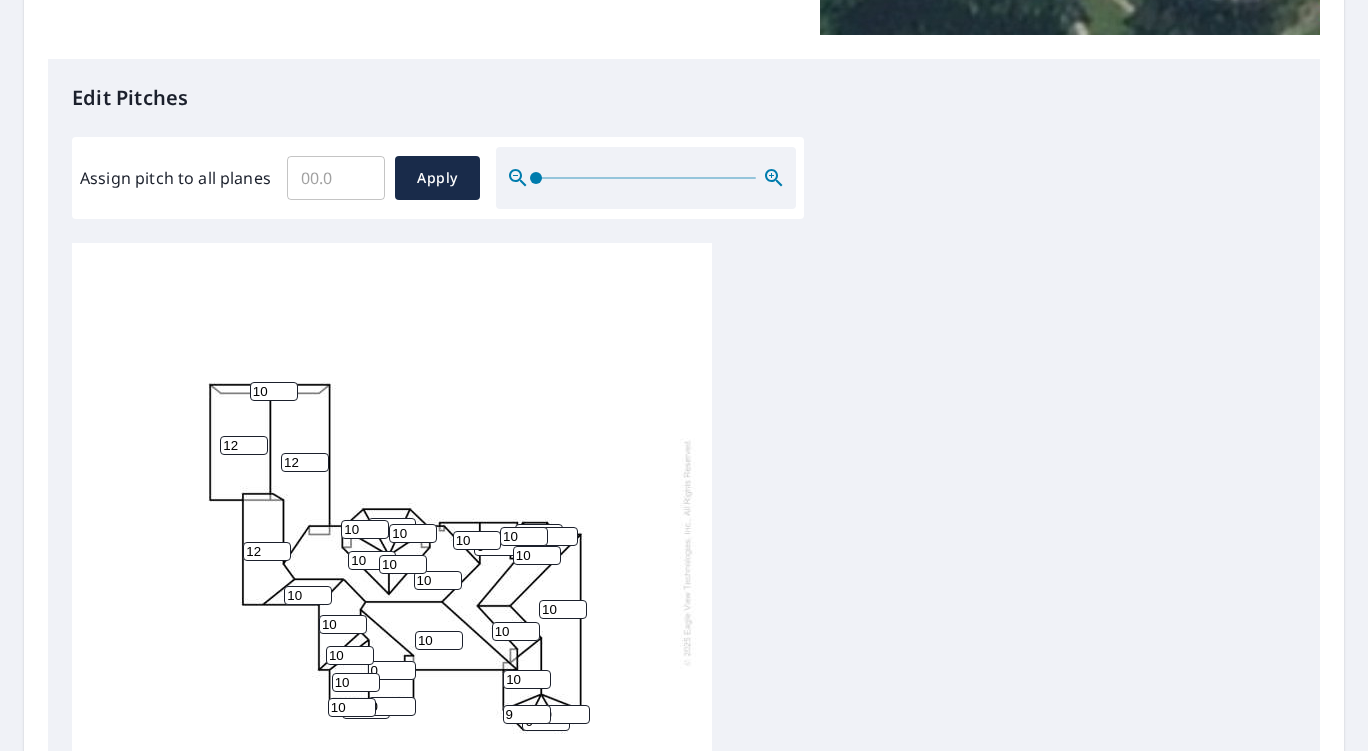 click on "9" at bounding box center (527, 714) 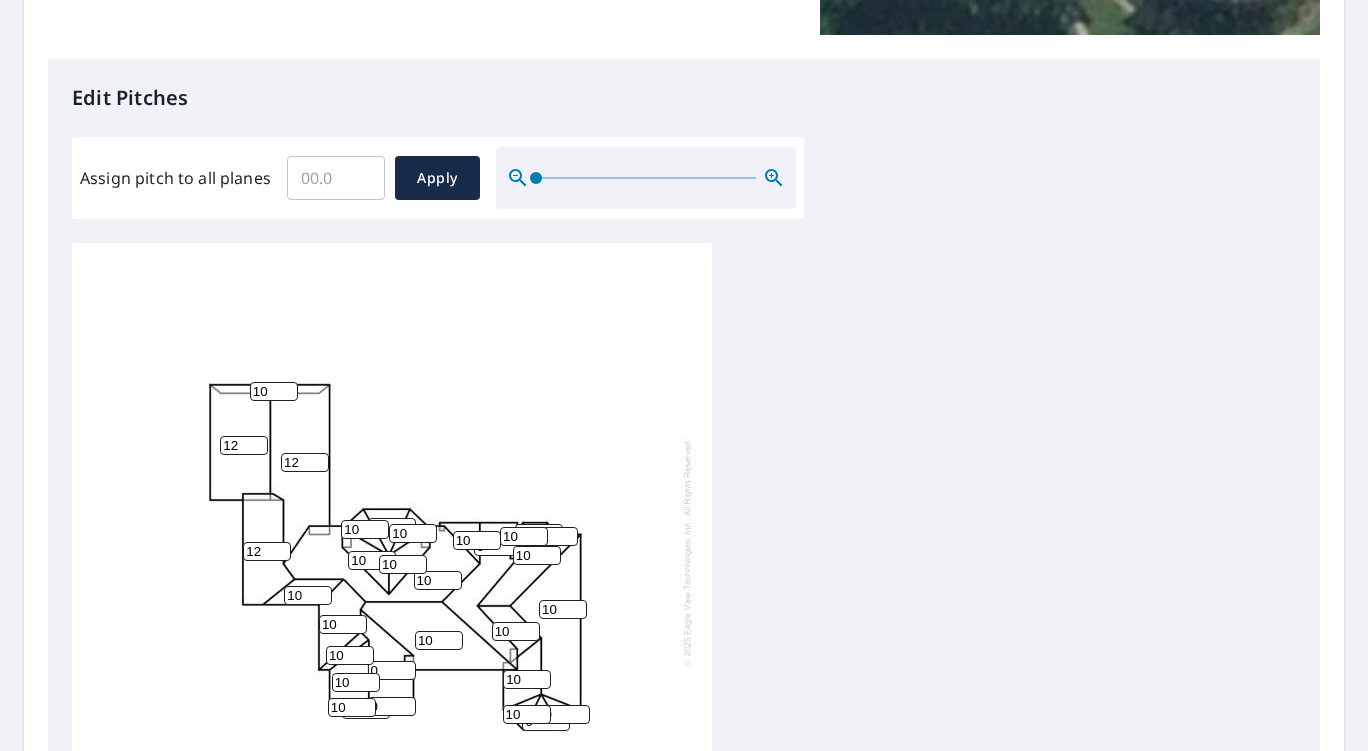 type on "10" 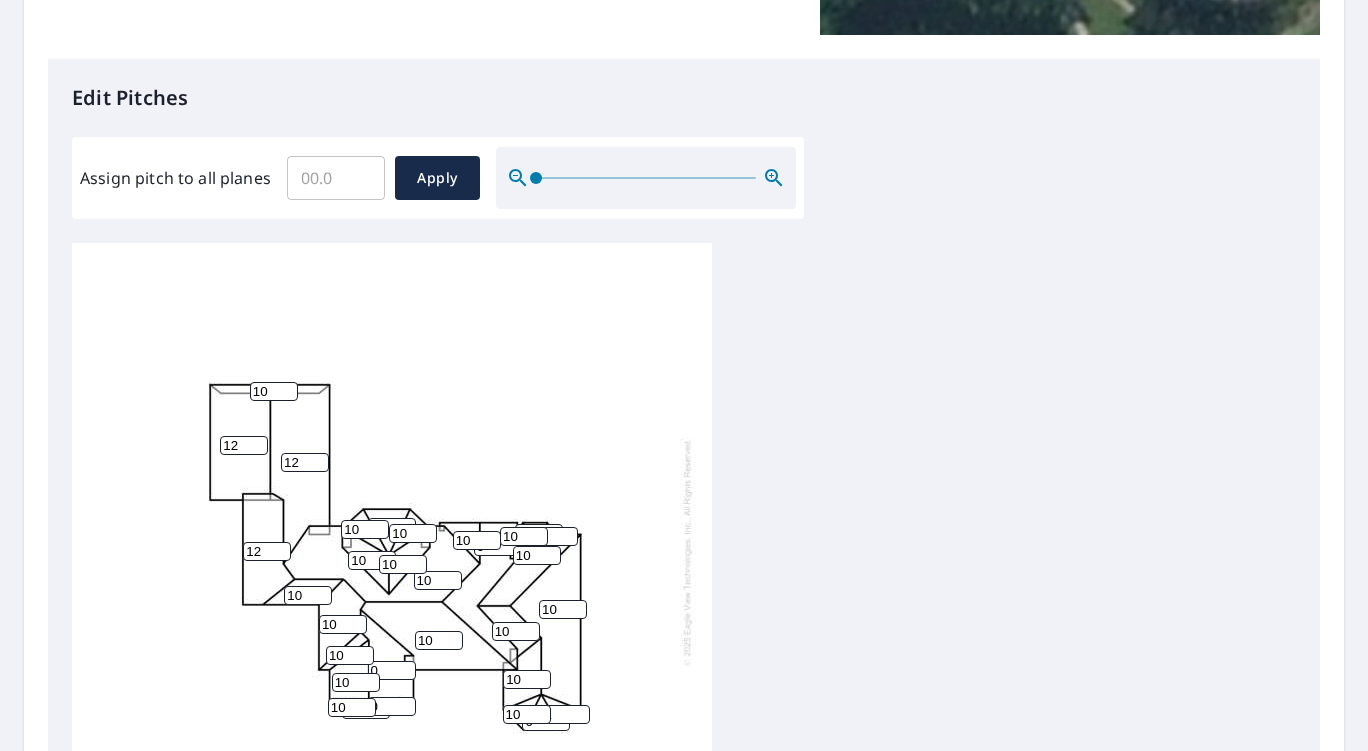 click on "1" at bounding box center [566, 714] 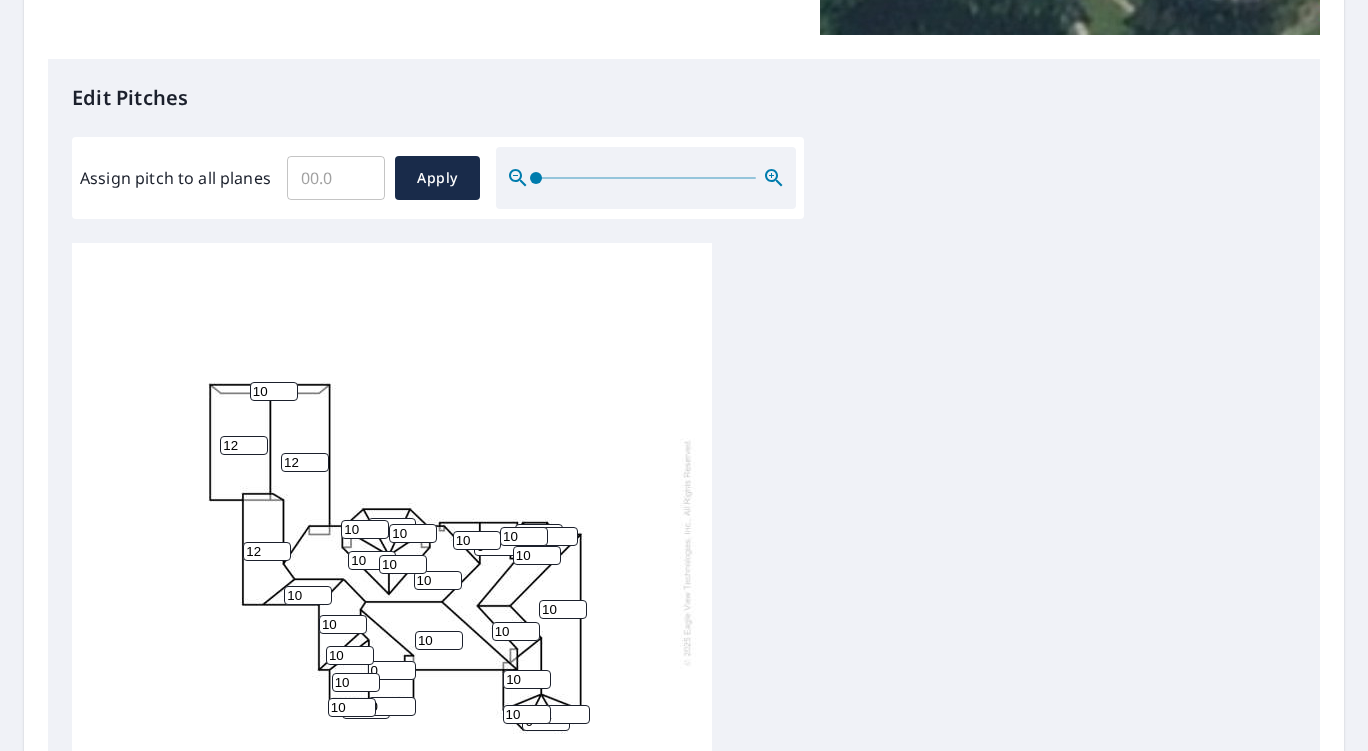 click on "2" at bounding box center [566, 714] 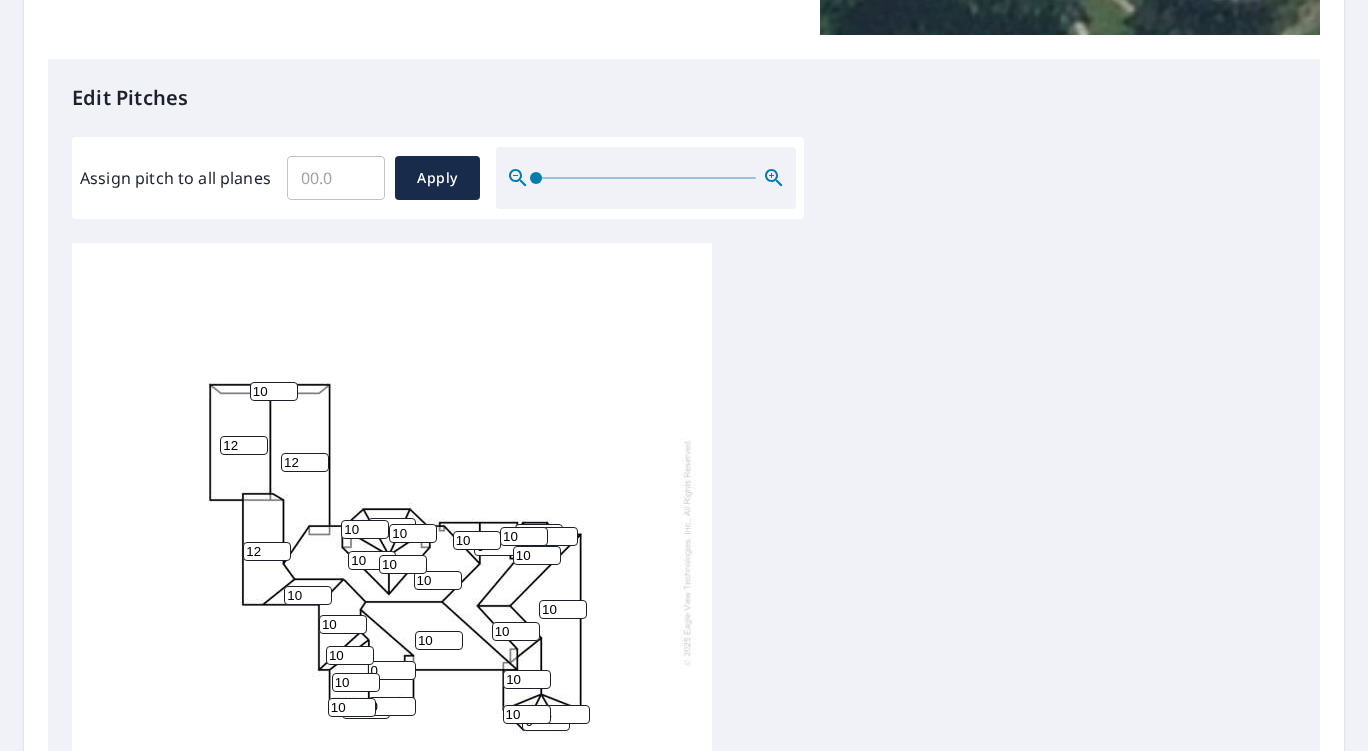click on "3" at bounding box center [566, 714] 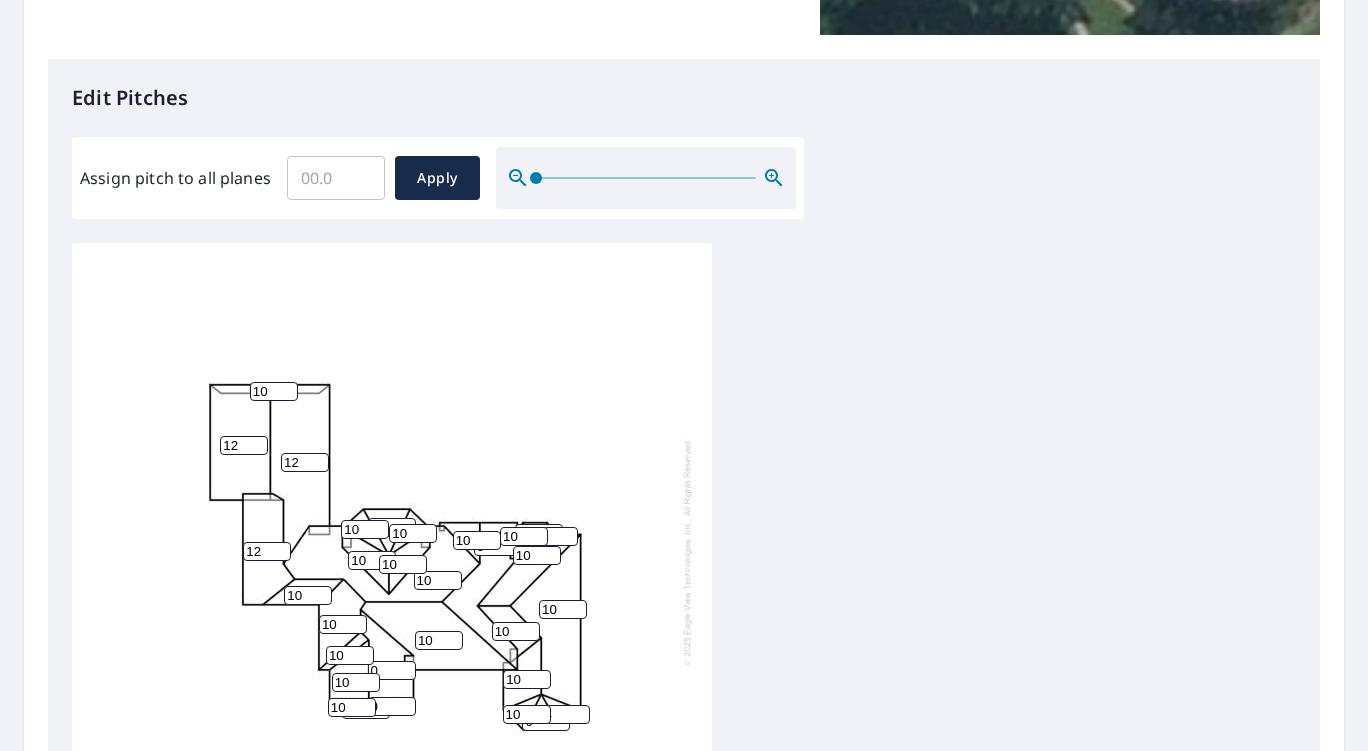 click on "4" at bounding box center (566, 714) 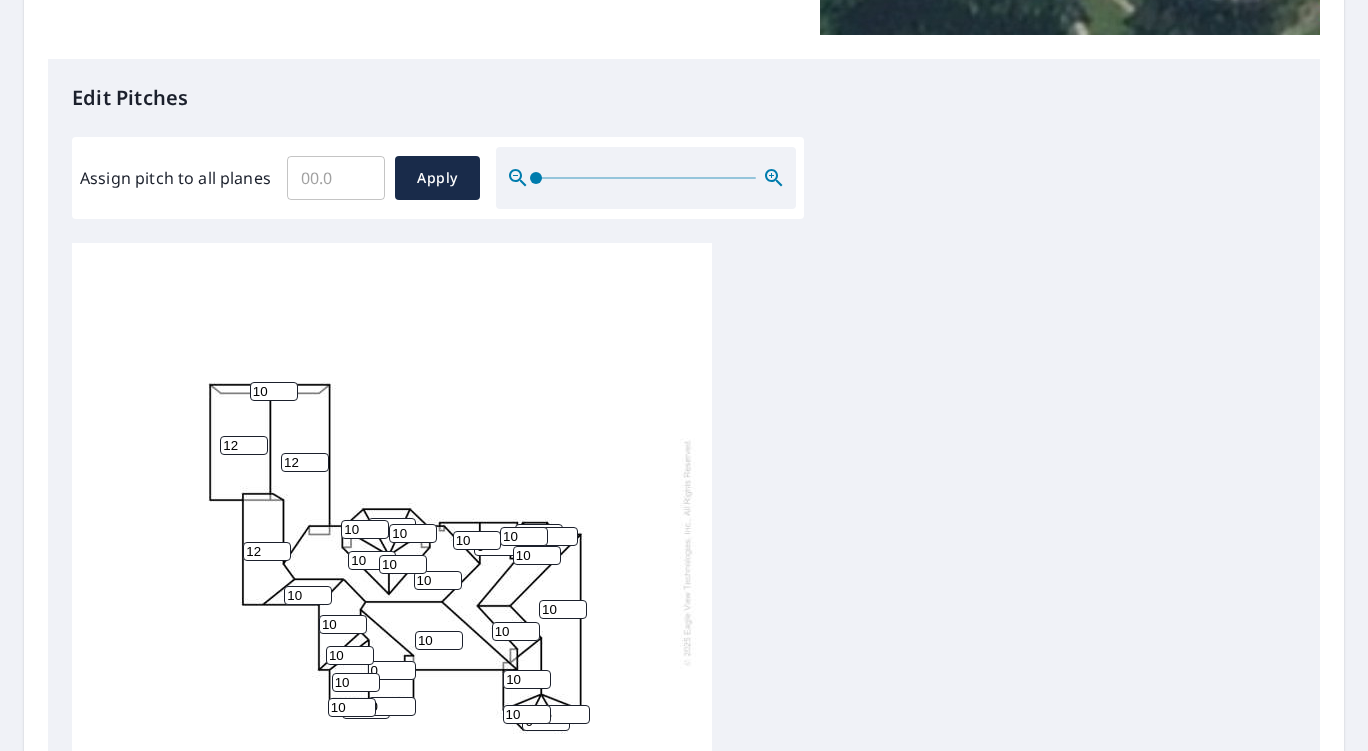 click on "5" at bounding box center (566, 714) 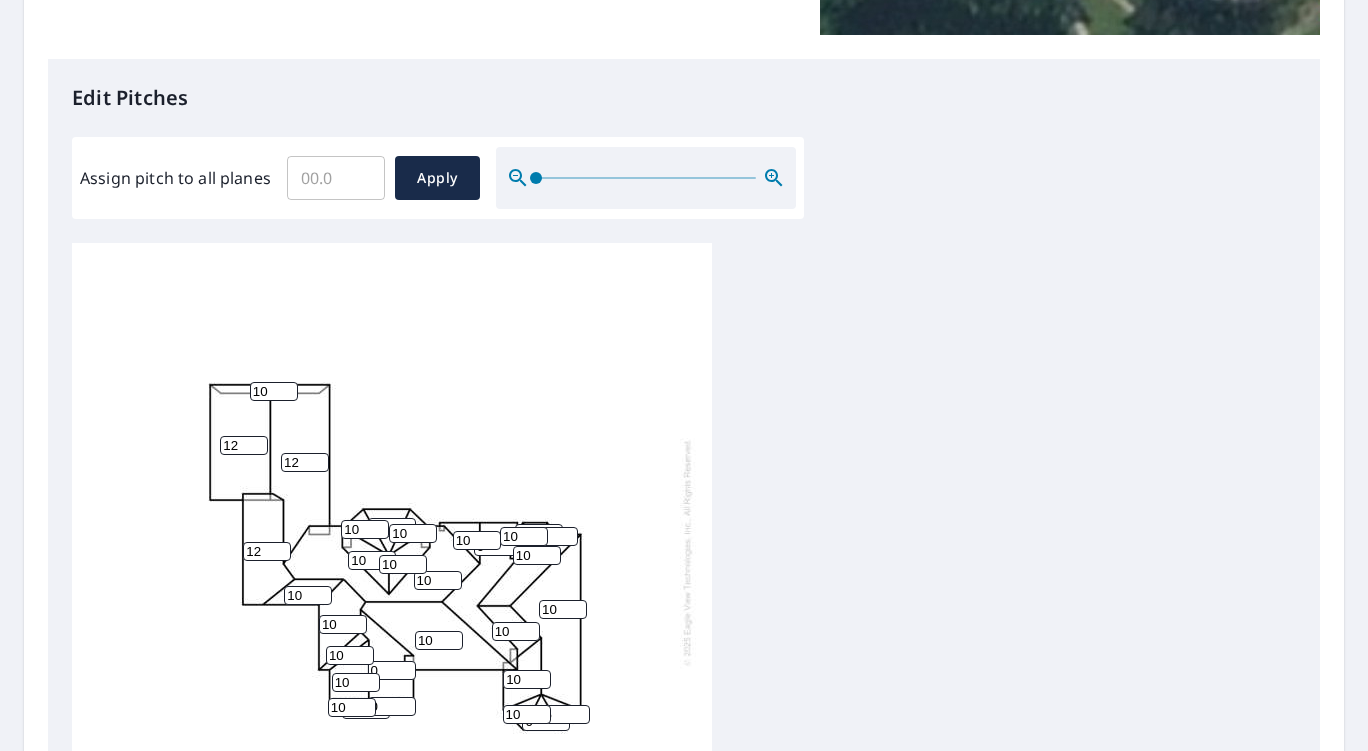 click on "6" at bounding box center (566, 714) 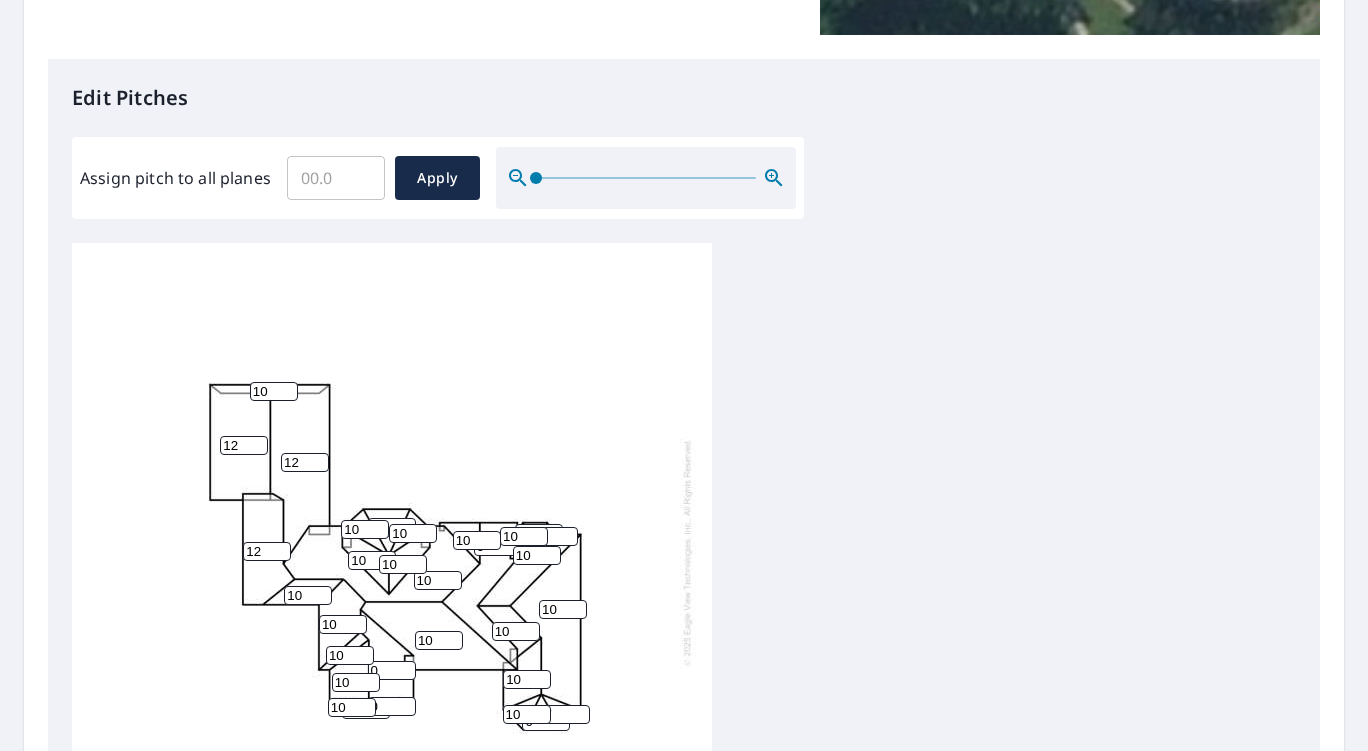 click on "7" at bounding box center [566, 714] 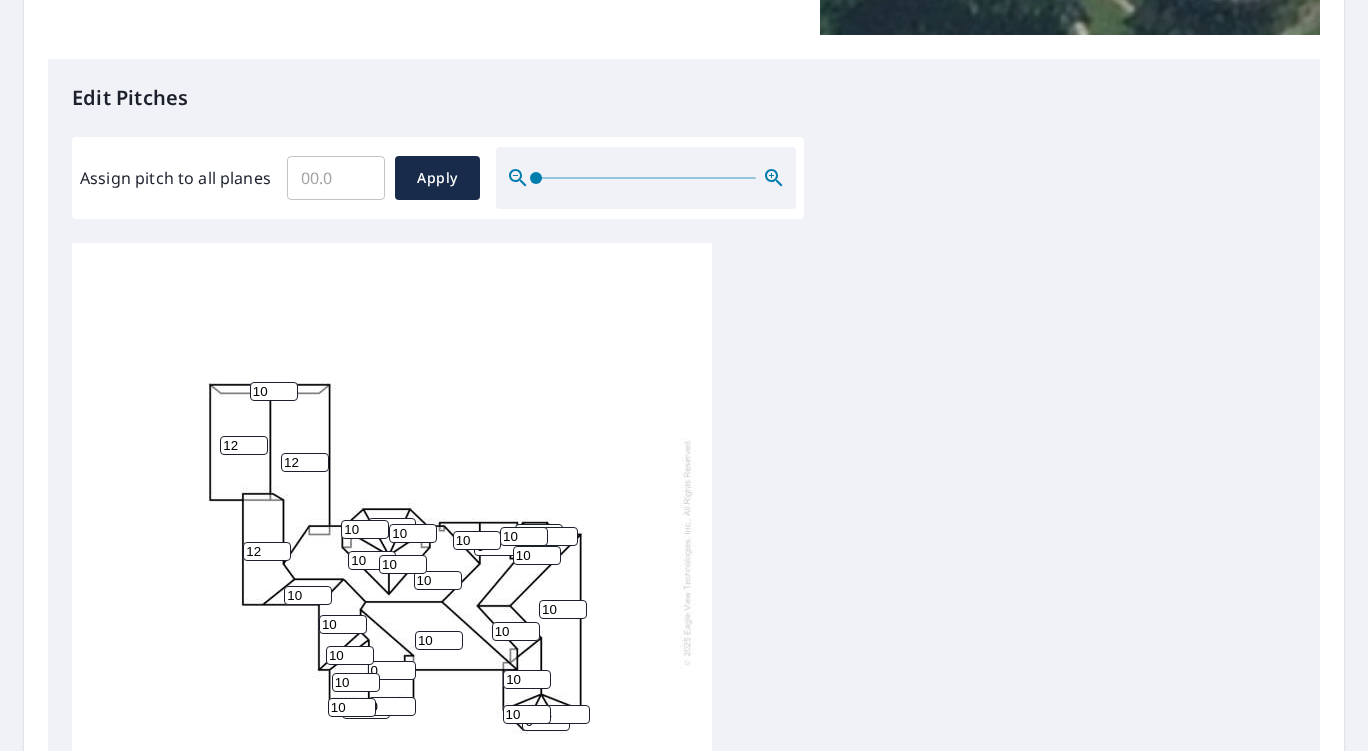 click on "8" at bounding box center [566, 714] 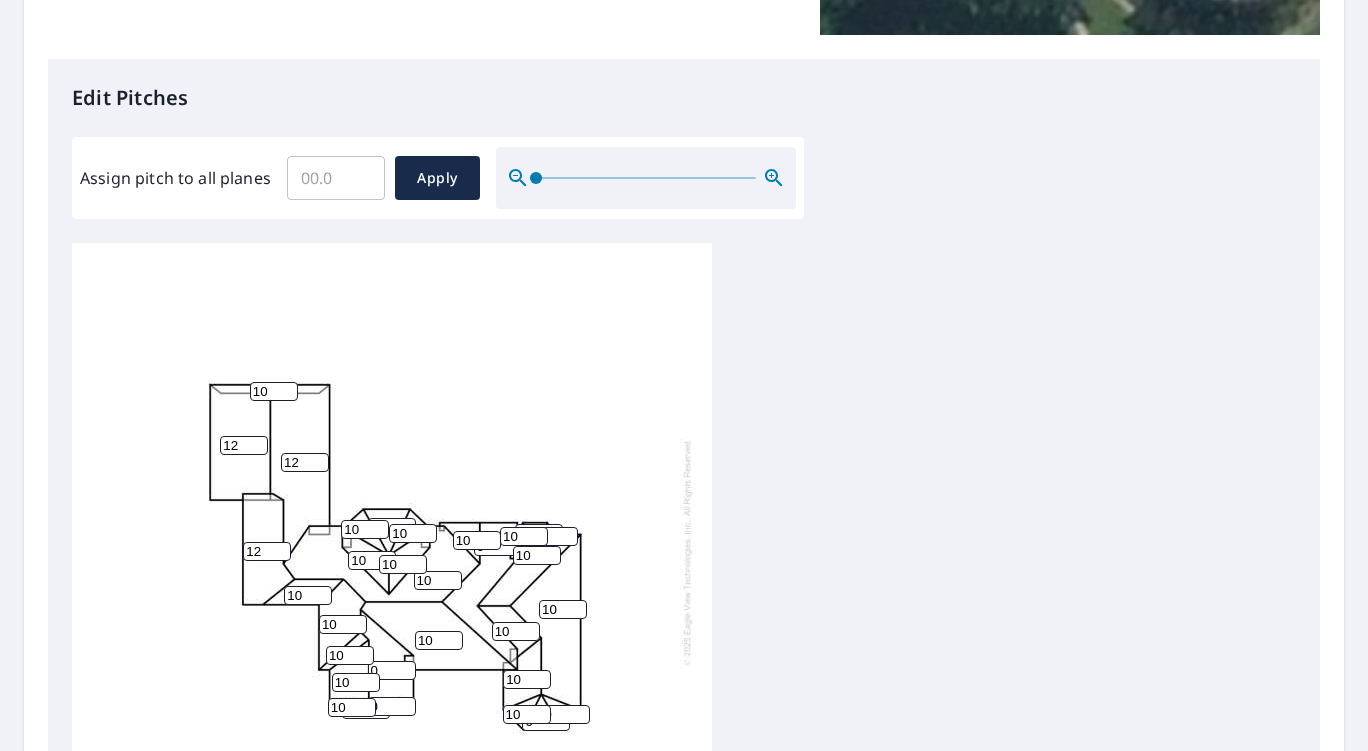 click on "9" at bounding box center (566, 714) 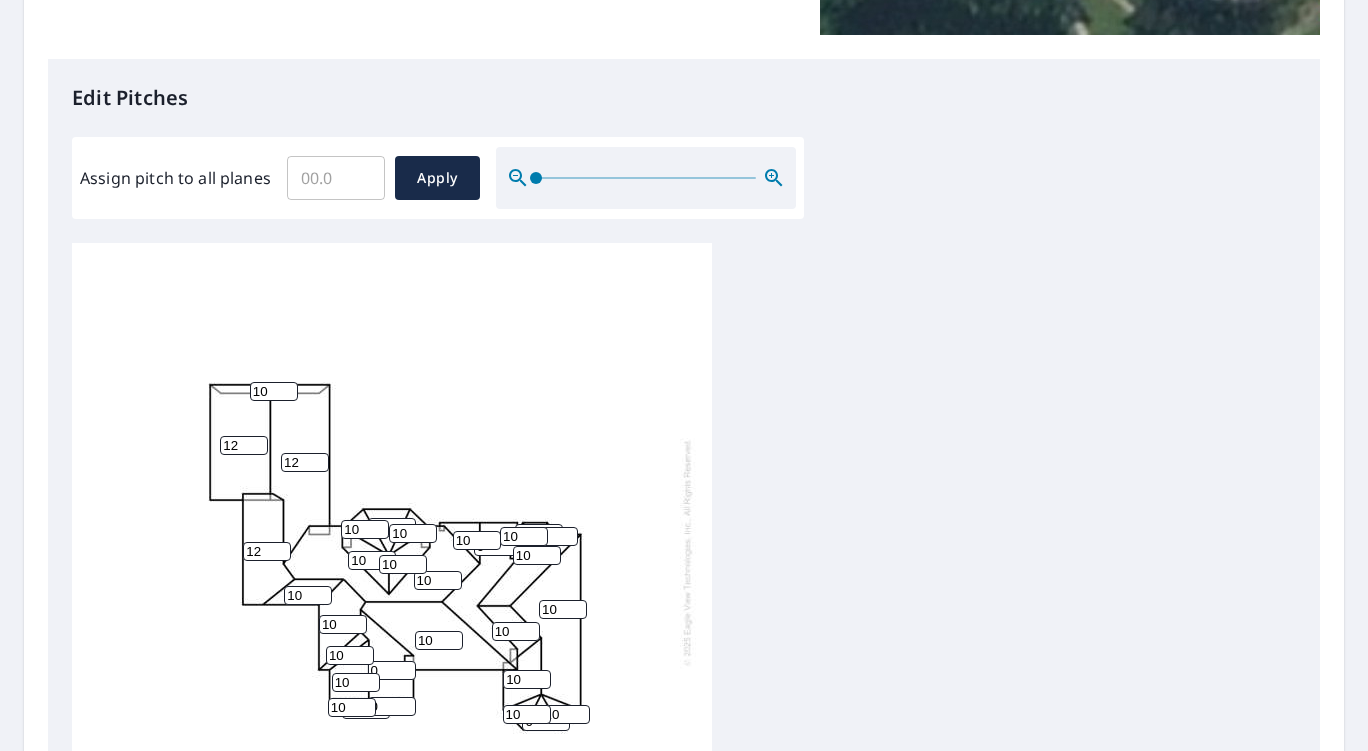 type on "10" 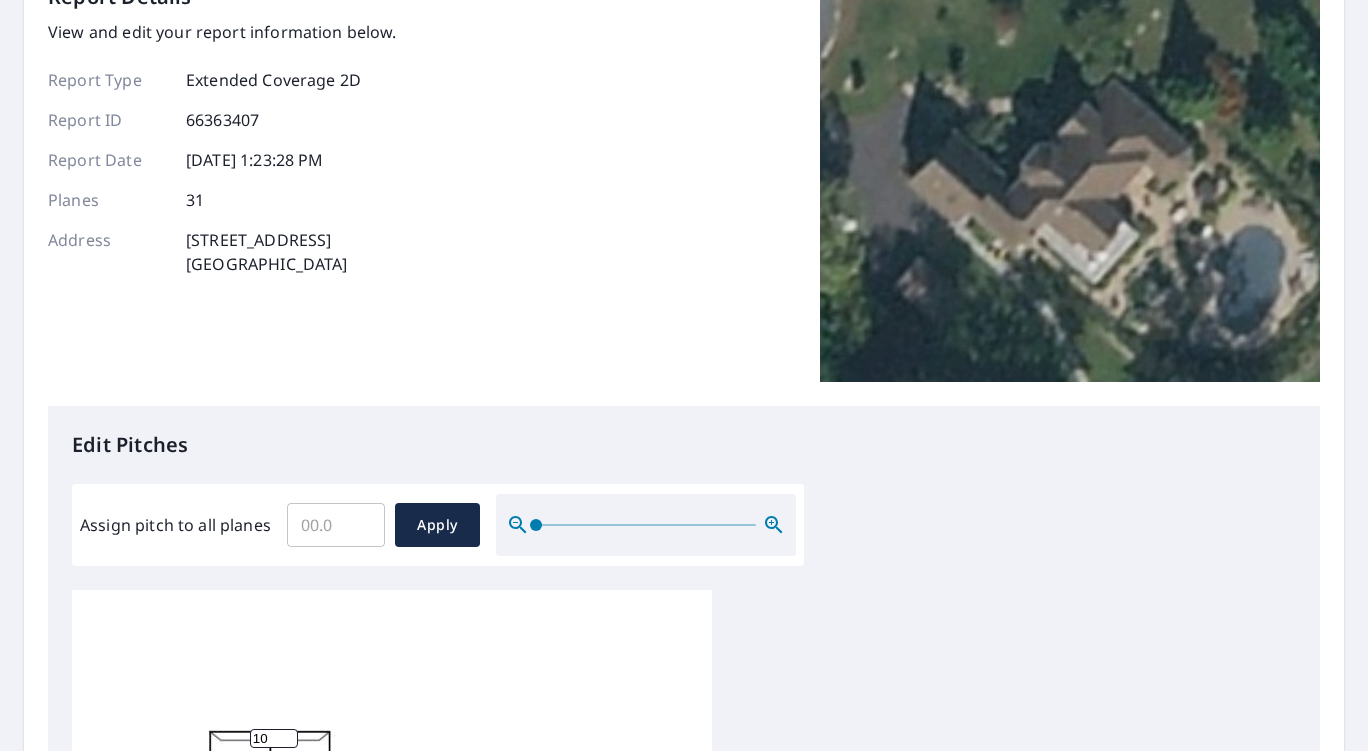 scroll, scrollTop: 31, scrollLeft: 0, axis: vertical 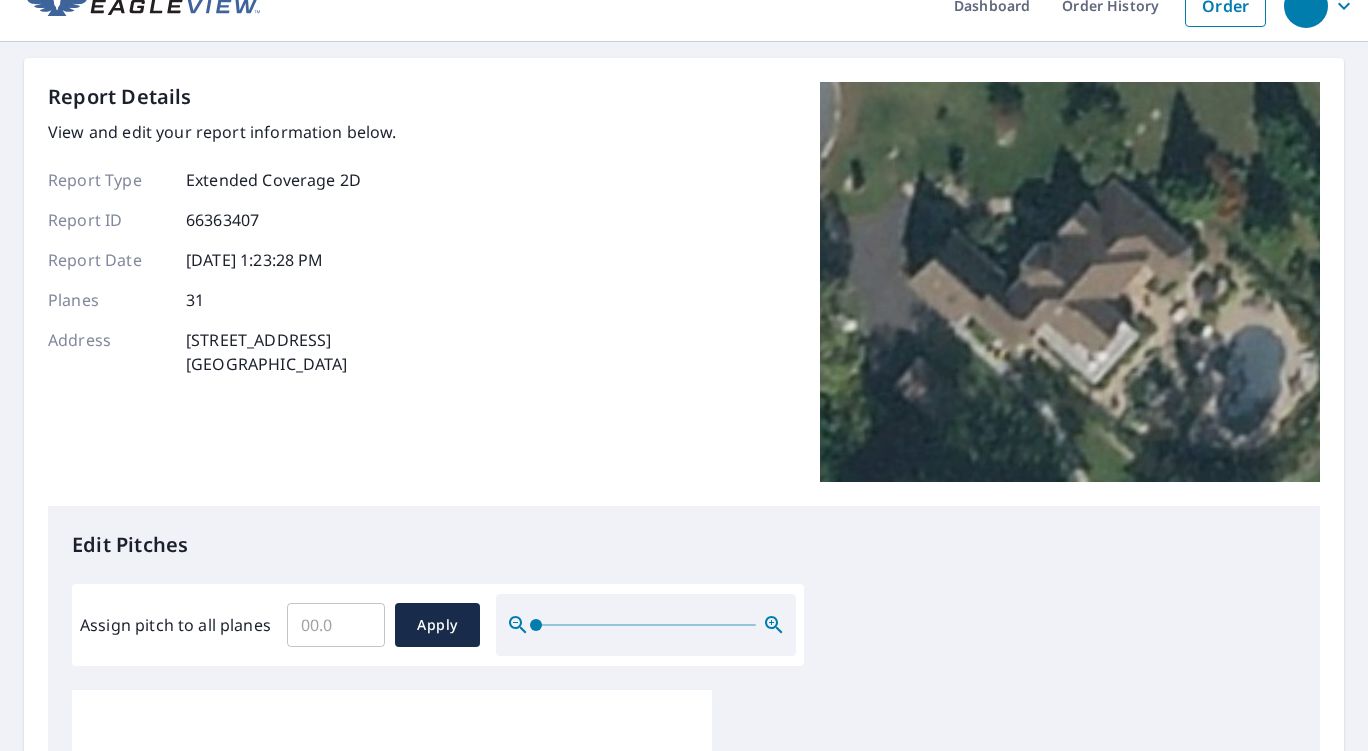 click on "Apply" at bounding box center (437, 625) 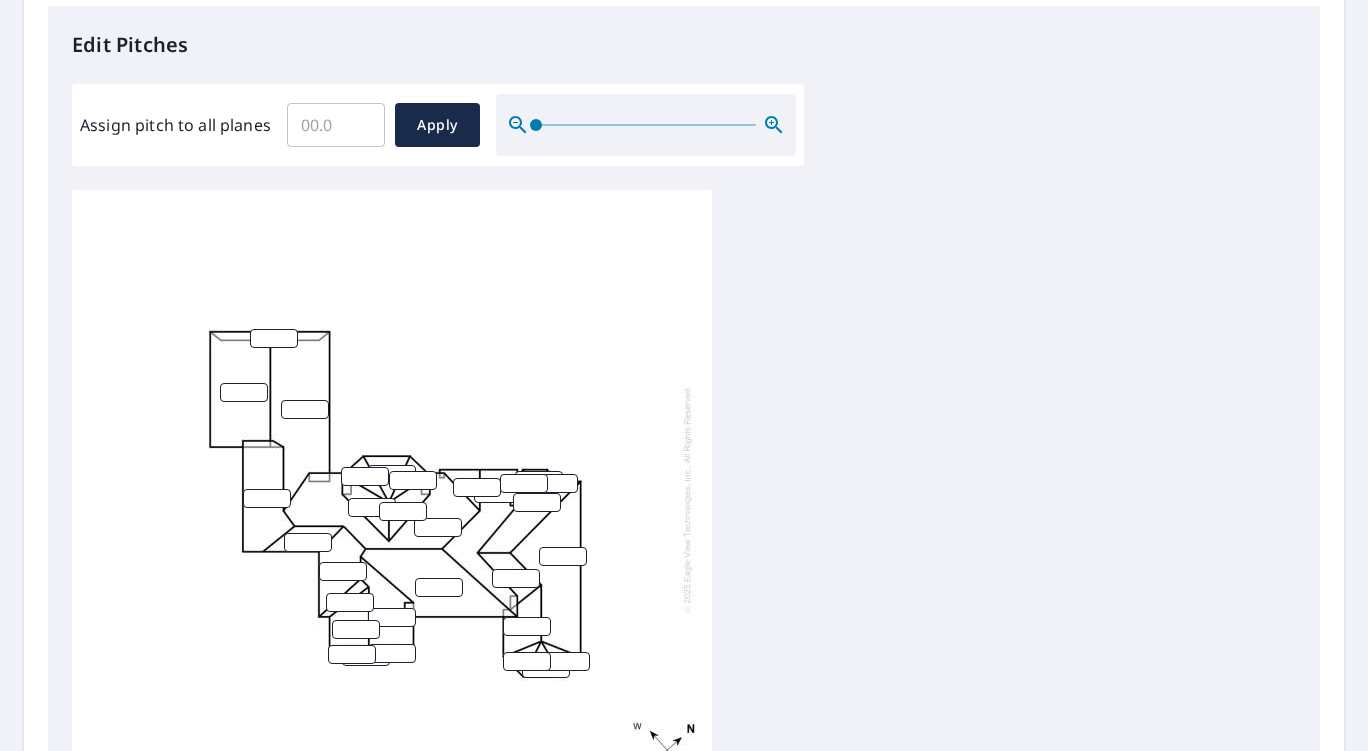 scroll, scrollTop: 831, scrollLeft: 0, axis: vertical 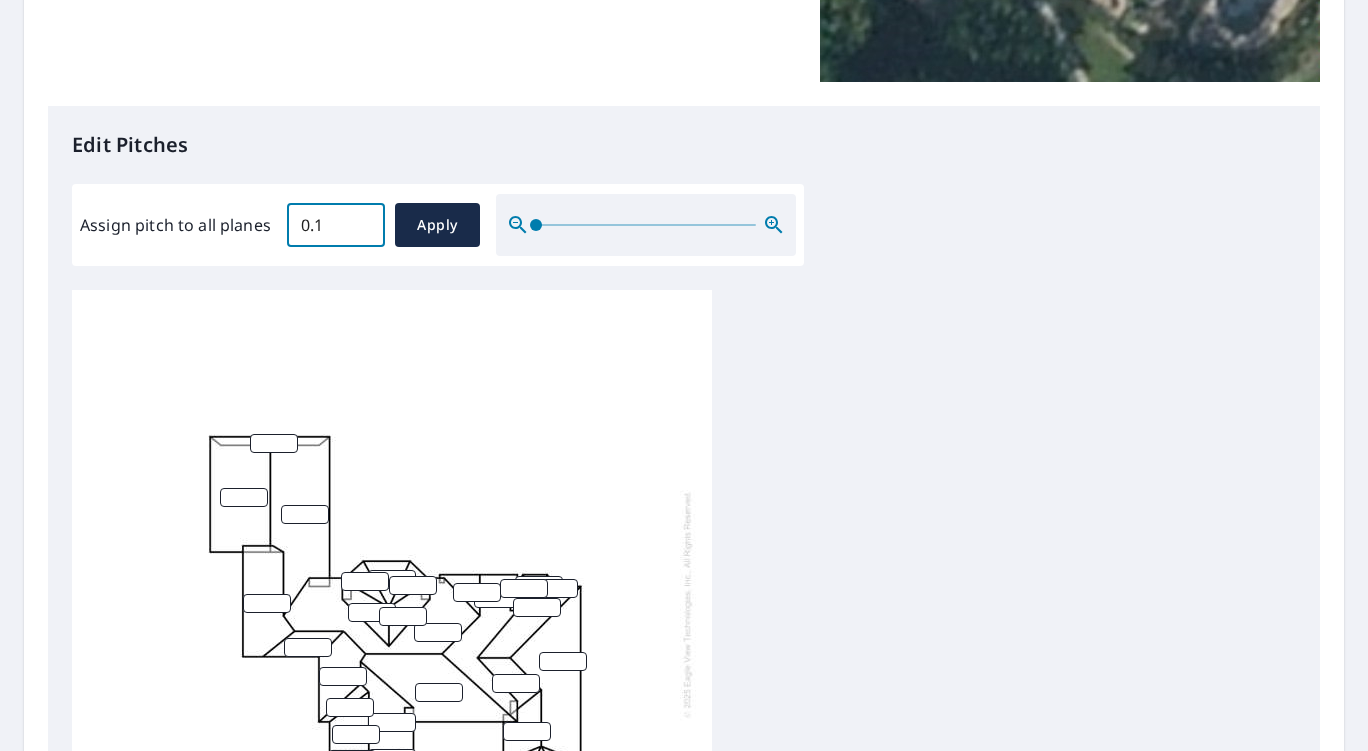 click on "0.1" at bounding box center [336, 225] 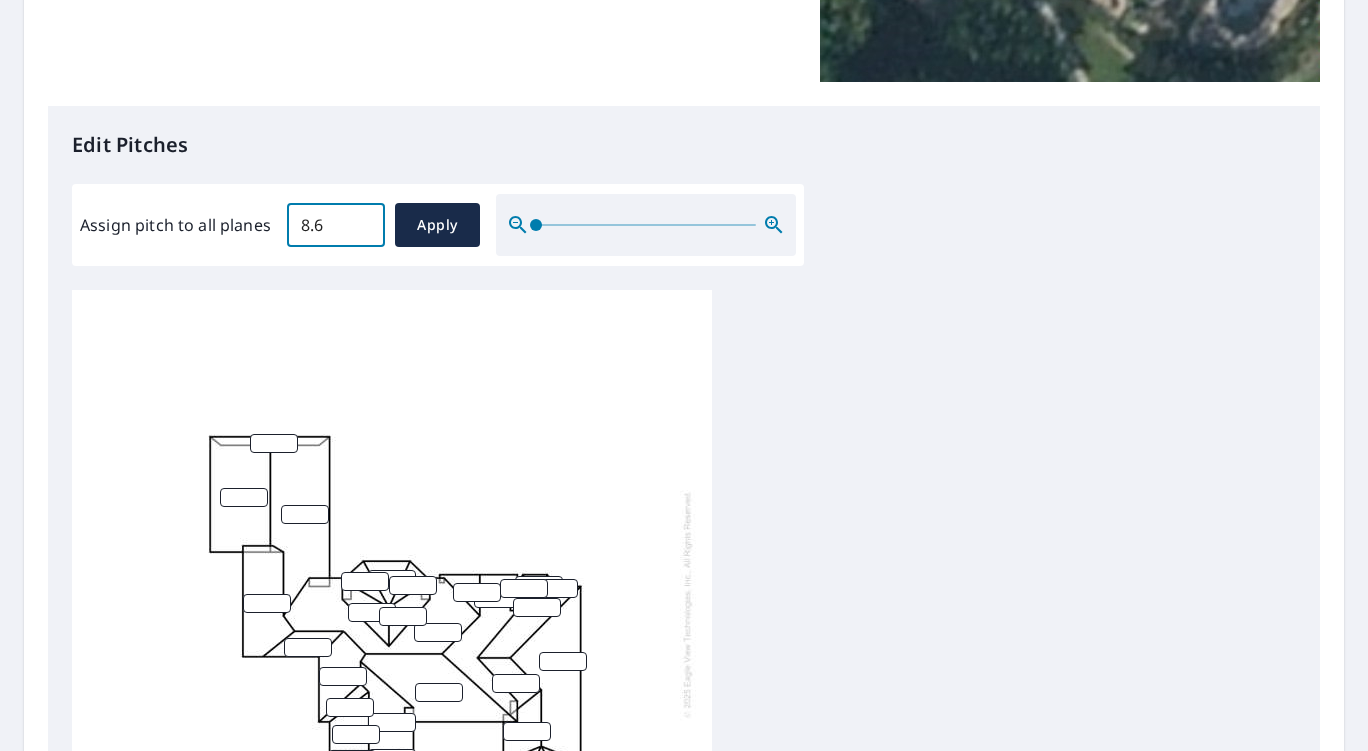 type on "8.6" 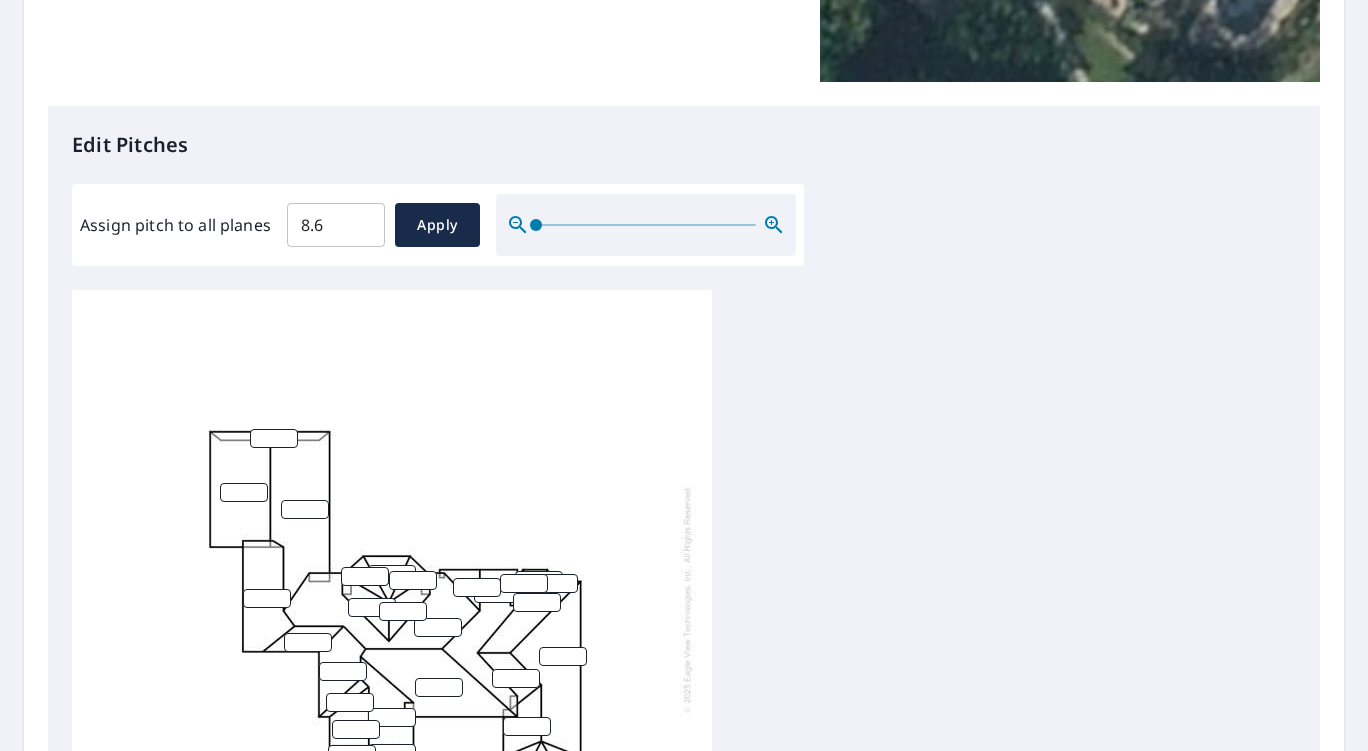 click at bounding box center (274, 438) 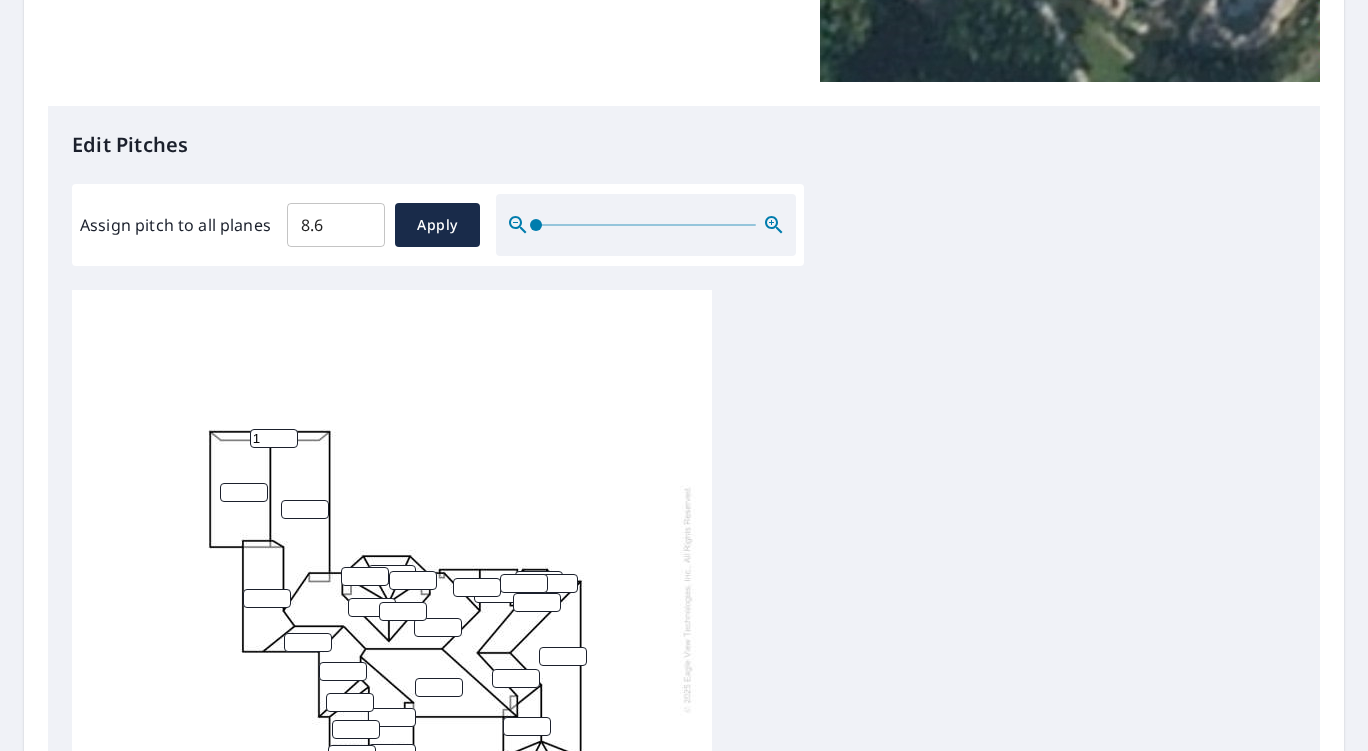 click on "1" at bounding box center (274, 438) 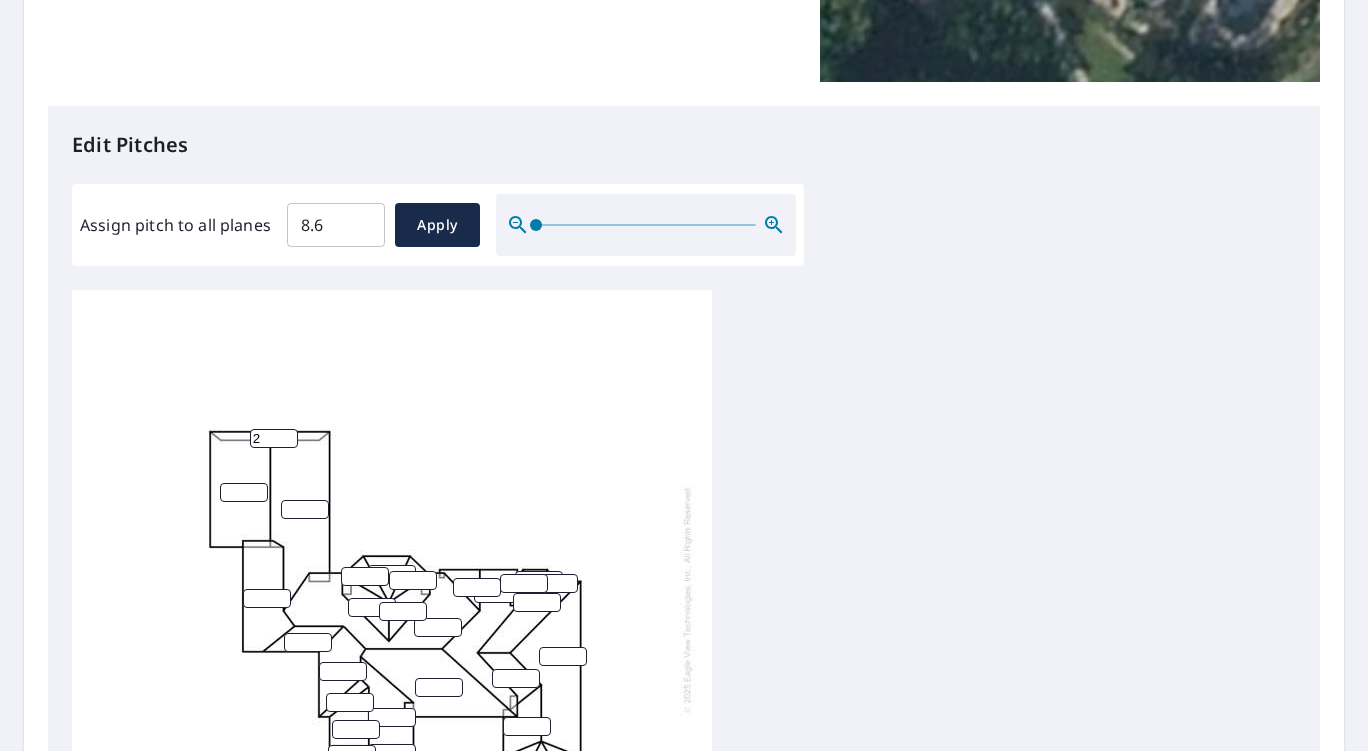 click on "2" at bounding box center (274, 438) 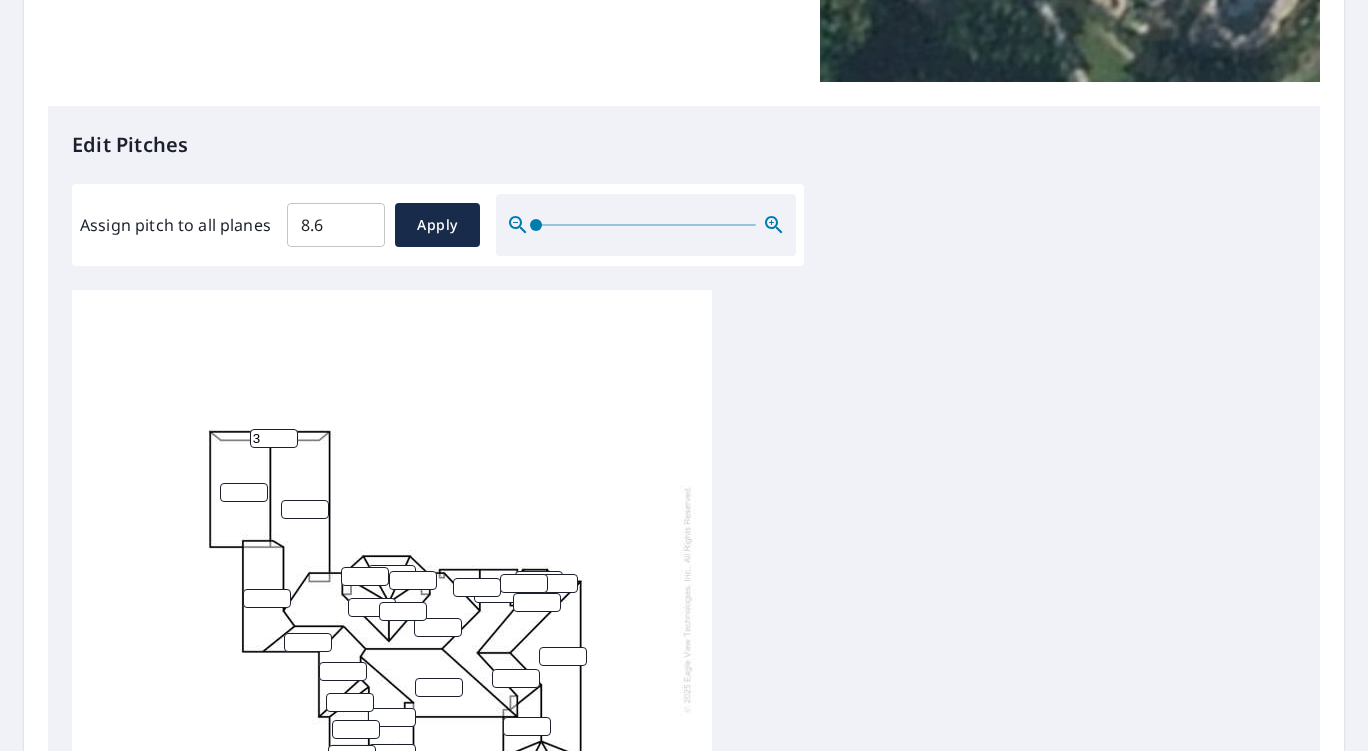 click on "4" at bounding box center (274, 438) 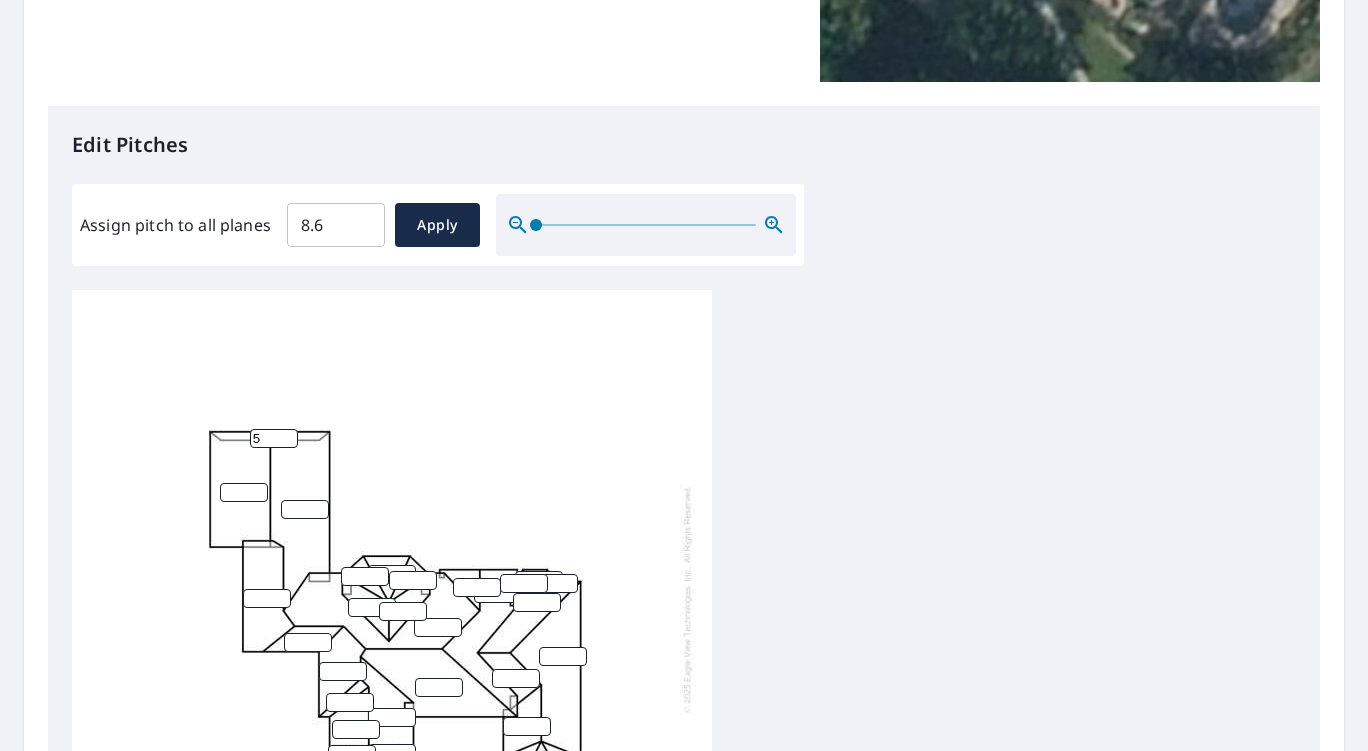 click on "5" at bounding box center [274, 438] 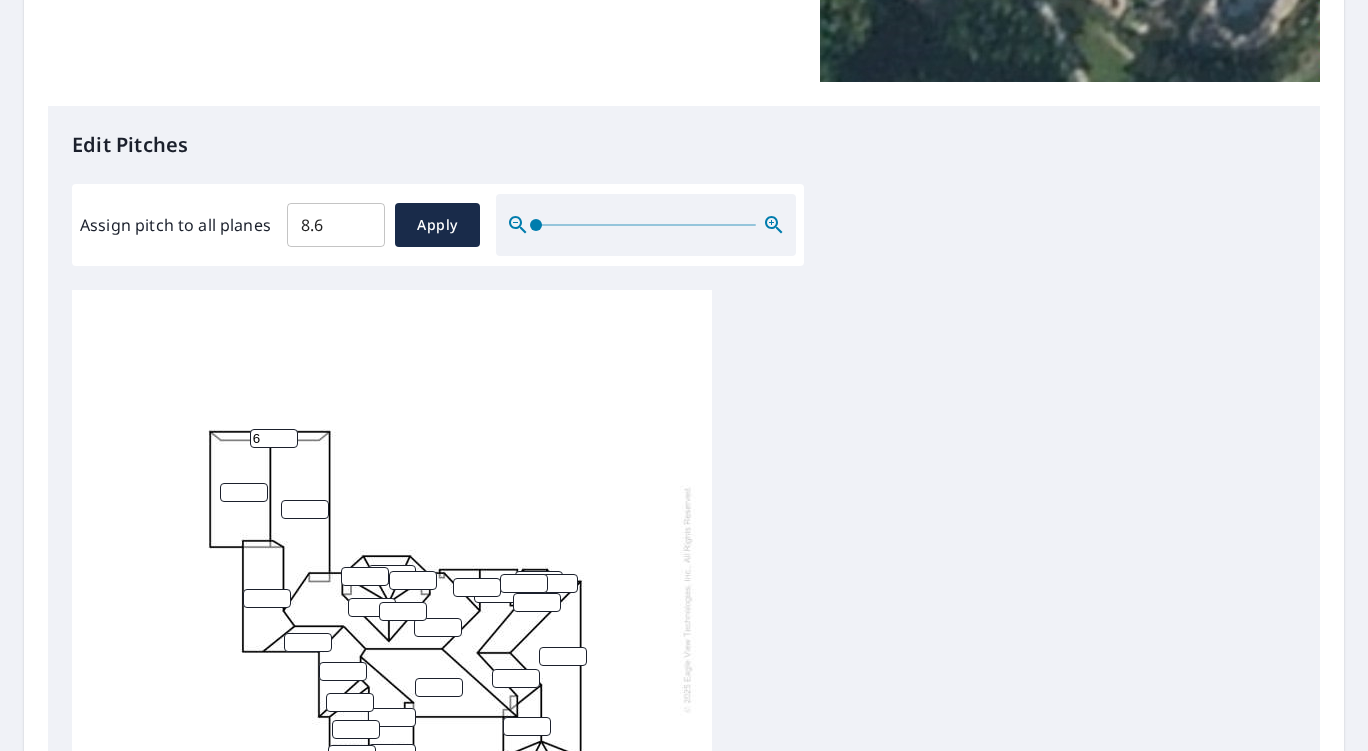 click on "6" at bounding box center [274, 438] 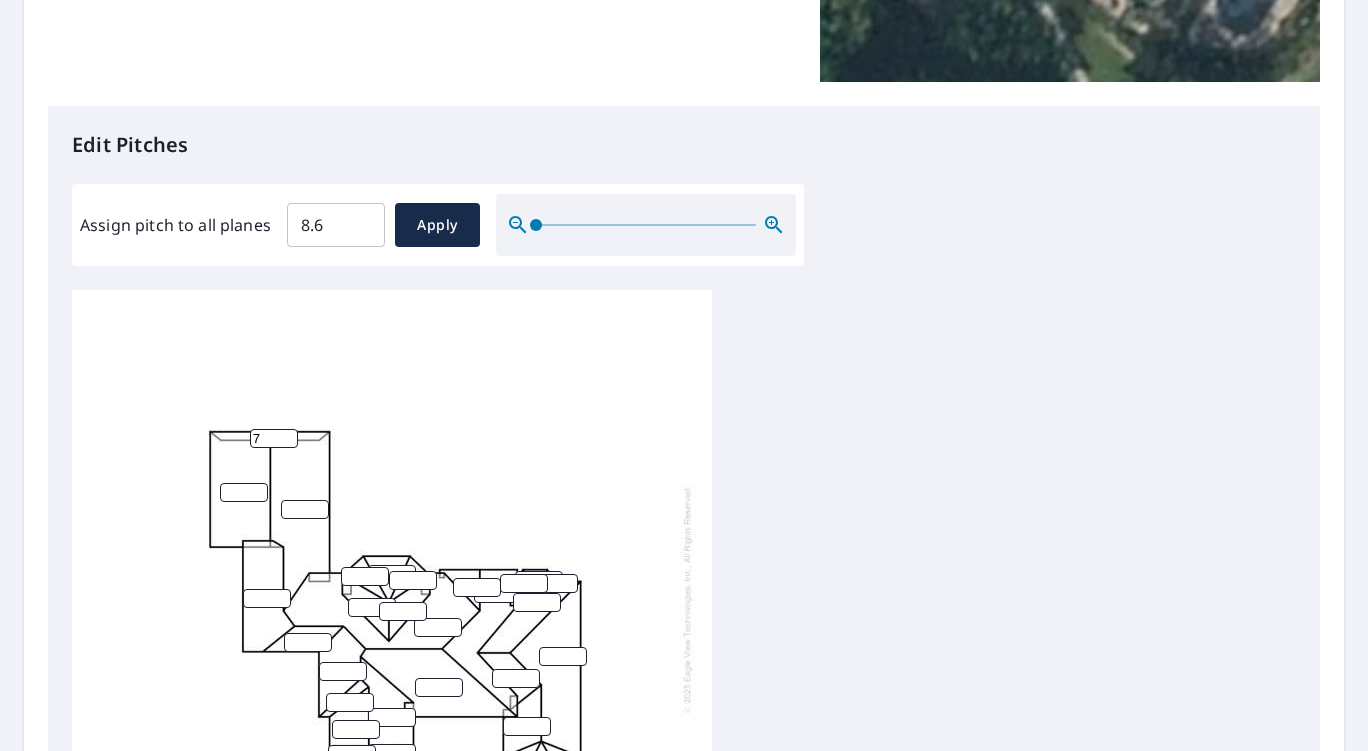 click on "7" at bounding box center [274, 438] 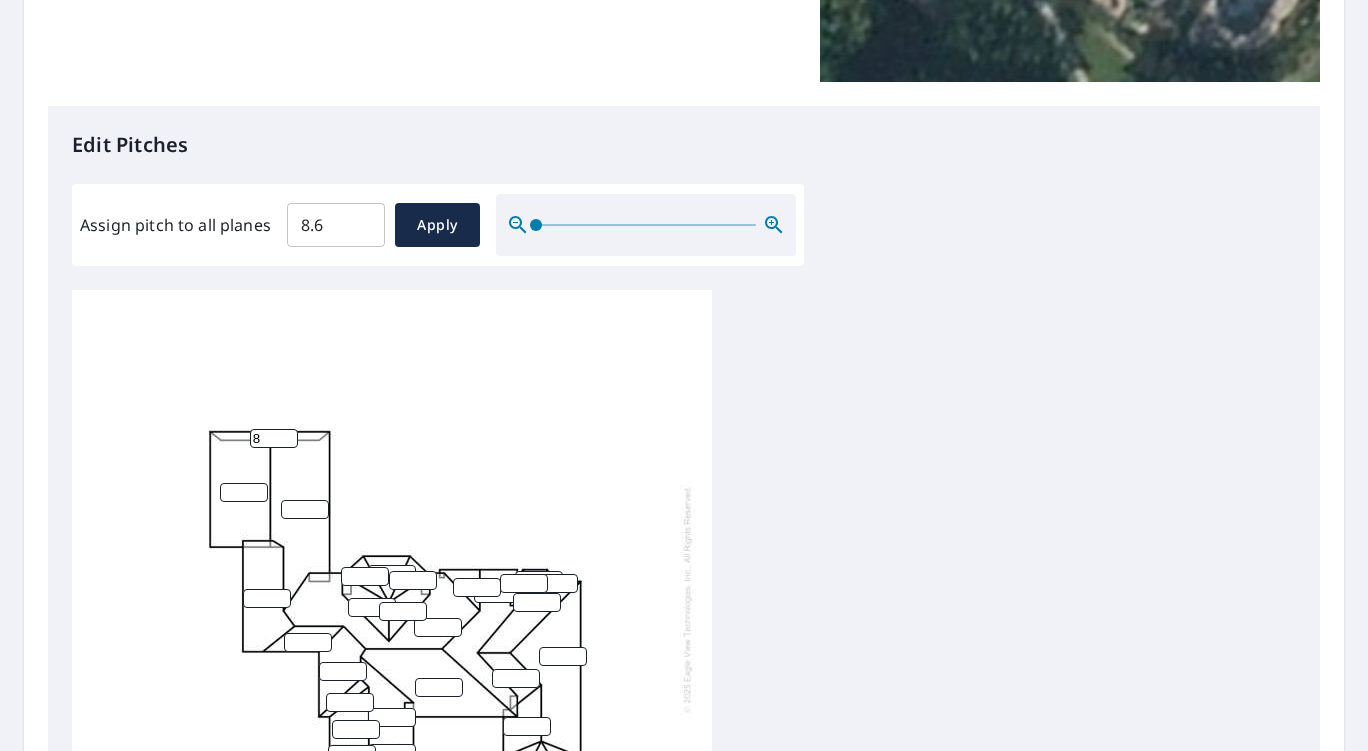 click on "8" at bounding box center [274, 438] 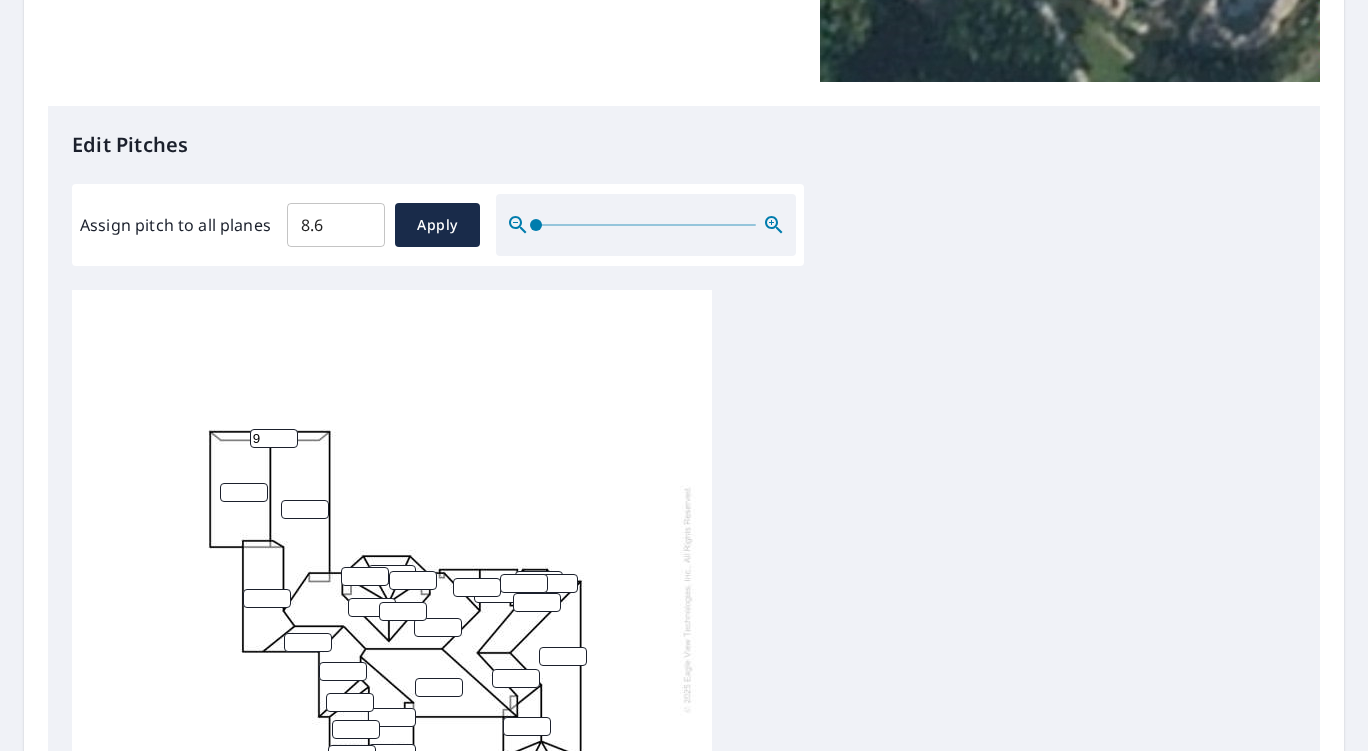 click on "9" at bounding box center [274, 438] 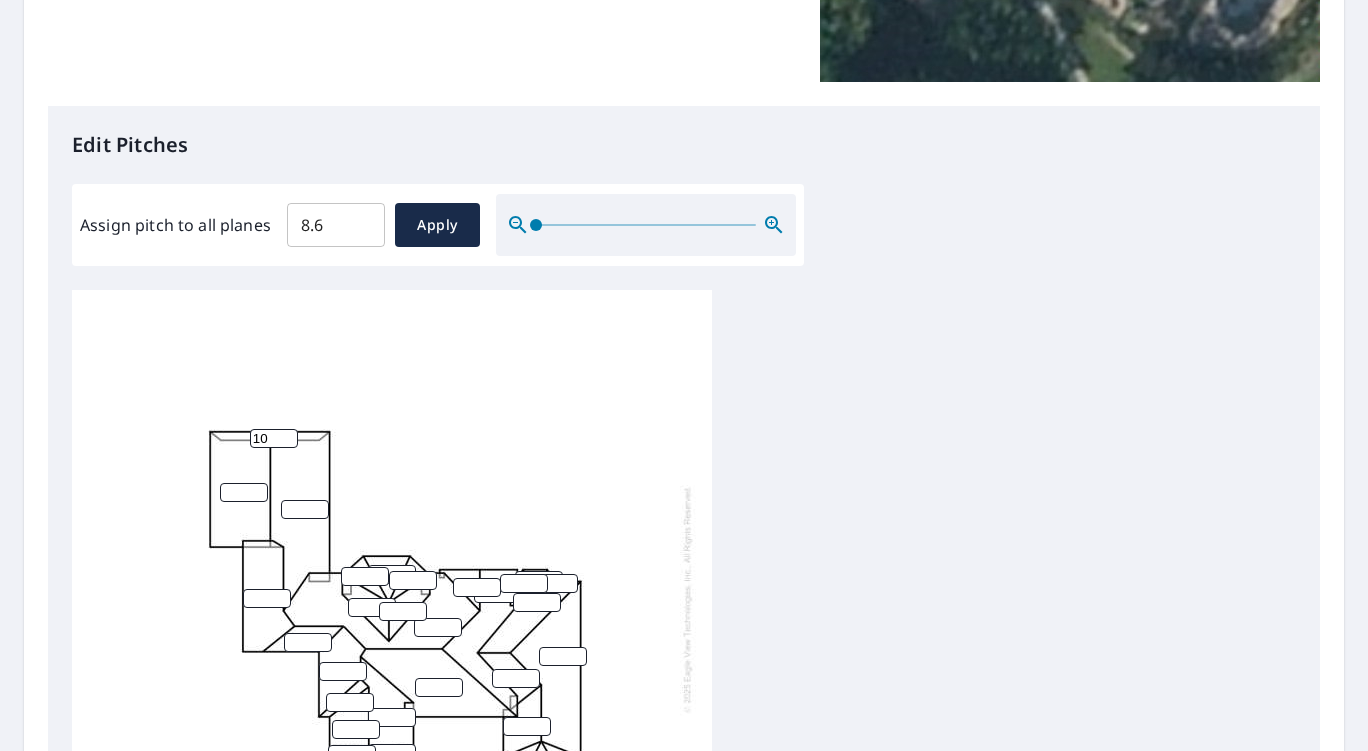 type on "10" 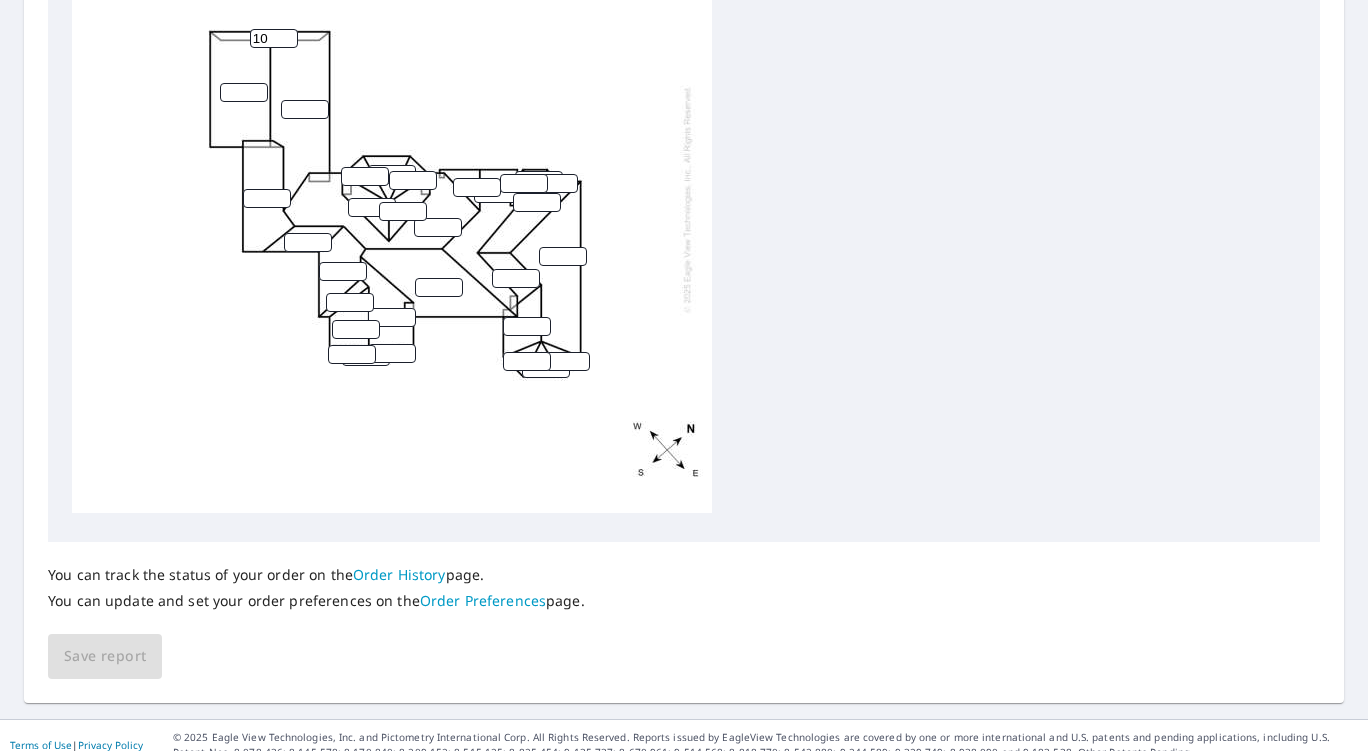 scroll, scrollTop: 0, scrollLeft: 0, axis: both 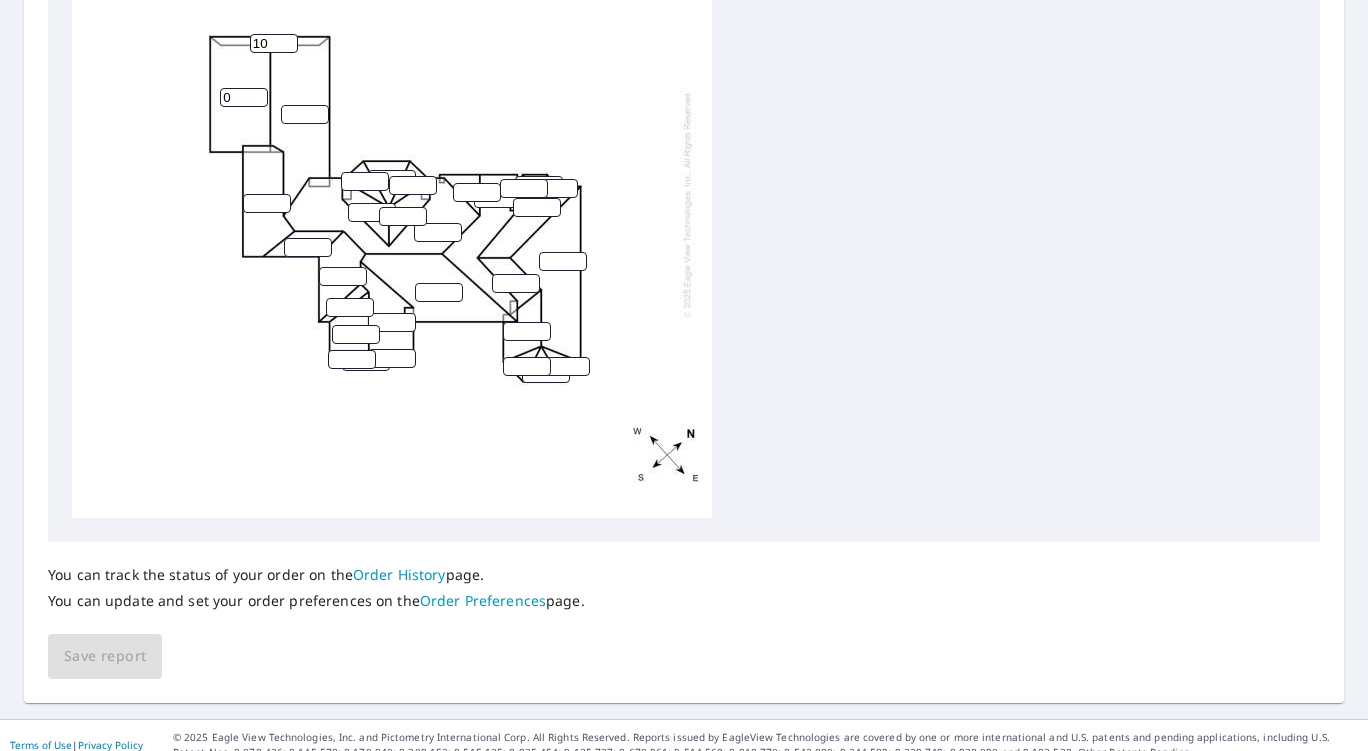 click on "0" at bounding box center (244, 97) 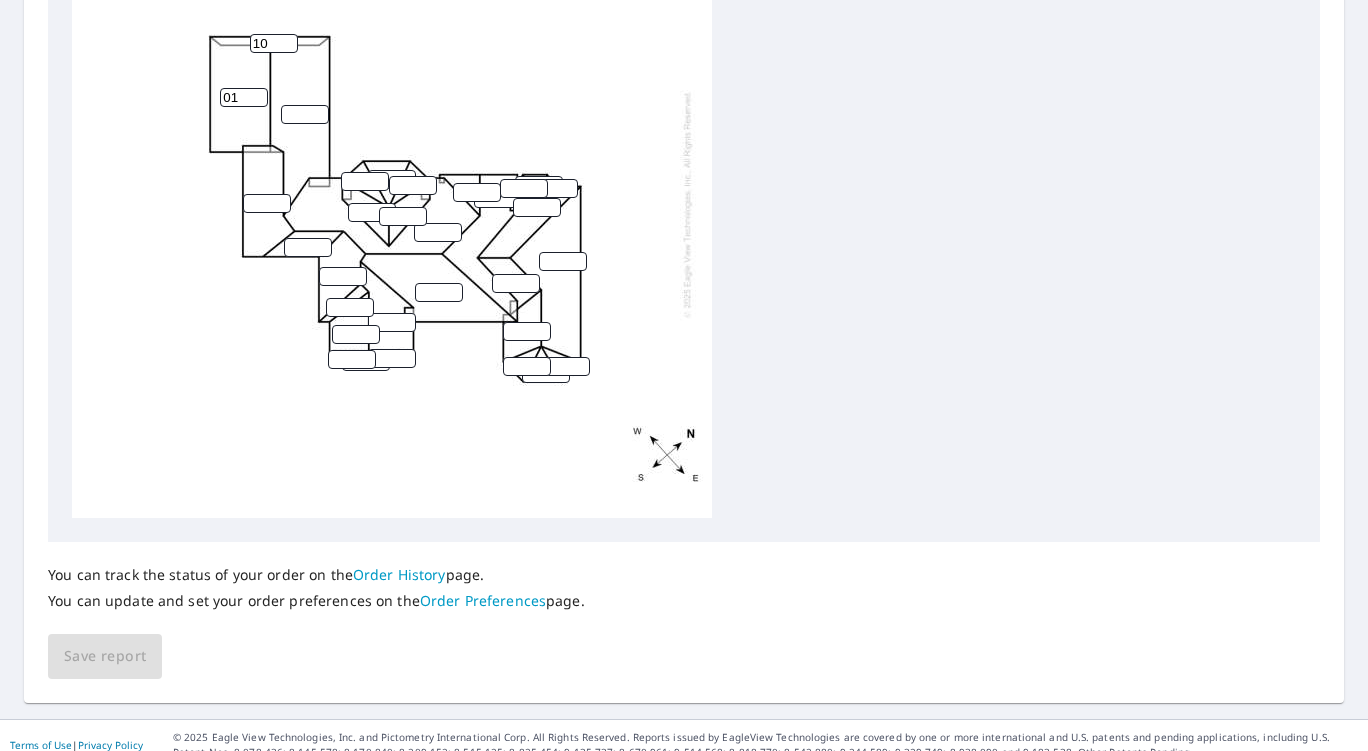 type on "0" 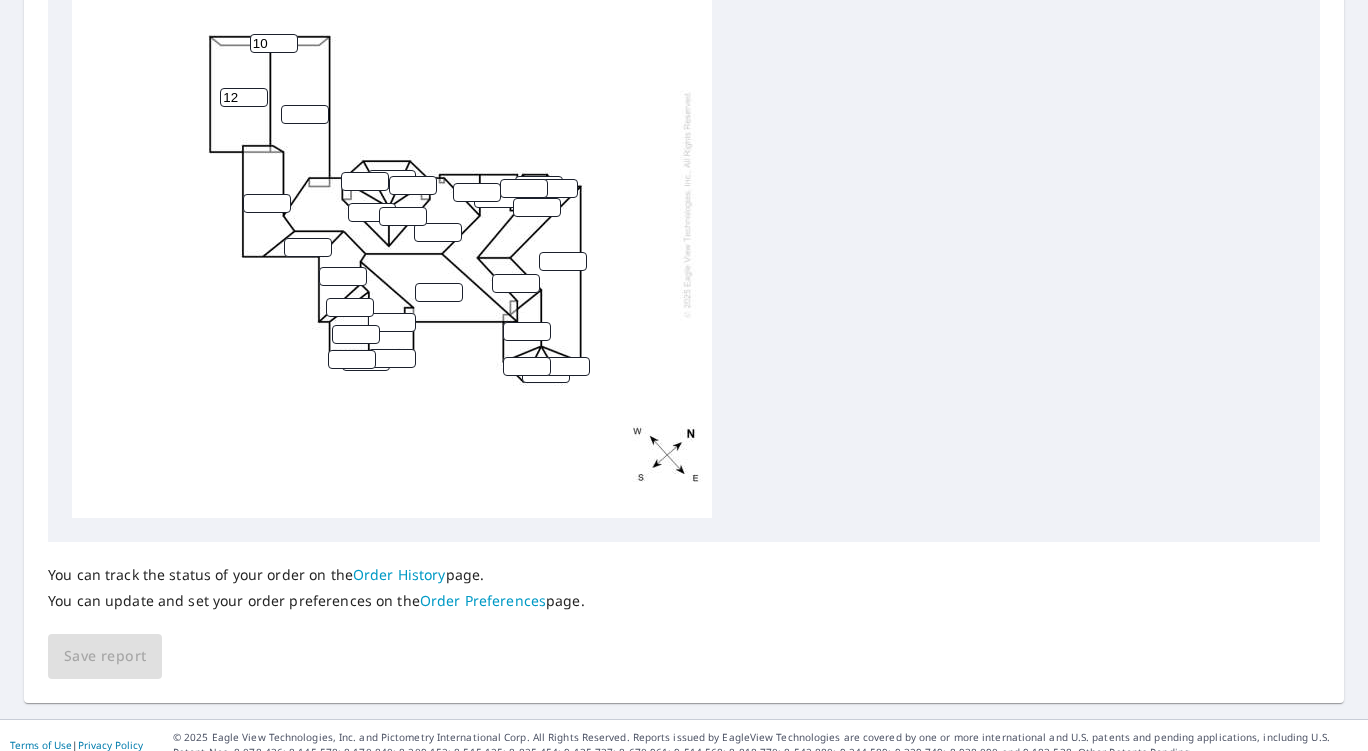 type on "12" 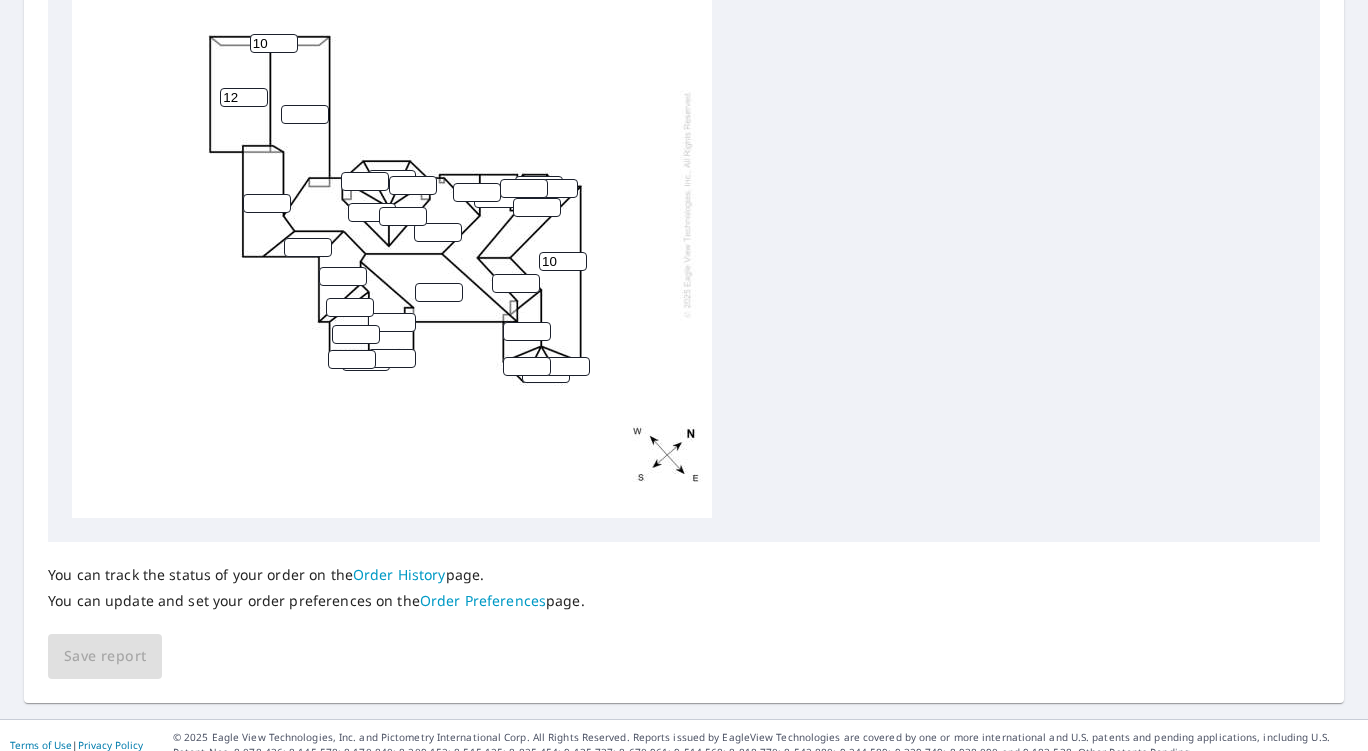 type on "10" 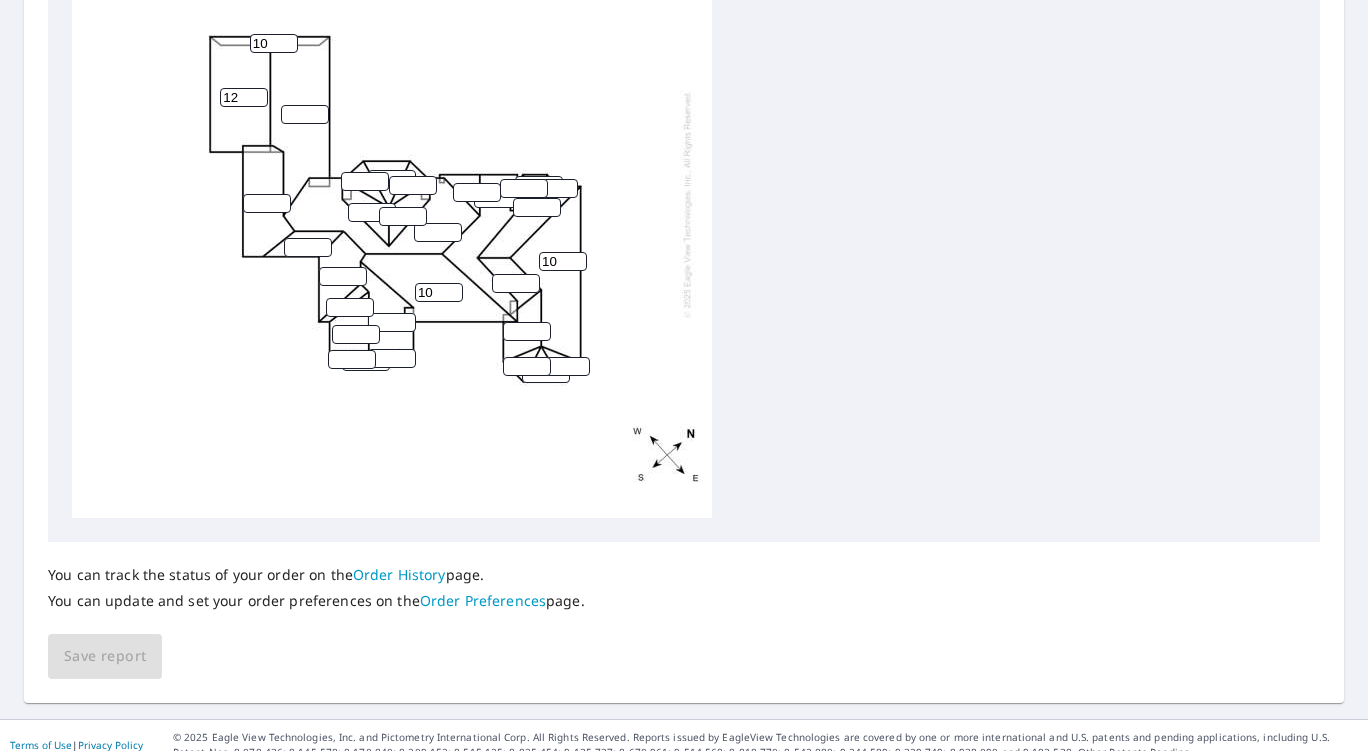type on "10" 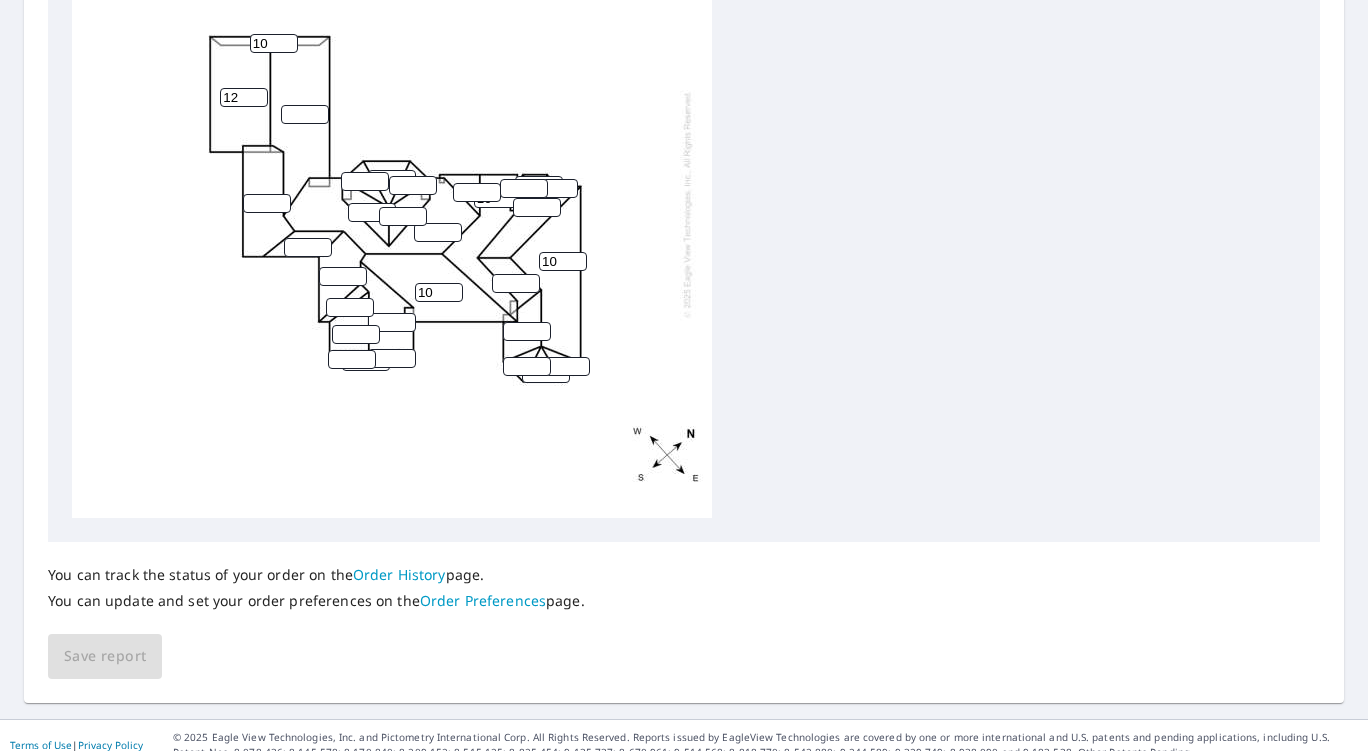 type on "10" 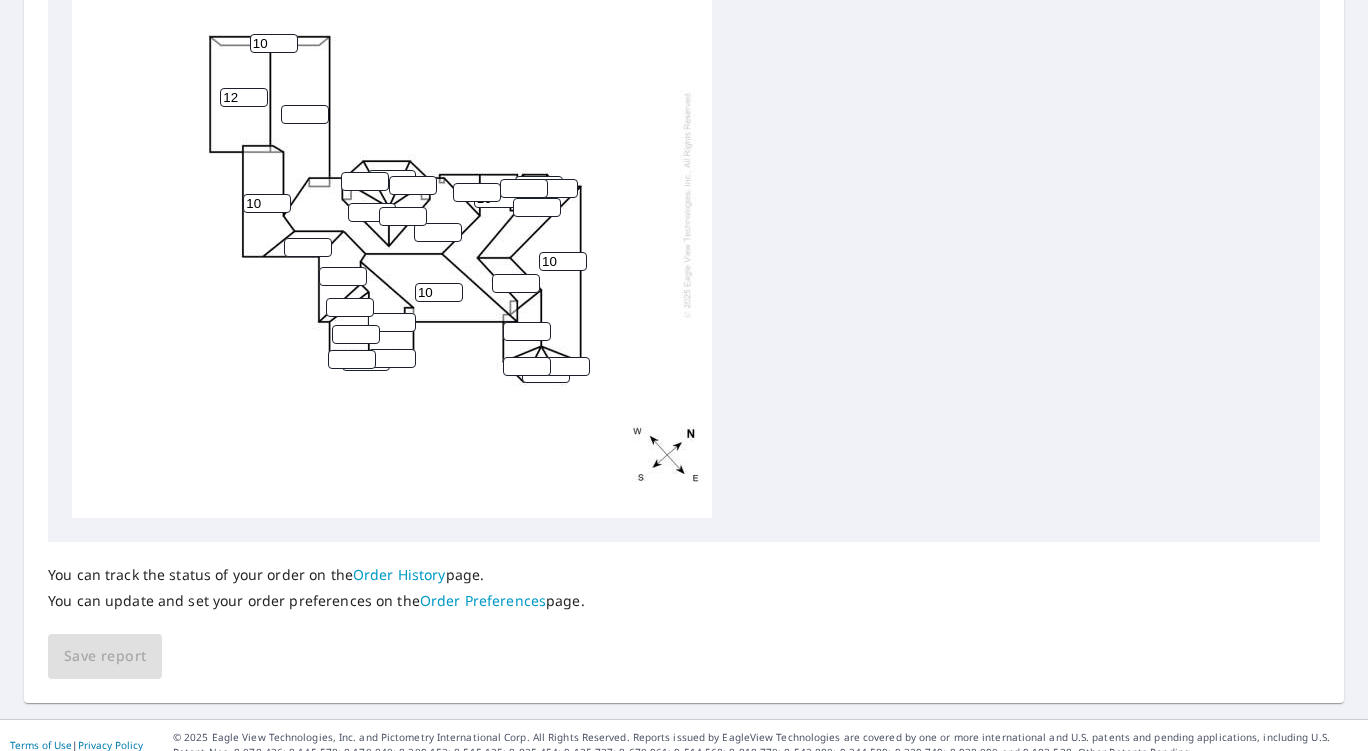 click on "10" at bounding box center (267, 203) 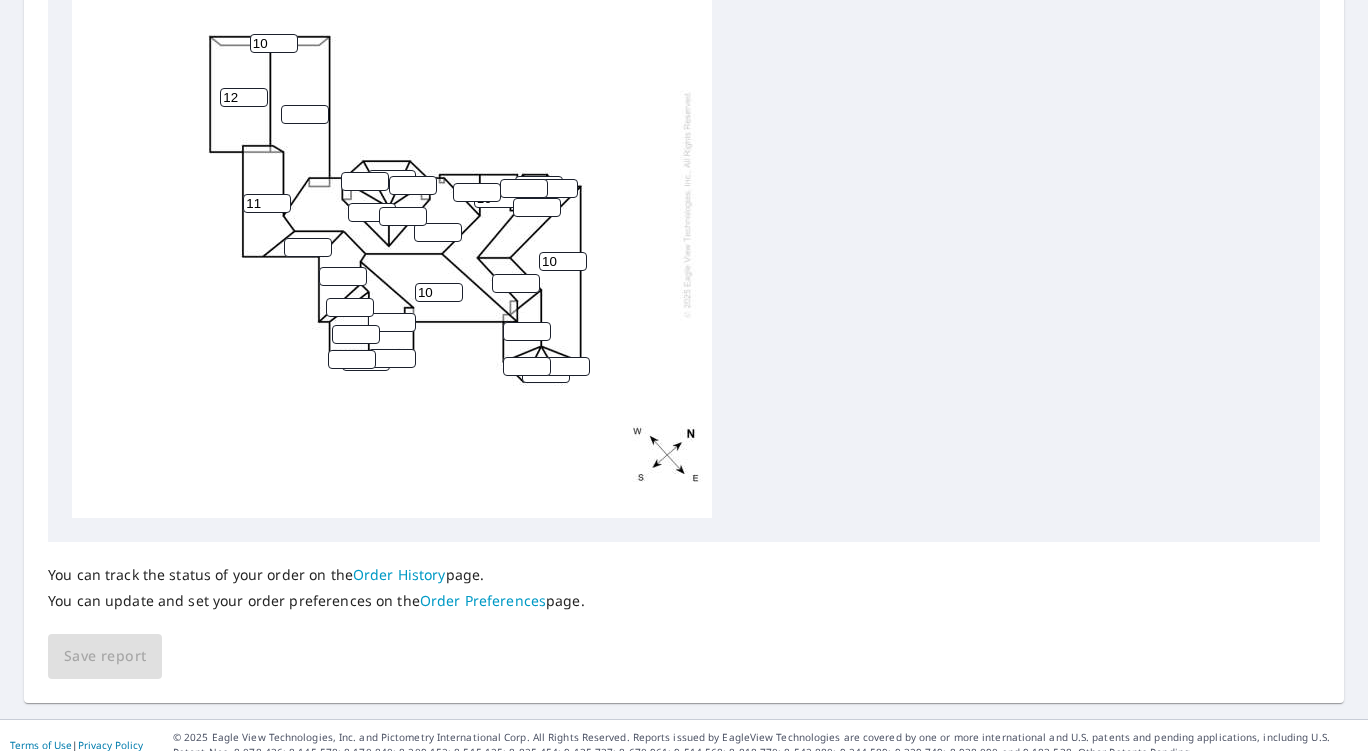 click on "11" at bounding box center (267, 203) 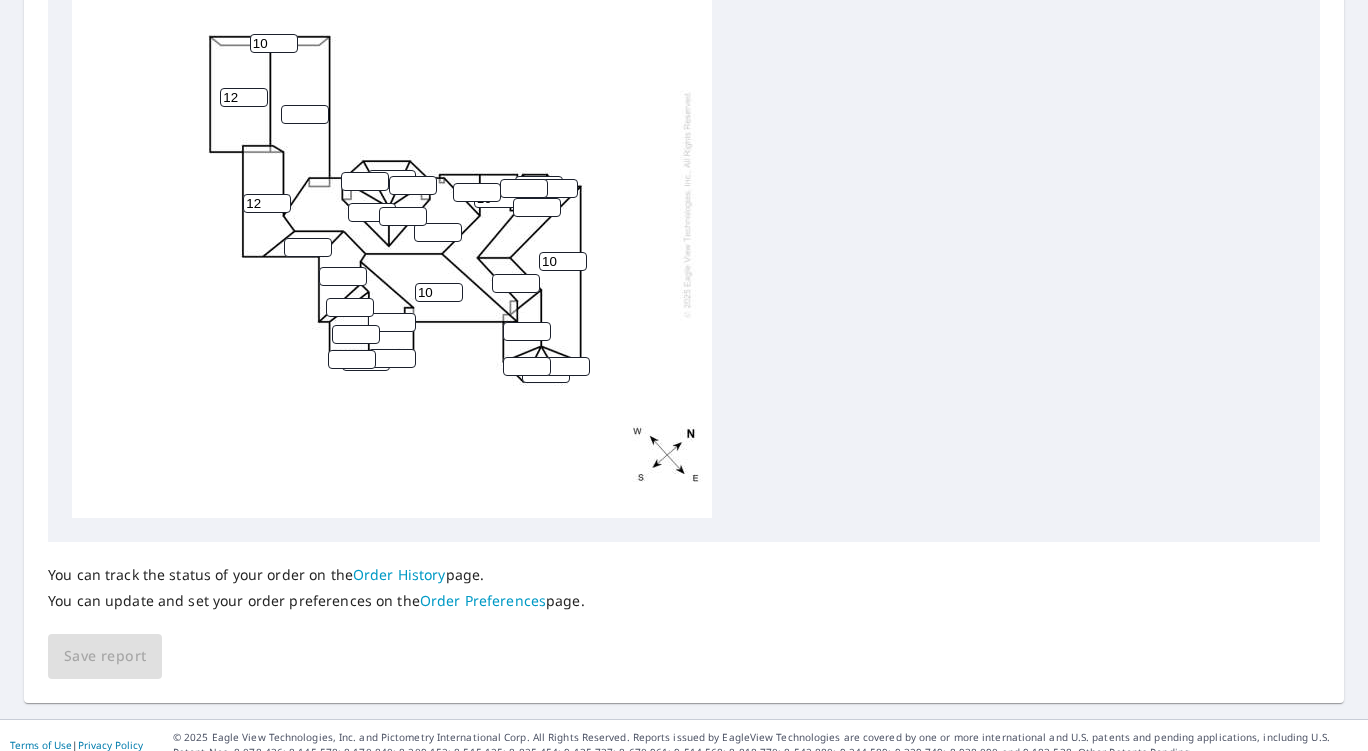 type on "12" 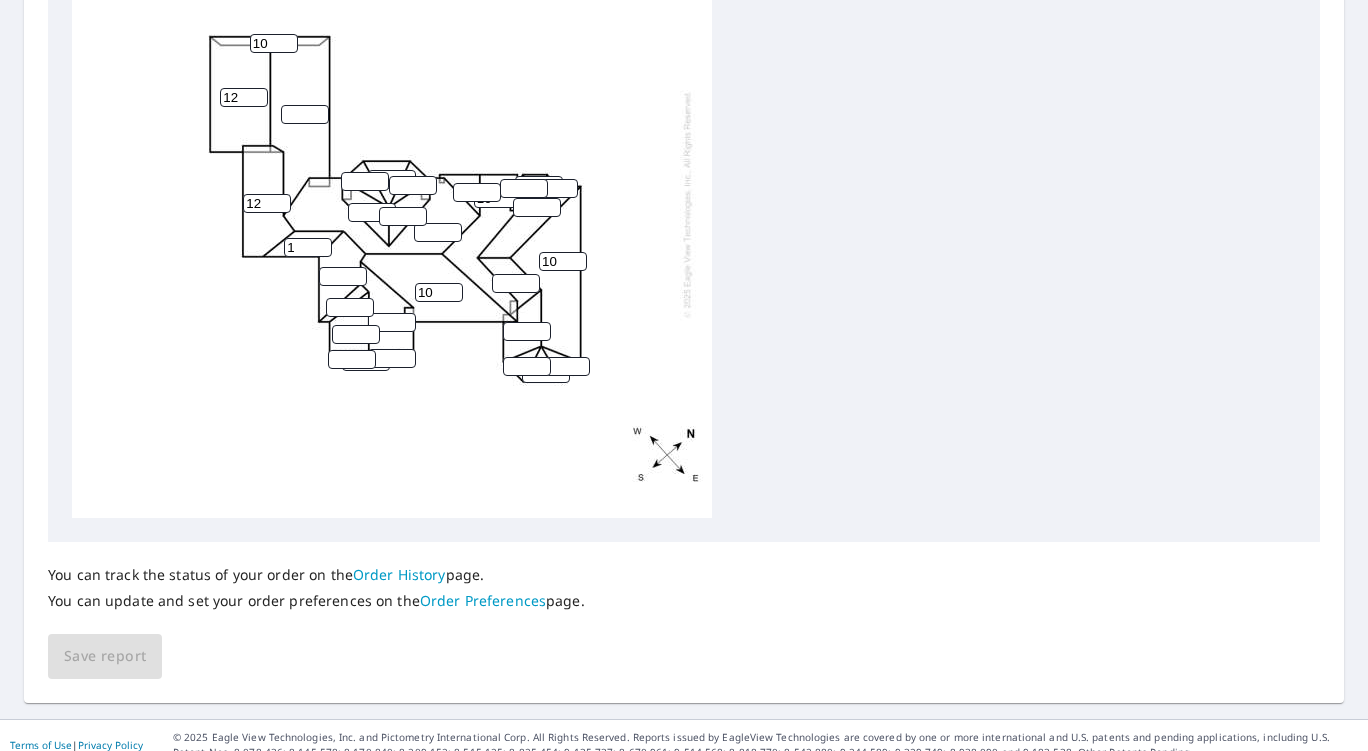 click on "1" at bounding box center [308, 247] 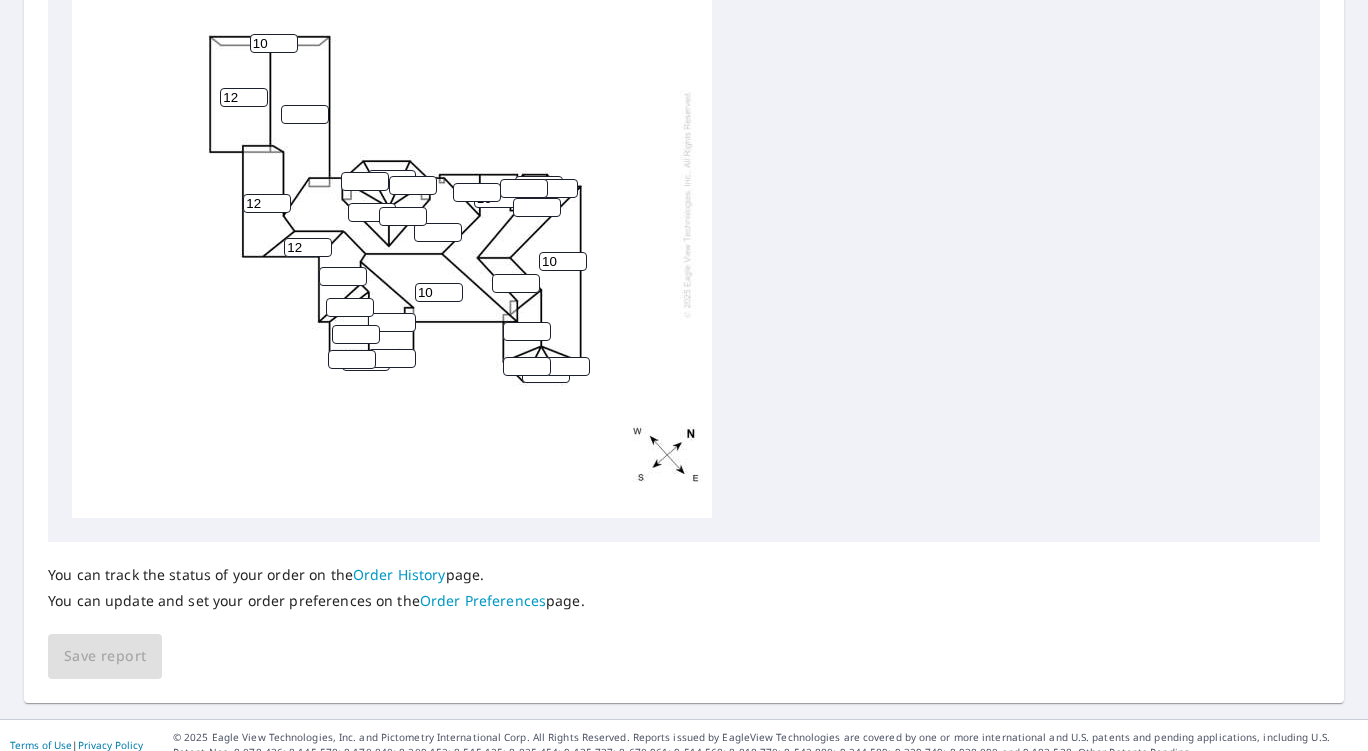 click on "12" at bounding box center [308, 247] 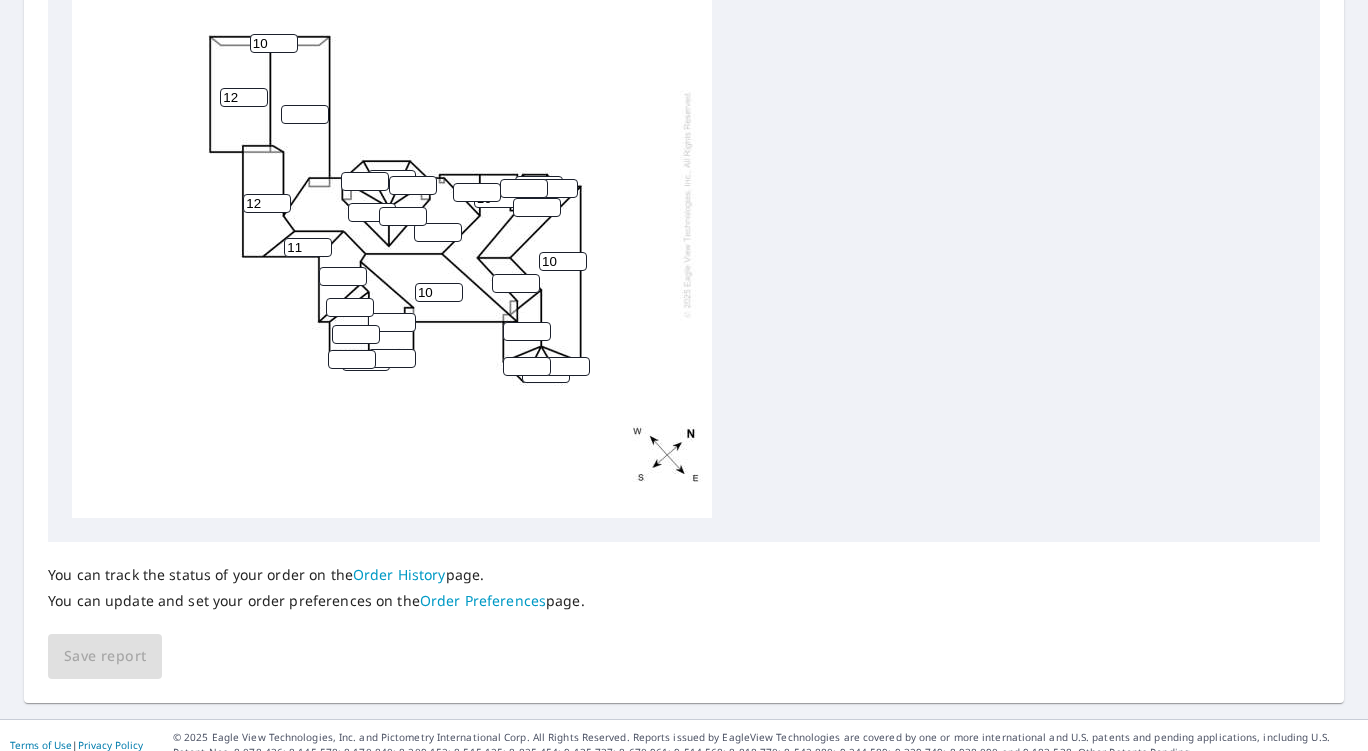 click on "11" at bounding box center [308, 247] 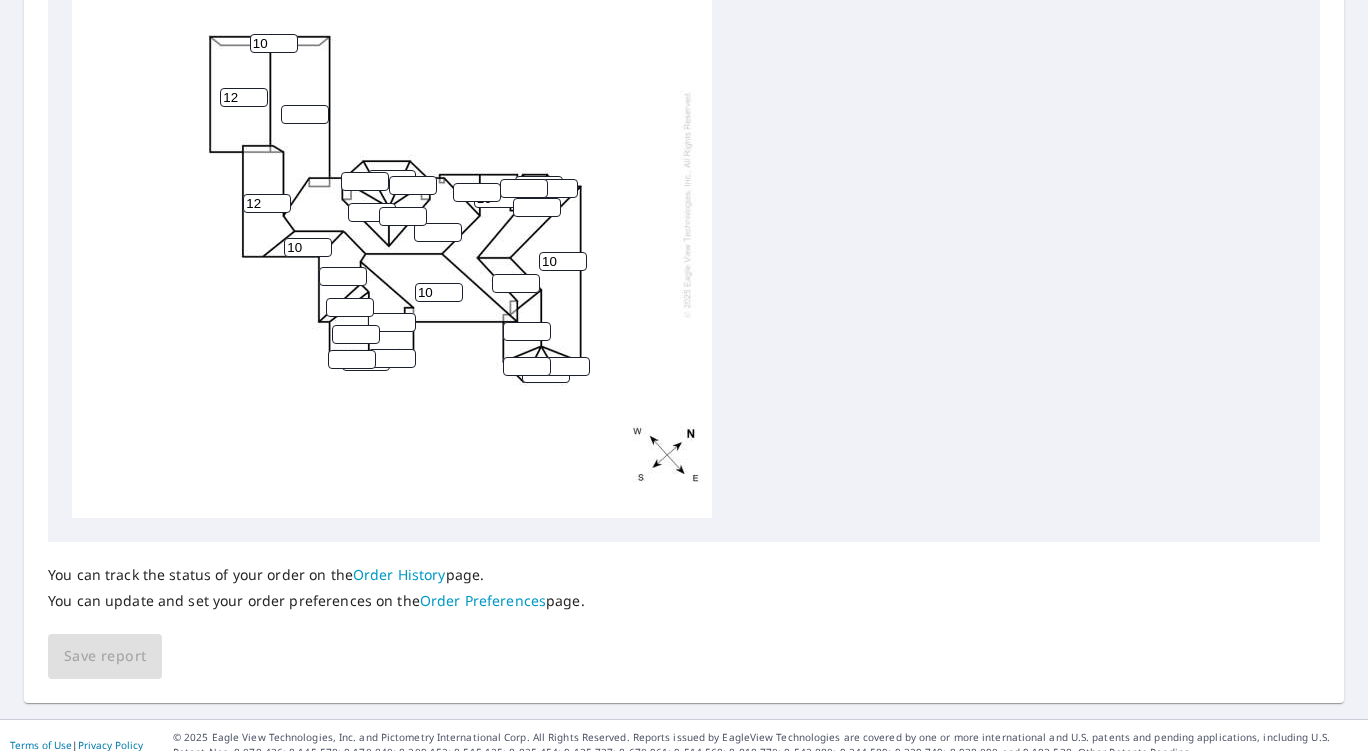 type on "10" 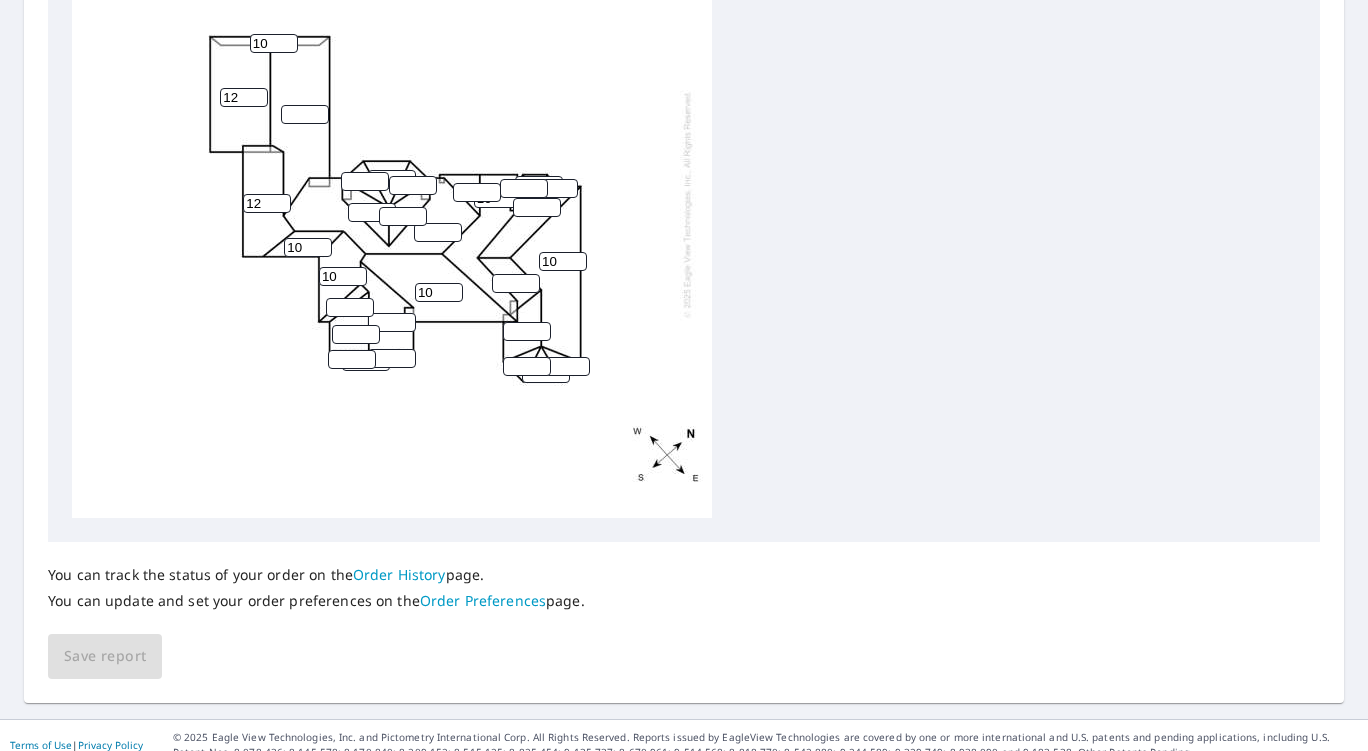 type on "10" 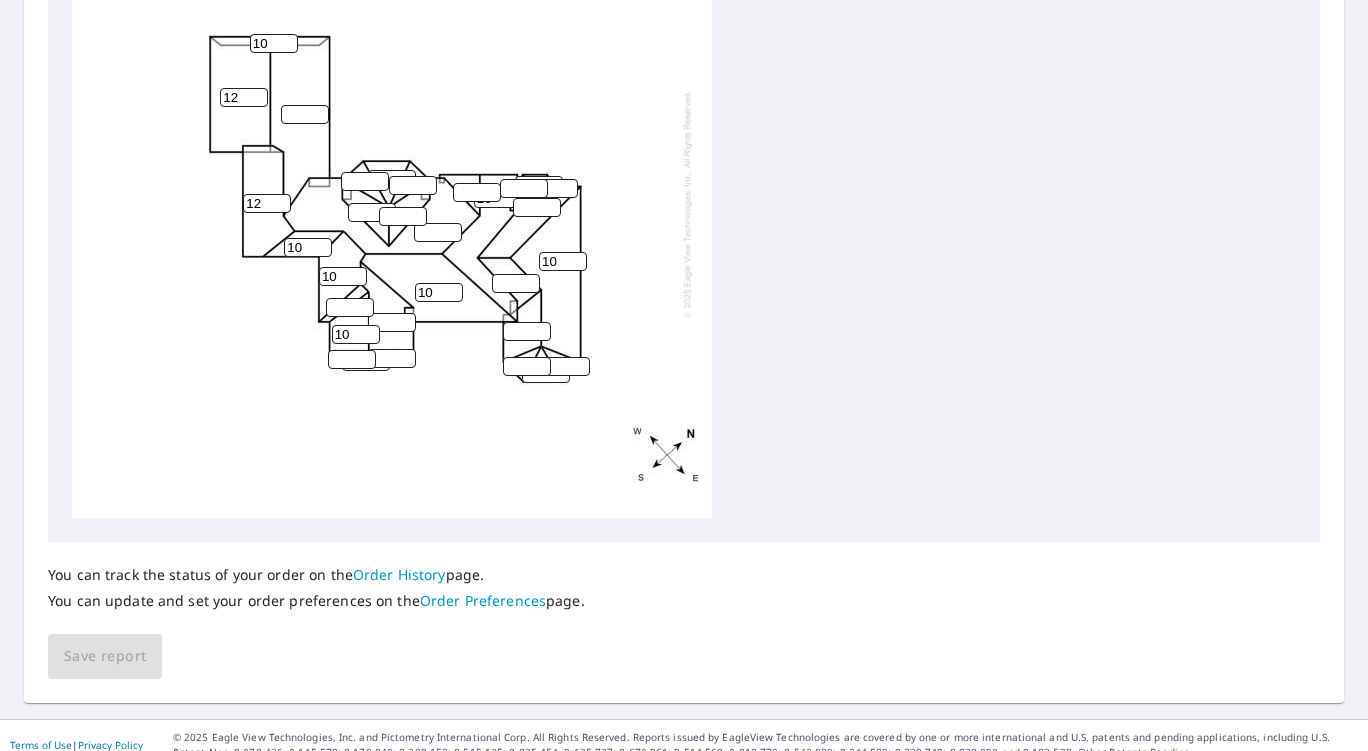 type on "10" 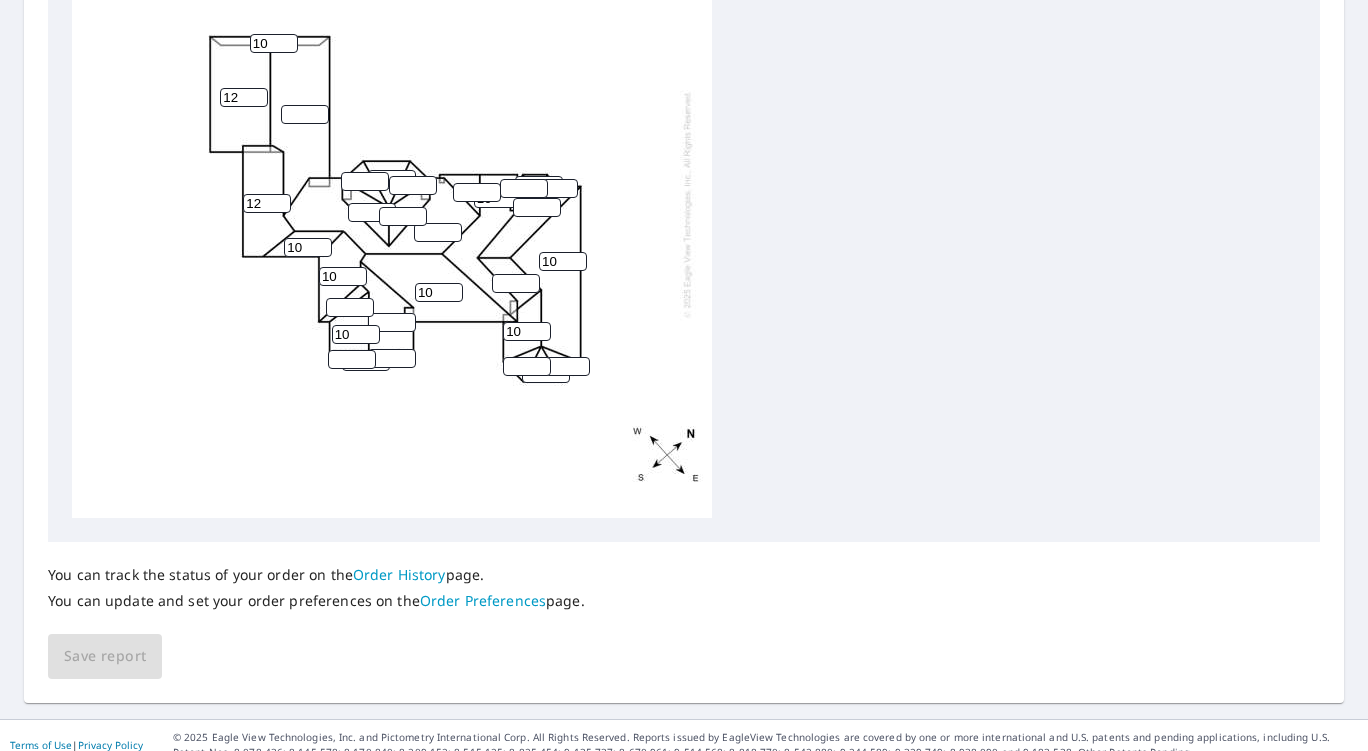 type on "10" 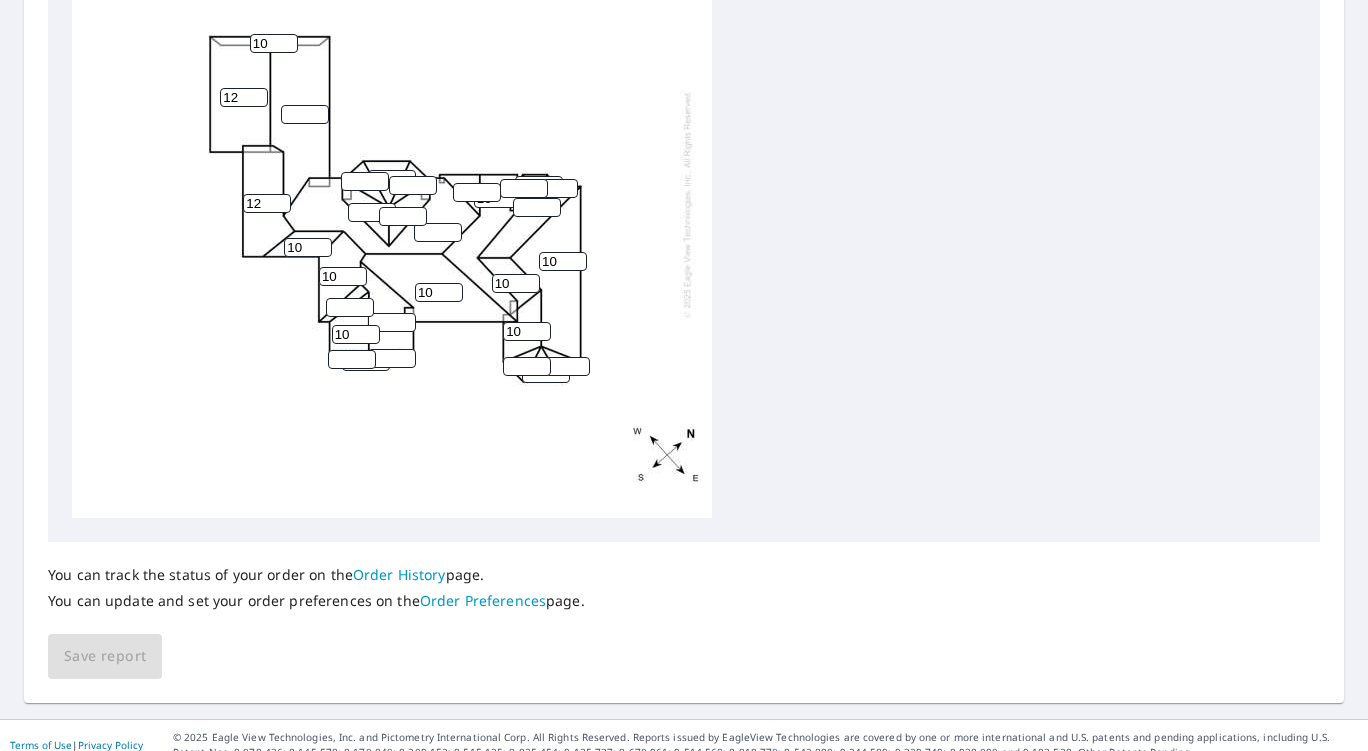 type on "10" 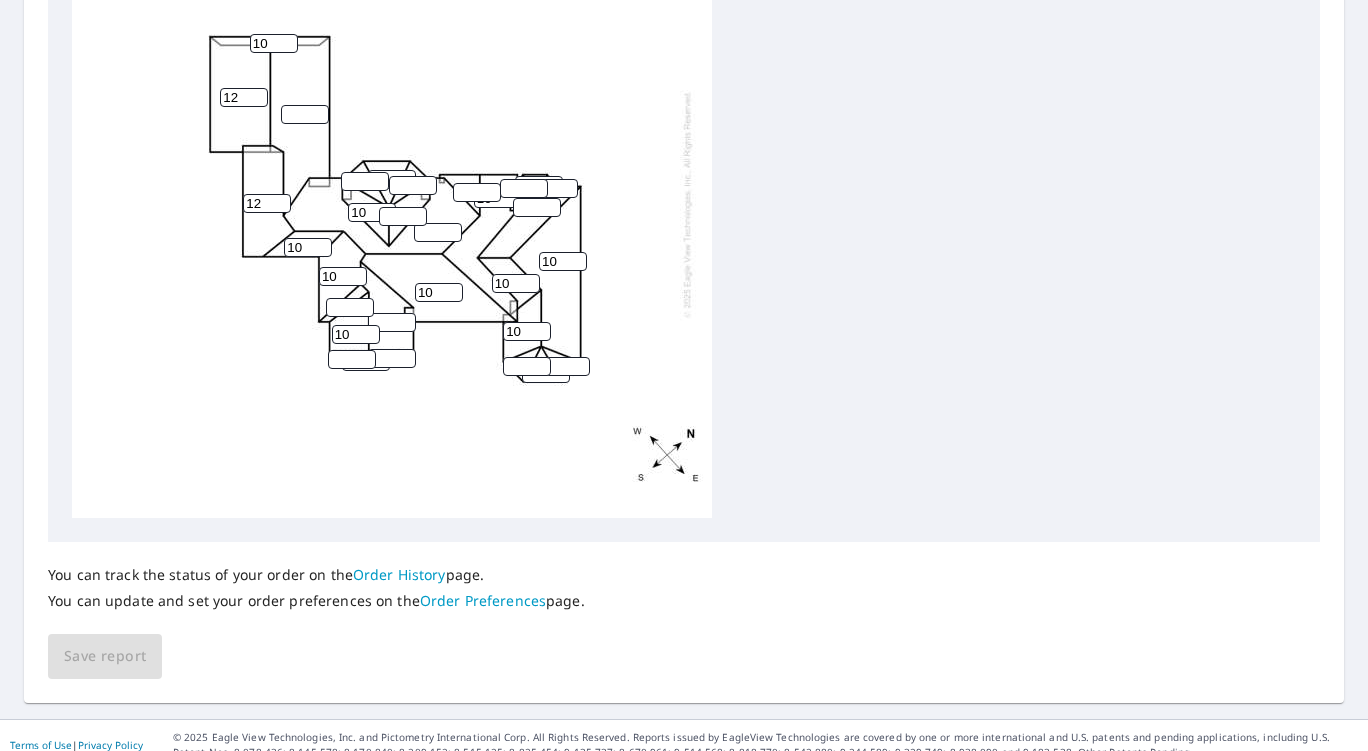type on "10" 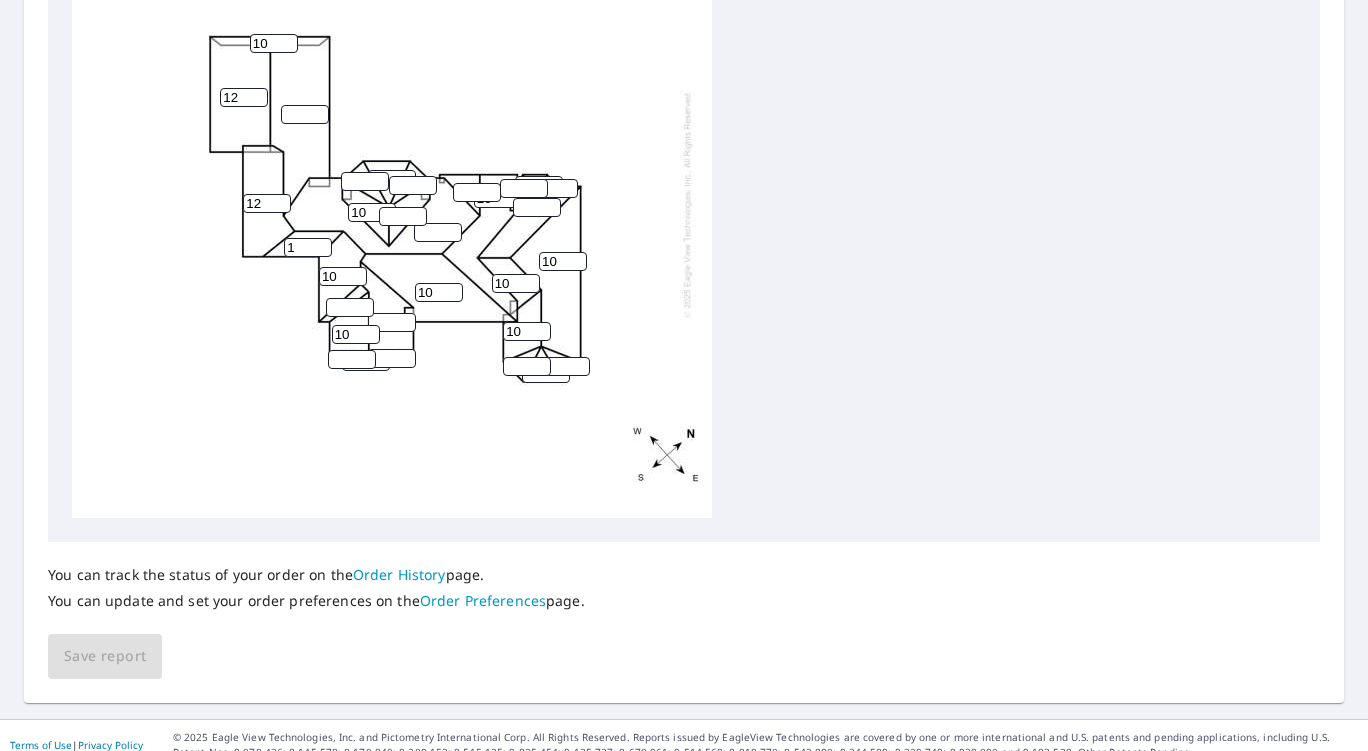 type on "10" 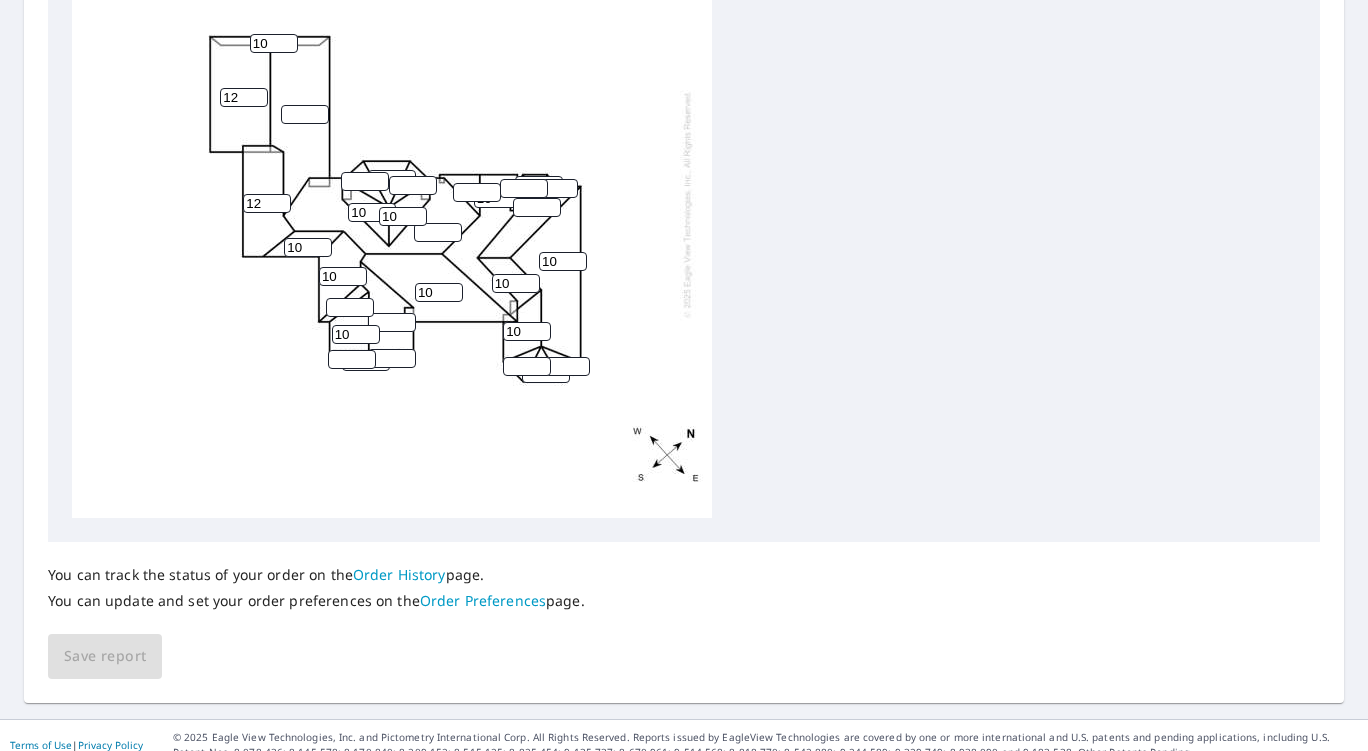 type on "10" 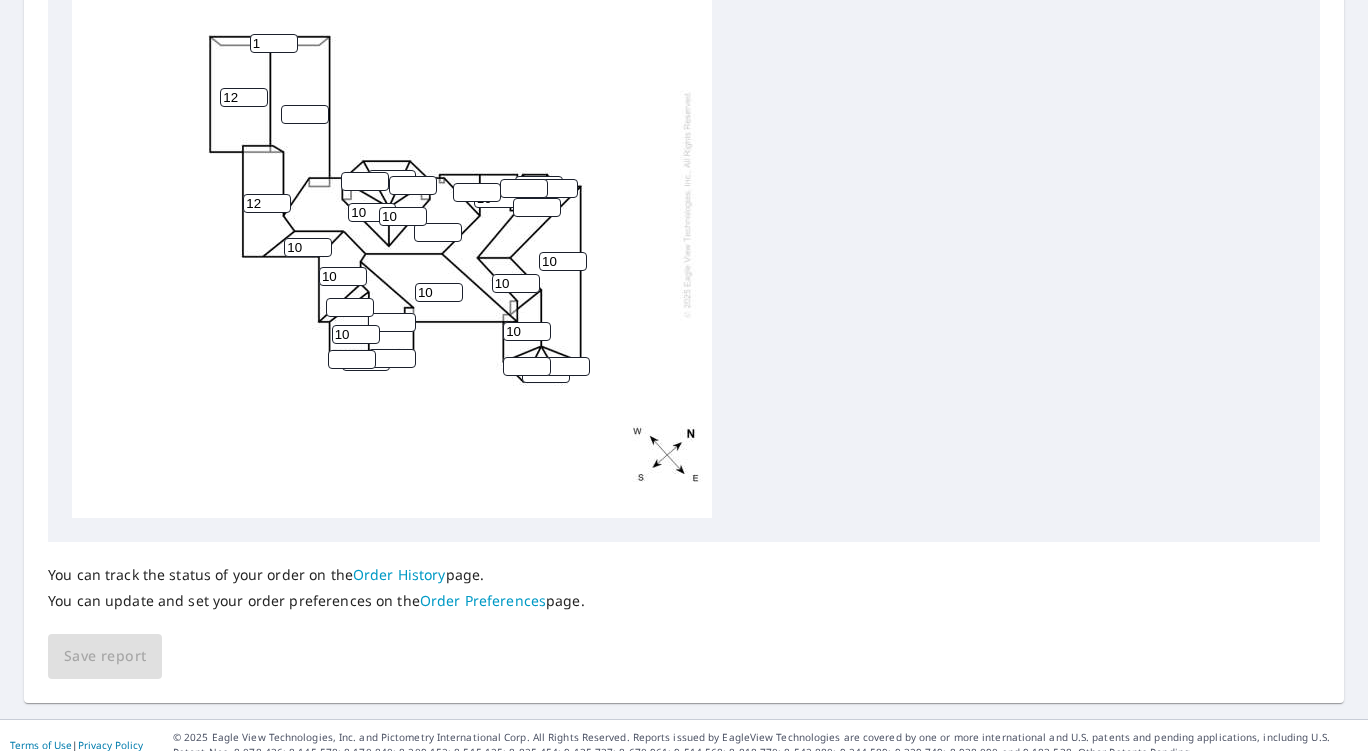 type on "10" 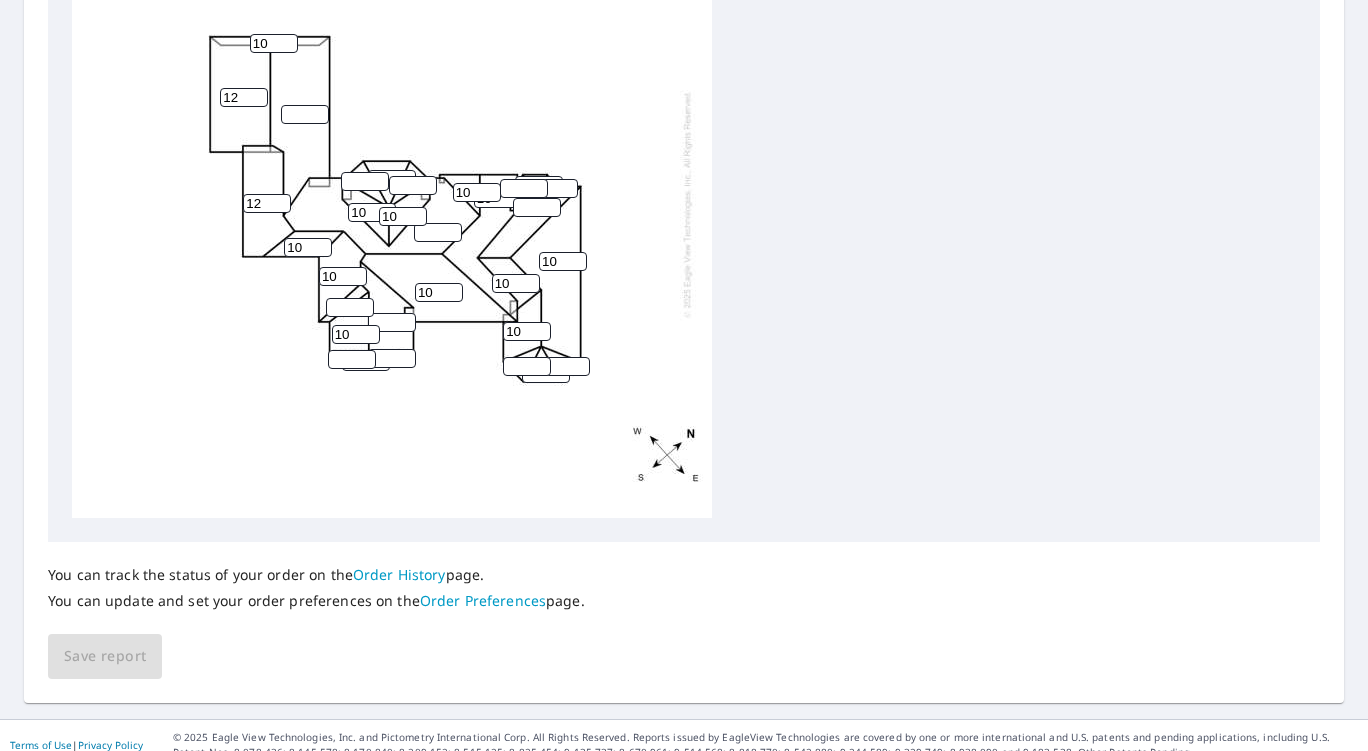 type on "10" 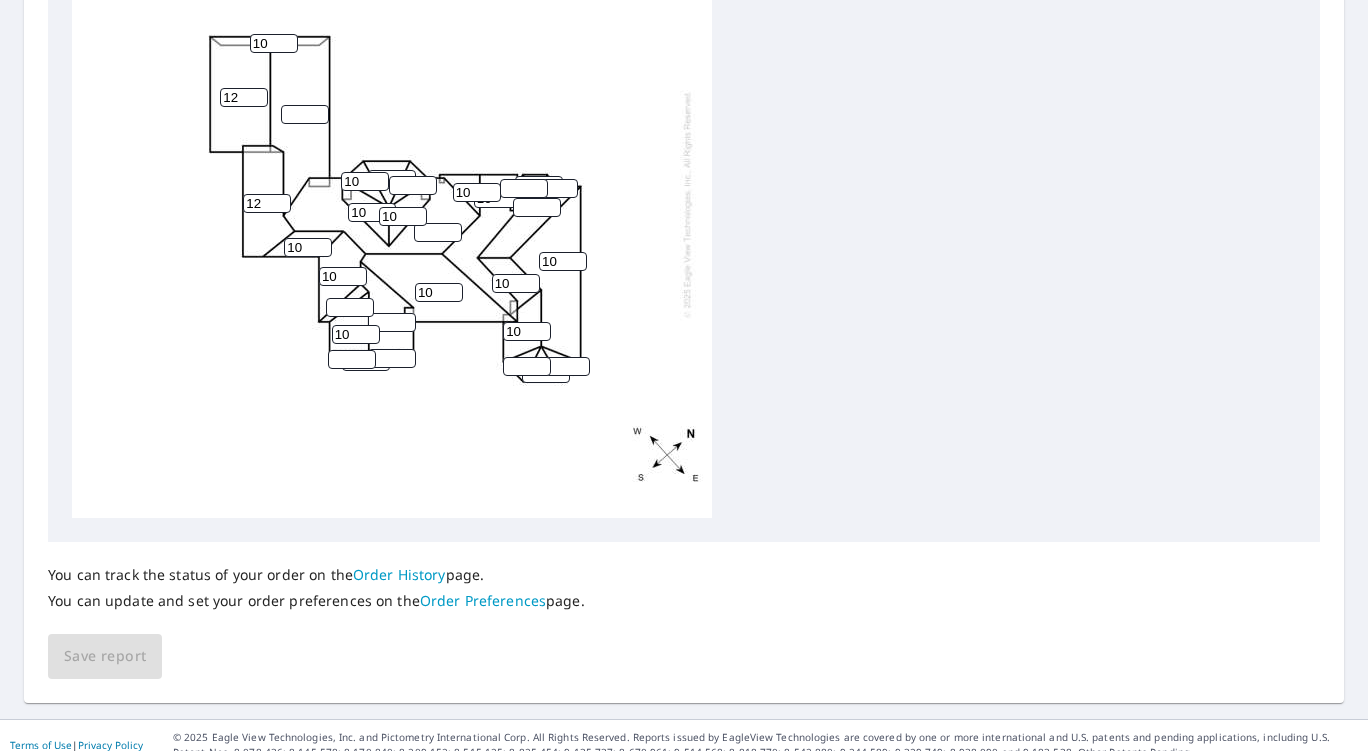 type on "10" 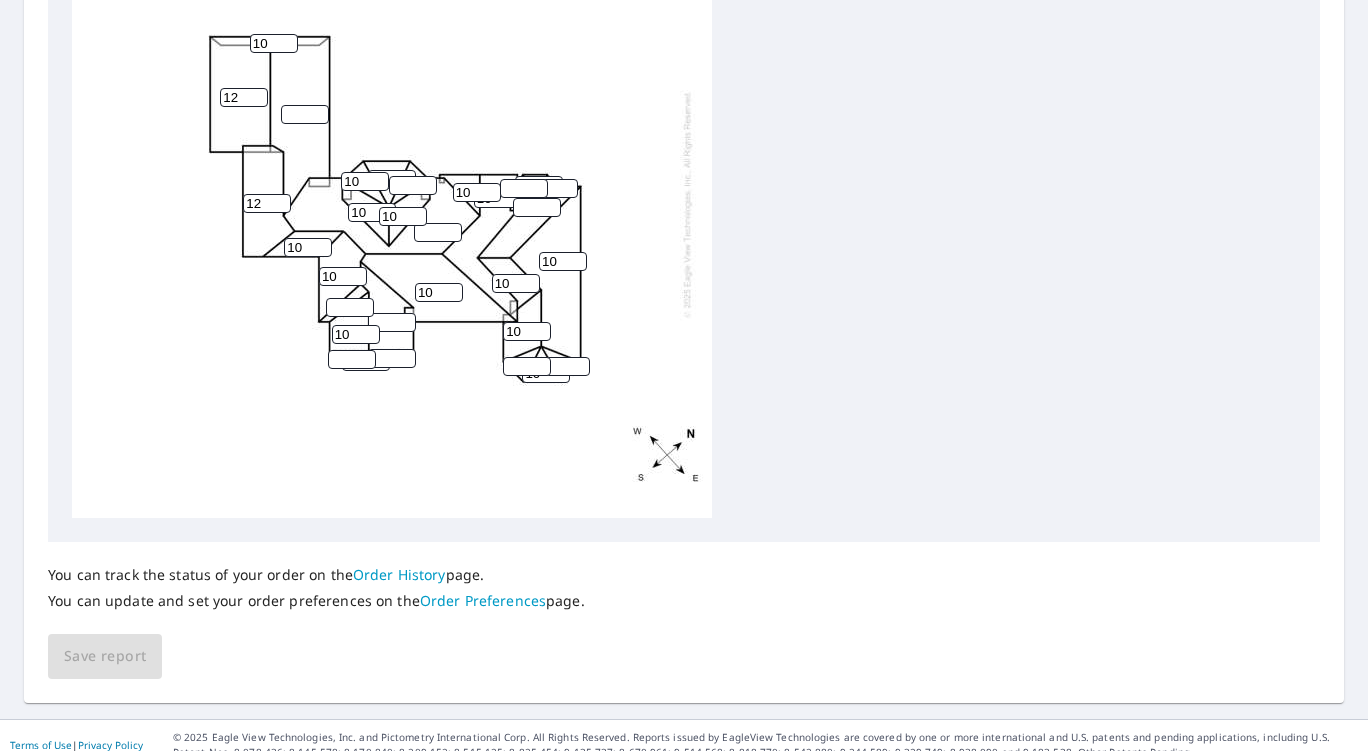 type on "10" 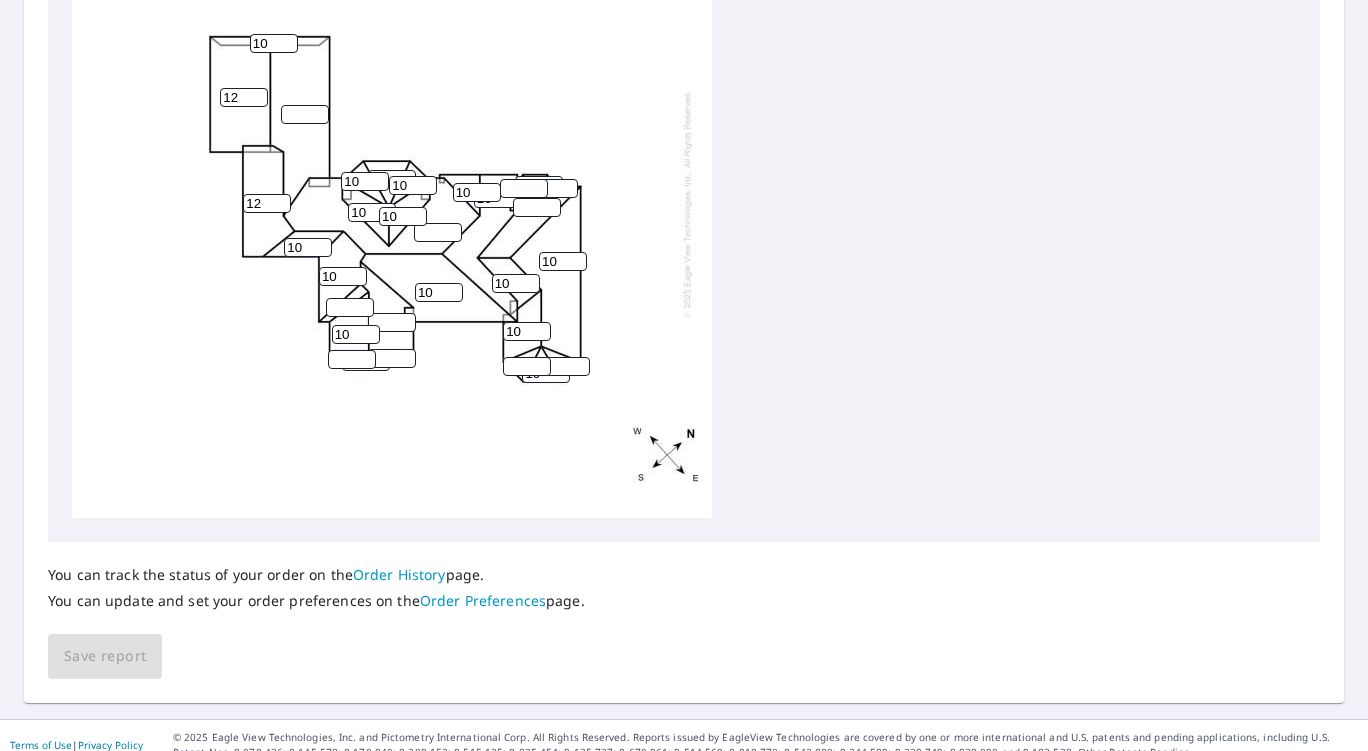 type on "10" 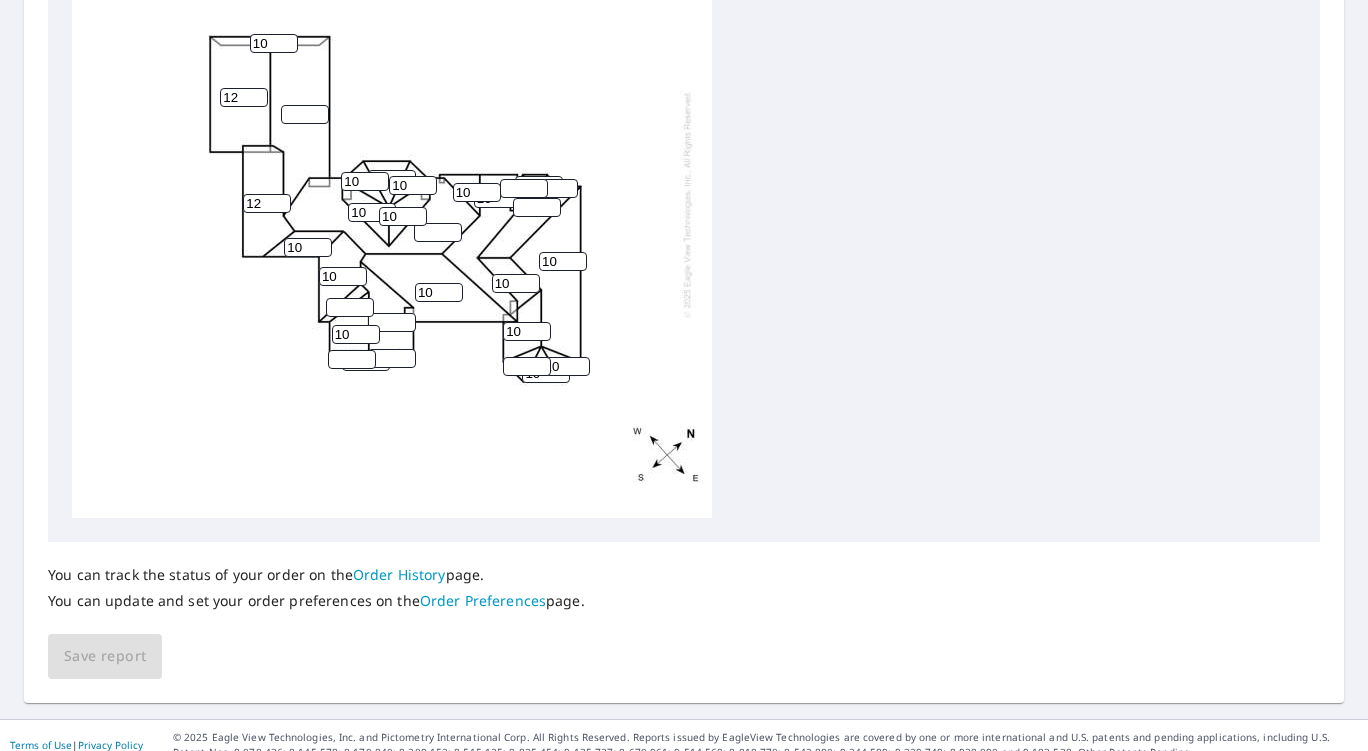type on "10" 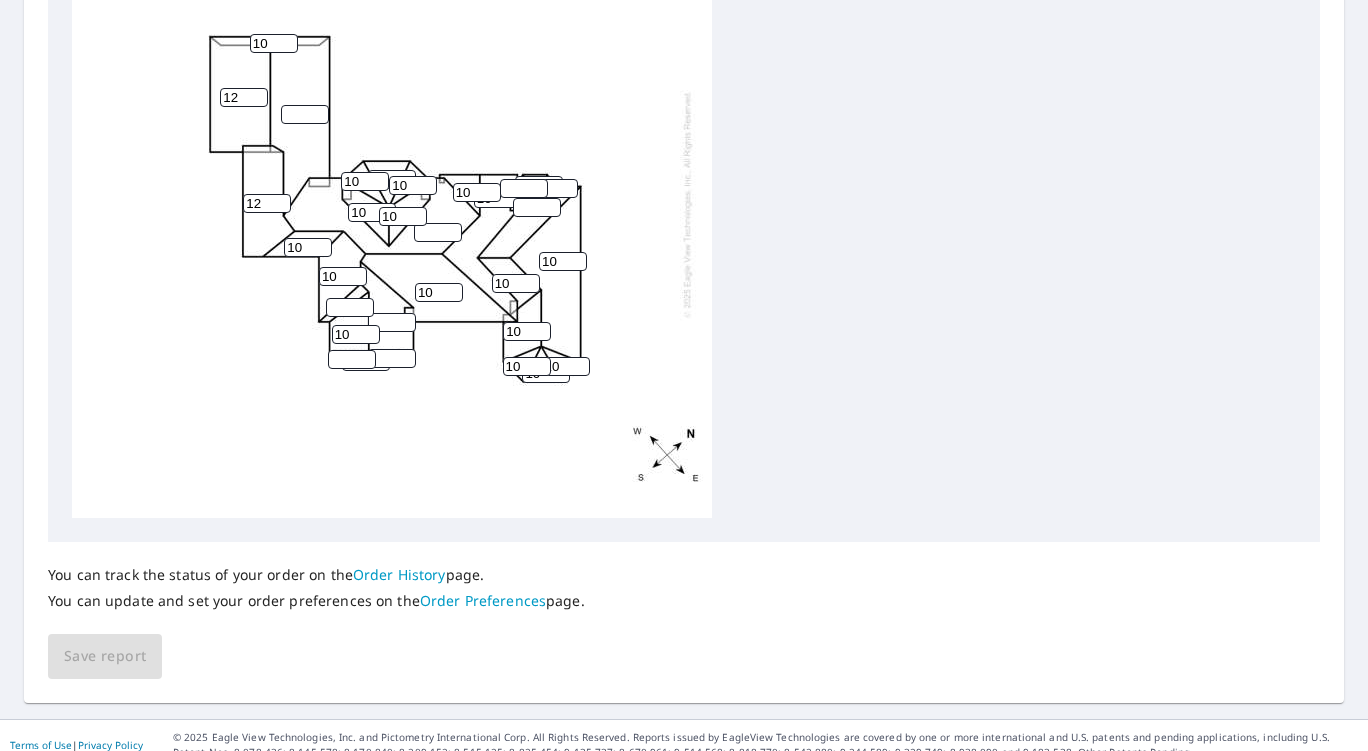 type on "10" 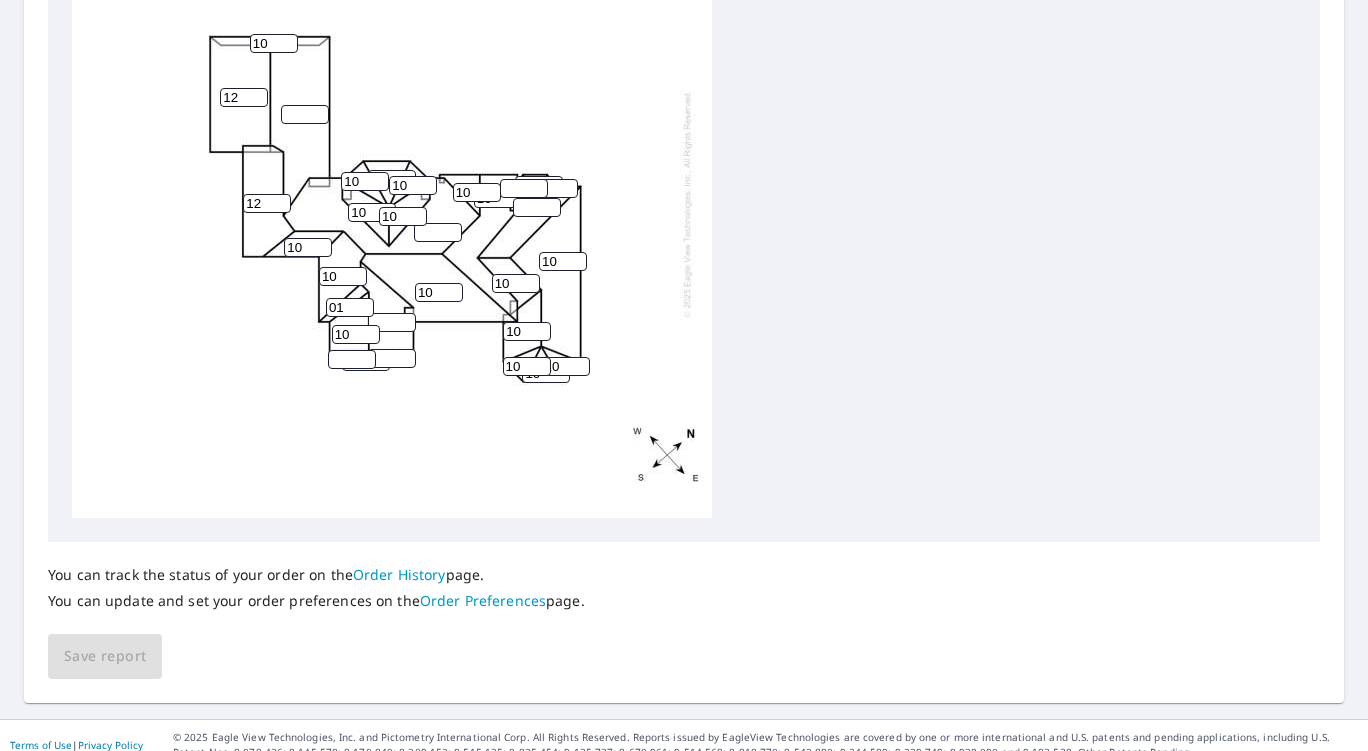 type on "0" 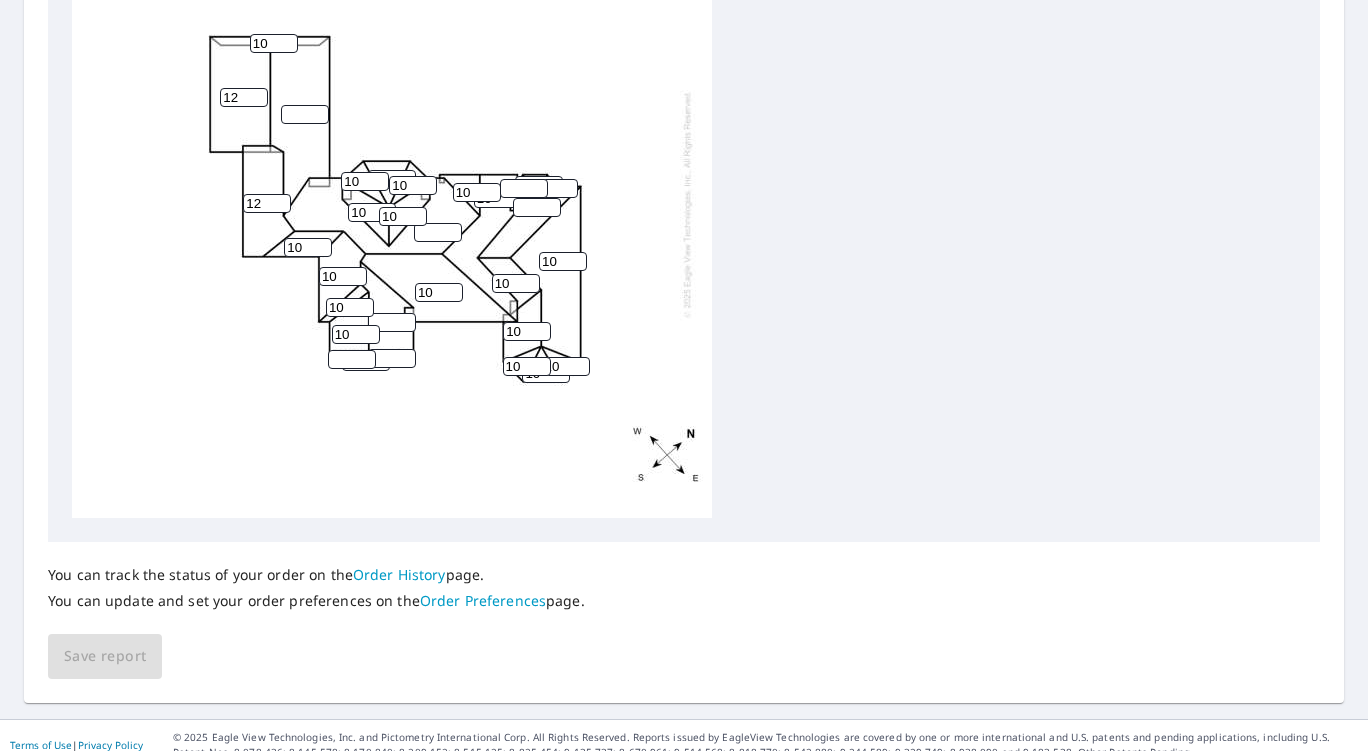 type on "10" 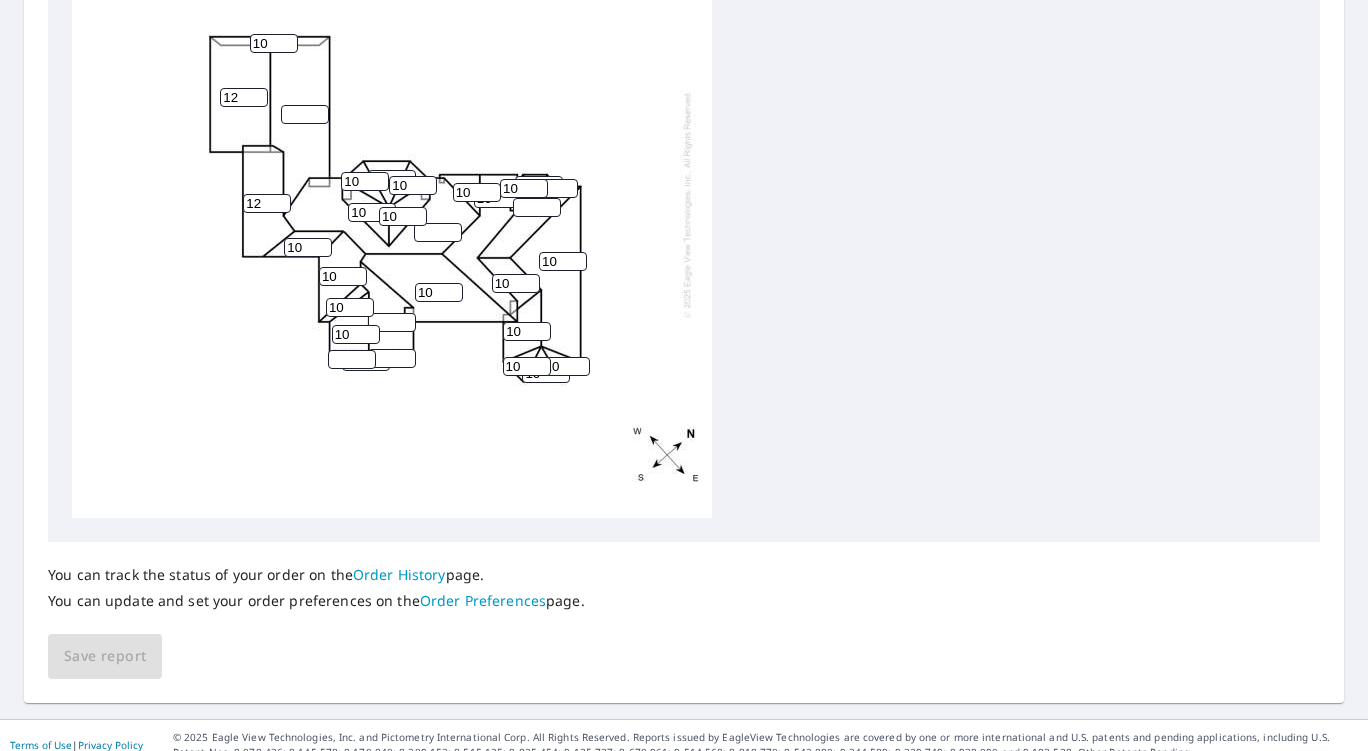 type on "10" 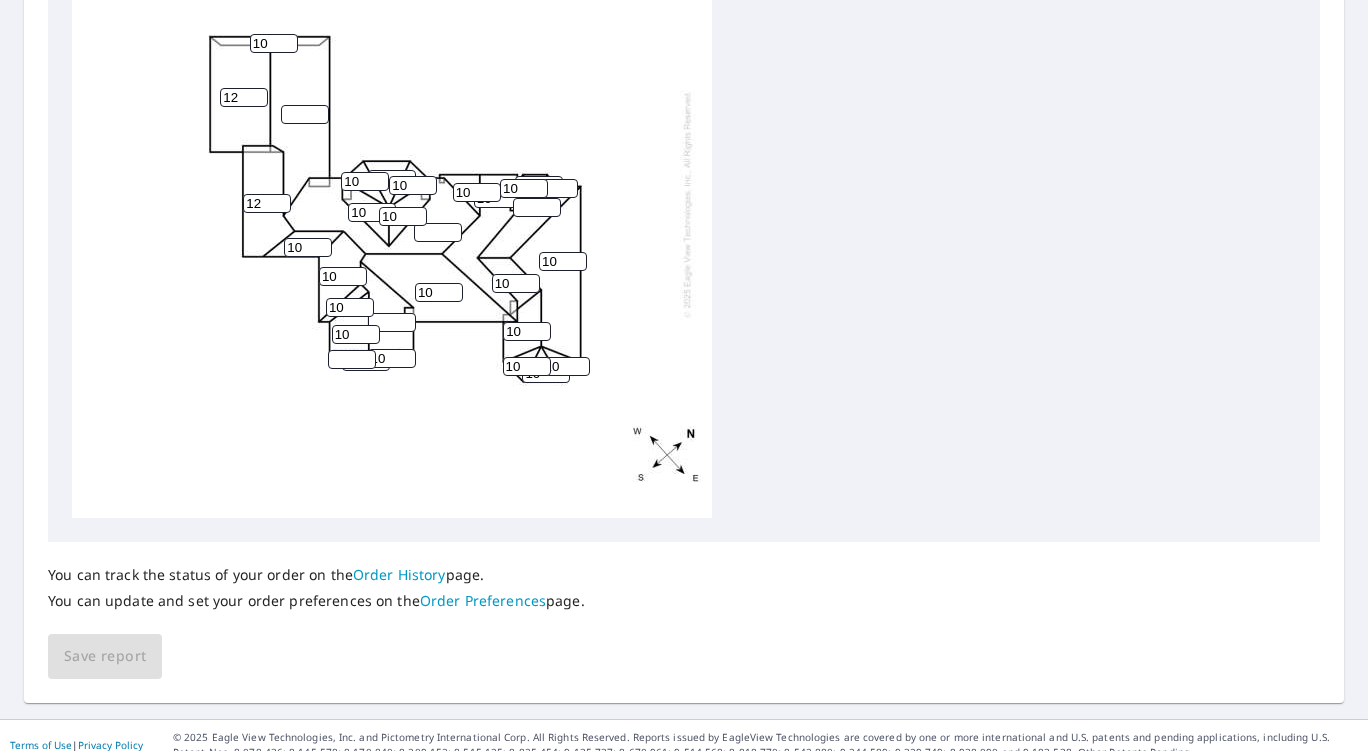 type on "10" 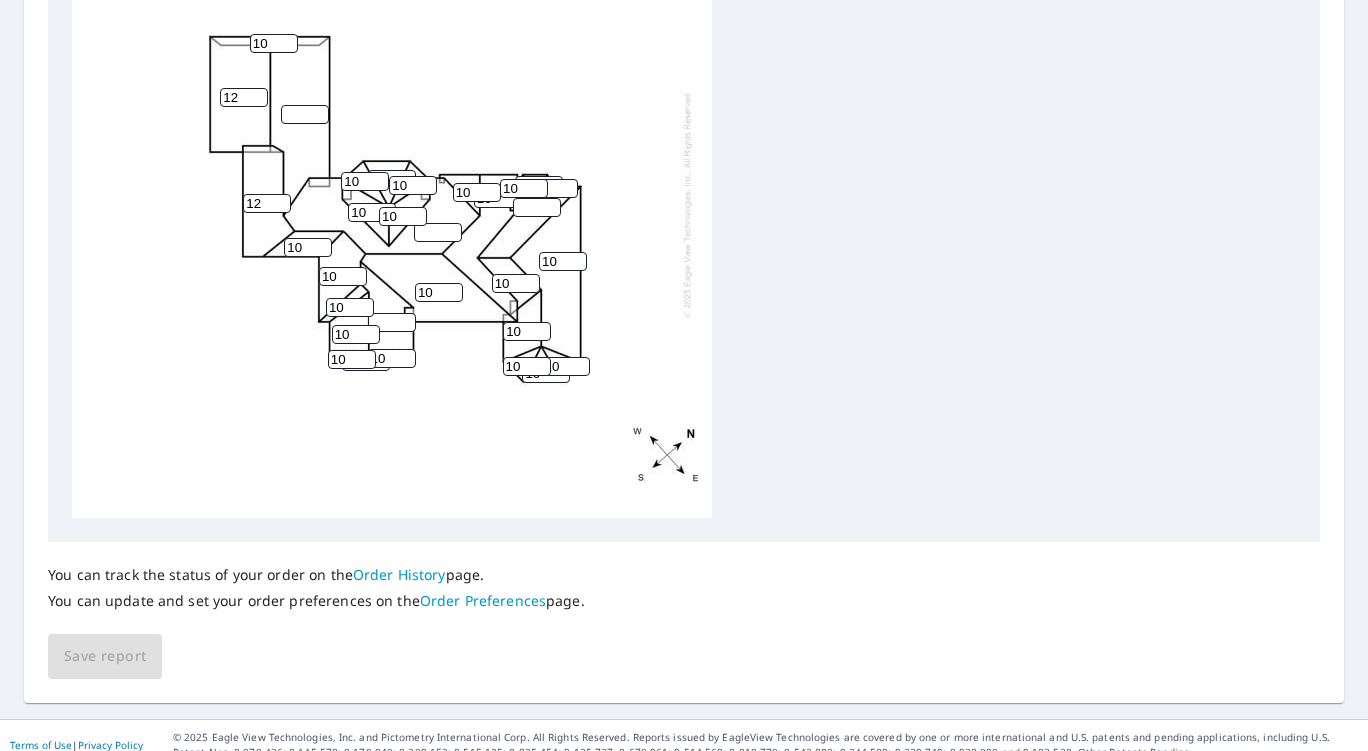 type on "10" 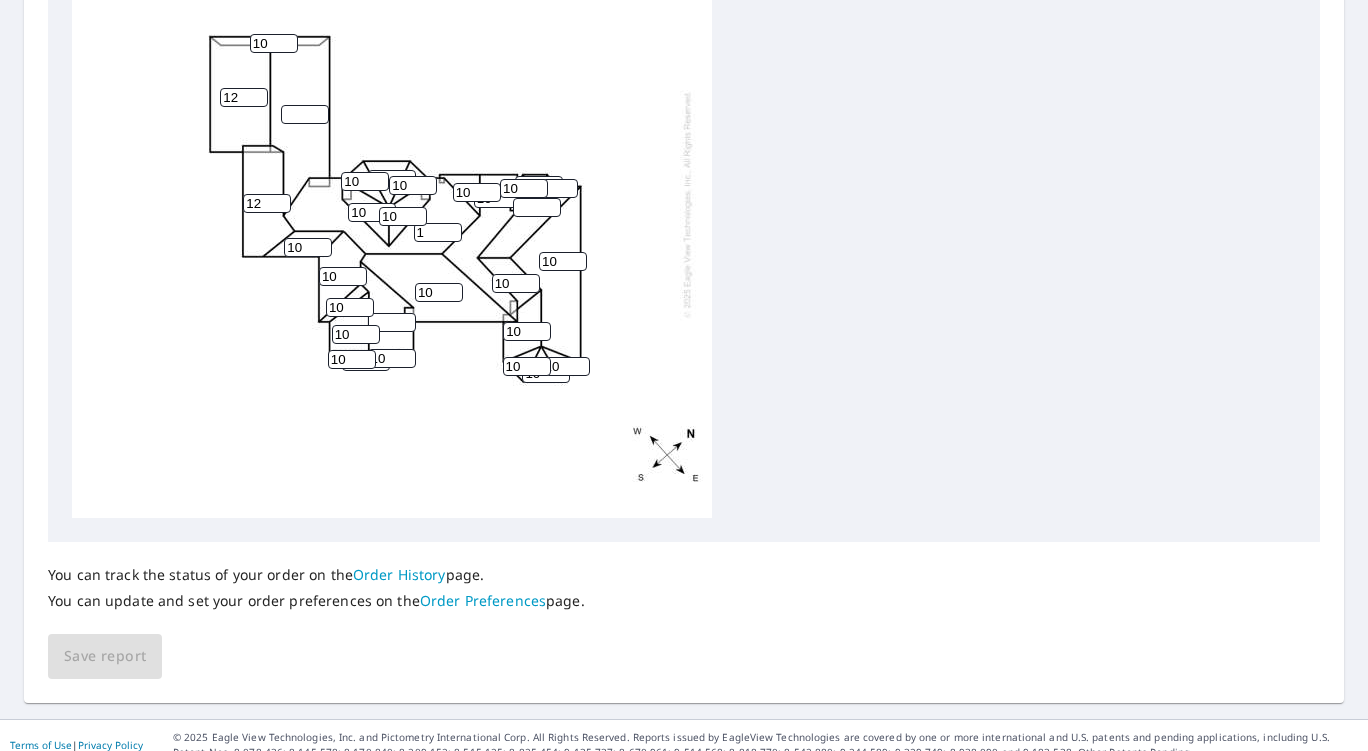click on "1" at bounding box center [438, 232] 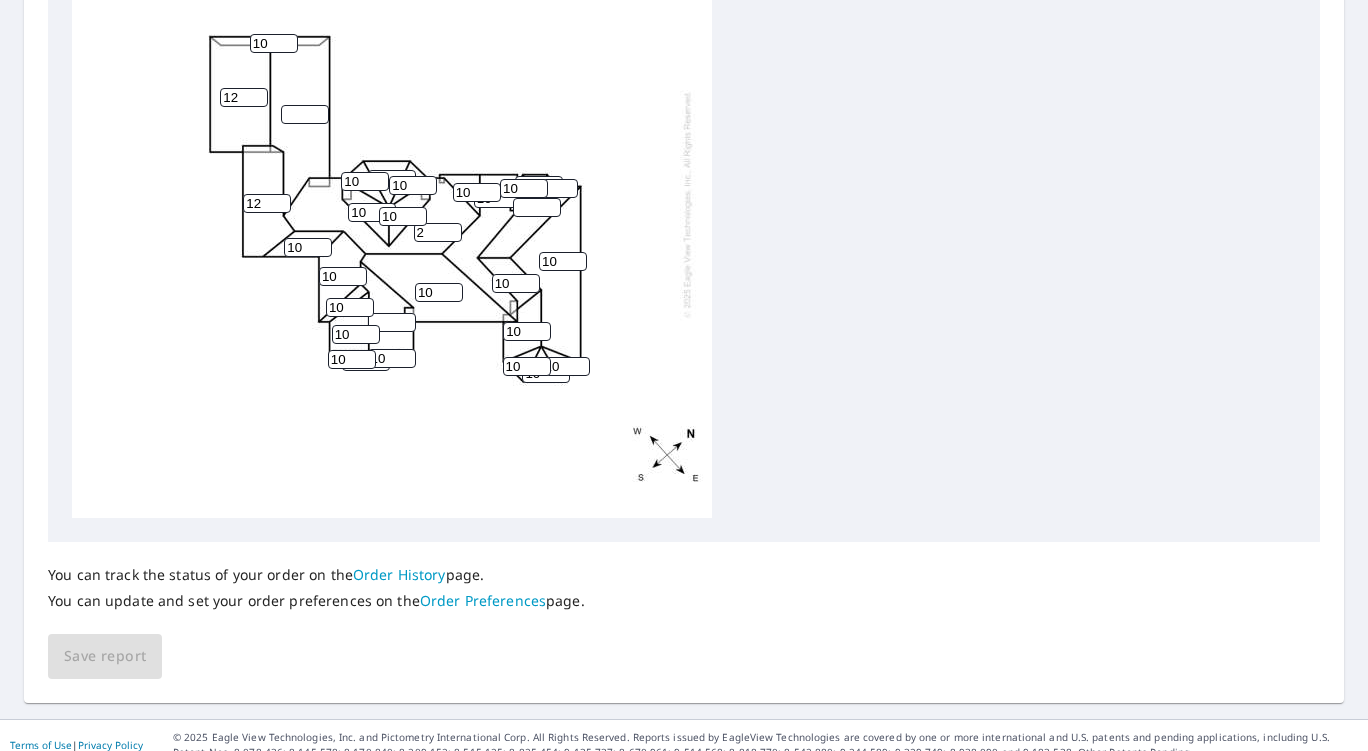 click on "2" at bounding box center (438, 232) 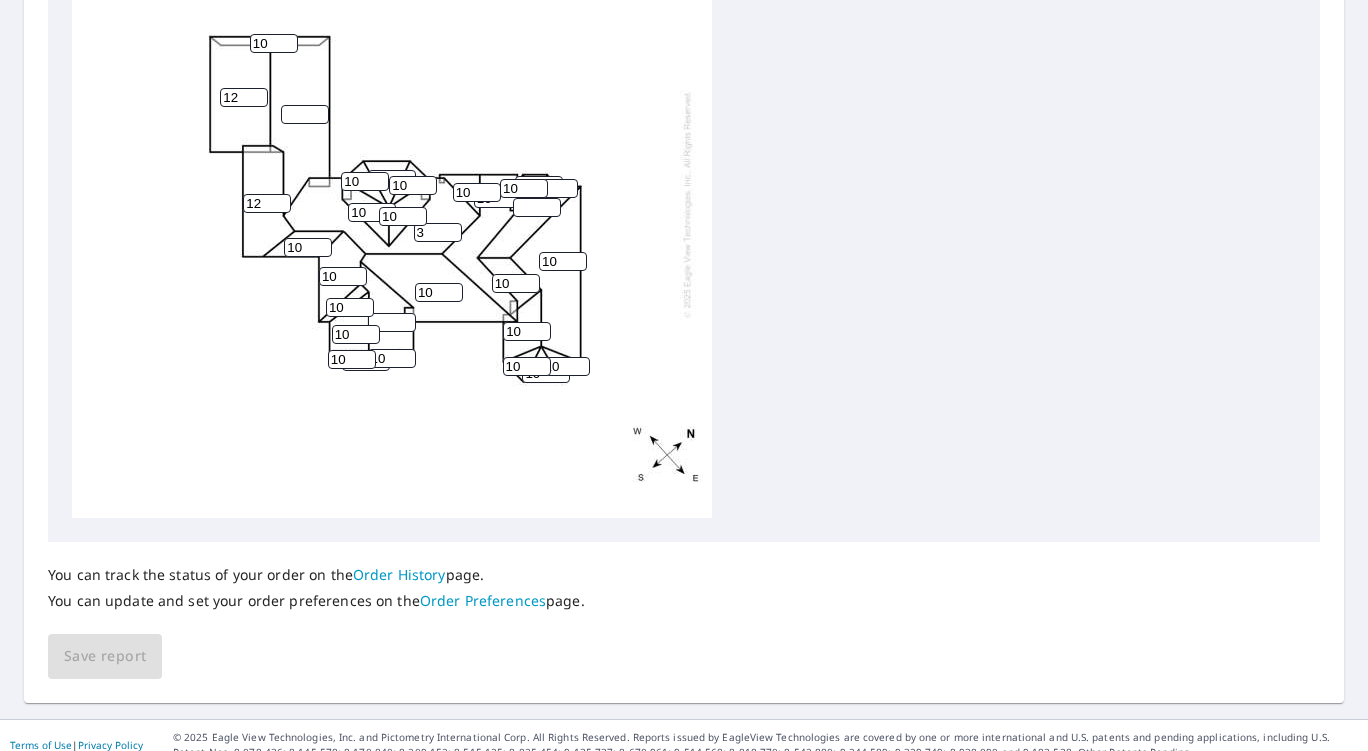 click on "3" at bounding box center (438, 232) 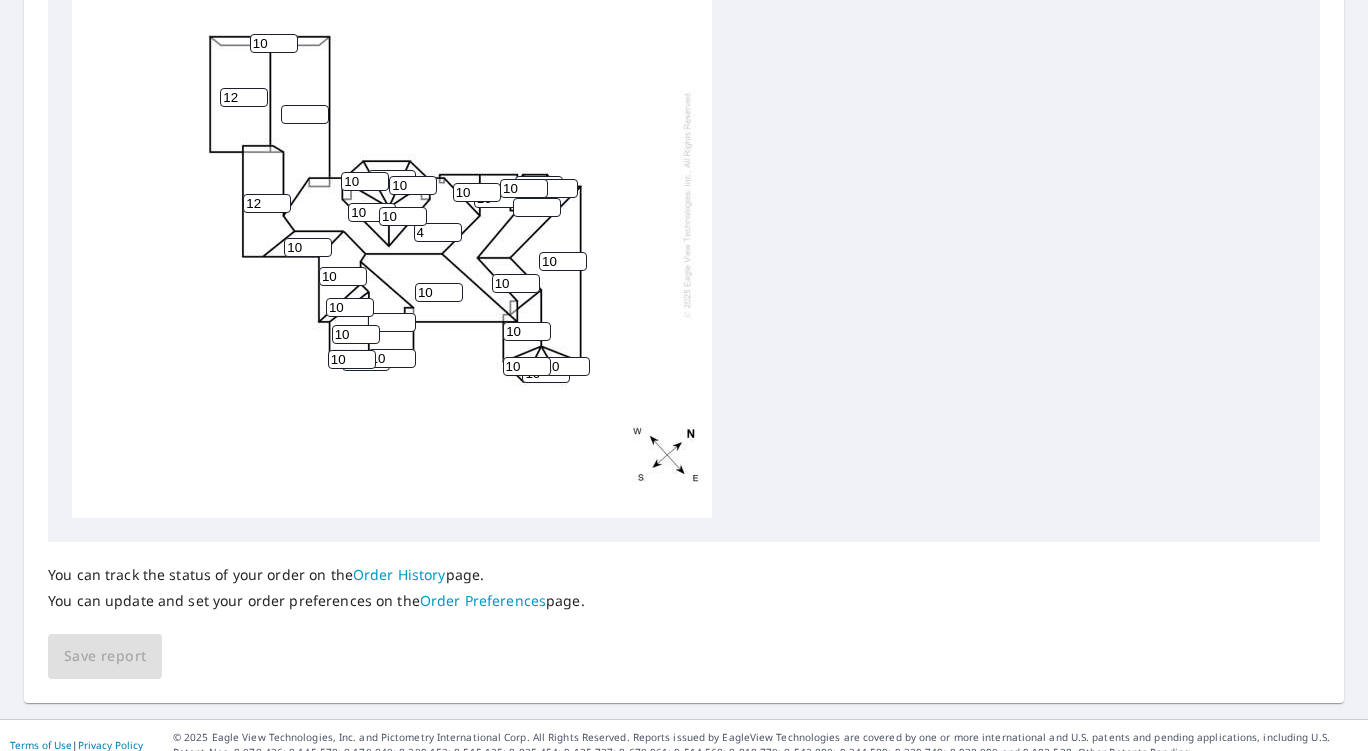 click on "4" at bounding box center (438, 232) 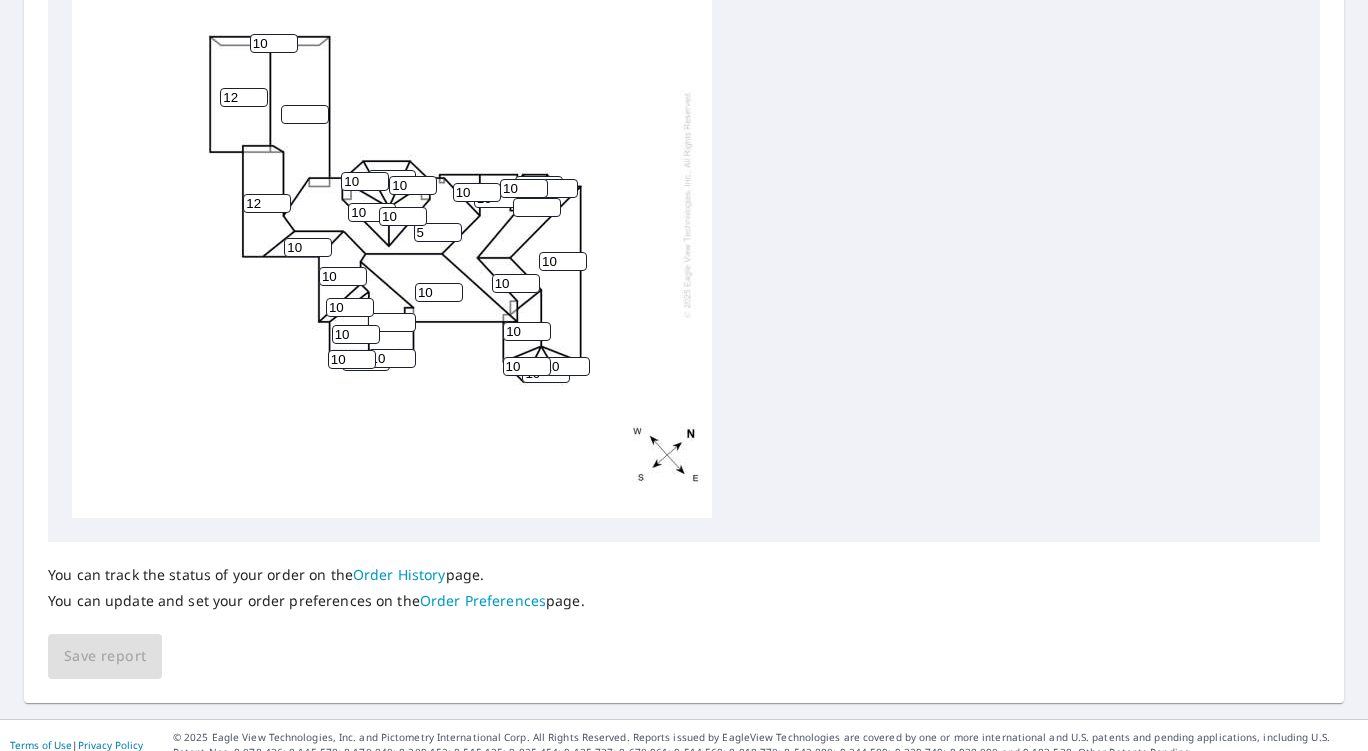 click on "5" at bounding box center [438, 232] 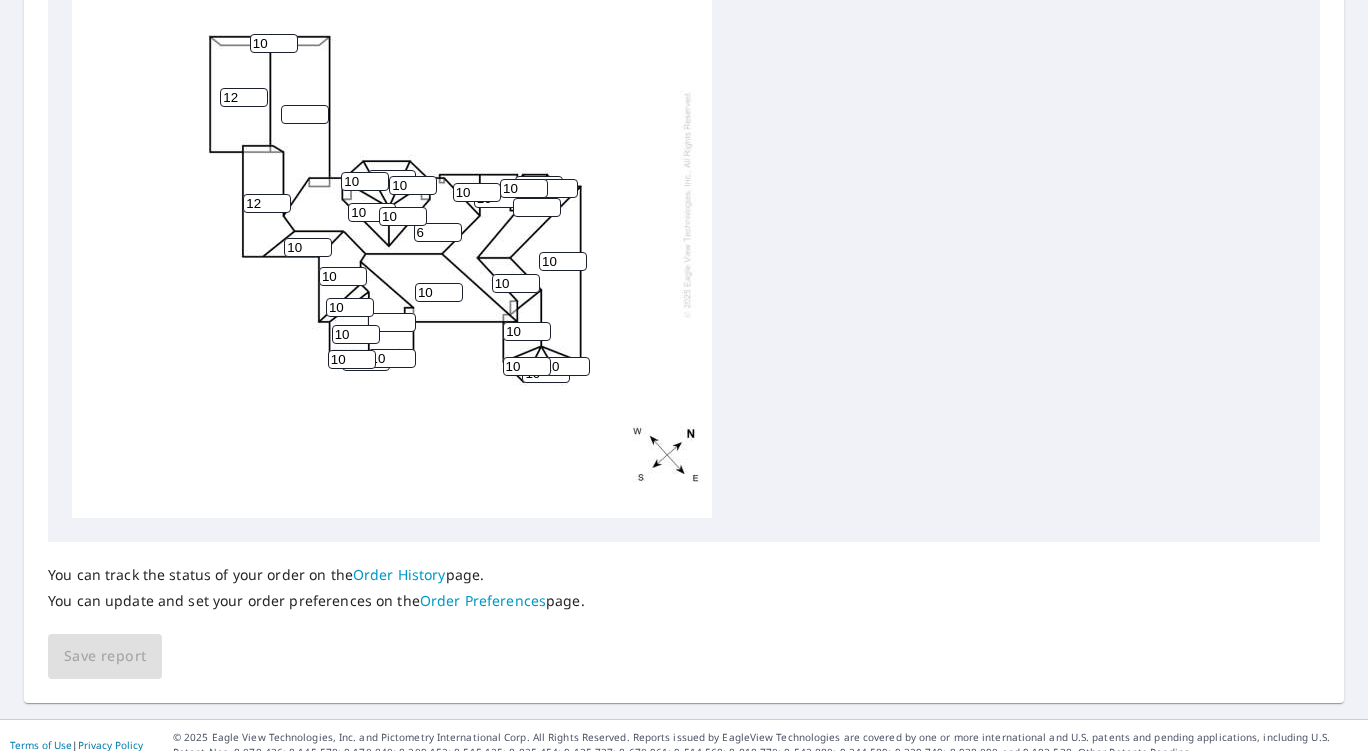 click on "6" at bounding box center (438, 232) 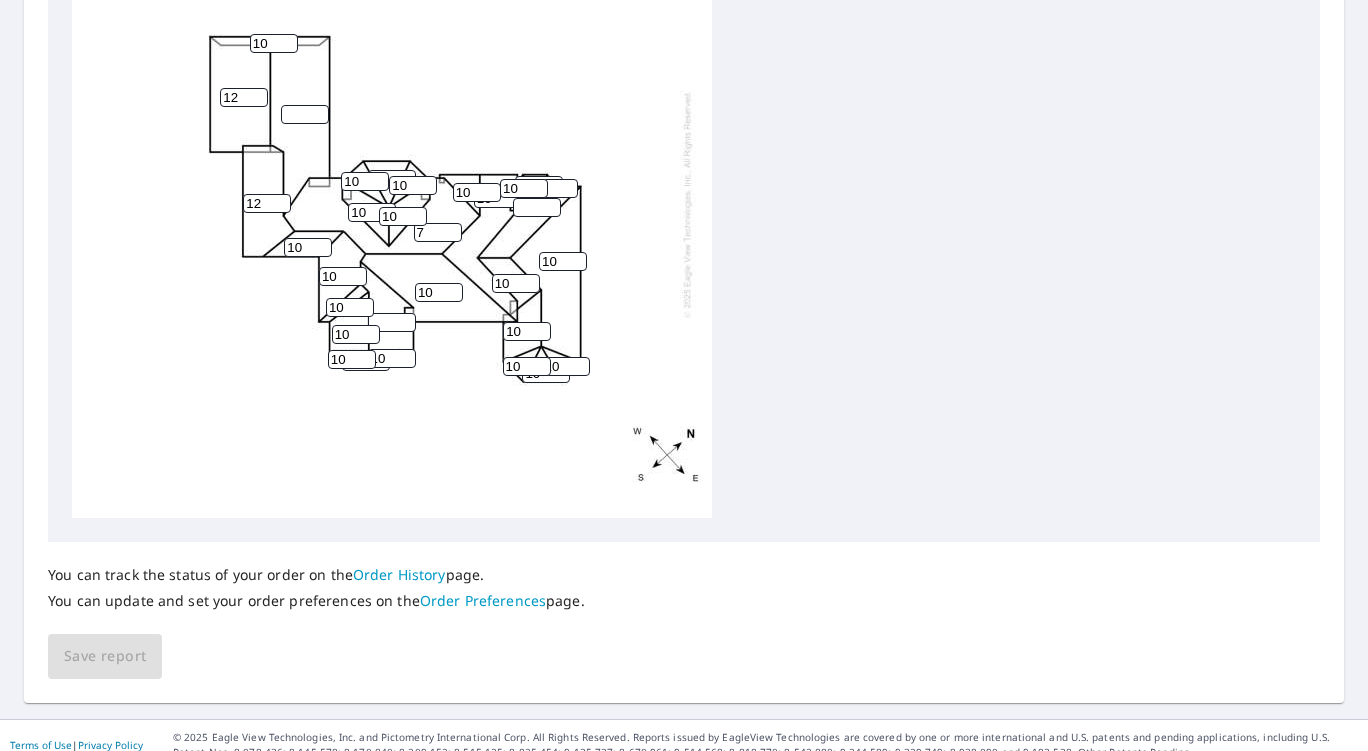 click on "7" at bounding box center (438, 232) 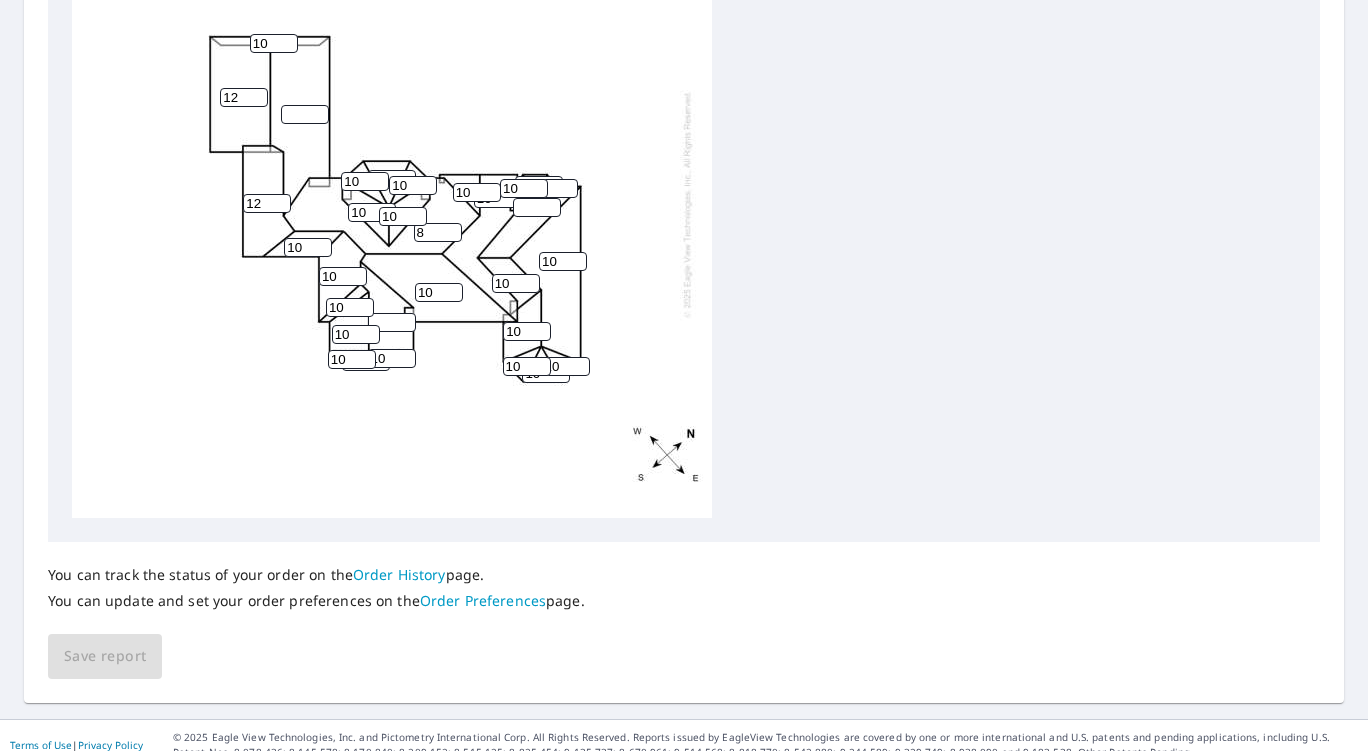 click on "8" at bounding box center (438, 232) 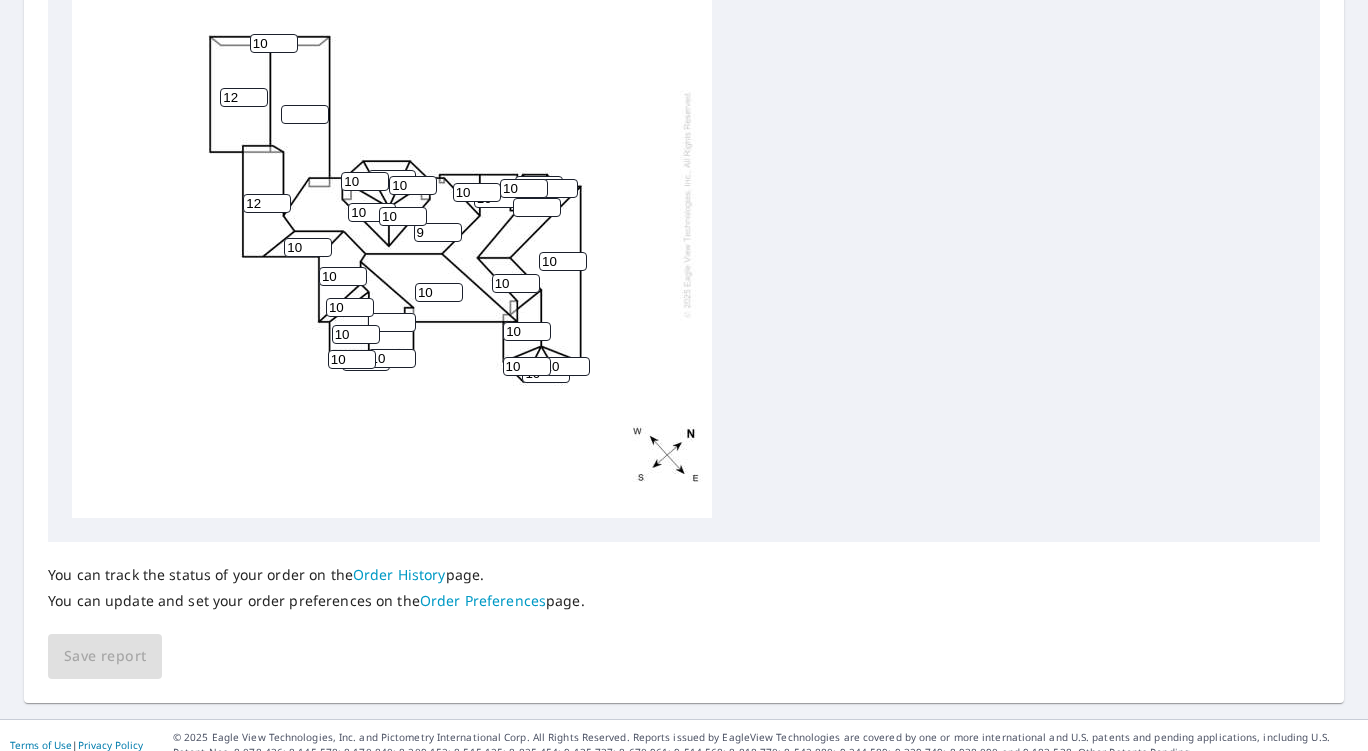 click on "9" at bounding box center (438, 232) 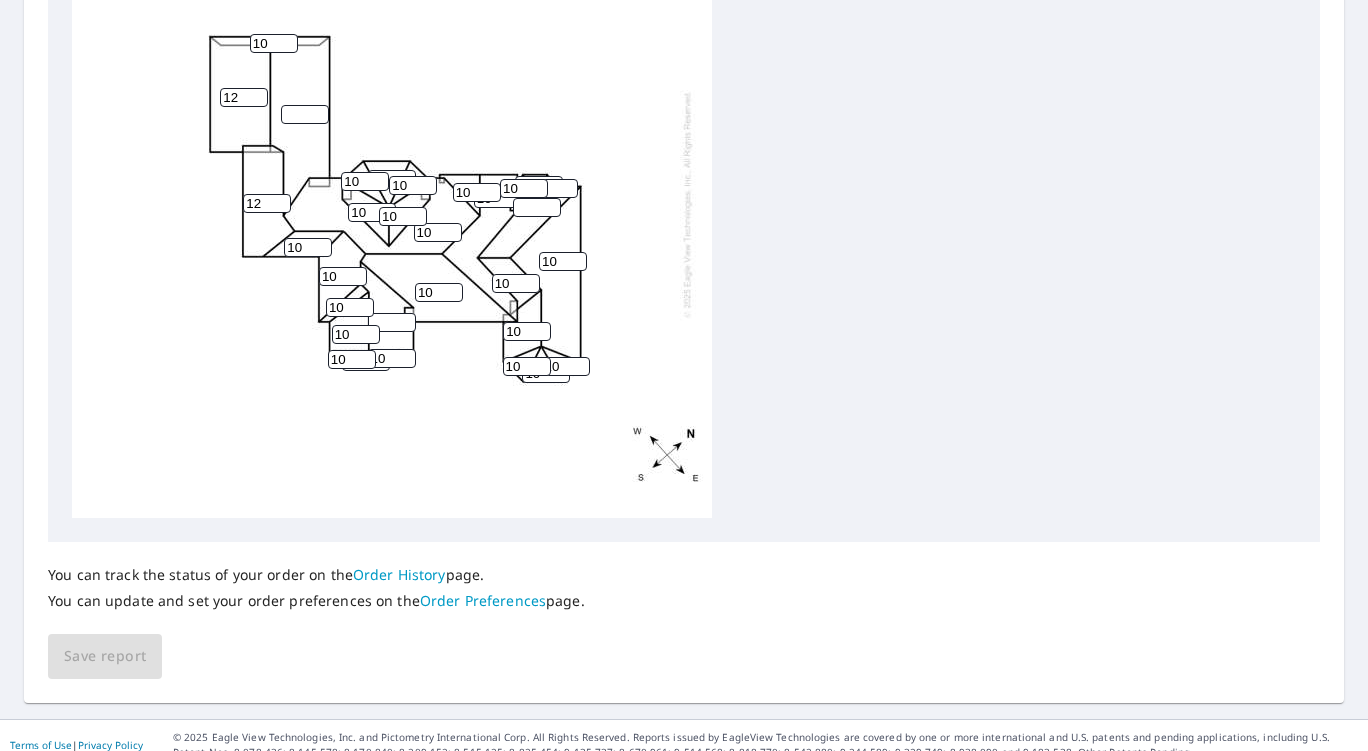 type on "10" 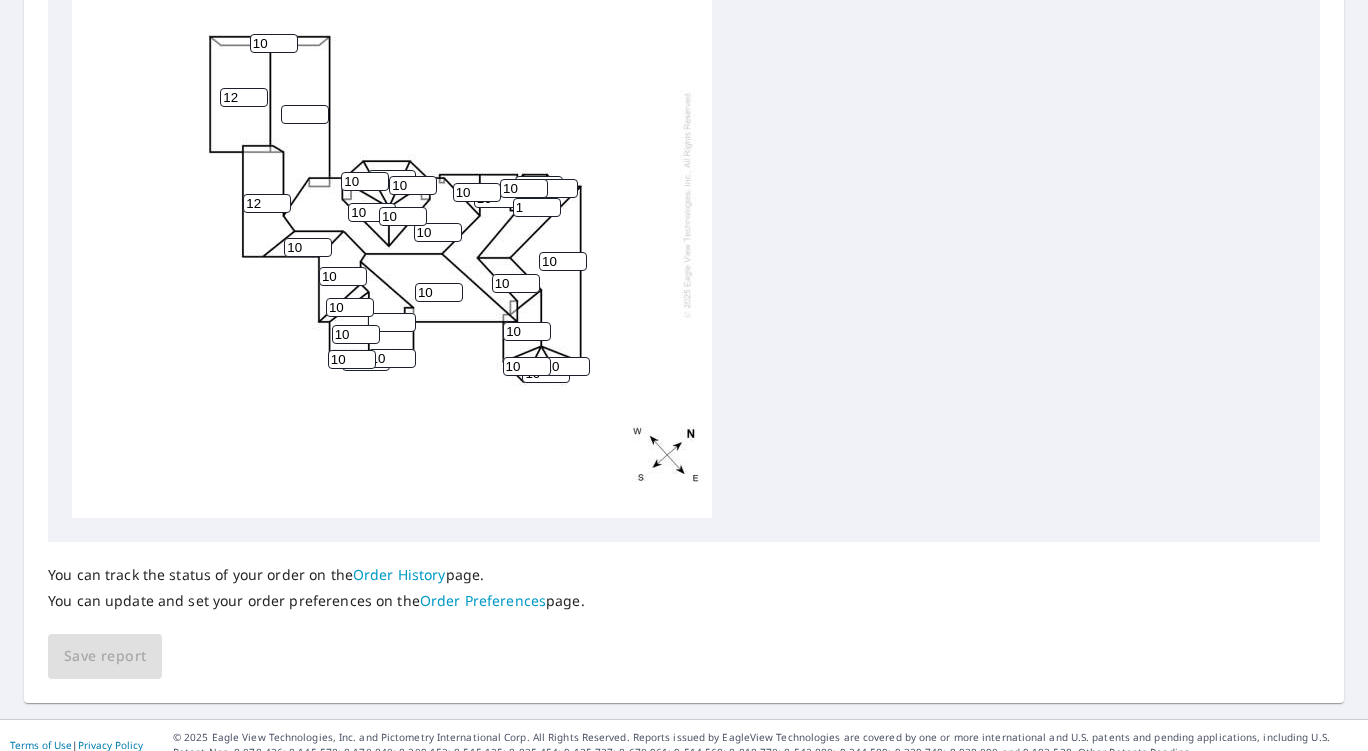 click on "1" at bounding box center [537, 207] 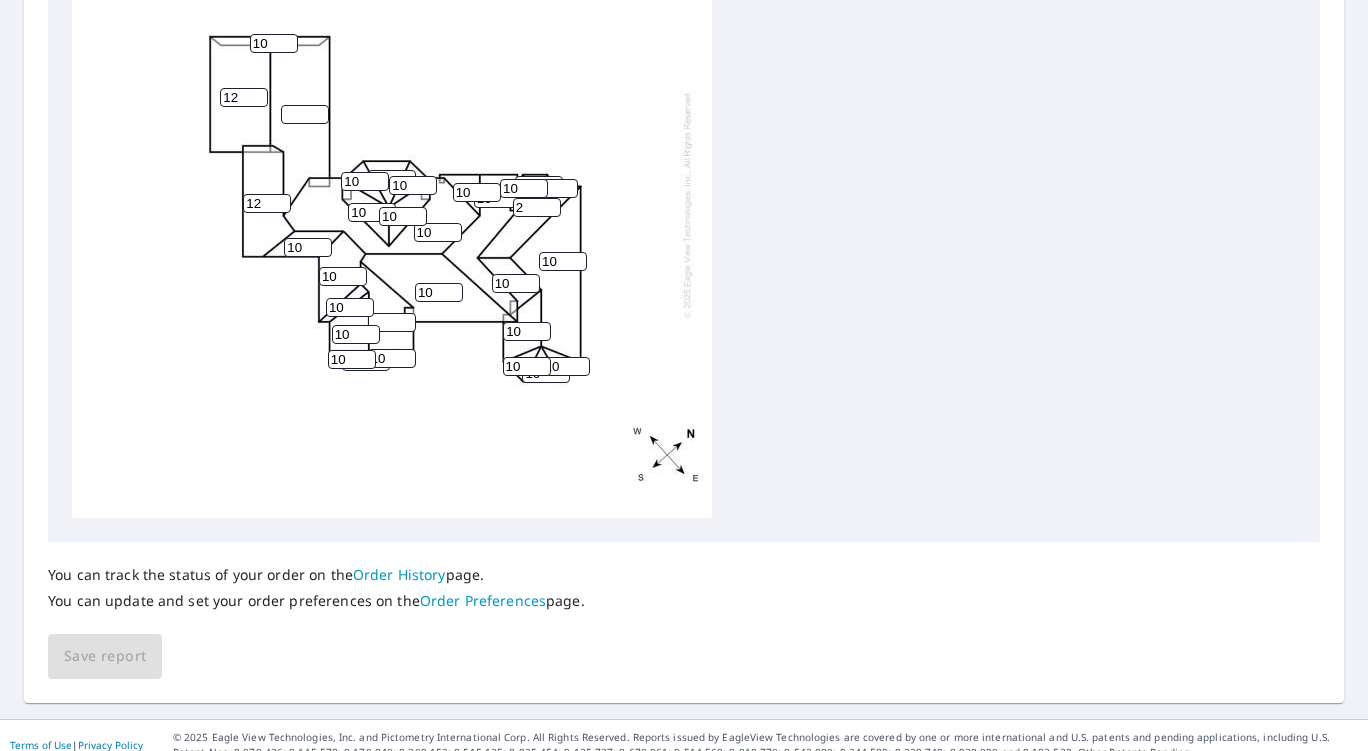 click on "2" at bounding box center (537, 207) 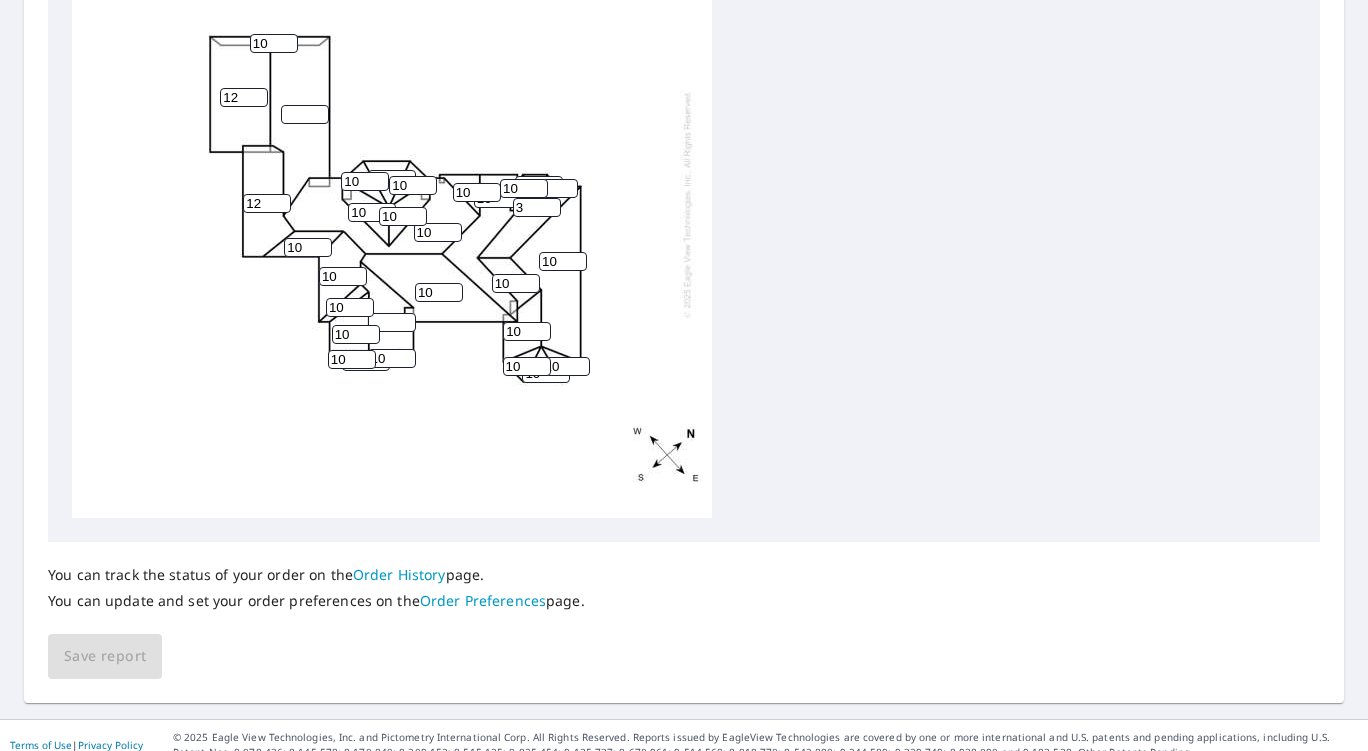 click on "3" at bounding box center [537, 207] 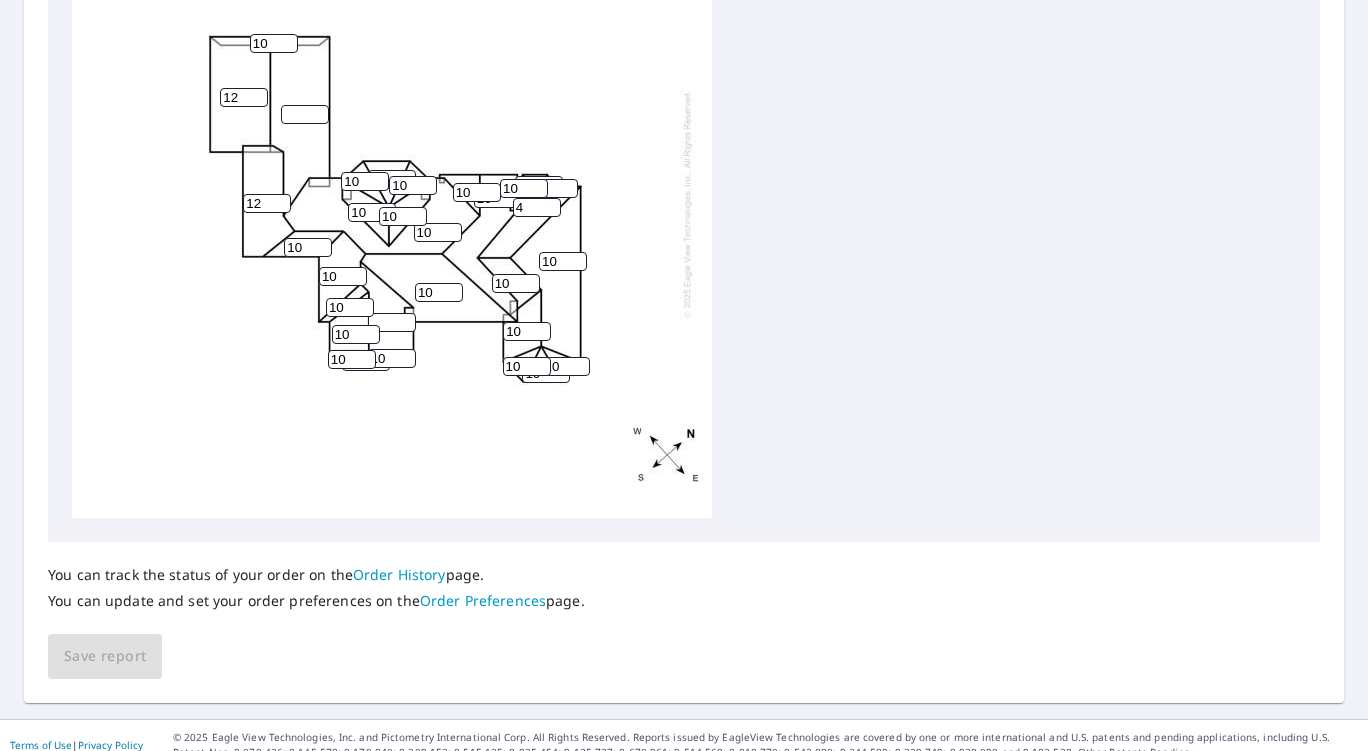 click on "4" at bounding box center [537, 207] 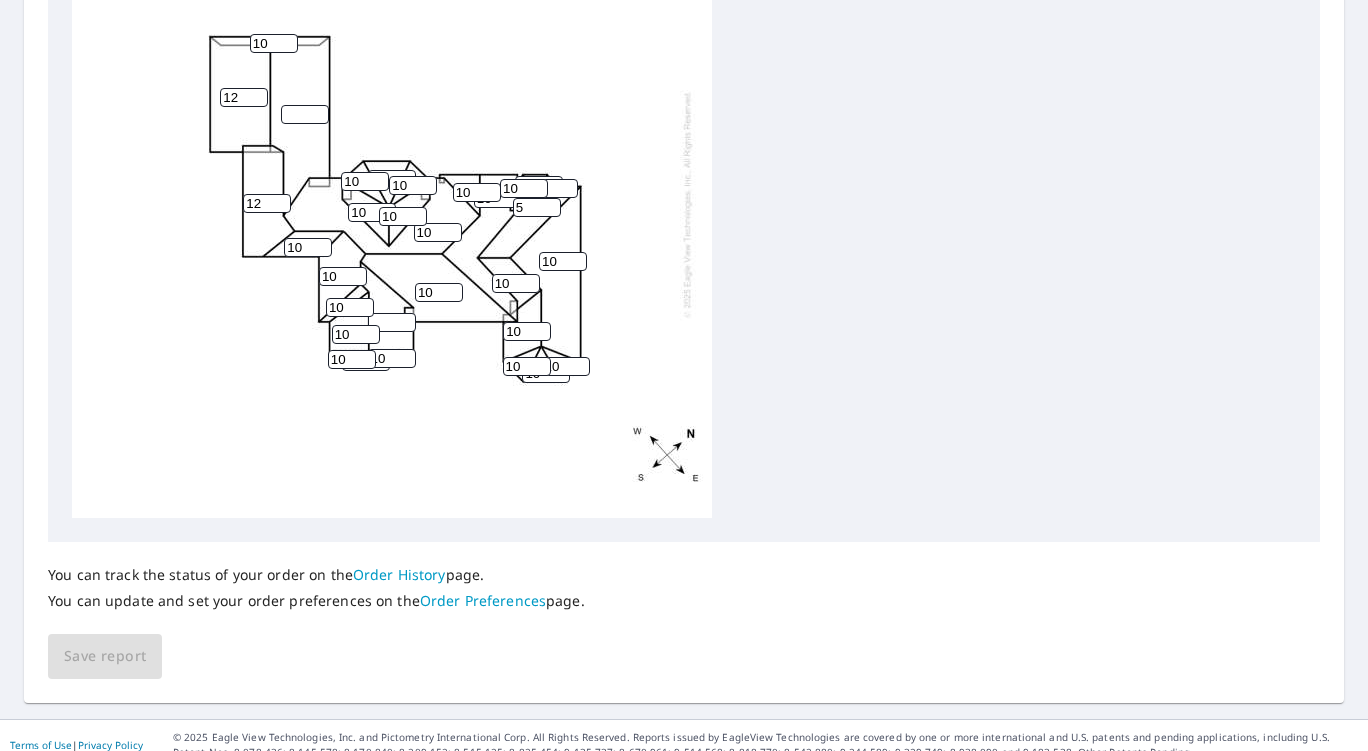 click on "5" at bounding box center (537, 207) 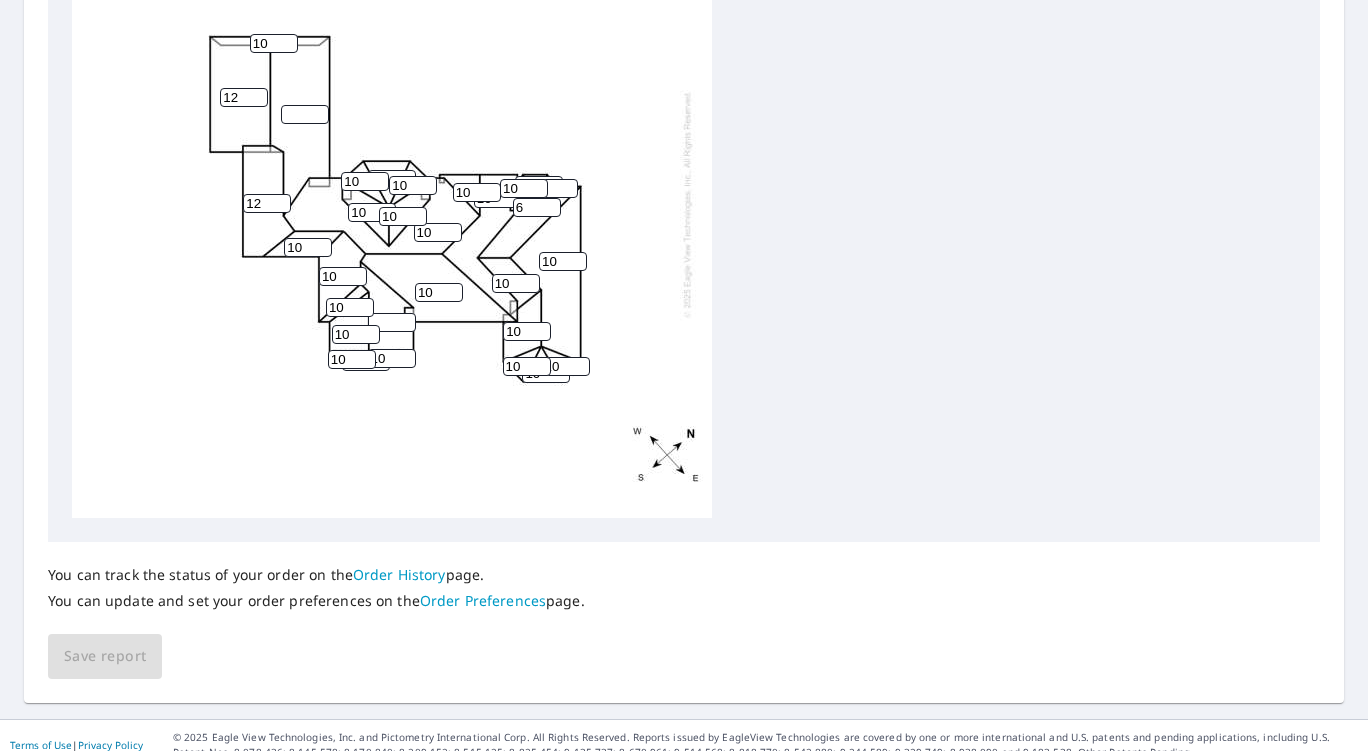 click on "6" at bounding box center [537, 207] 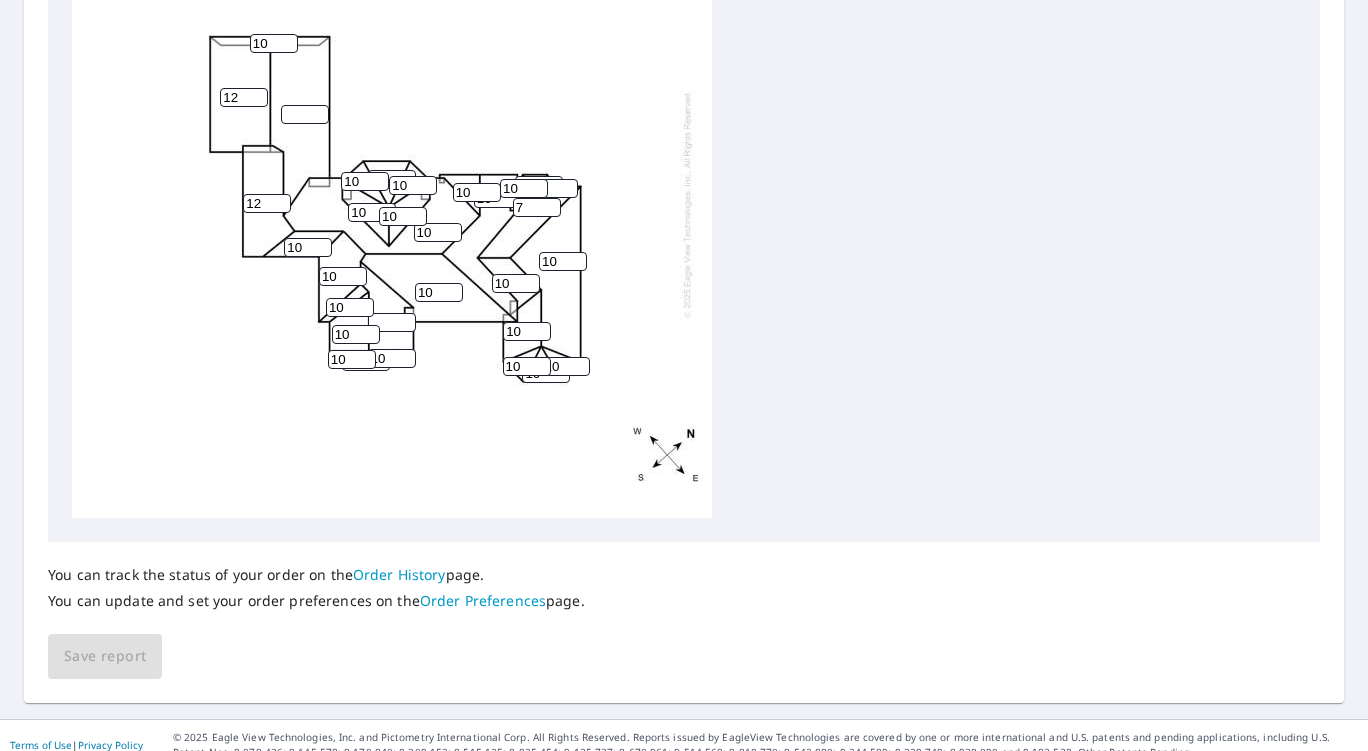 click on "7" at bounding box center [537, 207] 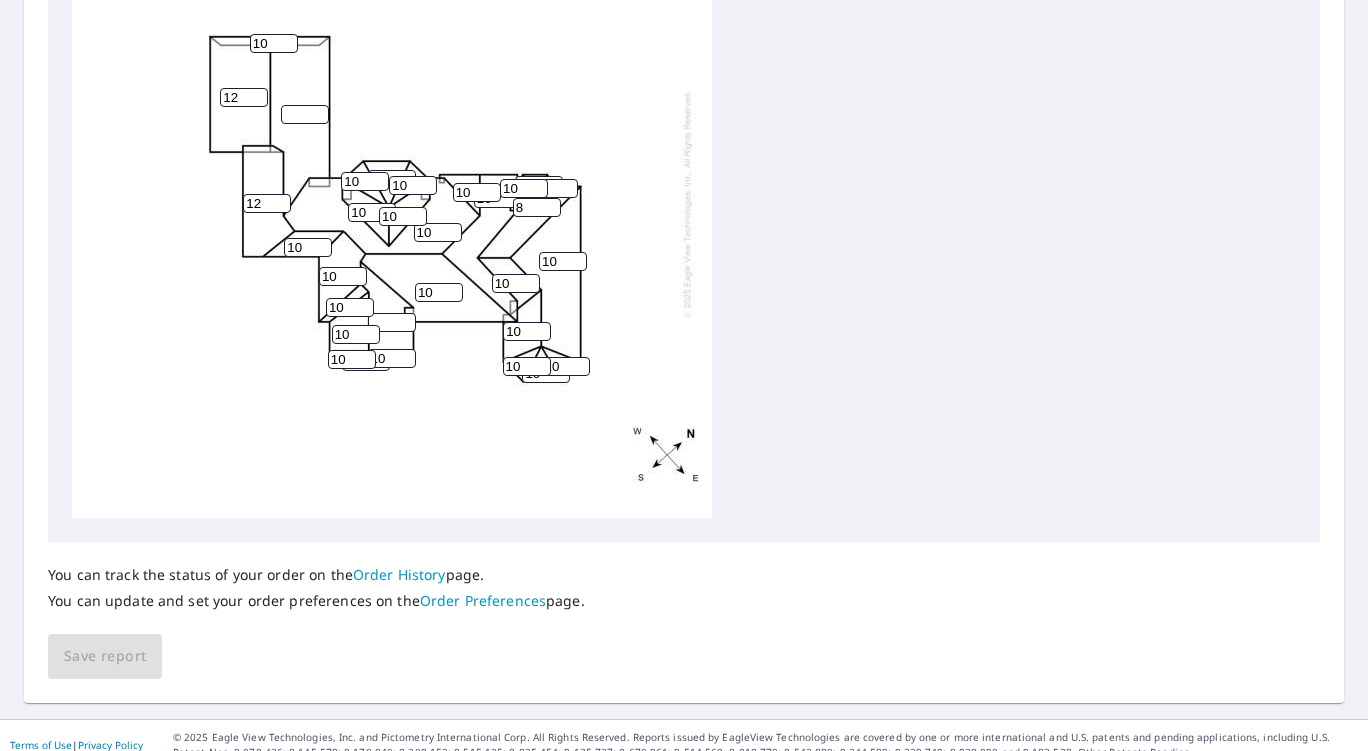 click on "8" at bounding box center (537, 207) 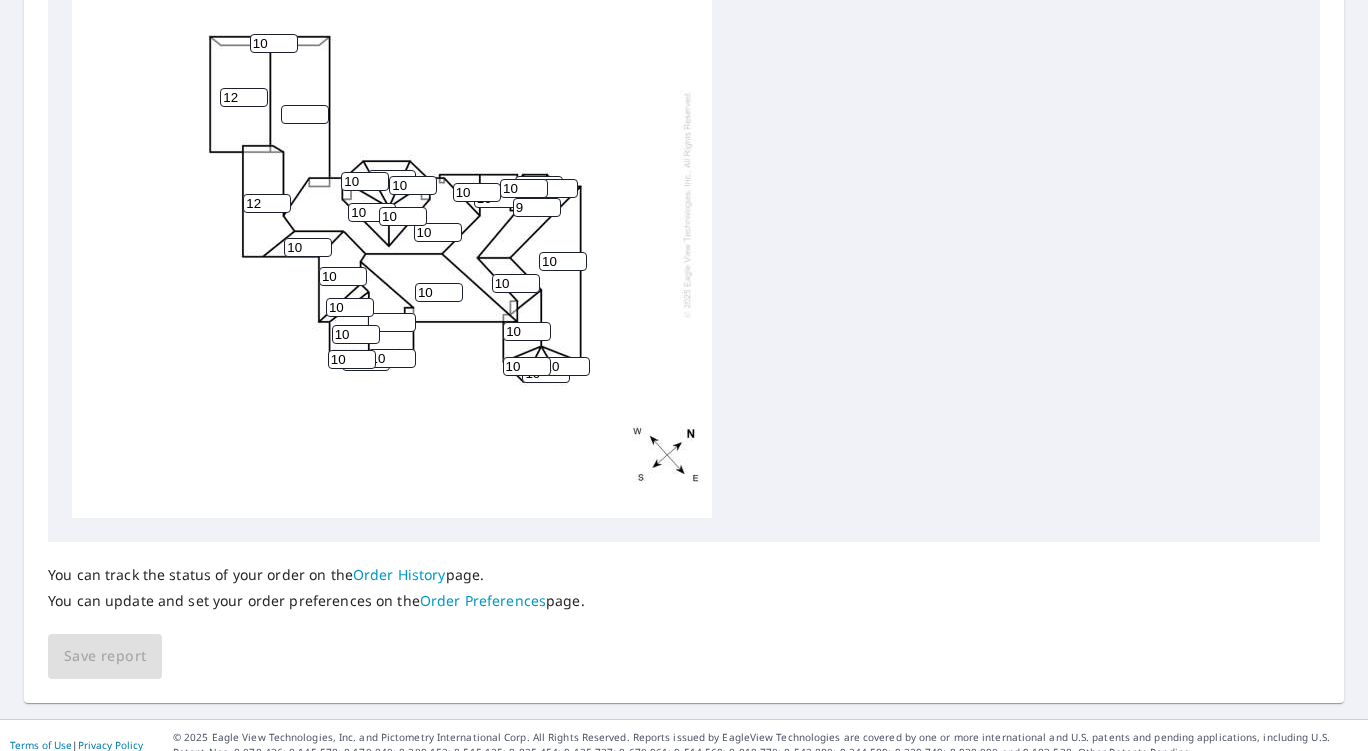 click on "9" at bounding box center (537, 207) 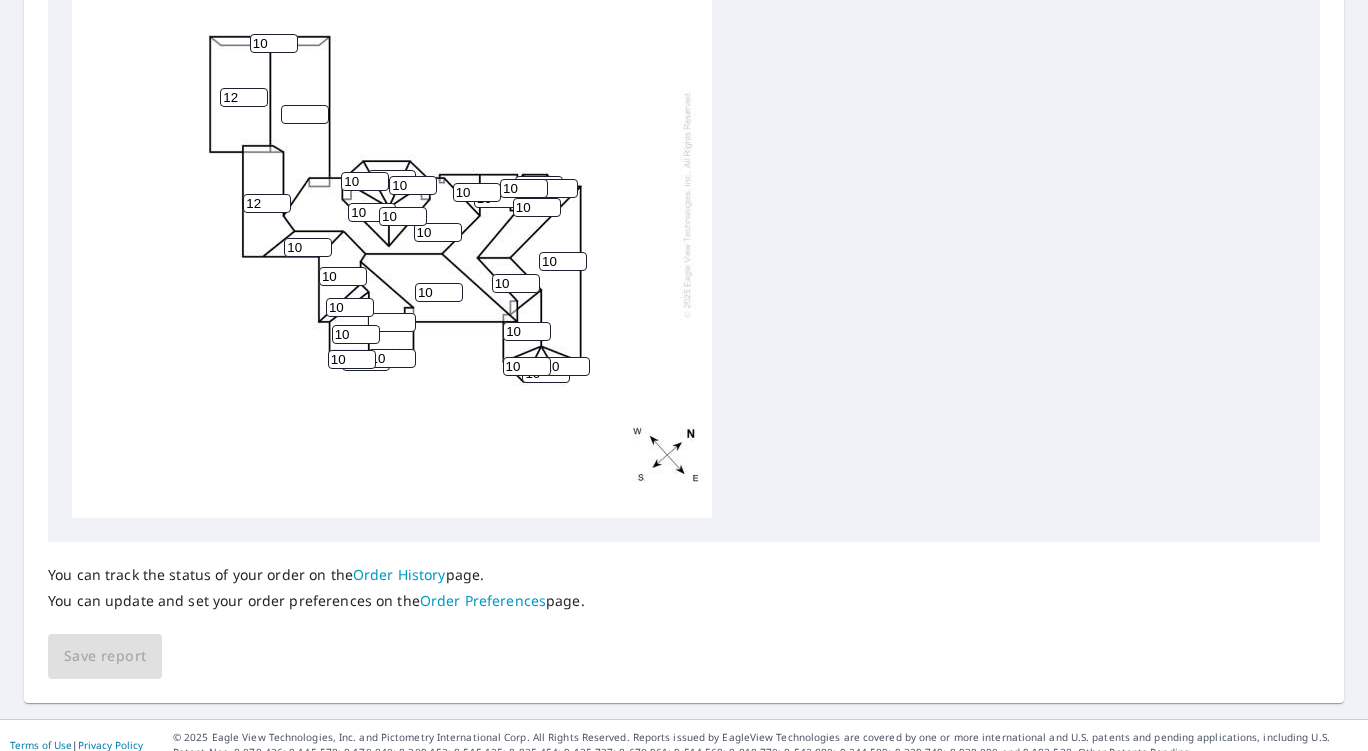 type on "10" 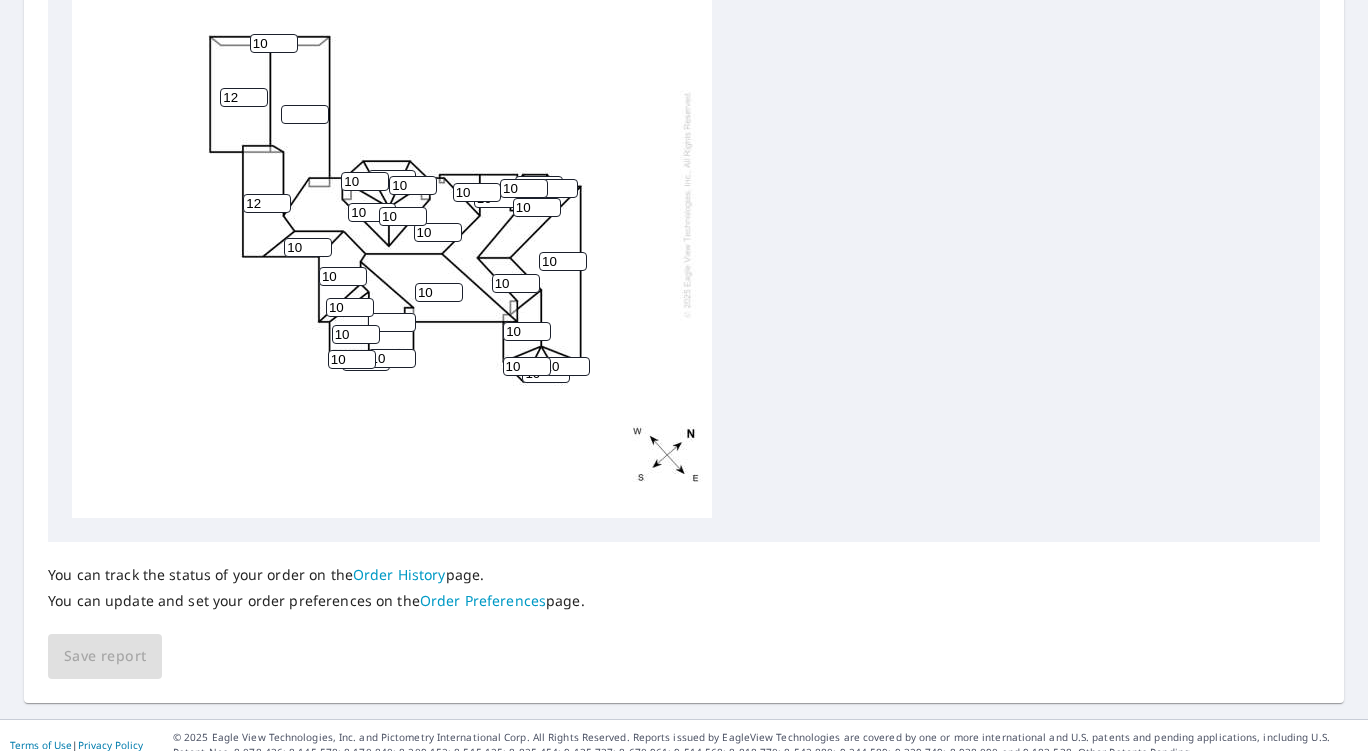 click on "11" at bounding box center [554, 188] 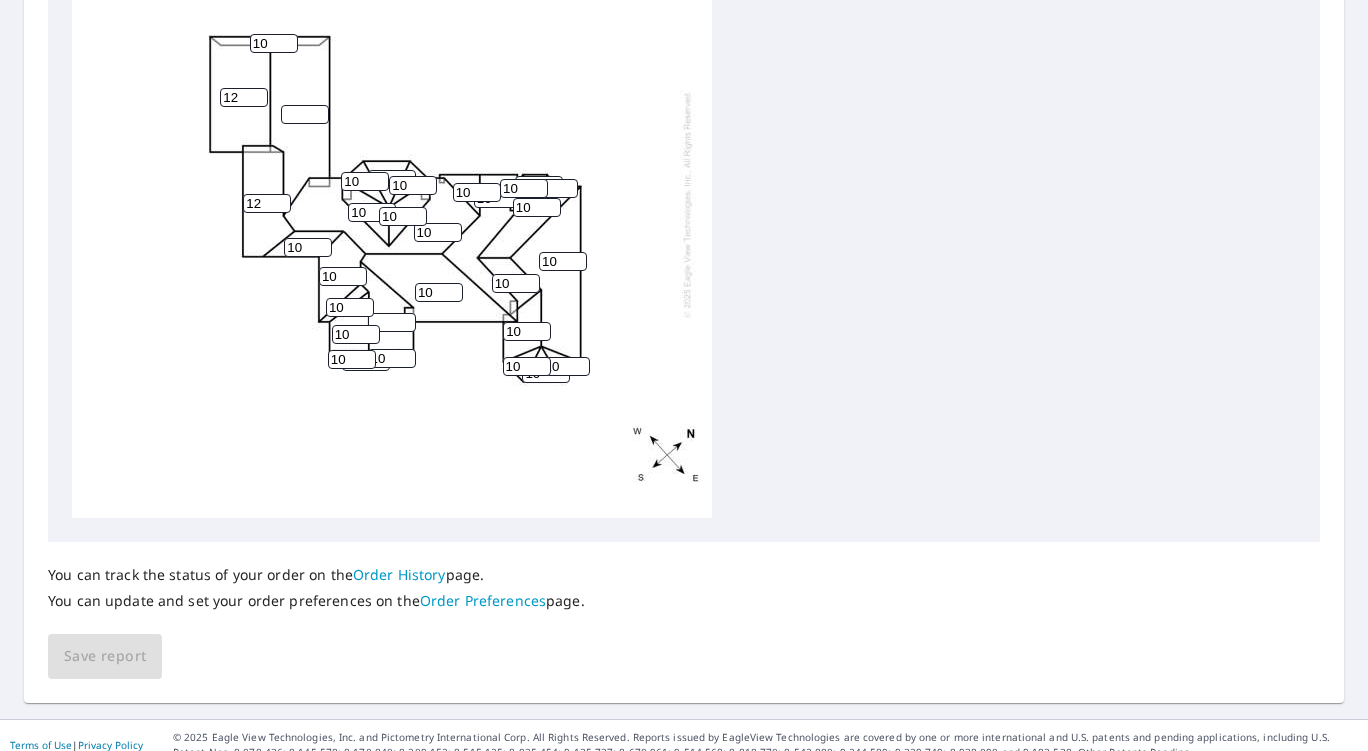 click on "12" at bounding box center (554, 188) 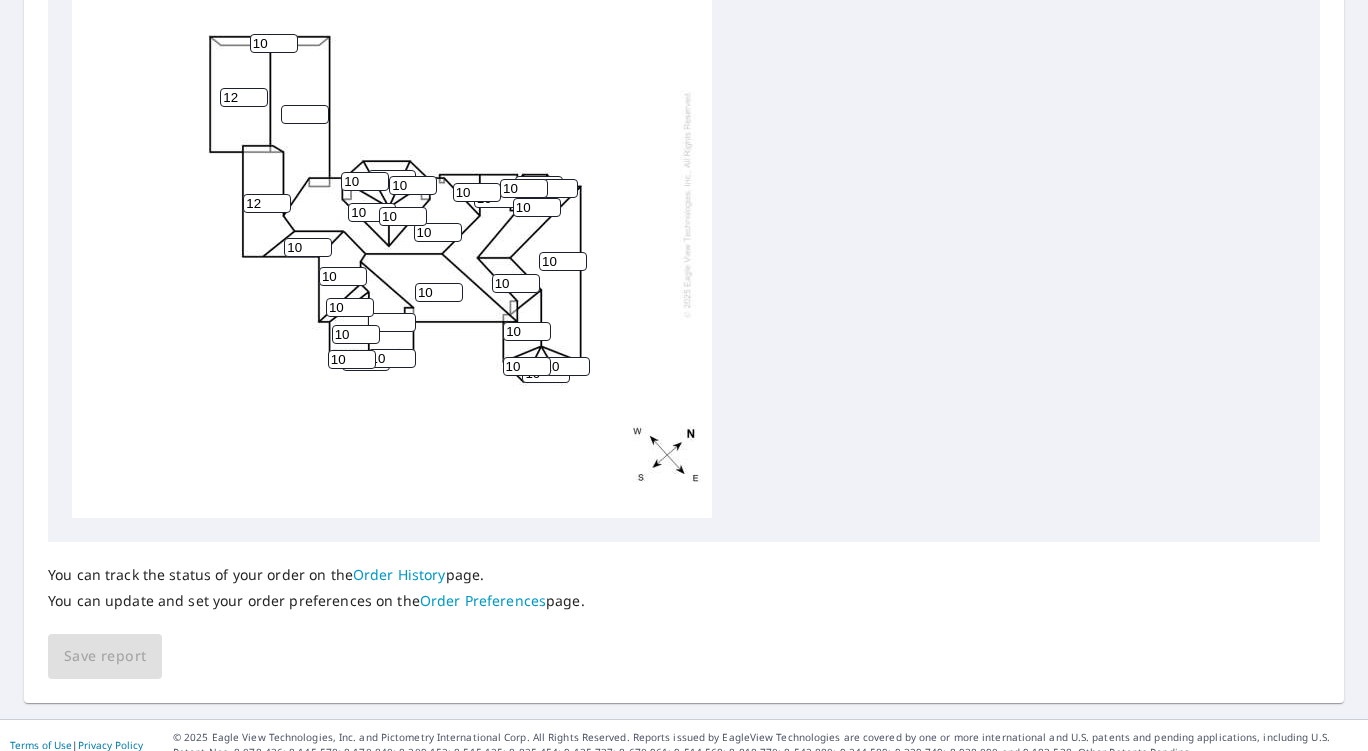 click on "14" at bounding box center [554, 188] 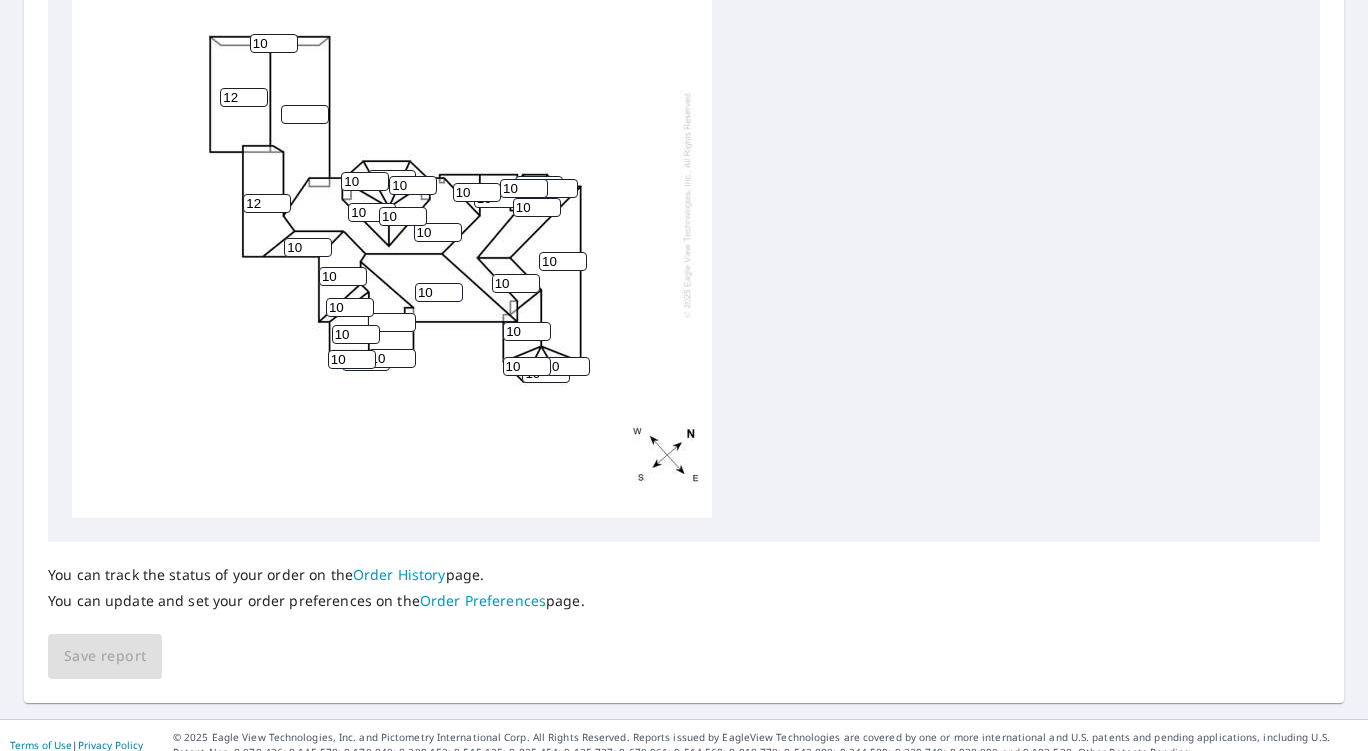 click on "16" at bounding box center (554, 188) 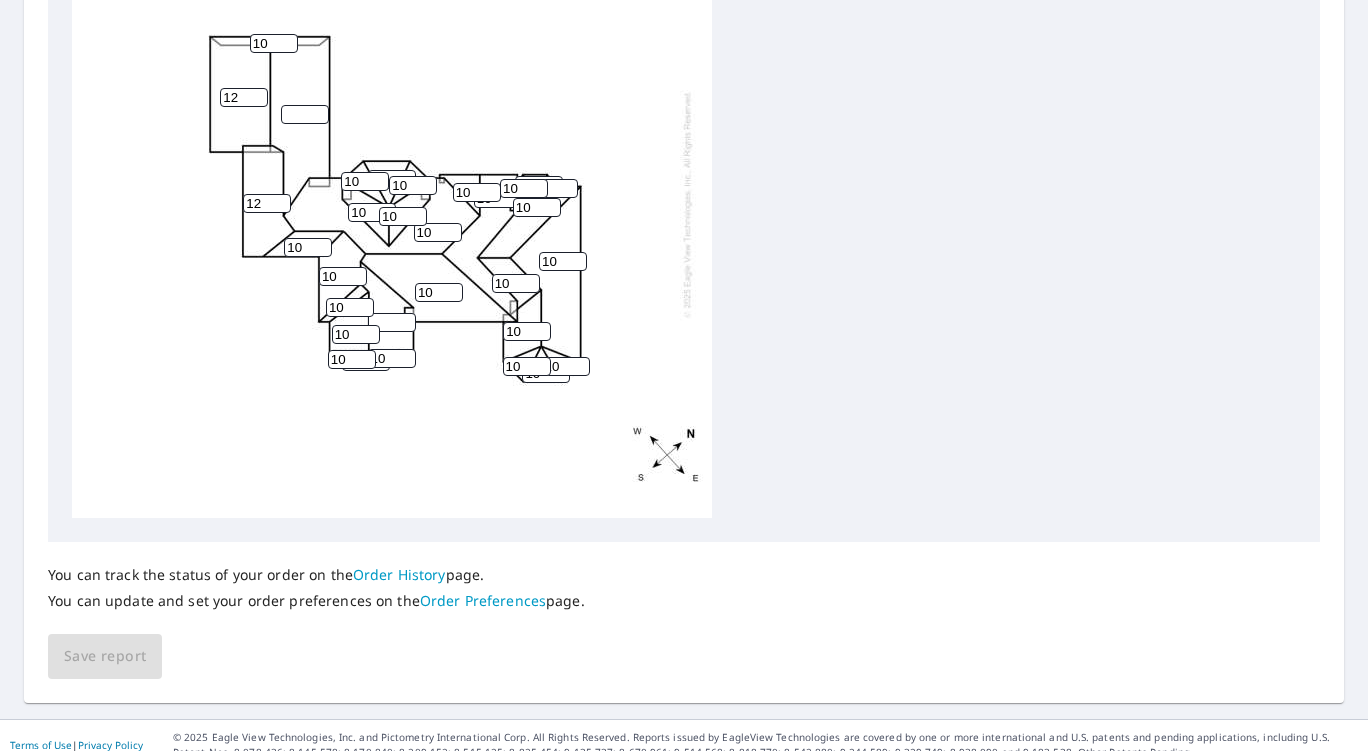 click on "24" at bounding box center (554, 188) 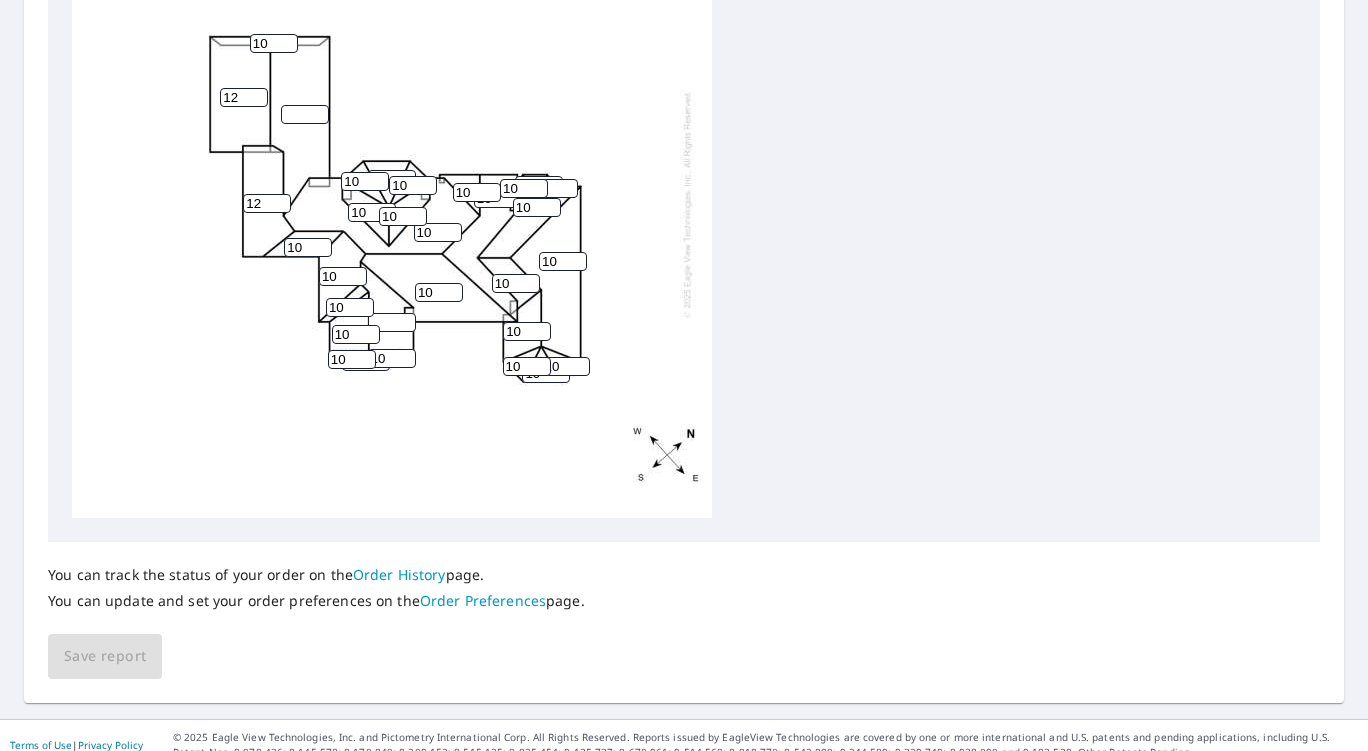 click on "26" at bounding box center [554, 188] 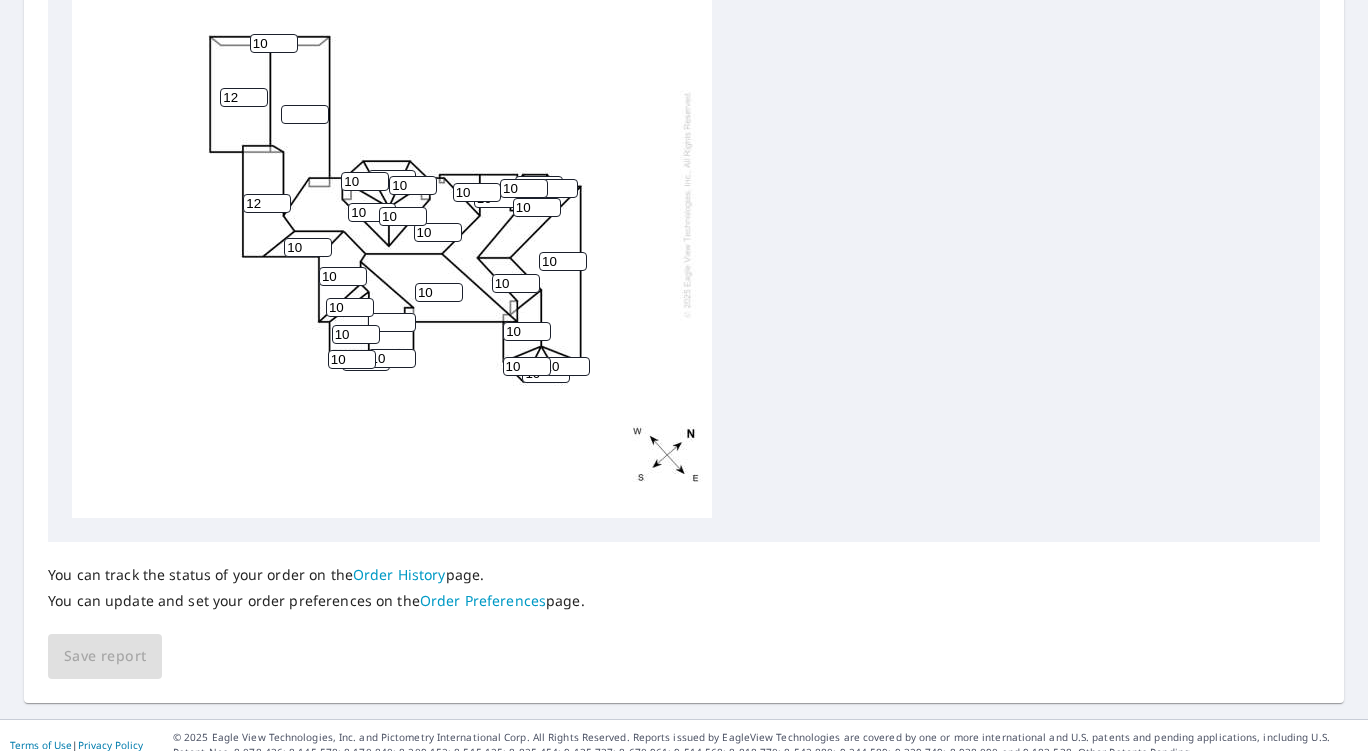 click on "27" at bounding box center [554, 188] 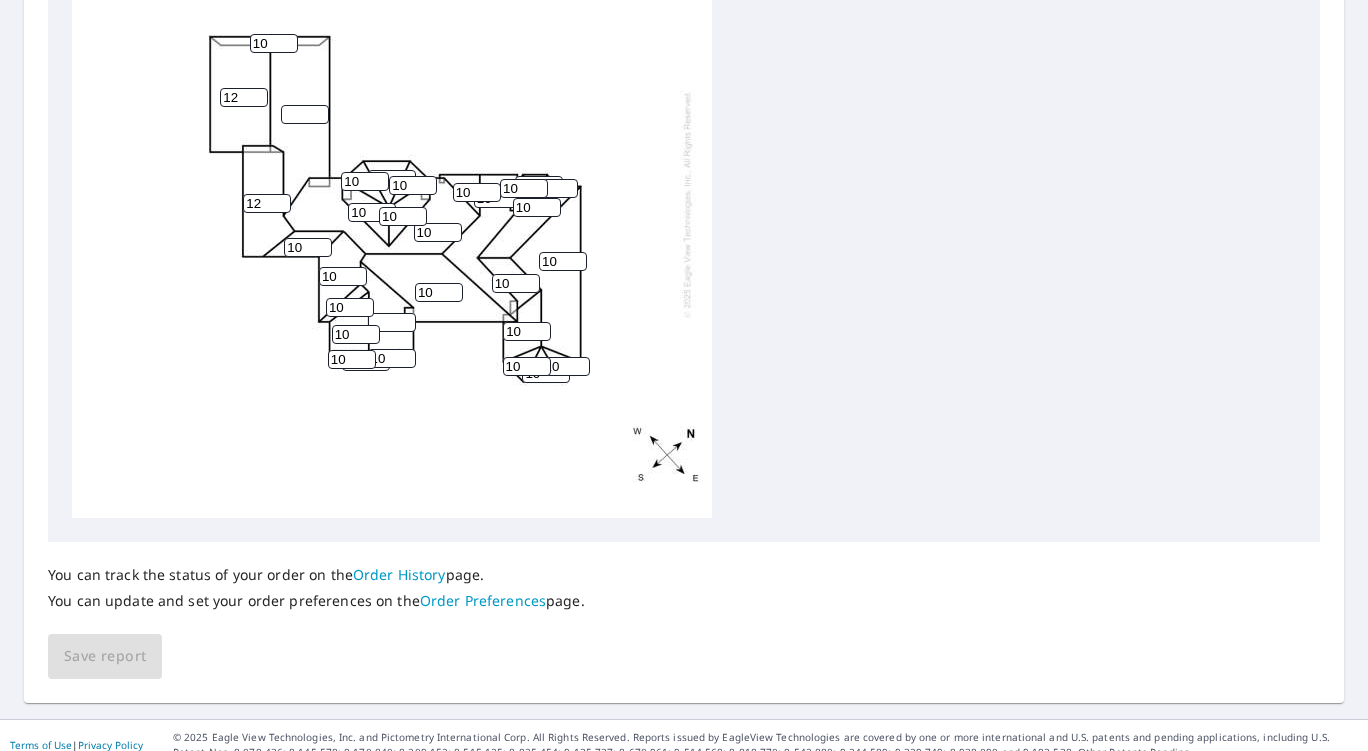 click on "25" at bounding box center [554, 188] 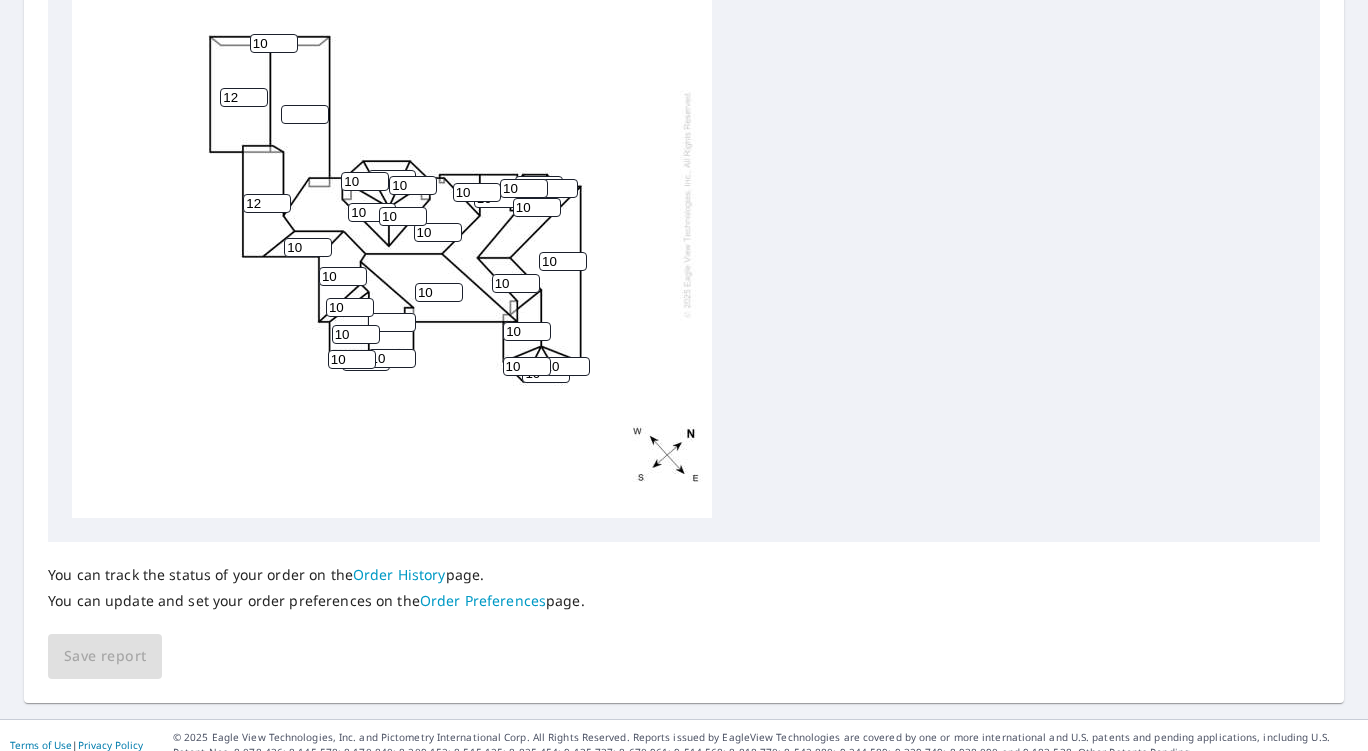 click on "24" at bounding box center [554, 188] 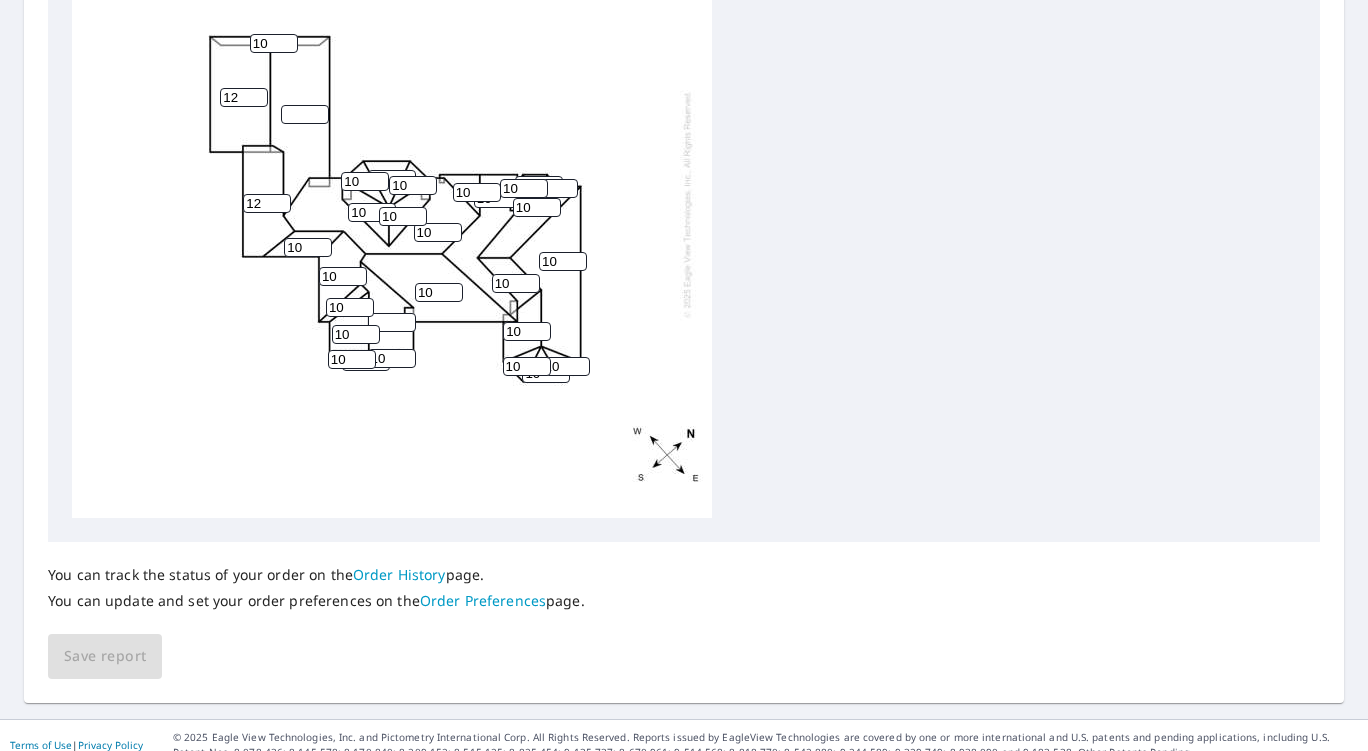 click on "22" at bounding box center [554, 188] 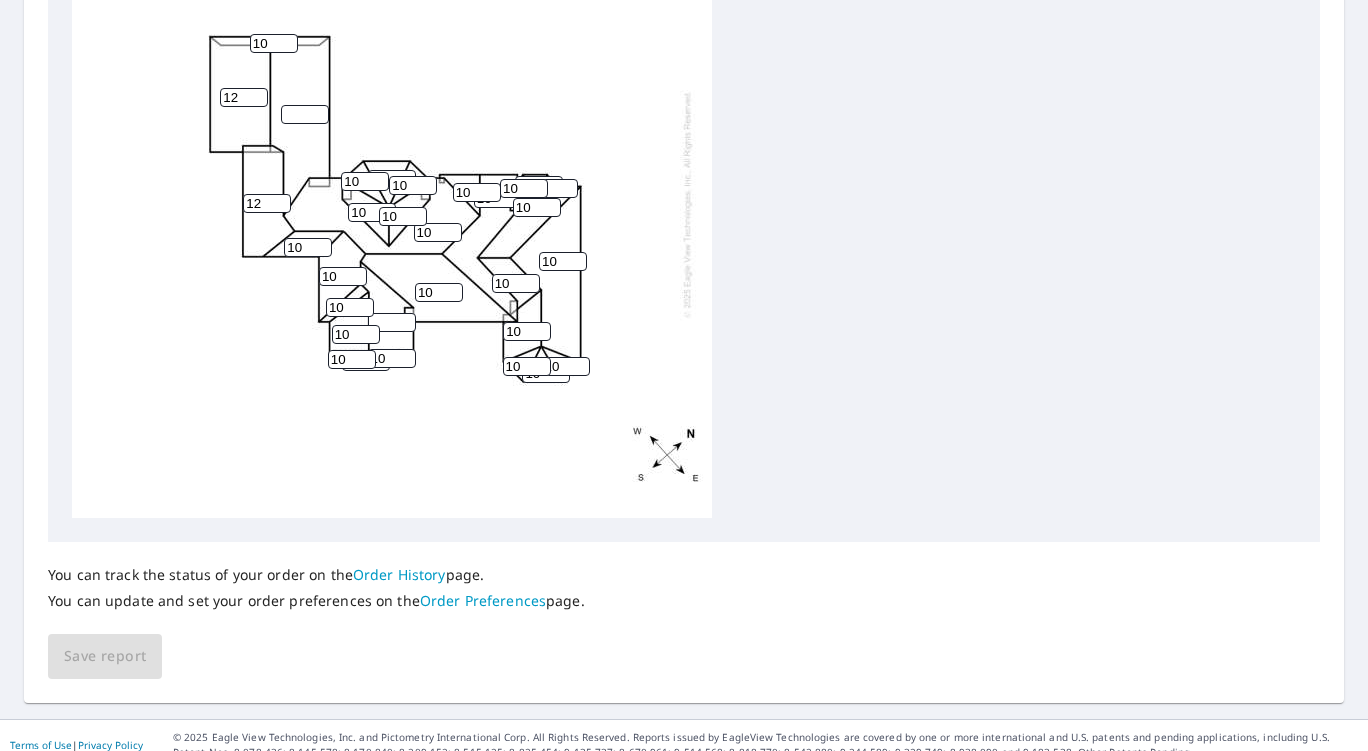 click on "19" at bounding box center (554, 188) 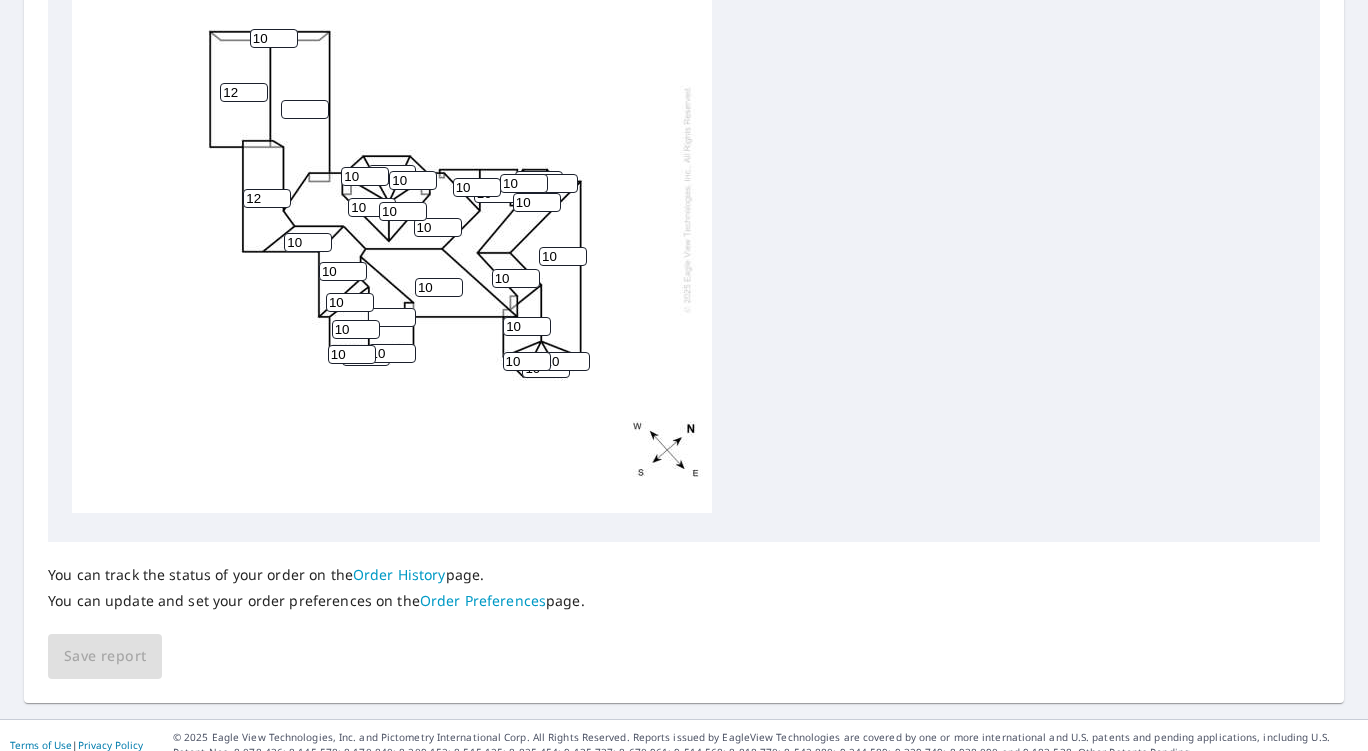 click on "You can track the status of your order on the  Order History  page. You can update and set your order preferences on the  Order Preferences  page. Save report" at bounding box center (684, 610) 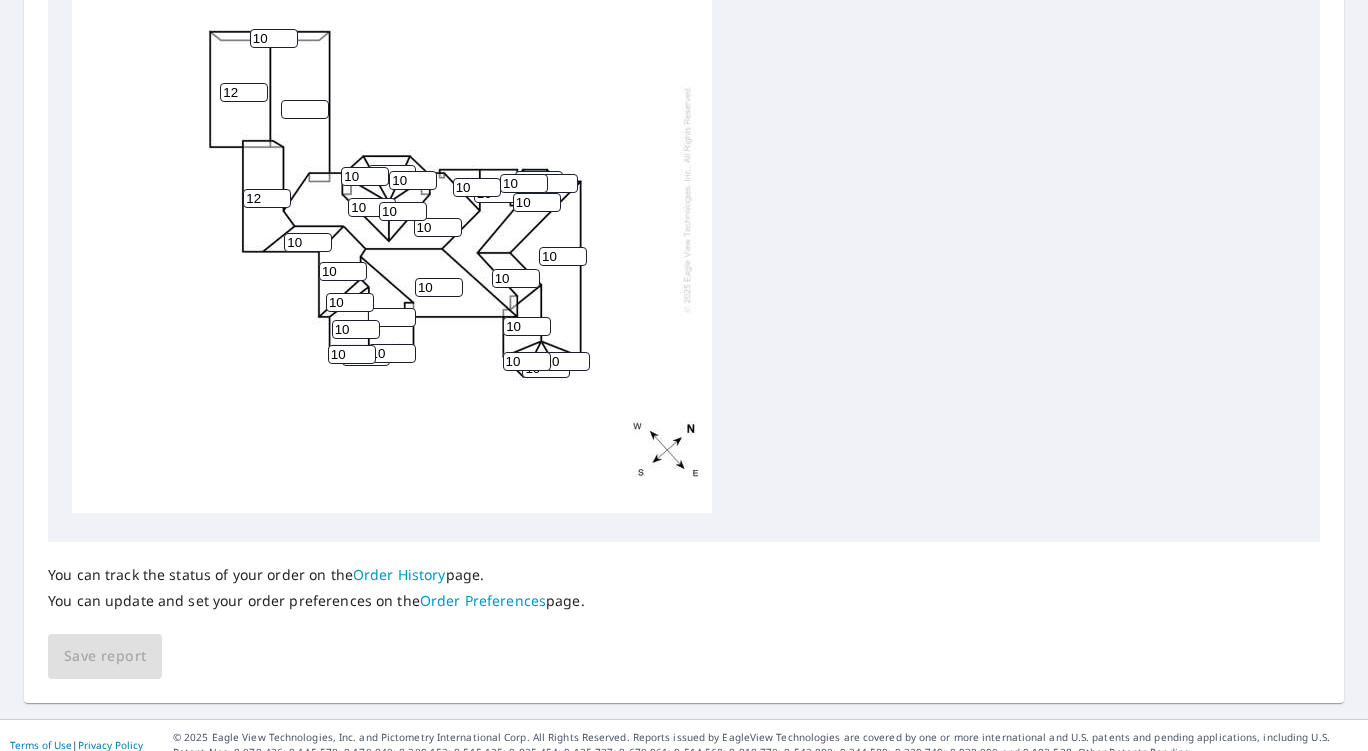 scroll, scrollTop: 631, scrollLeft: 0, axis: vertical 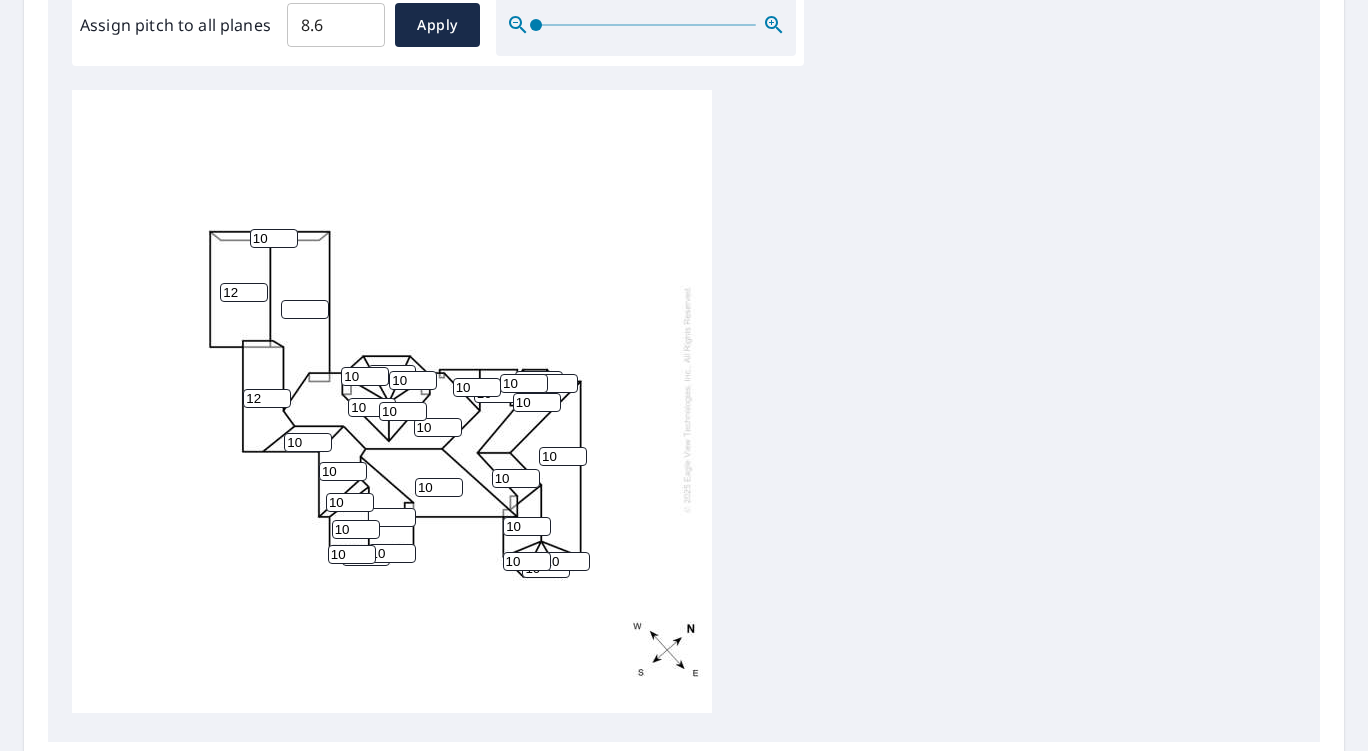 click on "10 12 10 10 10 12 10 10 10 10 10 10 10 10 10 10 10 10 10 10 10 10 10 10 10 10 10 10 10" at bounding box center (392, 399) 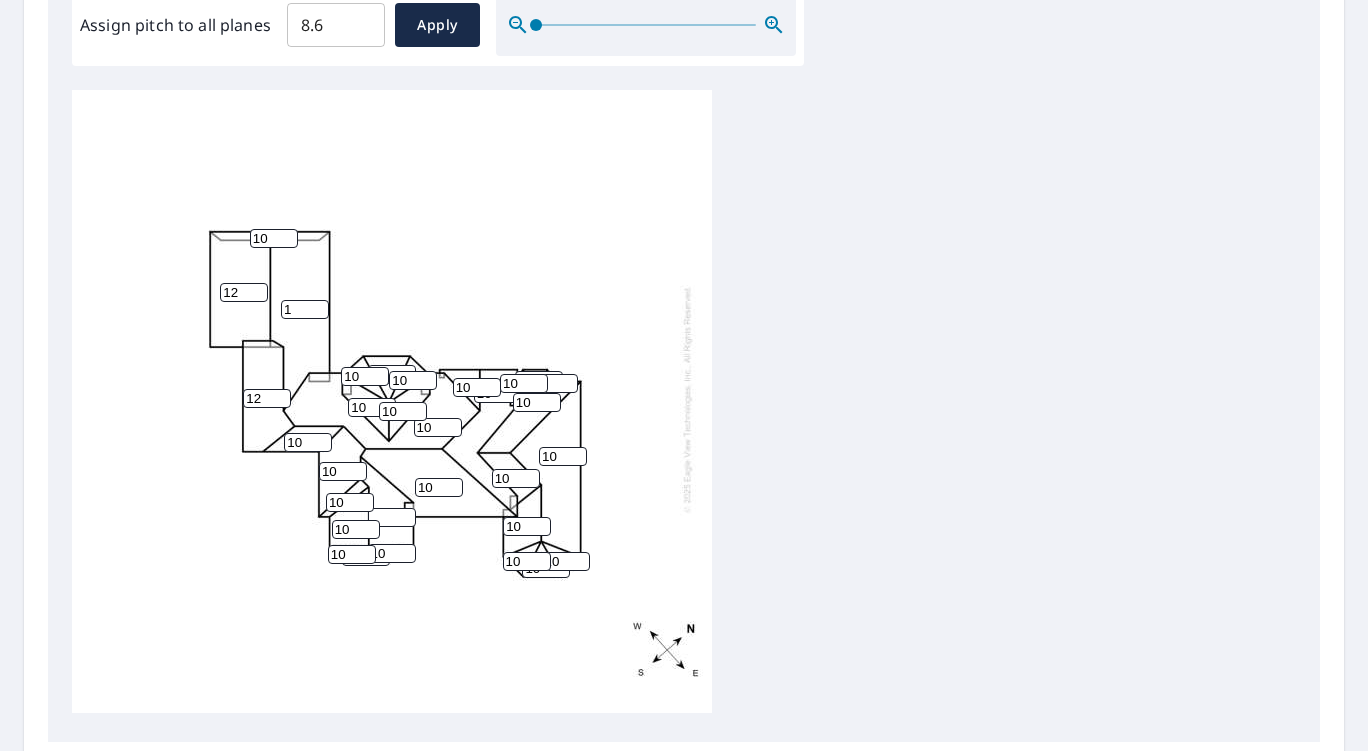 click on "1" at bounding box center (305, 309) 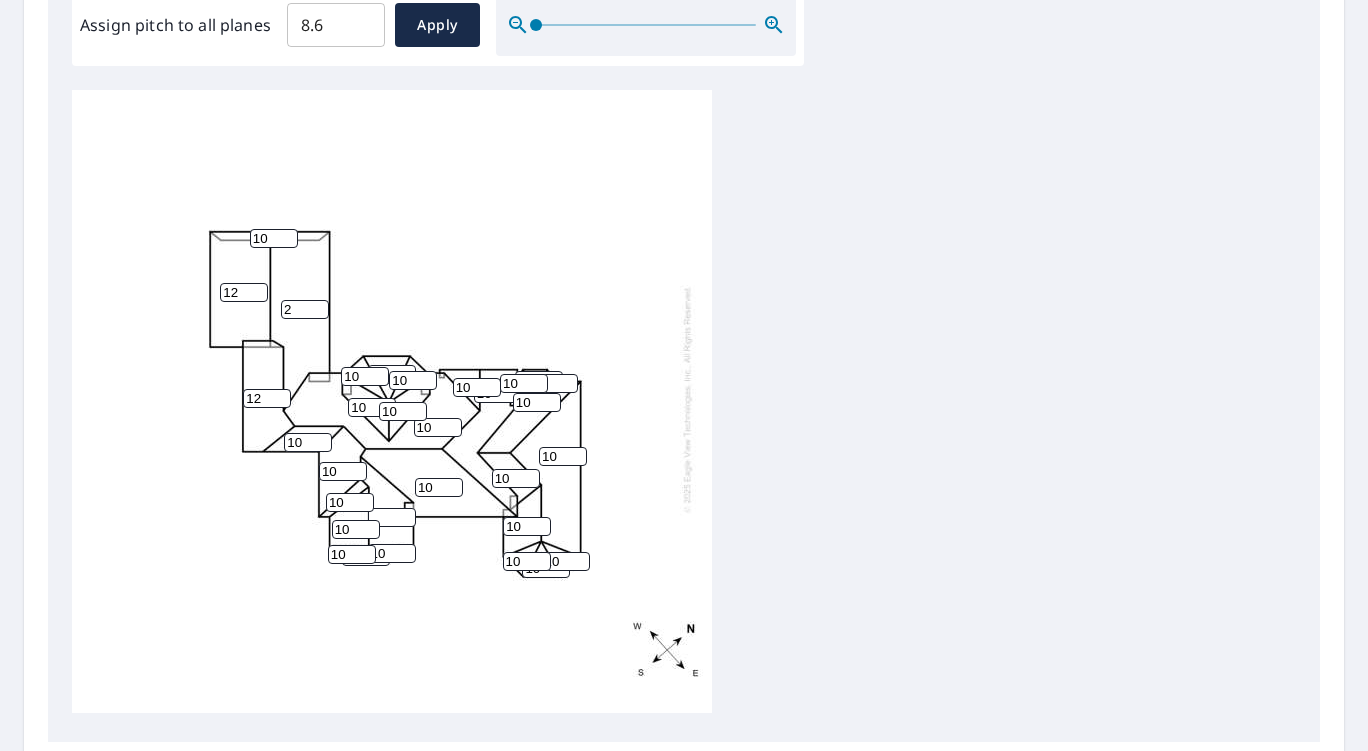 click on "2" at bounding box center [305, 309] 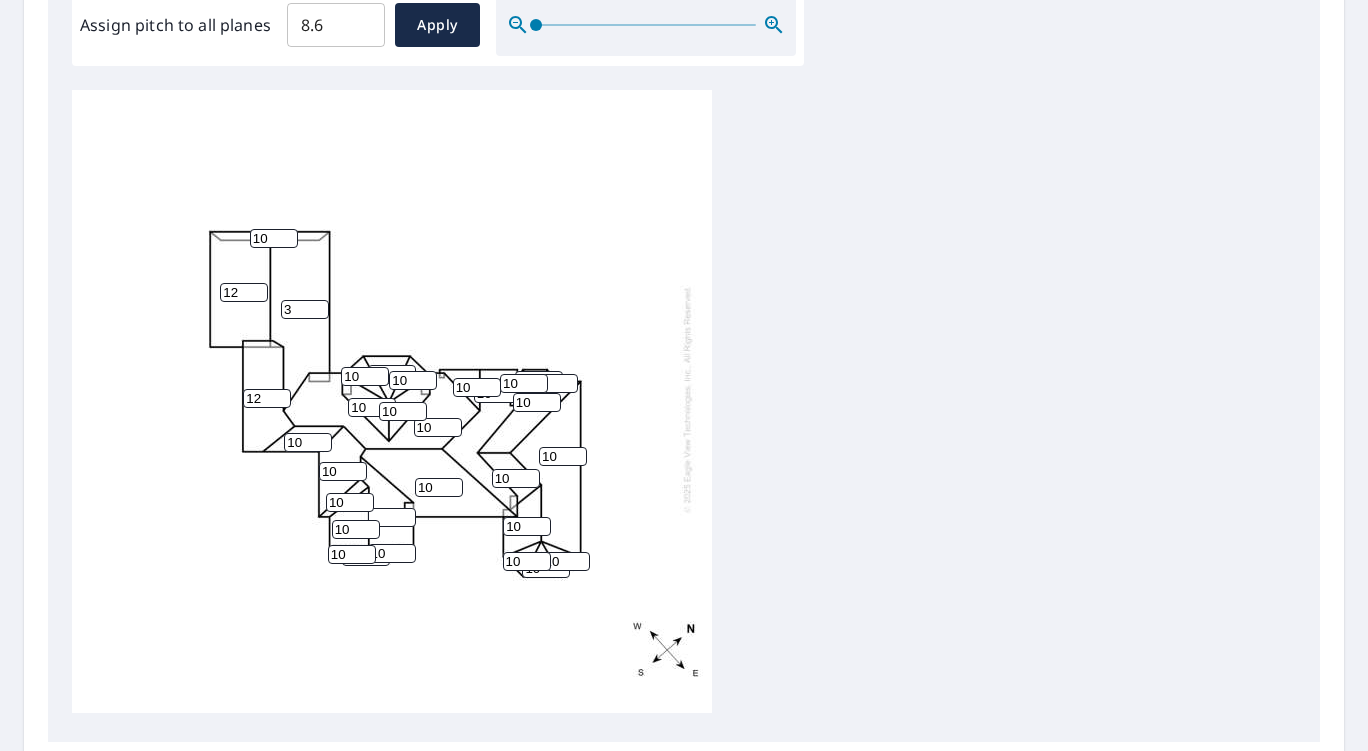 click on "3" at bounding box center [305, 309] 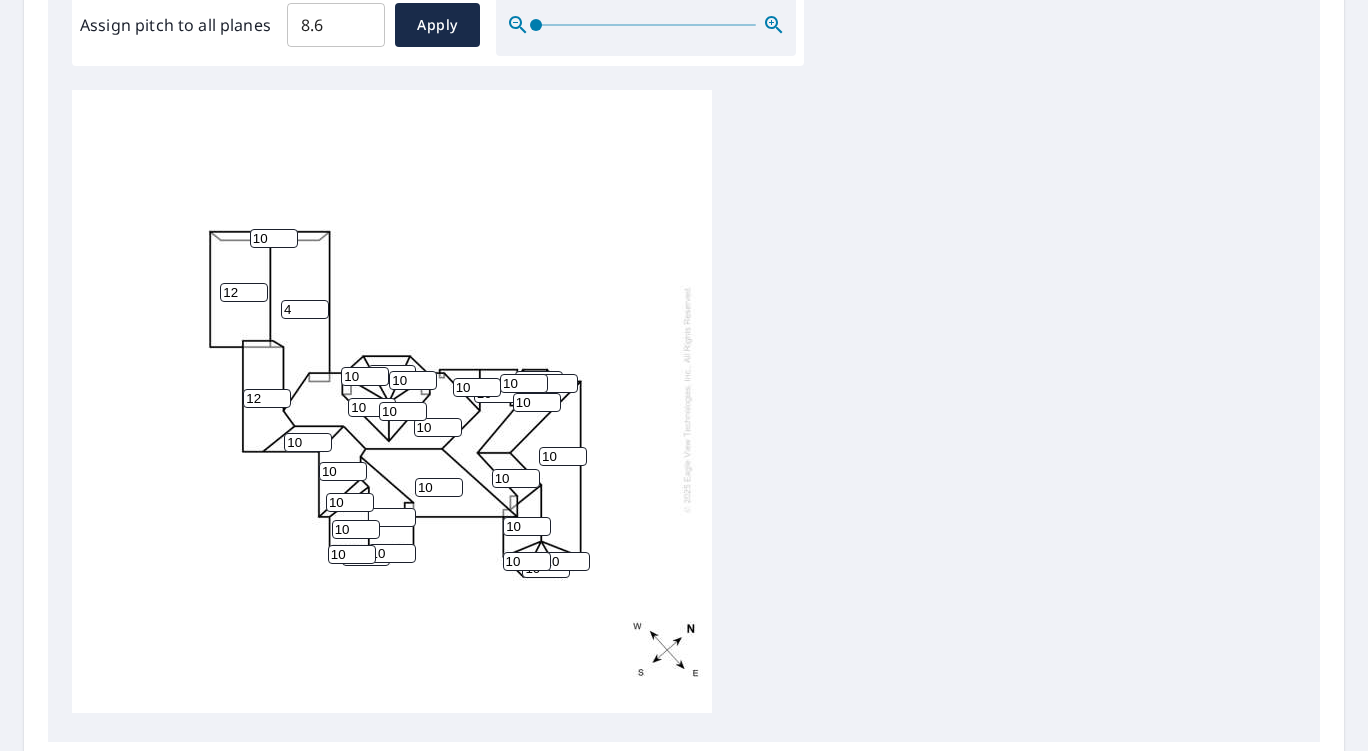 click on "4" at bounding box center [305, 309] 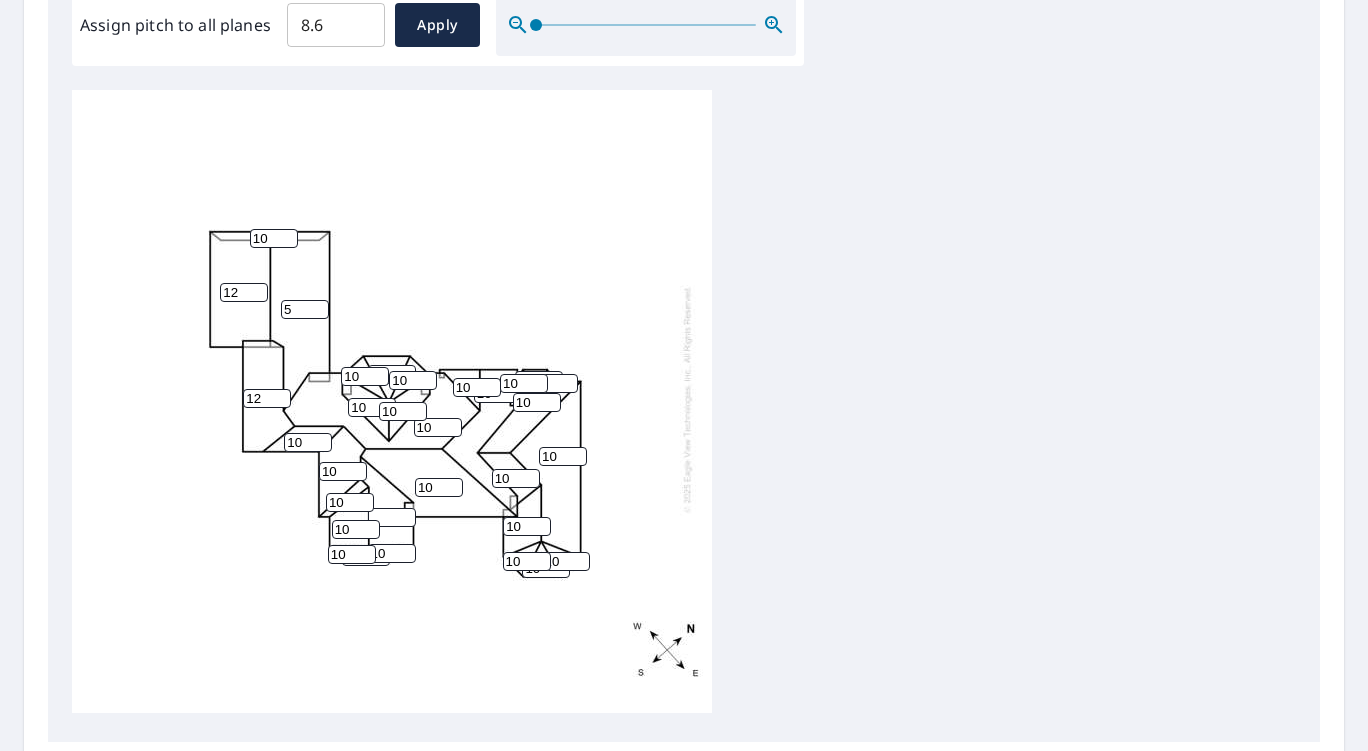 click on "5" at bounding box center (305, 309) 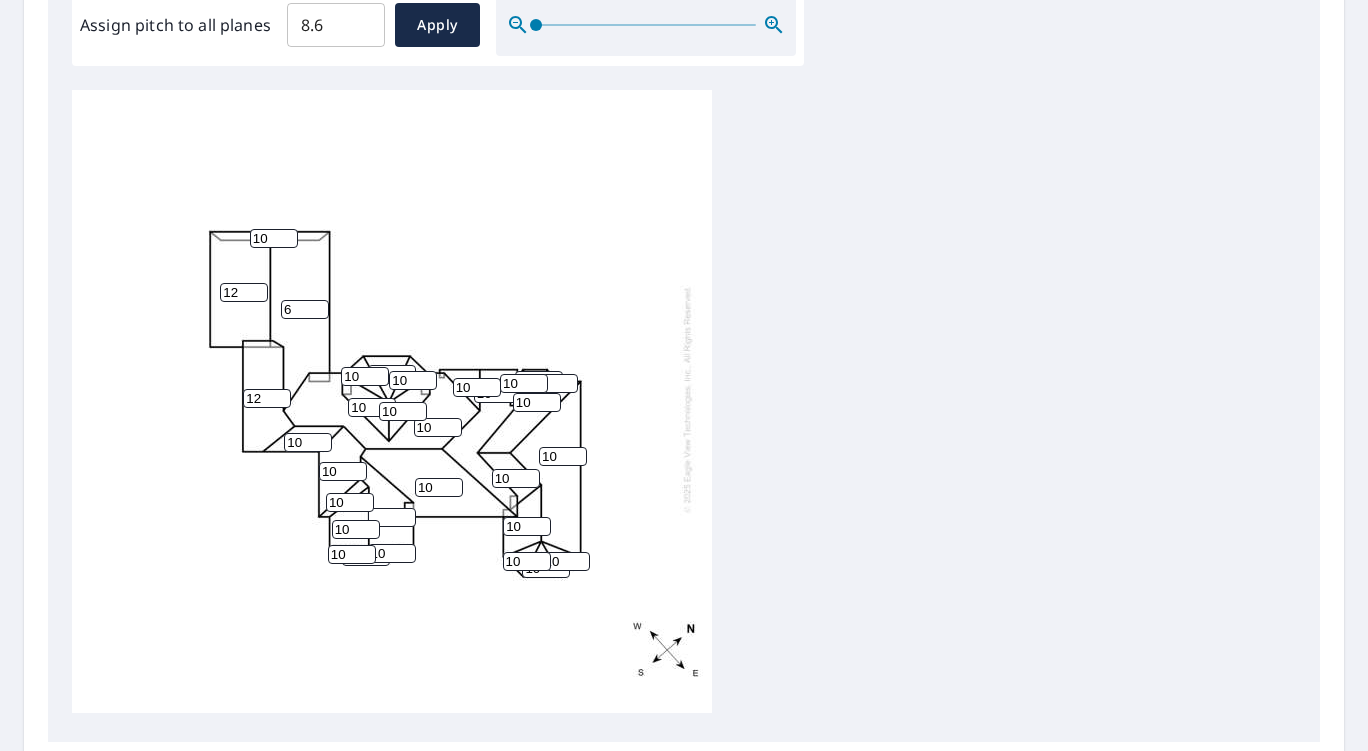 click on "6" at bounding box center [305, 309] 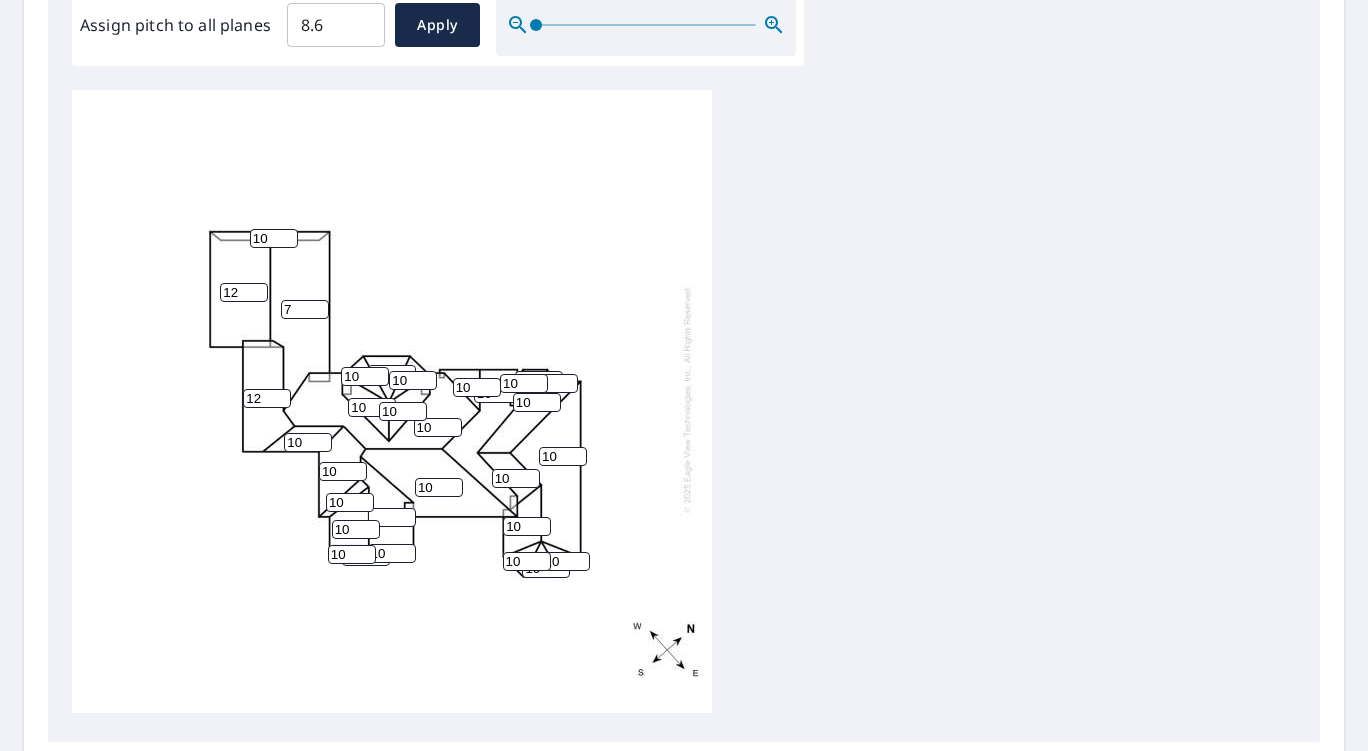 click on "7" at bounding box center [305, 309] 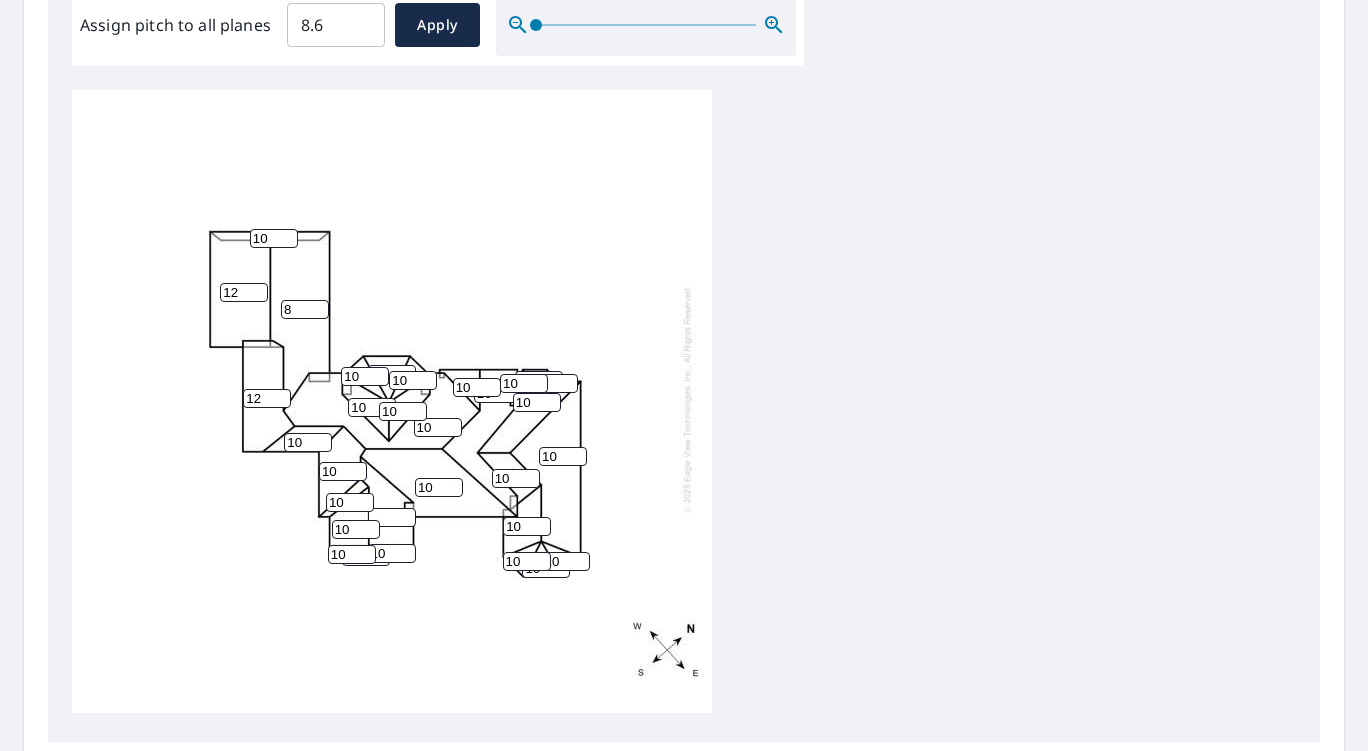 click on "8" at bounding box center (305, 309) 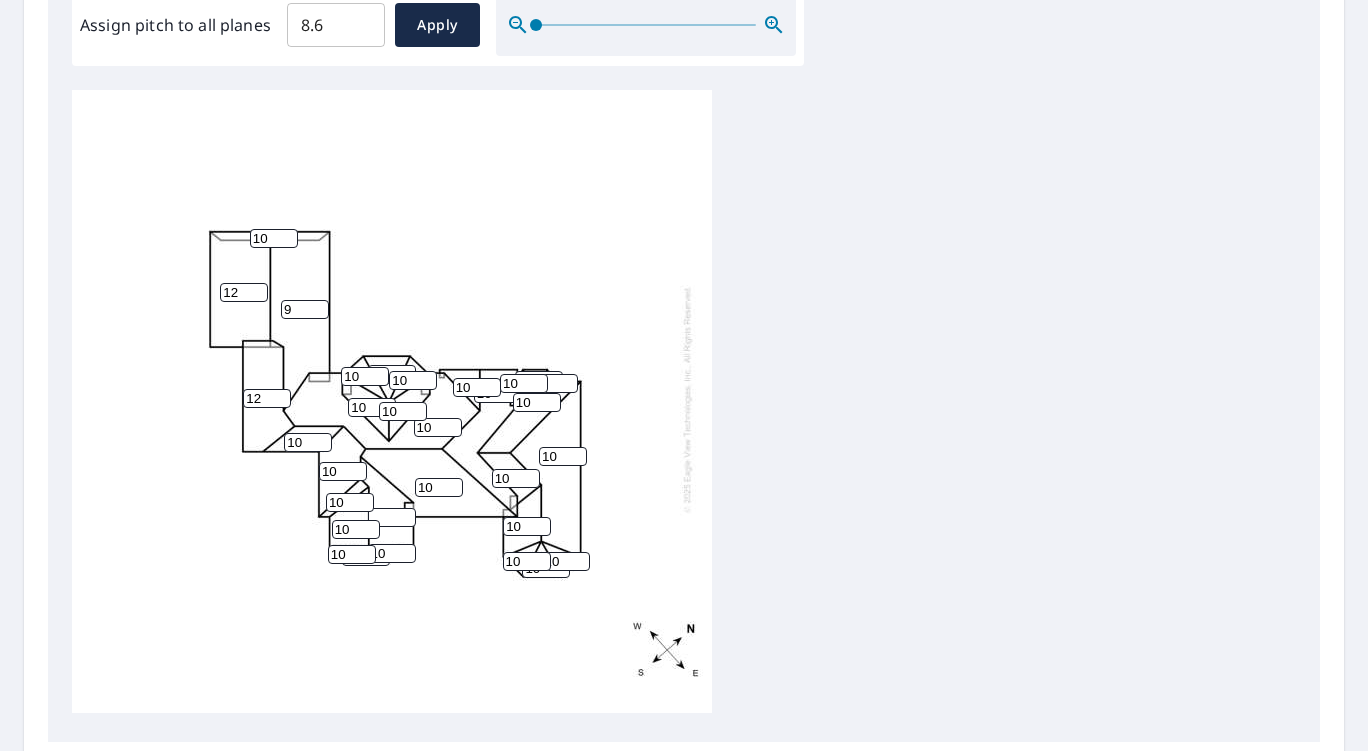 click on "9" at bounding box center (305, 309) 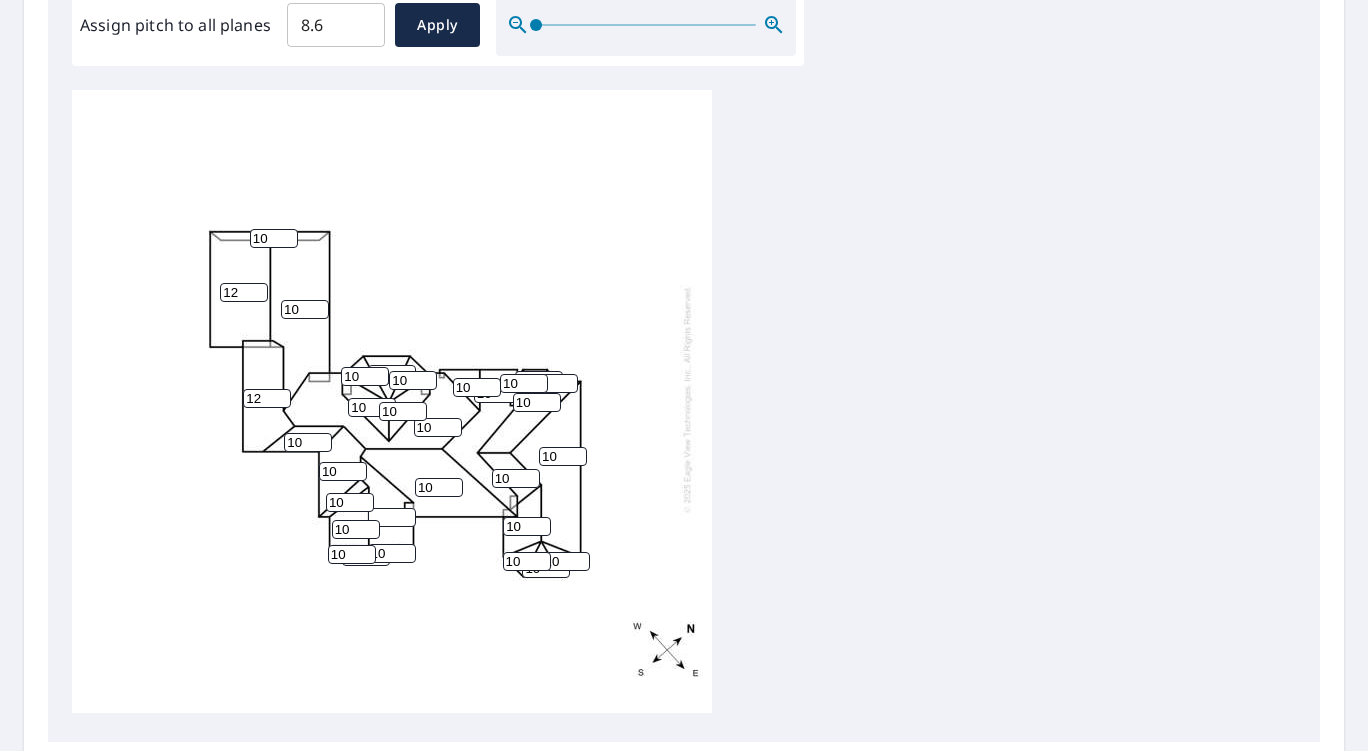 type on "10" 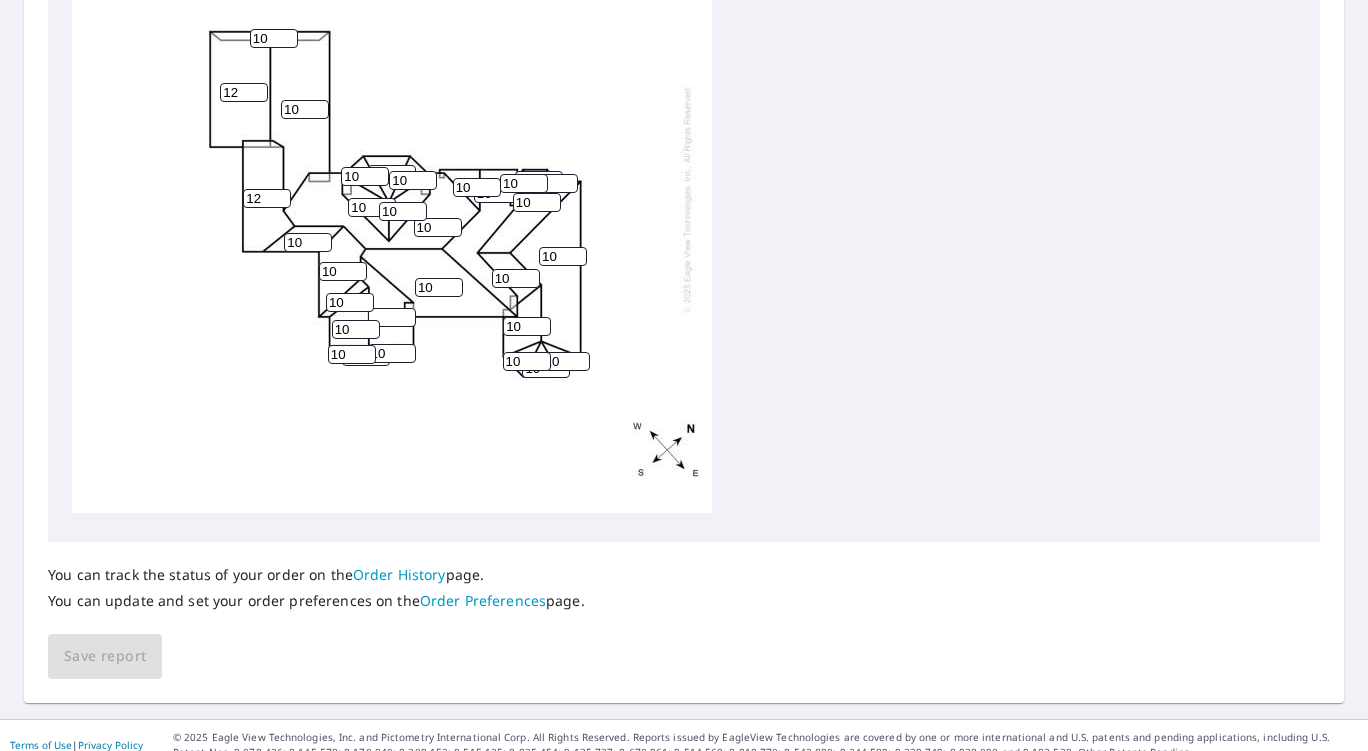 click on "10 10 12 10 10 10 12 10 10 10 10 10 10 10 10 10 10 10 10 10 10 10 10 10 10 10 10 10 10 10" at bounding box center [392, 199] 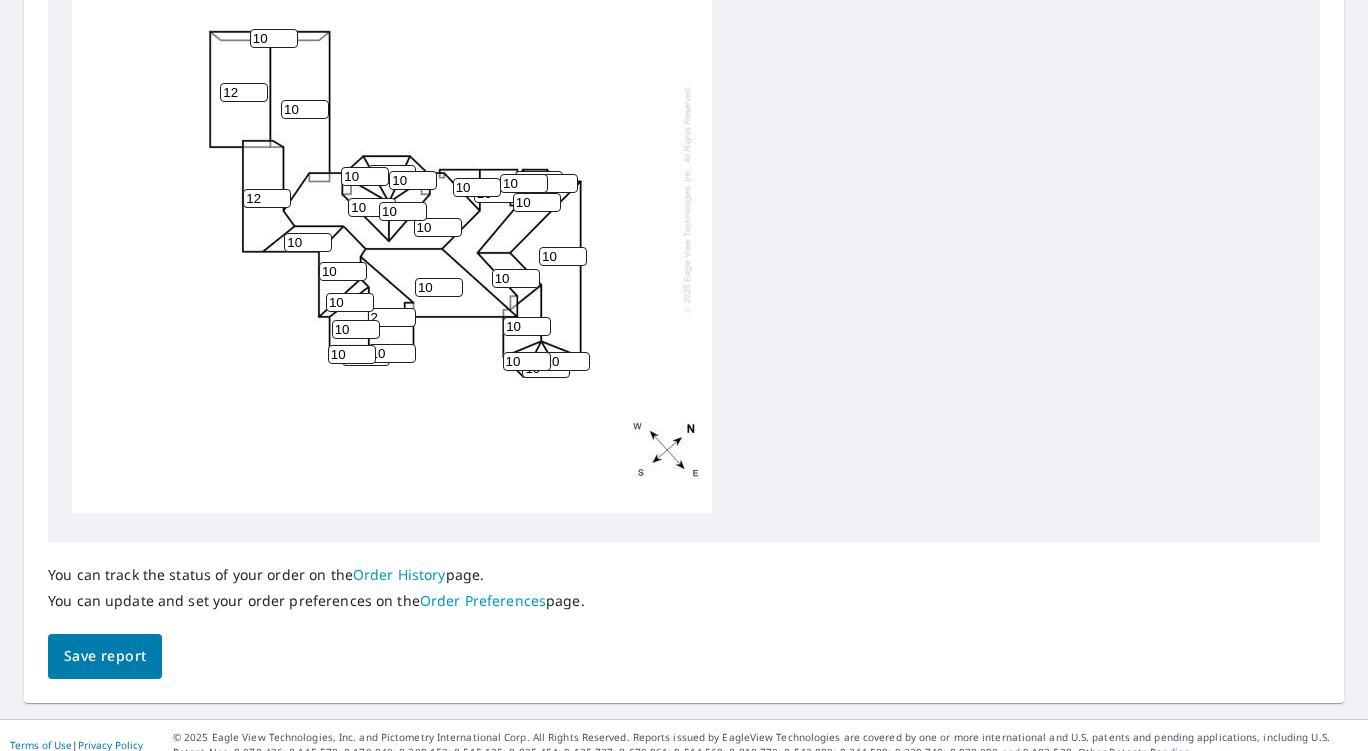 click on "2" at bounding box center [392, 317] 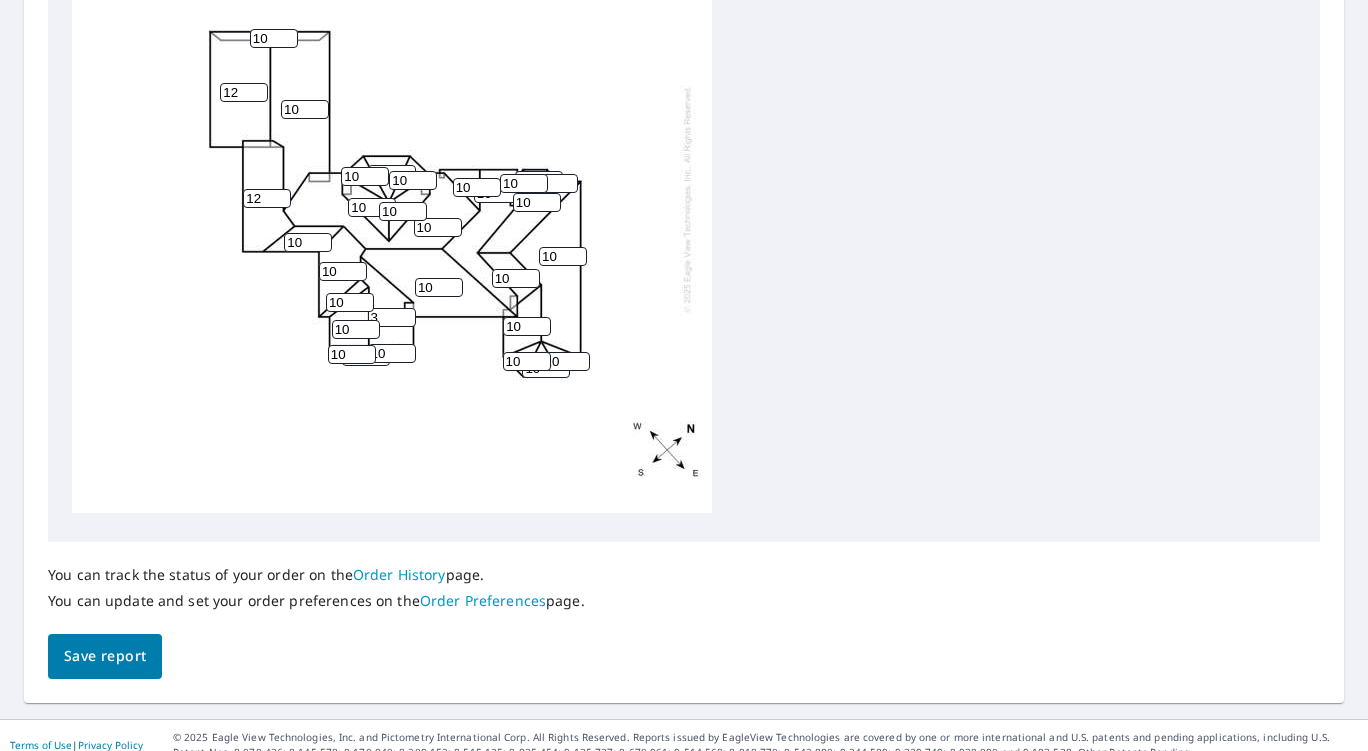 click on "3" at bounding box center [392, 317] 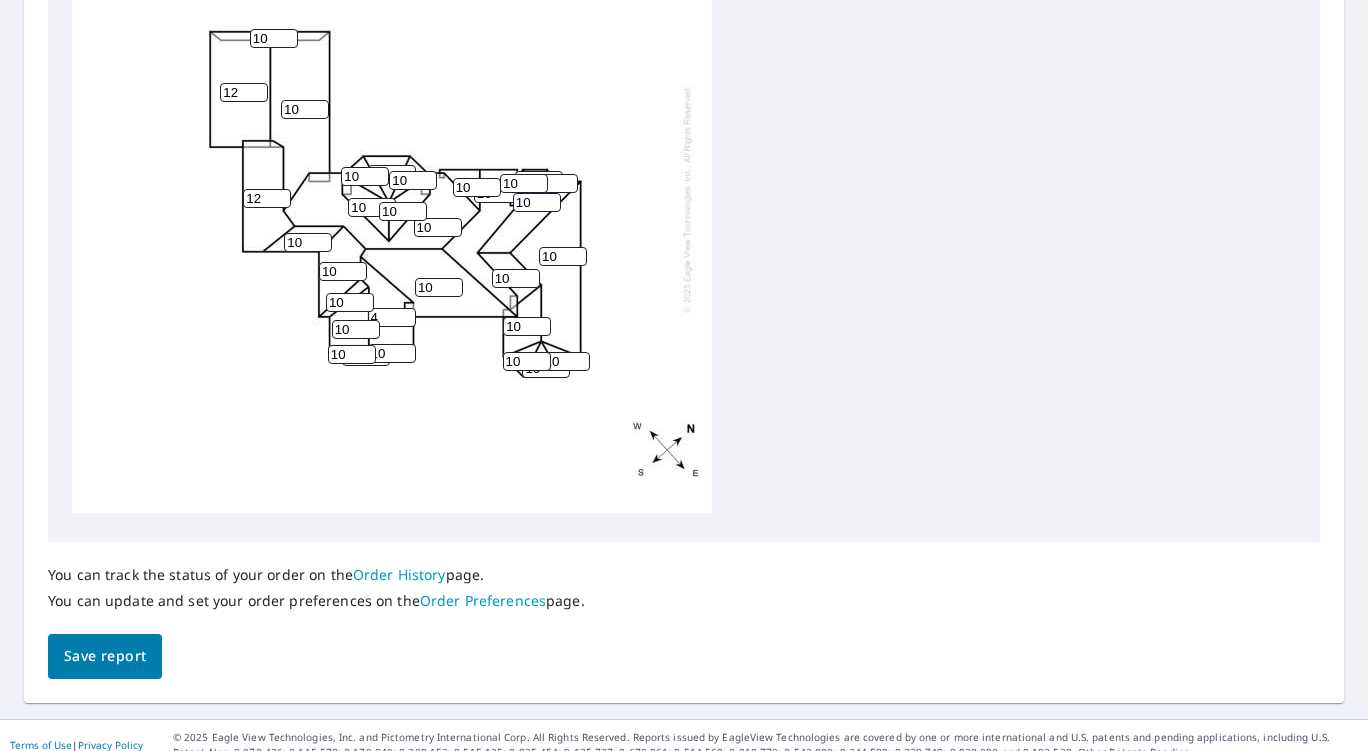 click on "4" at bounding box center (392, 317) 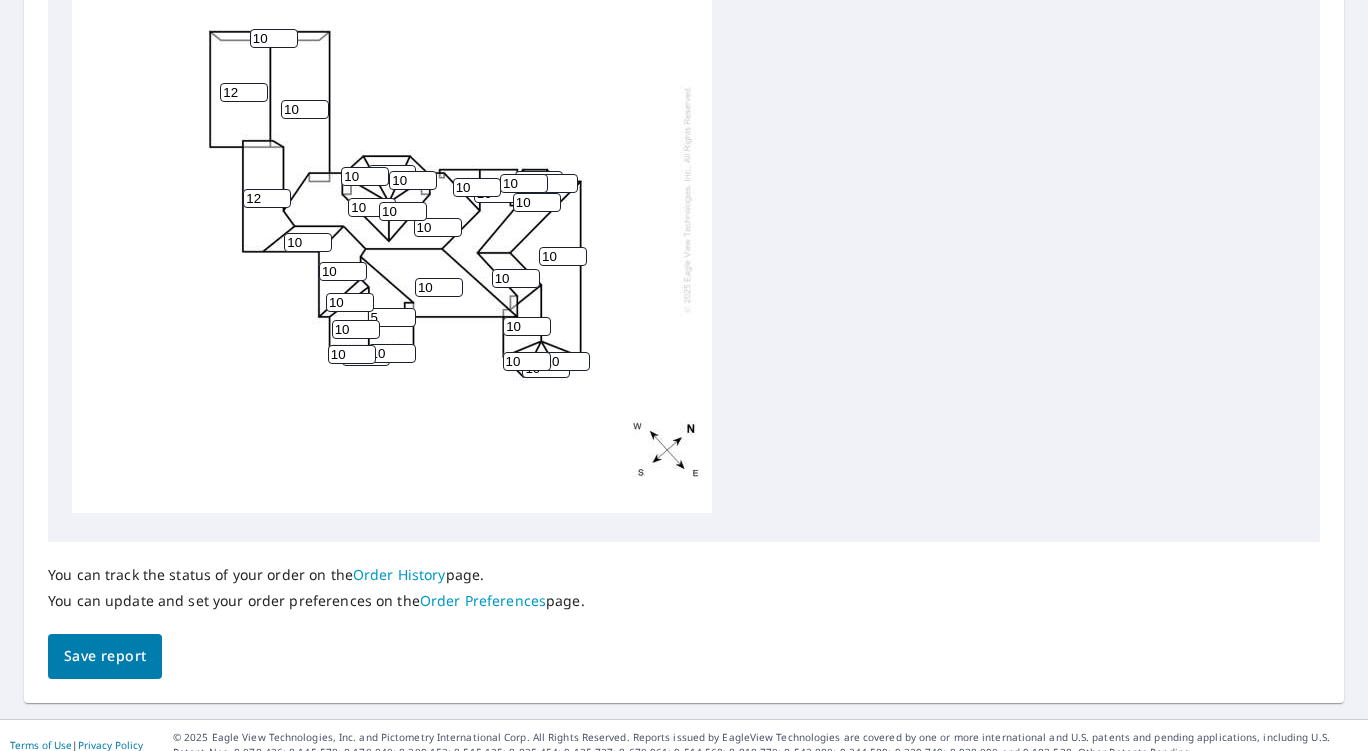 click on "5" at bounding box center (392, 317) 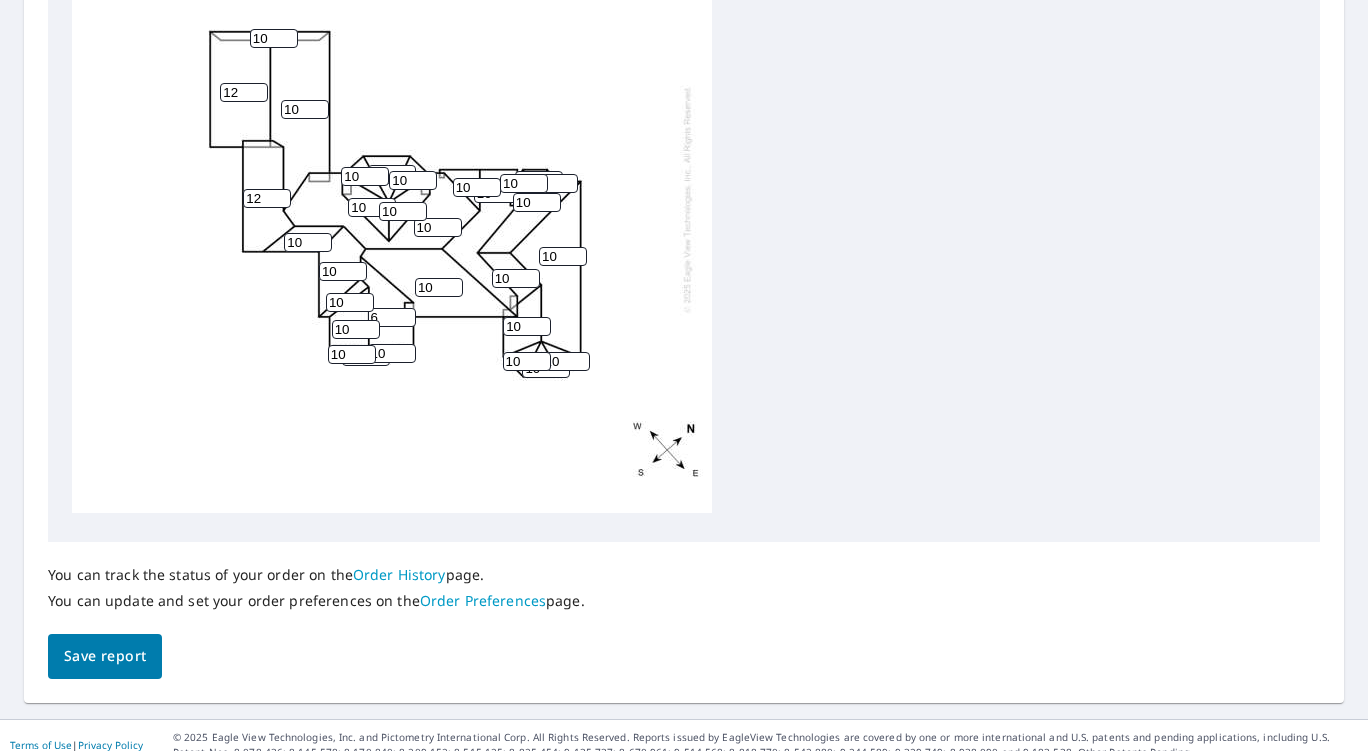 click on "6" at bounding box center (392, 317) 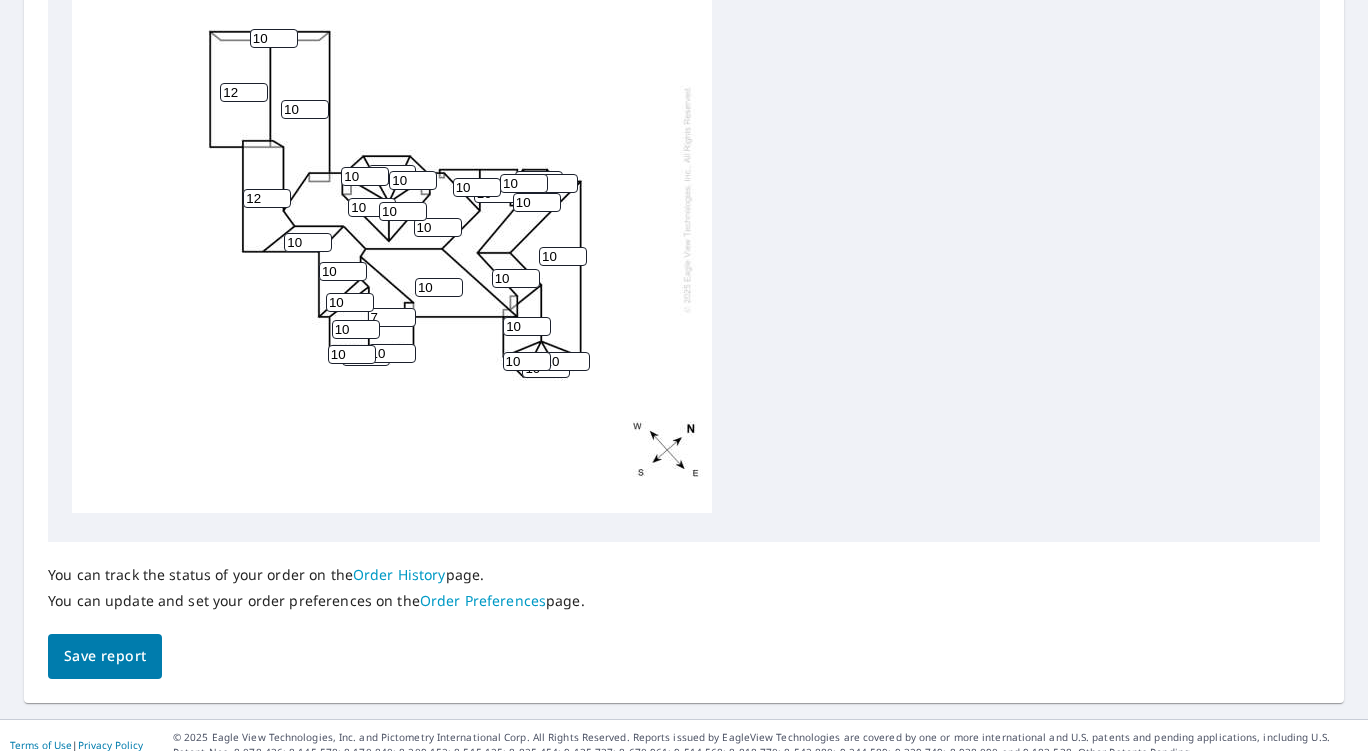 click on "7" at bounding box center (392, 317) 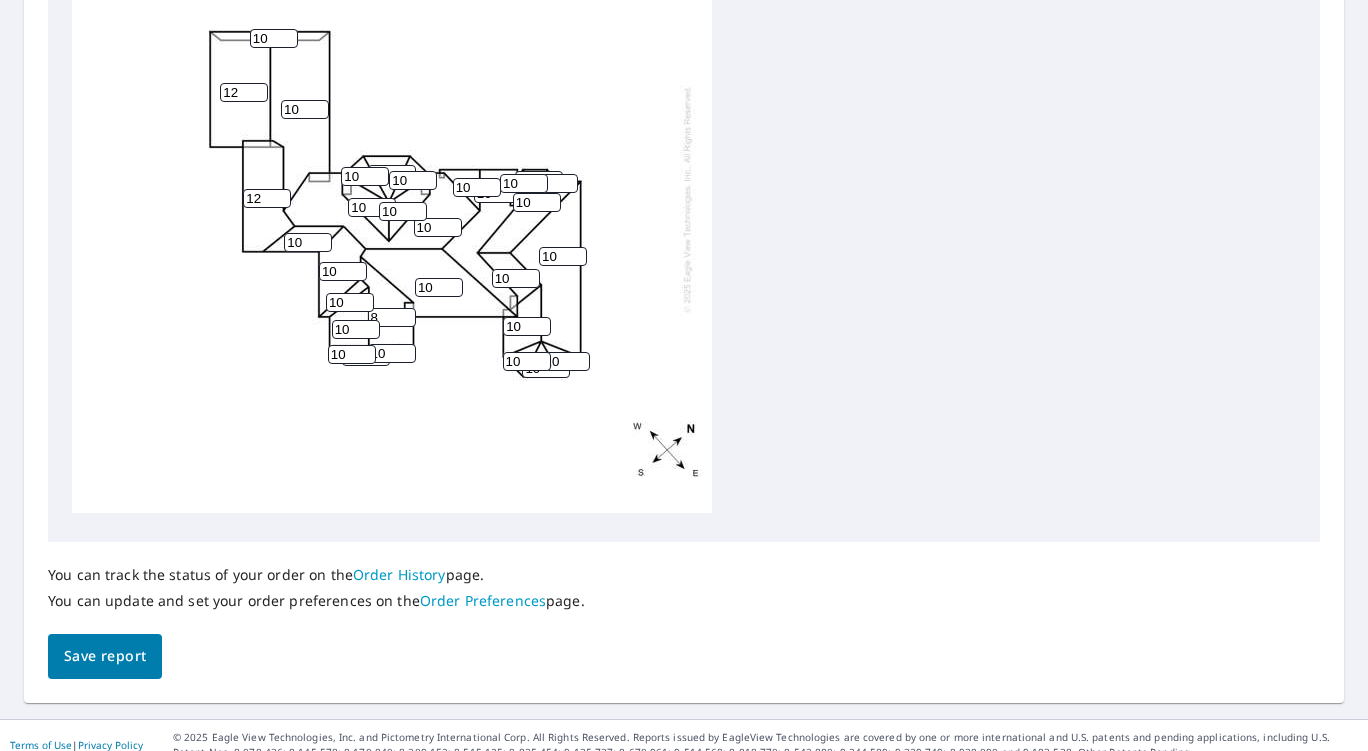 click on "8" at bounding box center [392, 317] 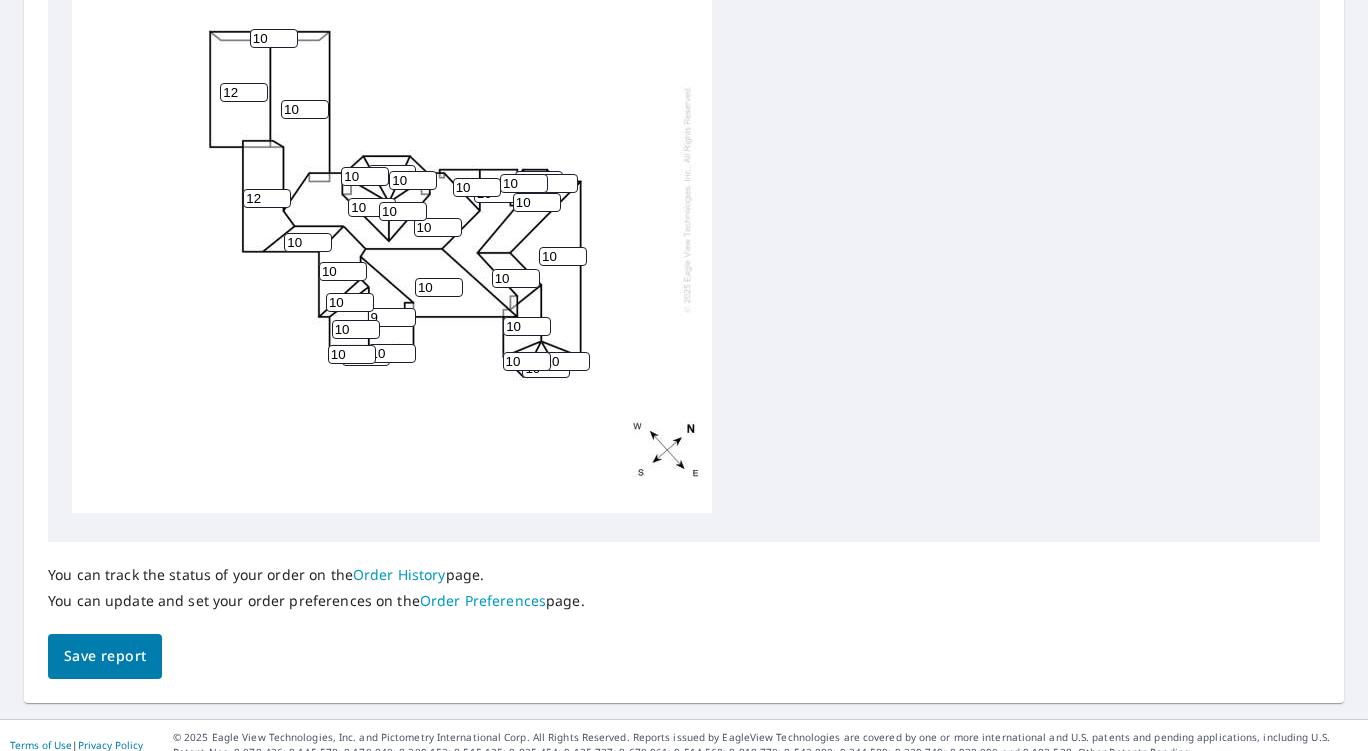 click on "9" at bounding box center [392, 317] 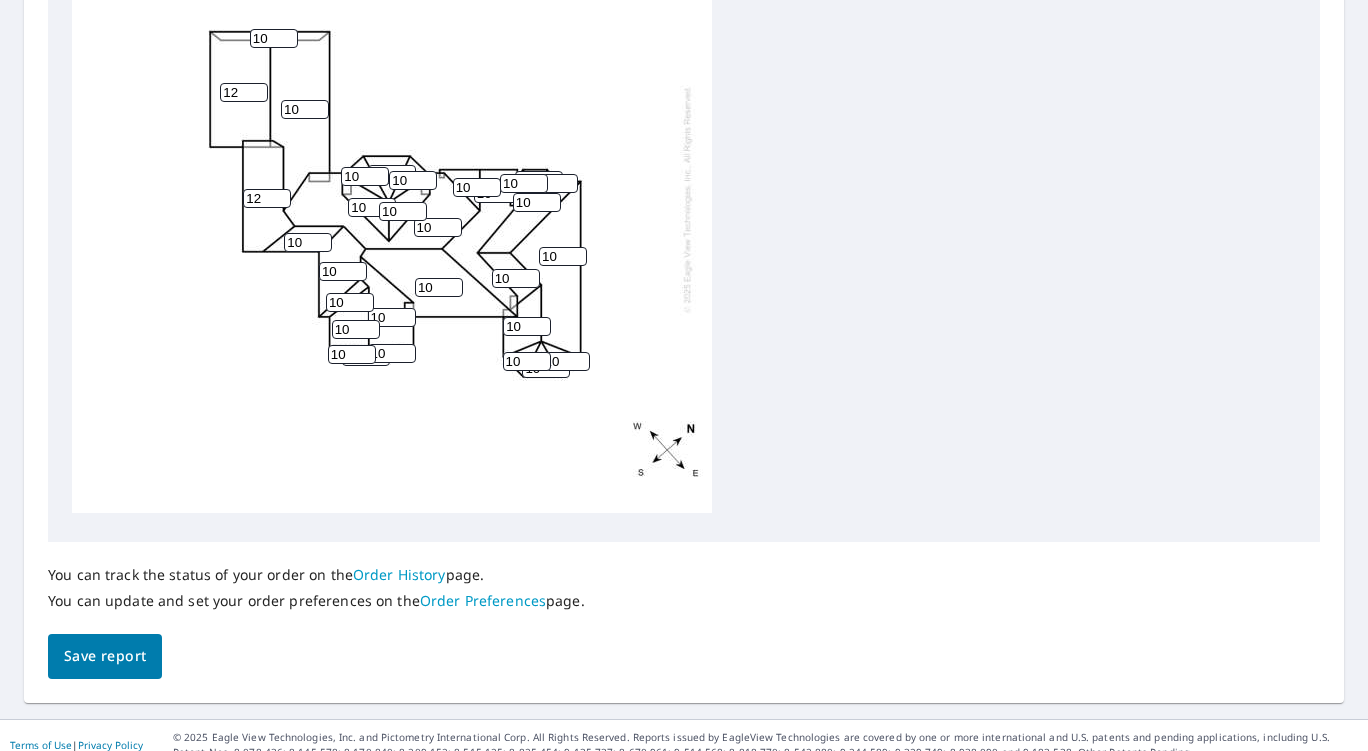type on "10" 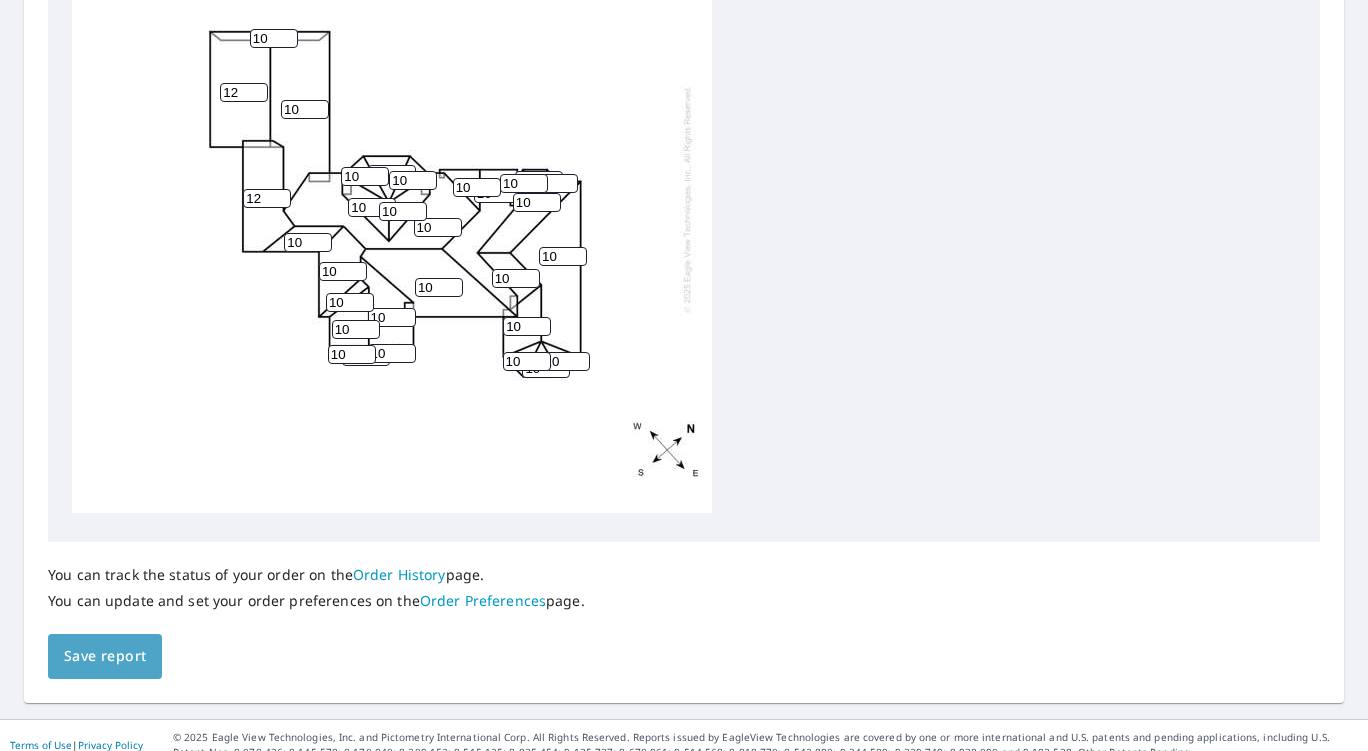 click on "Save report" at bounding box center (105, 656) 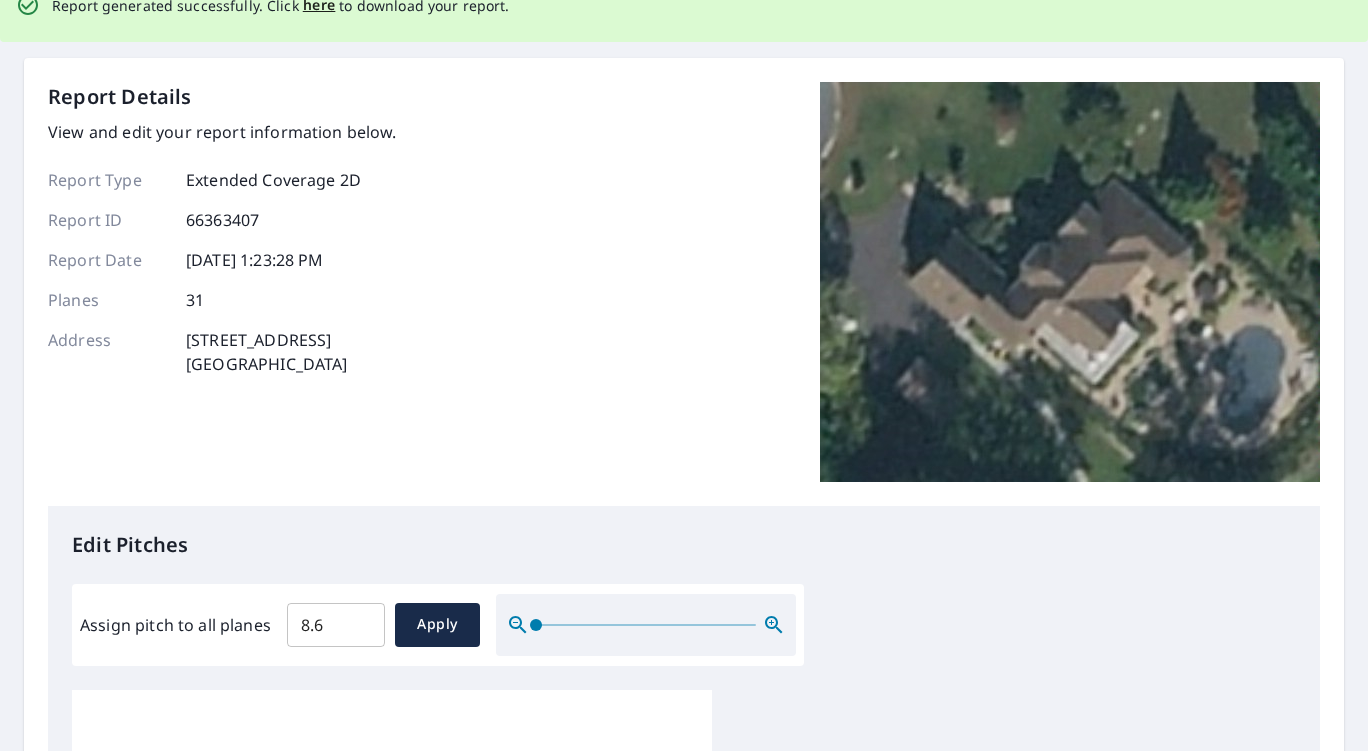 scroll, scrollTop: 4, scrollLeft: 0, axis: vertical 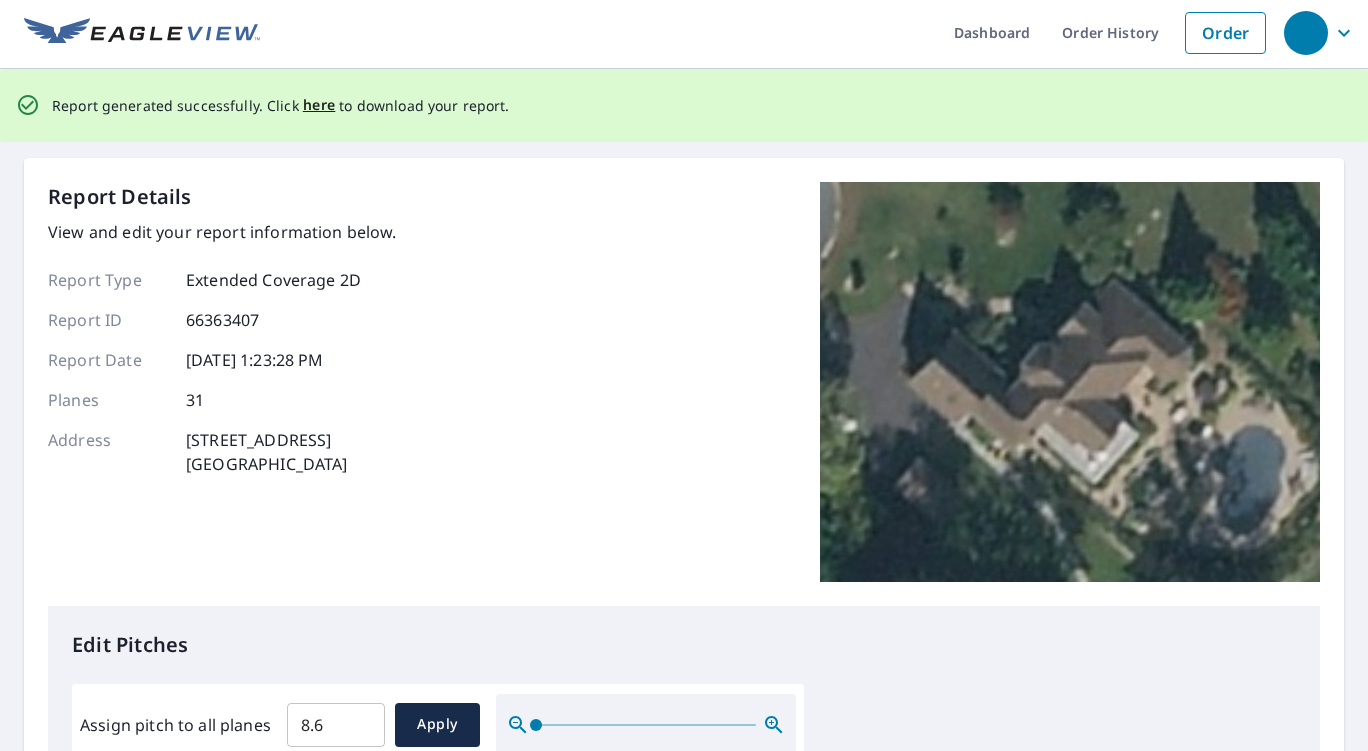 click on "here" at bounding box center (319, 105) 